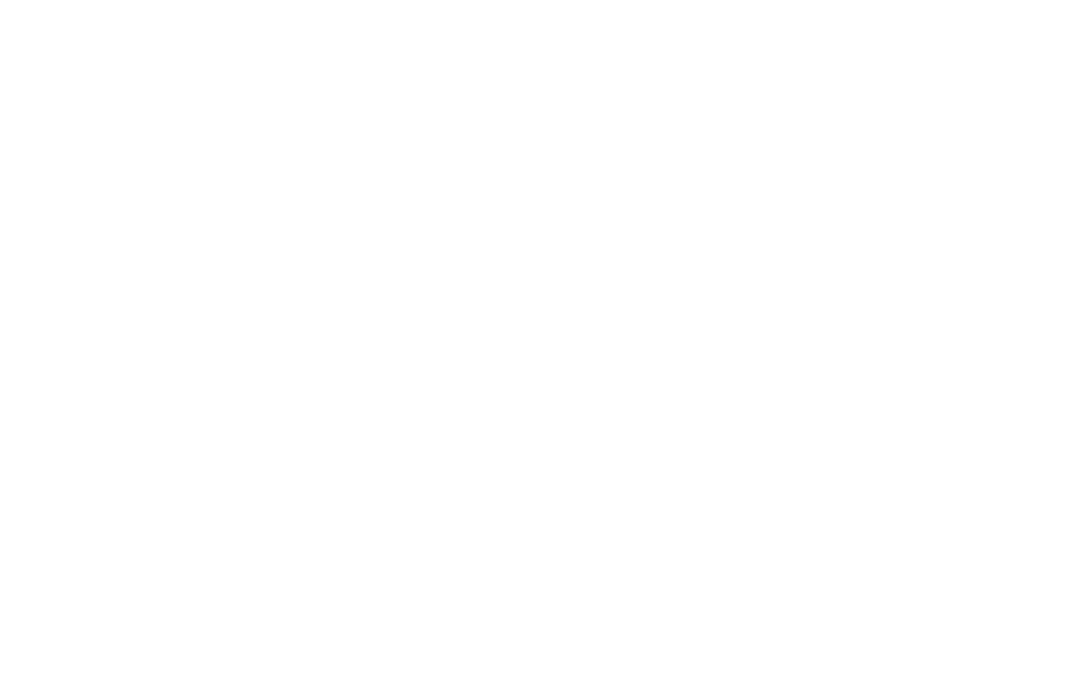 scroll, scrollTop: 0, scrollLeft: 0, axis: both 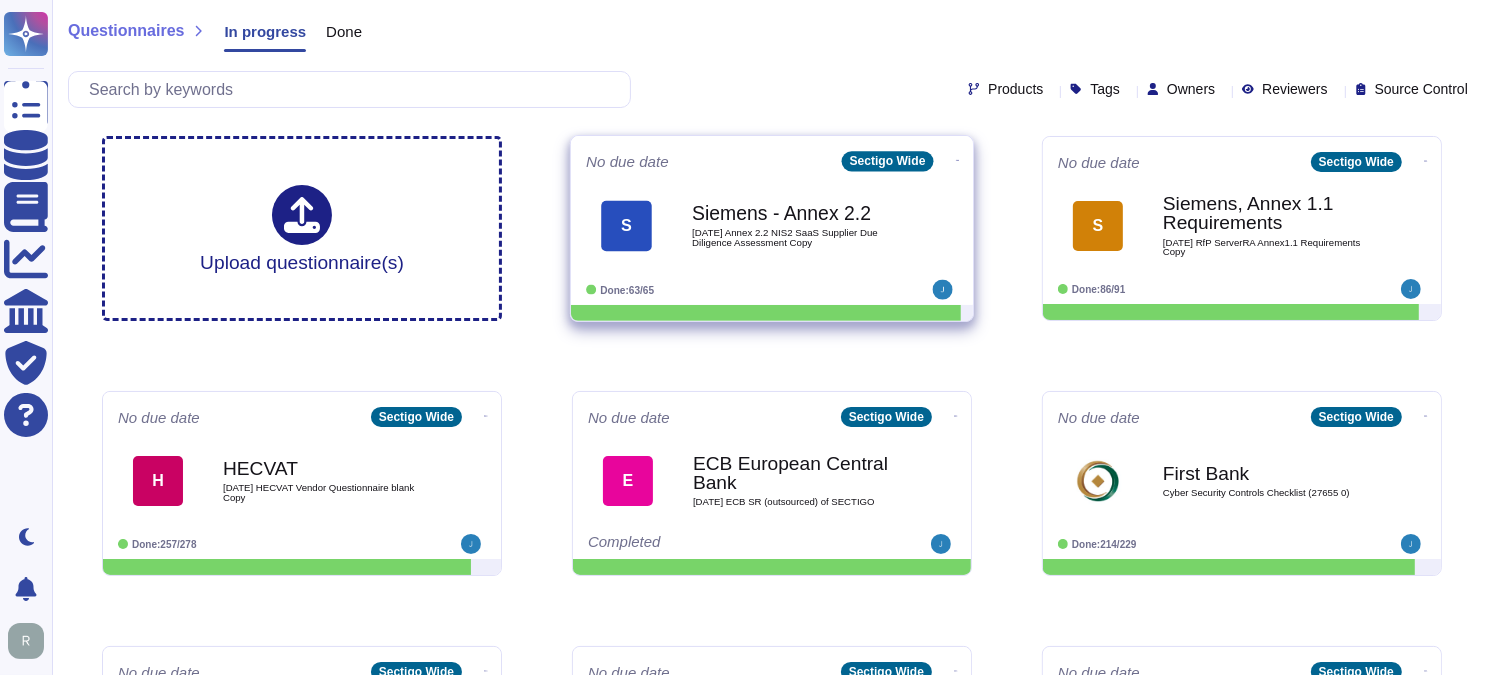 click on "[DATE] Annex 2.2 NIS2 SaaS Supplier Due Diligence Assessment Copy" at bounding box center [793, 237] 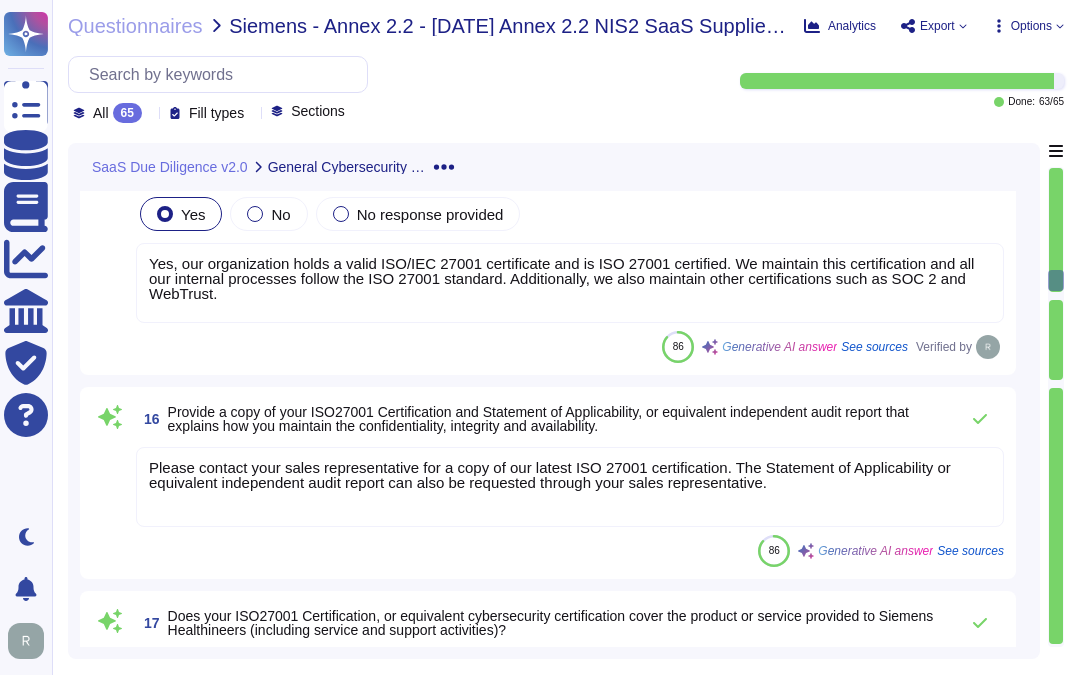 scroll, scrollTop: 1555, scrollLeft: 0, axis: vertical 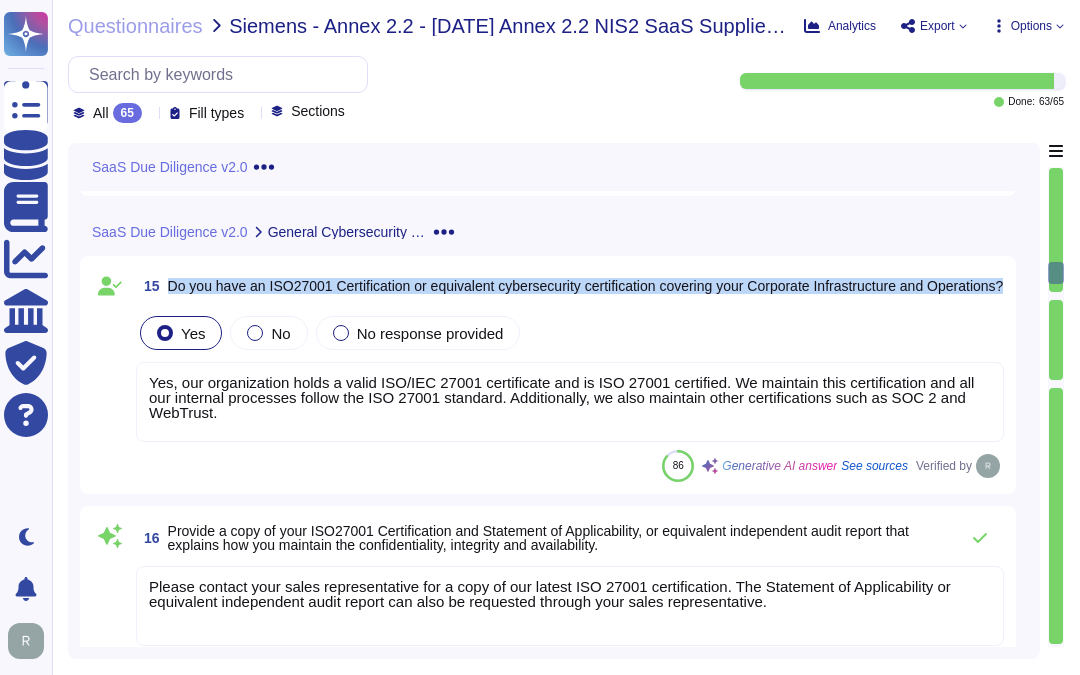 drag, startPoint x: 166, startPoint y: 275, endPoint x: 296, endPoint y: 295, distance: 131.52946 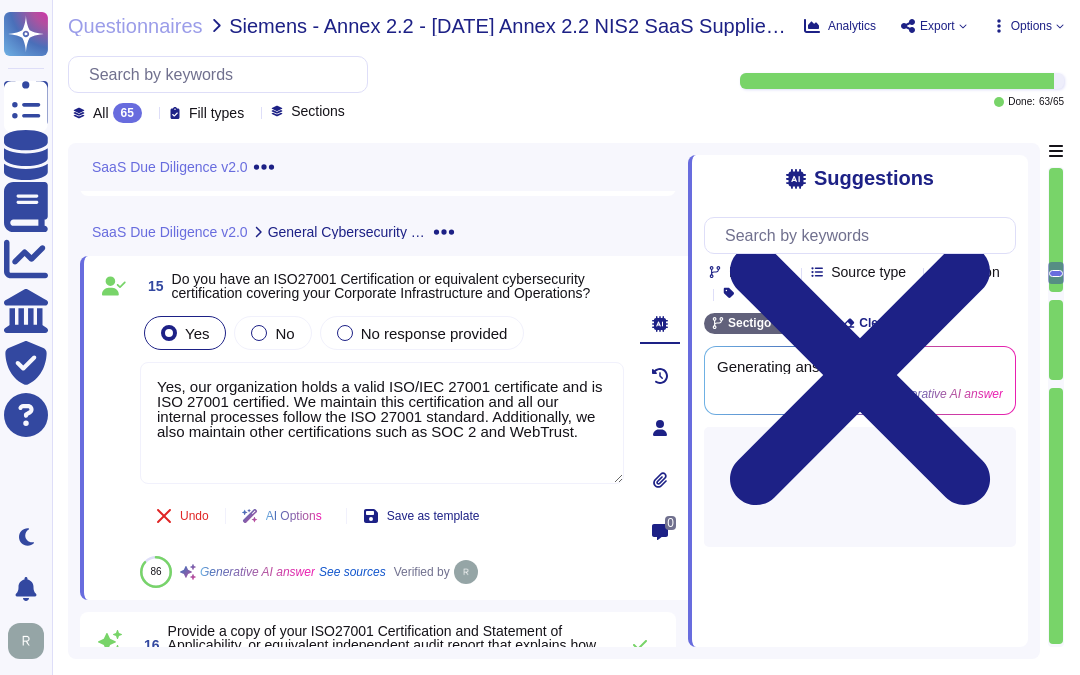 type on "Yes, our organization holds a valid ISO/IEC 27001 certificate and is ISO 27001 certified. We maintain this certification and all our internal processes follow the ISO 27001 standard. Additionally, we also maintain other certifications such as SOC 2 and WebTrust." 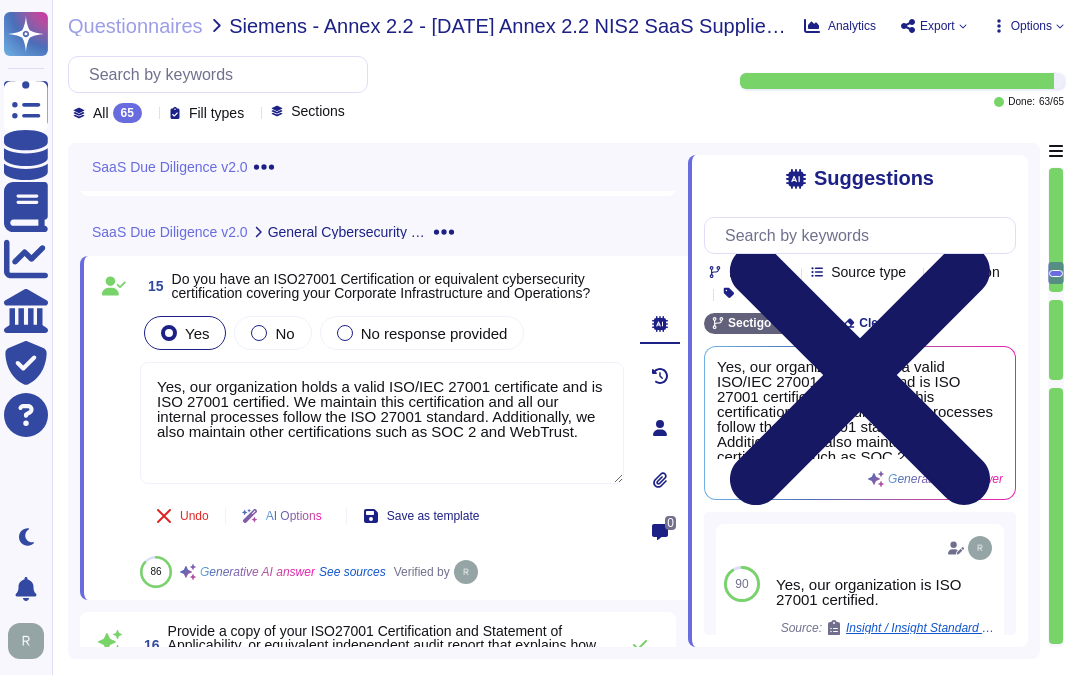 click 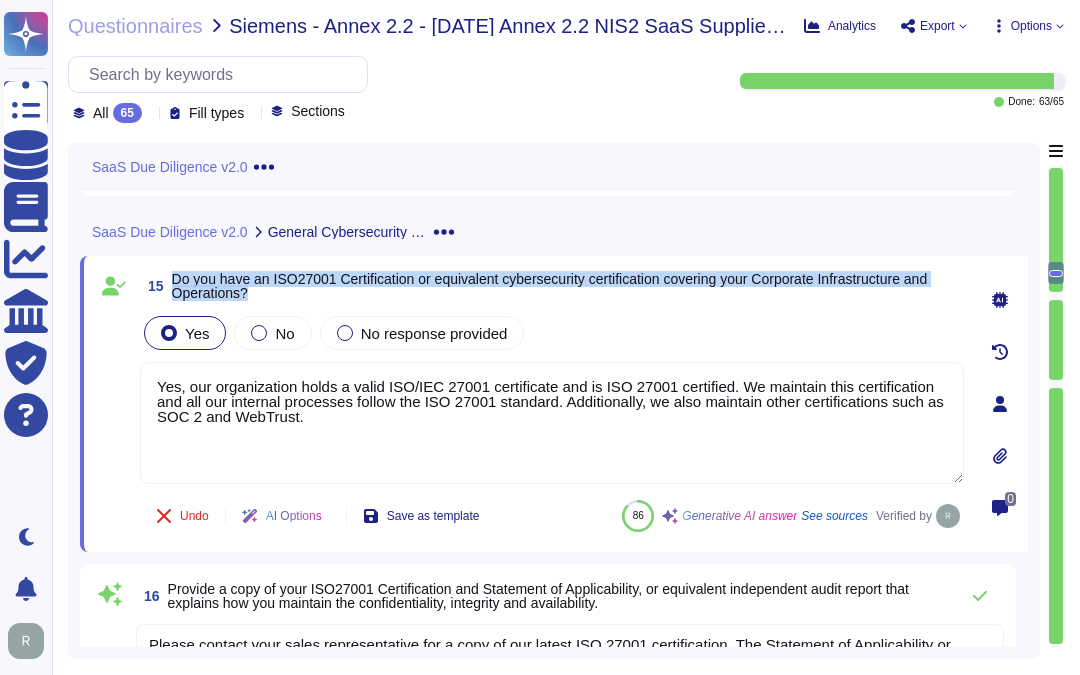 drag, startPoint x: 172, startPoint y: 276, endPoint x: 276, endPoint y: 292, distance: 105.22357 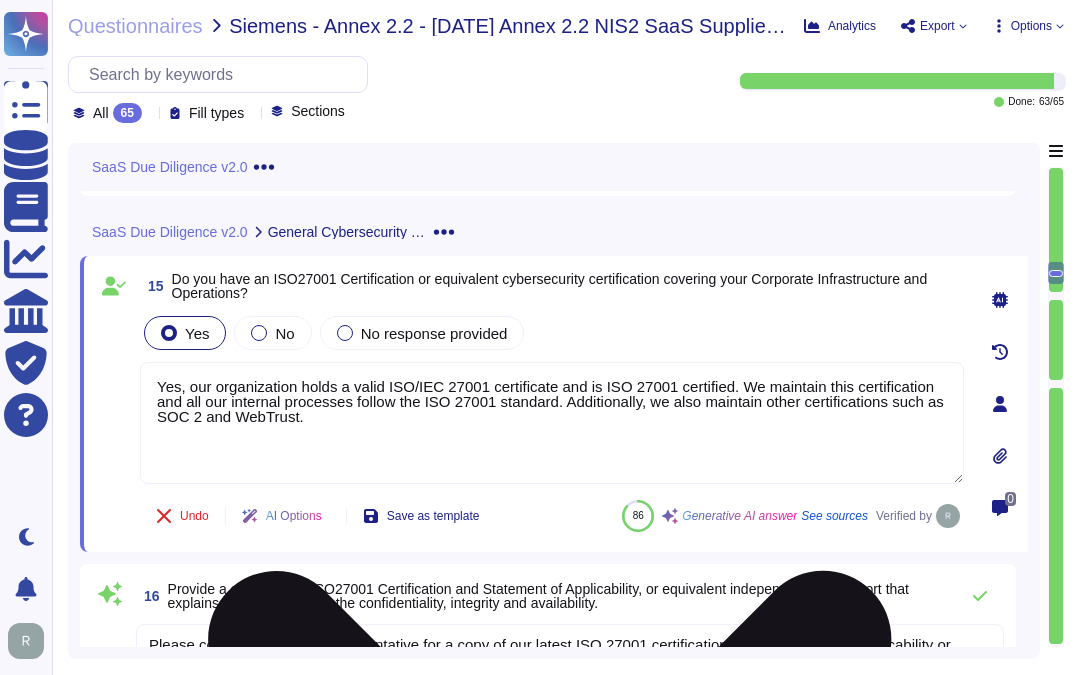 click on "Yes, our organization holds a valid ISO/IEC 27001 certificate and is ISO 27001 certified. We maintain this certification and all our internal processes follow the ISO 27001 standard. Additionally, we also maintain other certifications such as SOC 2 and WebTrust." at bounding box center [552, 423] 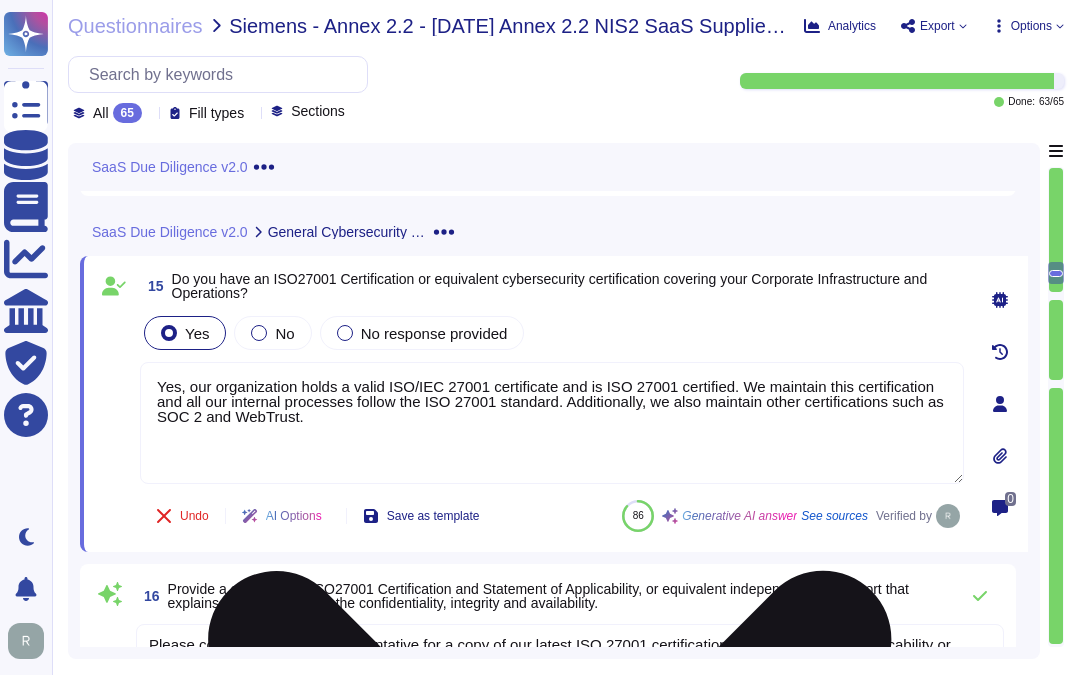 click on "Yes, our organization holds a valid ISO/IEC 27001 certificate and is ISO 27001 certified. We maintain this certification and all our internal processes follow the ISO 27001 standard. Additionally, we also maintain other certifications such as SOC 2 and WebTrust." at bounding box center [552, 423] 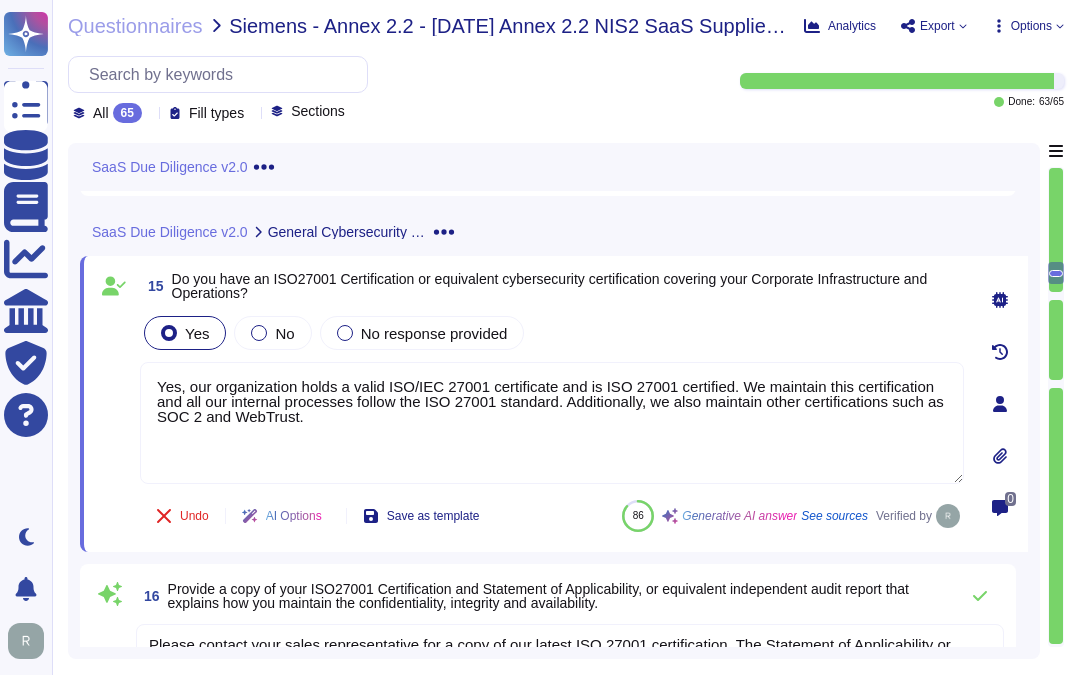 click on "Yes No No response provided" at bounding box center [552, 333] 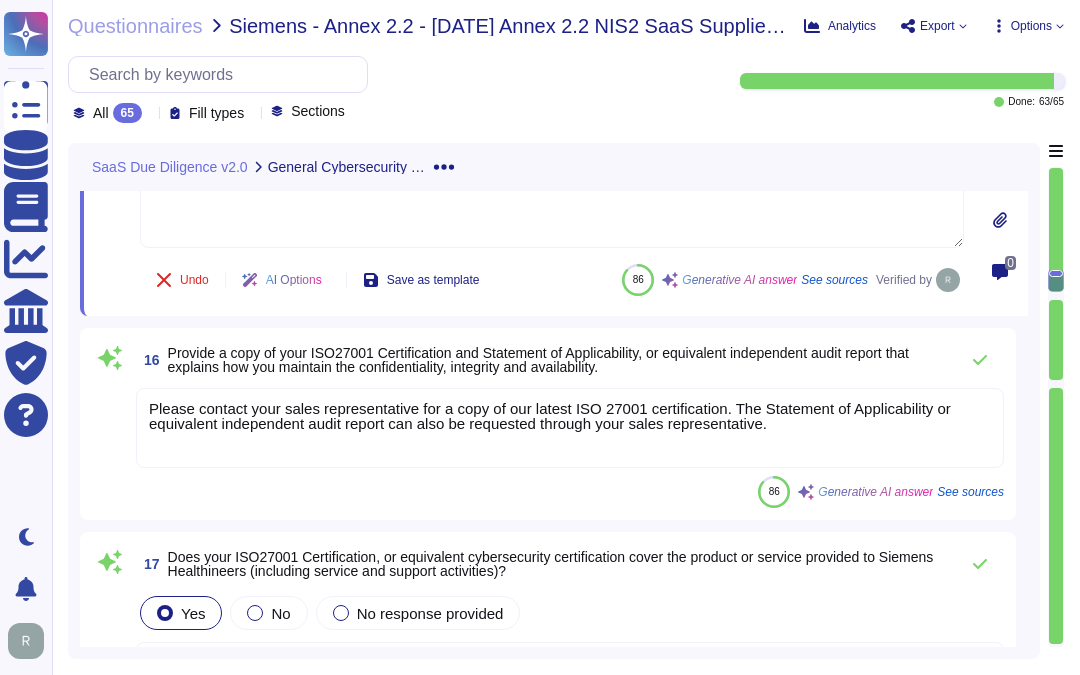 scroll, scrollTop: 1777, scrollLeft: 0, axis: vertical 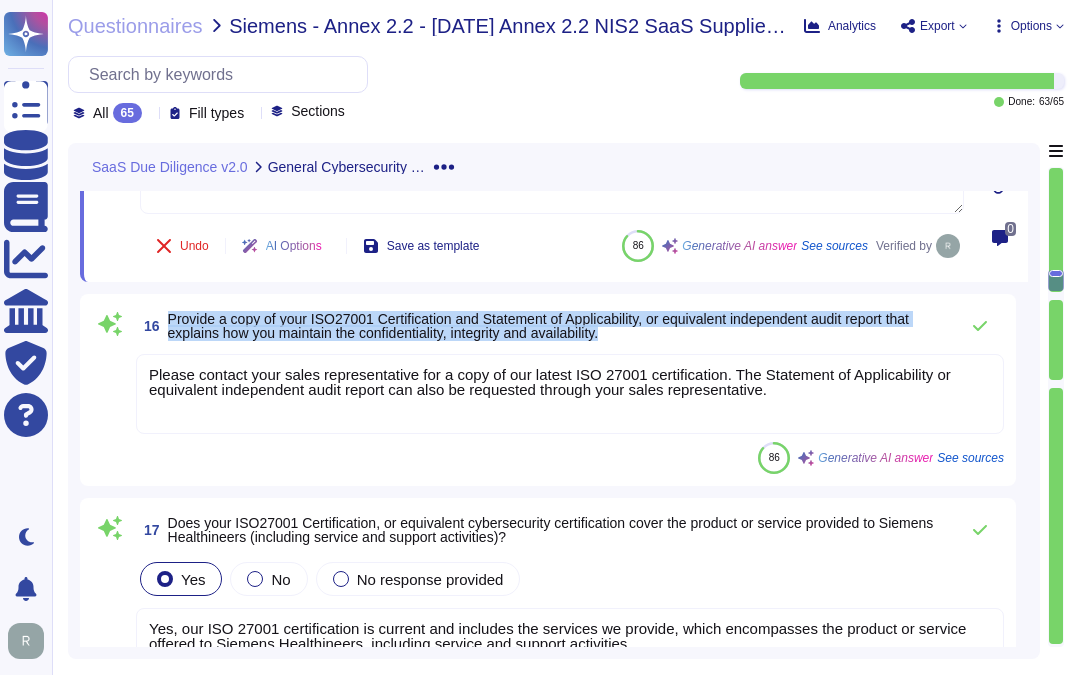 drag, startPoint x: 166, startPoint y: 313, endPoint x: 723, endPoint y: 330, distance: 557.25934 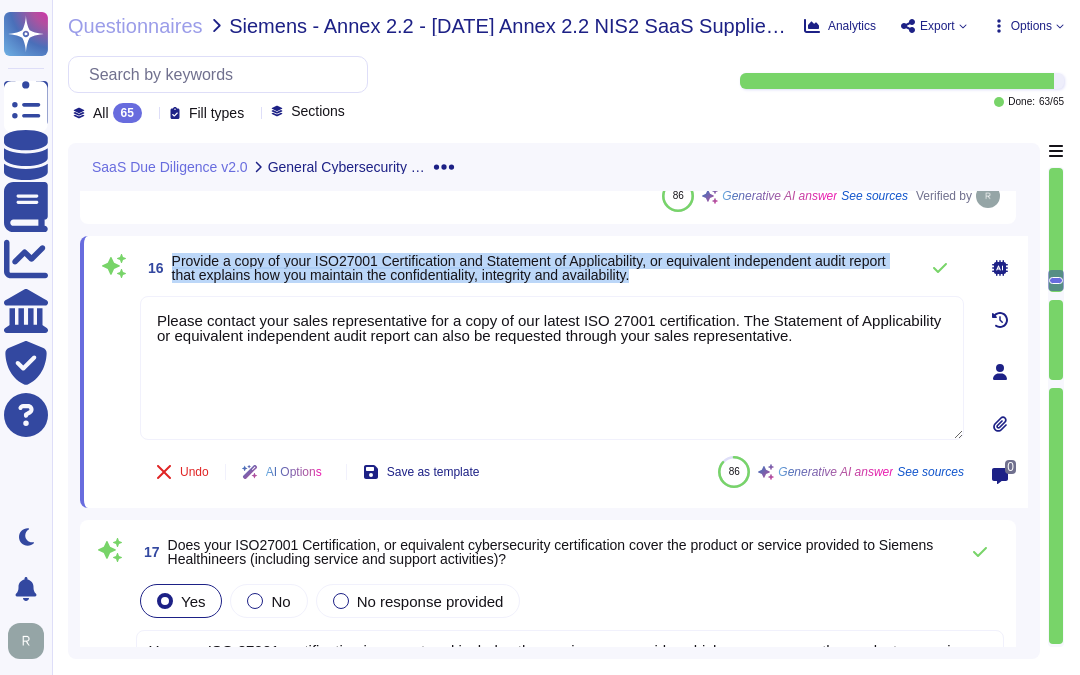 drag, startPoint x: 170, startPoint y: 256, endPoint x: 706, endPoint y: 274, distance: 536.3021 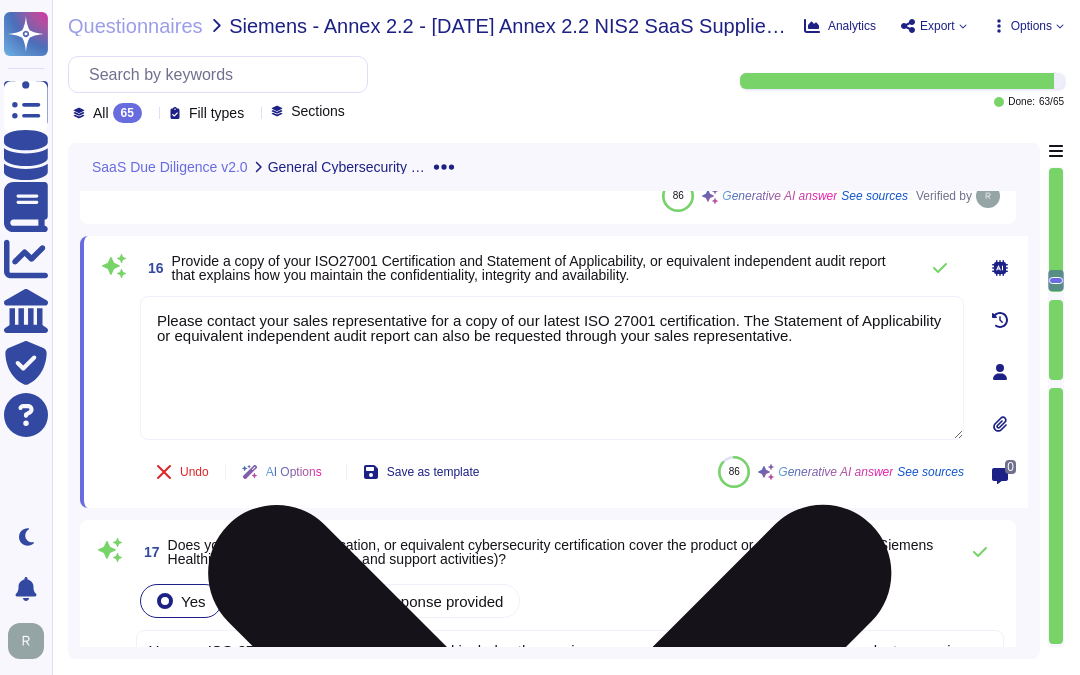 drag, startPoint x: 807, startPoint y: 334, endPoint x: 157, endPoint y: 326, distance: 650.04926 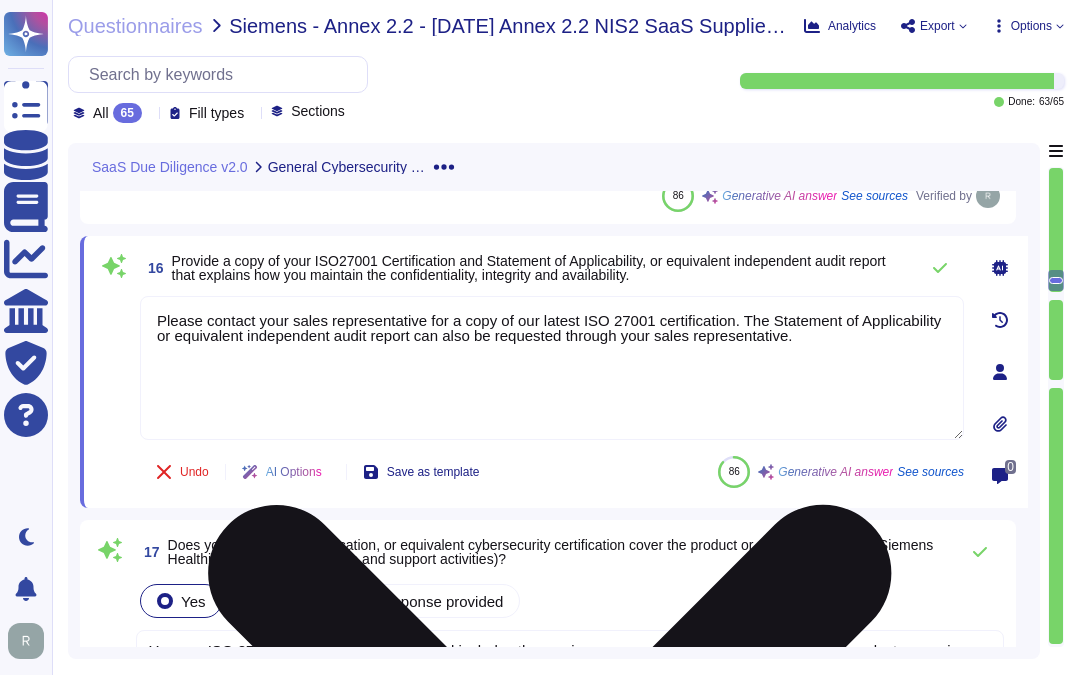 type on "w" 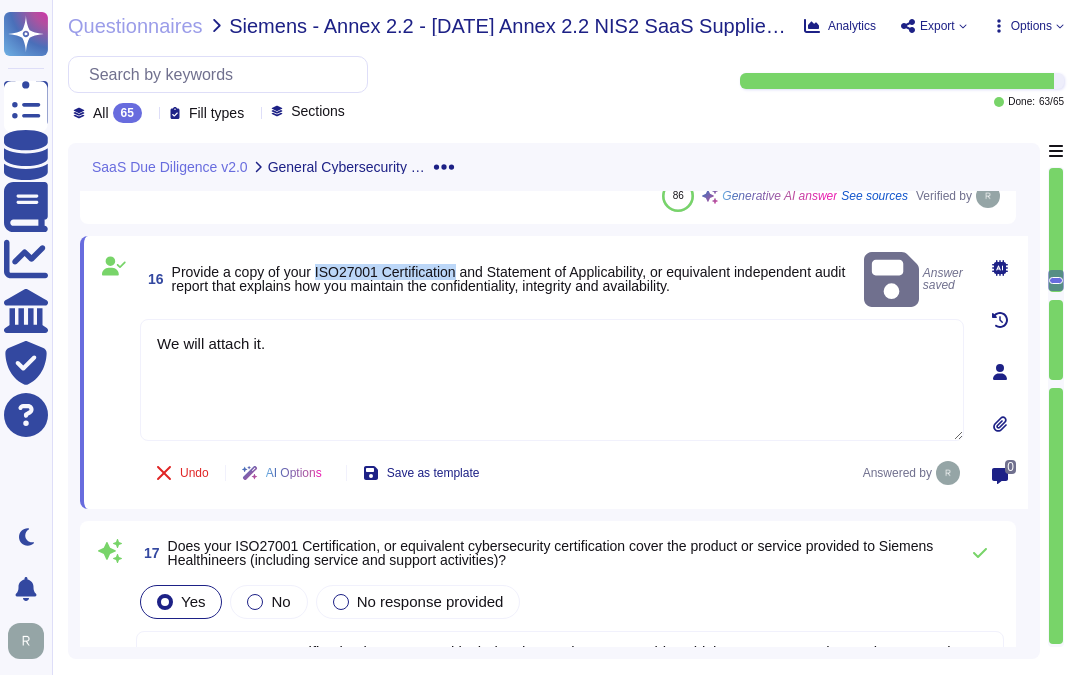 drag, startPoint x: 316, startPoint y: 262, endPoint x: 456, endPoint y: 260, distance: 140.01428 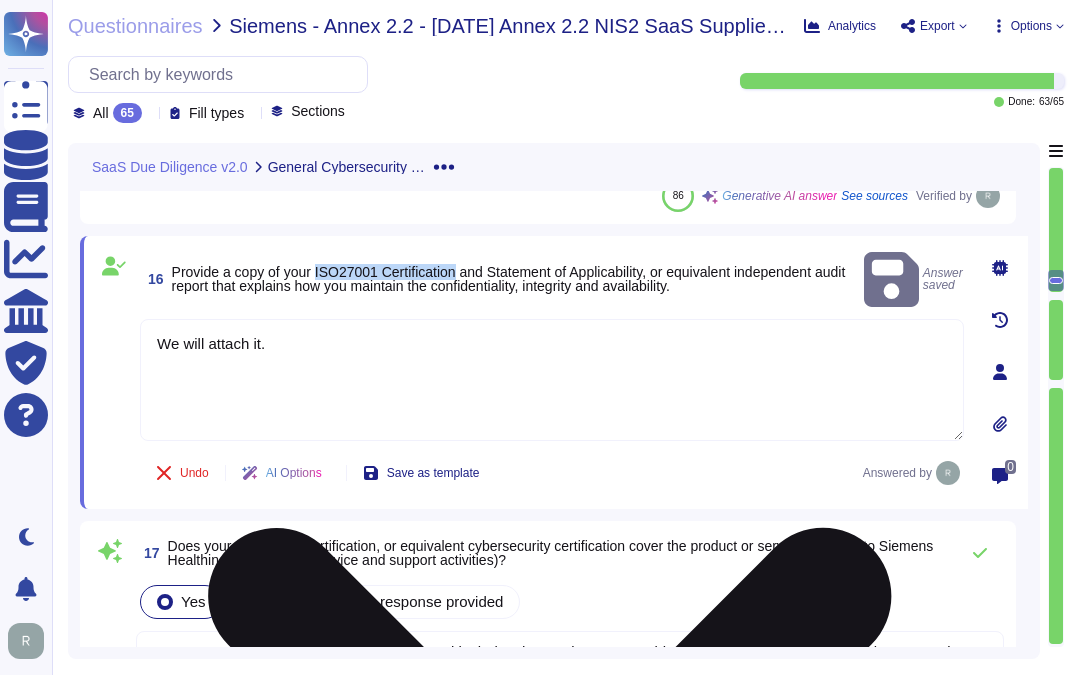 copy on "ISO27001 Certification" 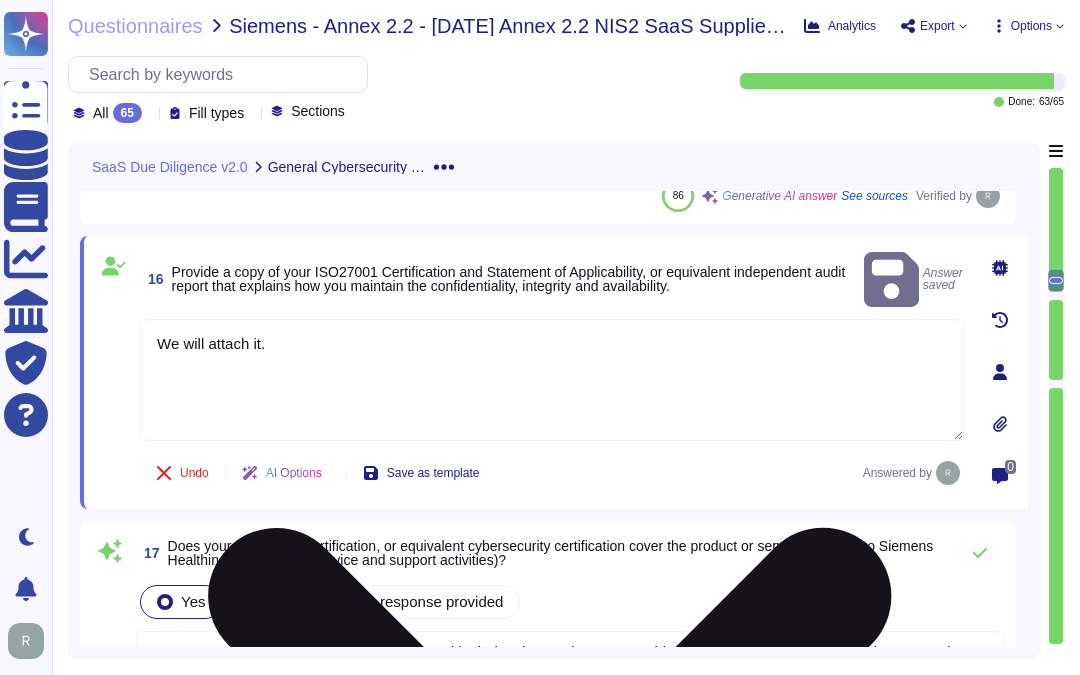 click on "We will attach it." at bounding box center (552, 380) 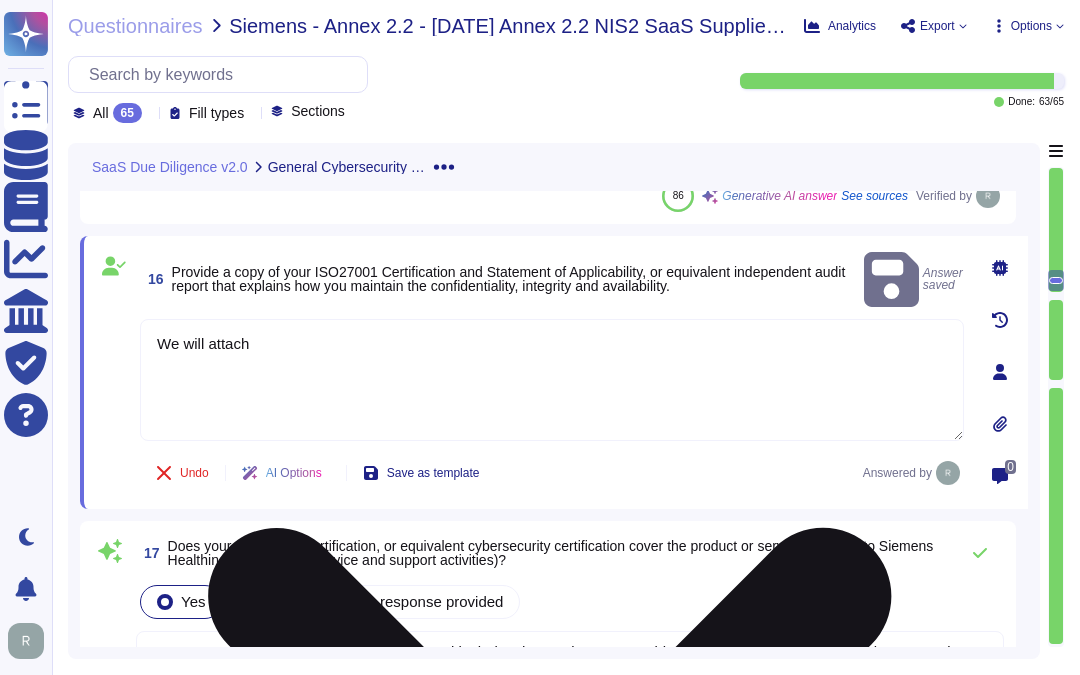 paste on "ISO27001 Certification" 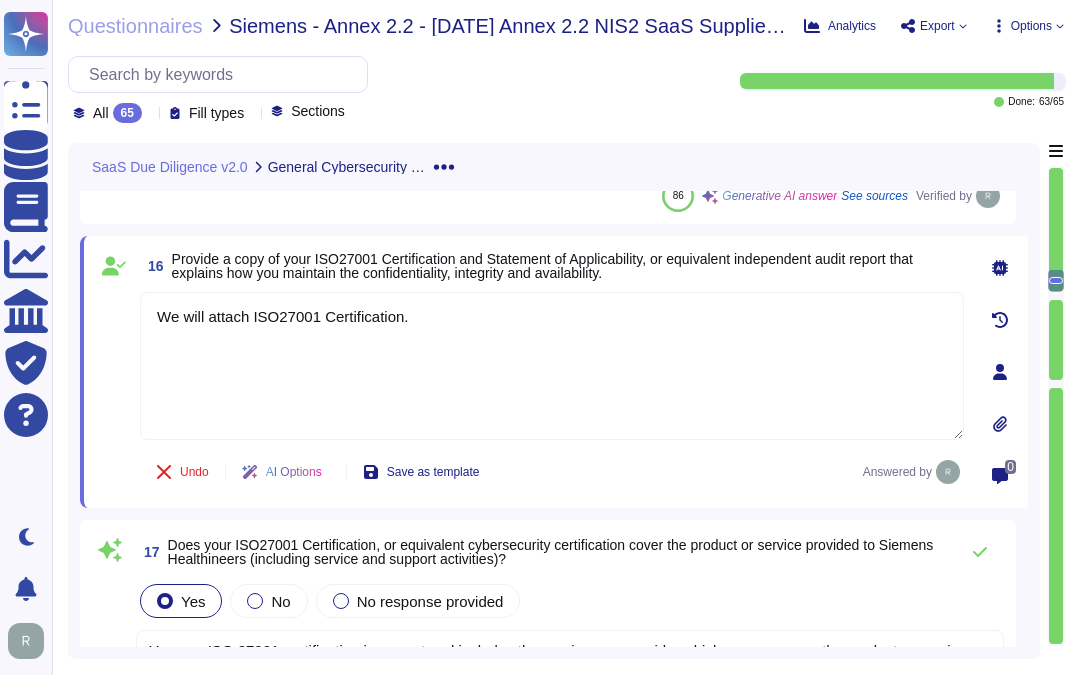 type on "We will attach ISO27001 Certification." 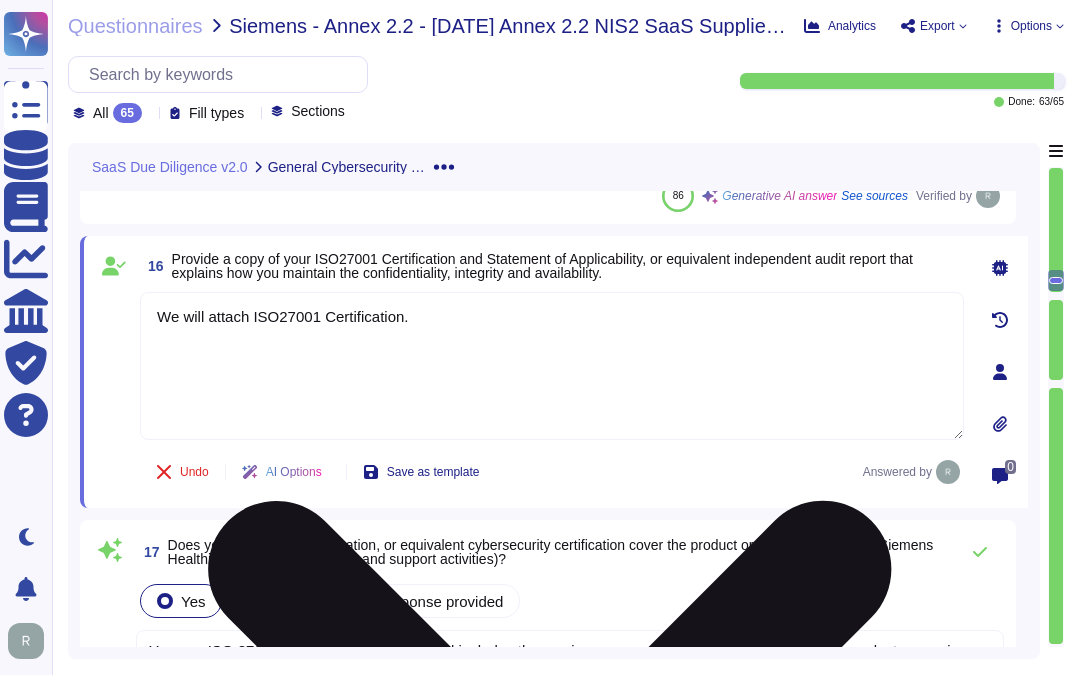 click on "We will attach ISO27001 Certification." at bounding box center (552, 366) 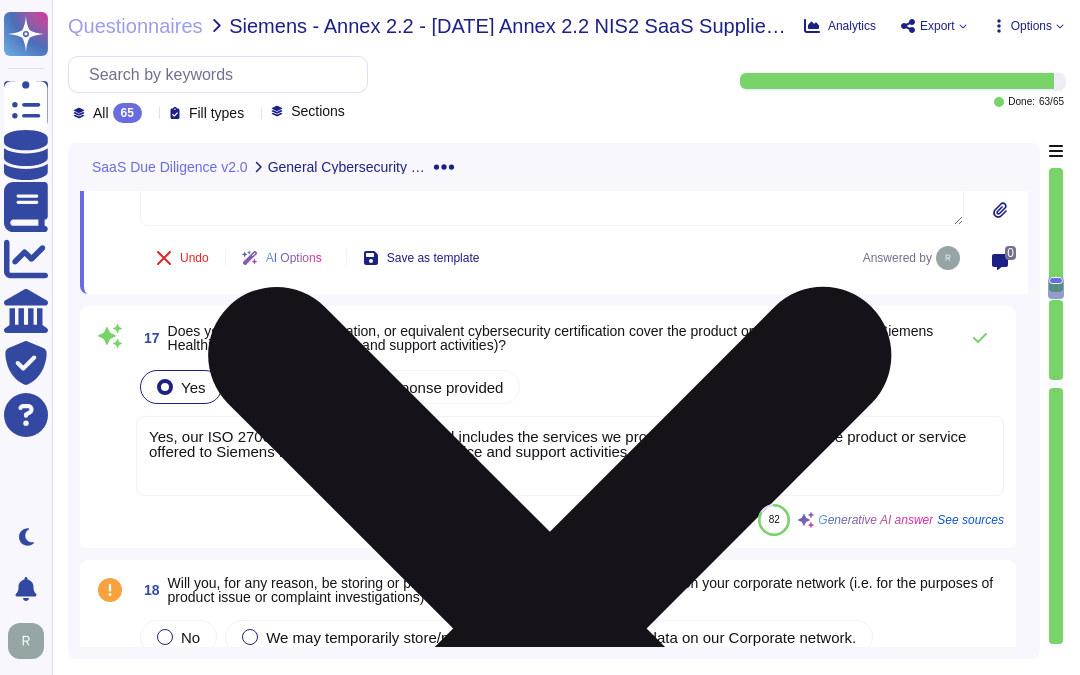scroll, scrollTop: 2000, scrollLeft: 0, axis: vertical 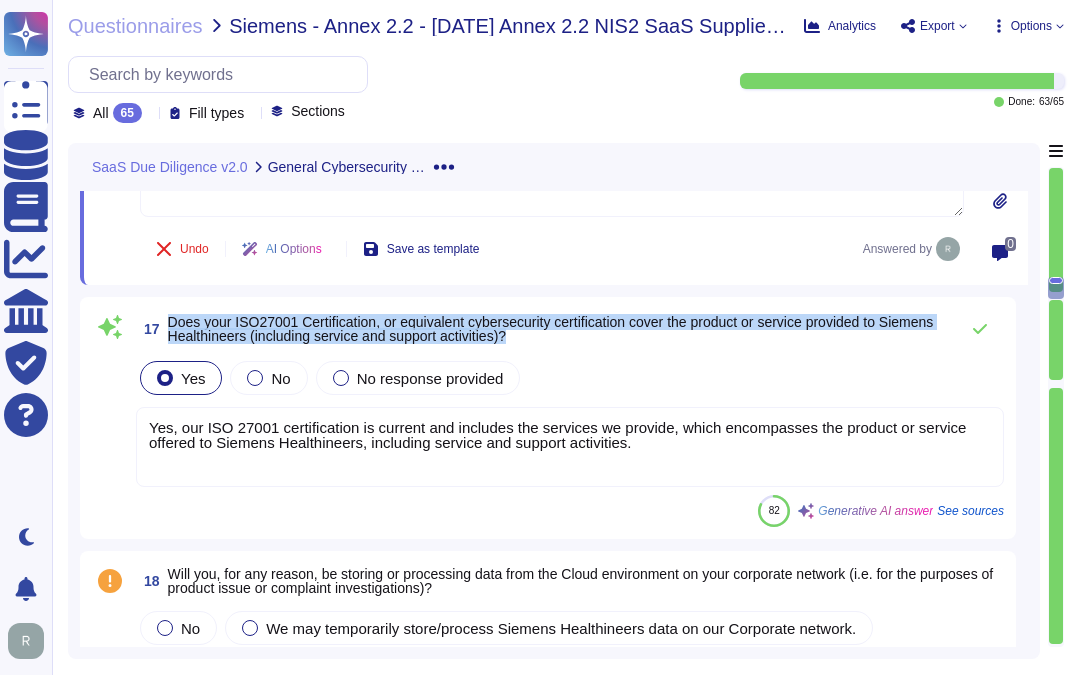 drag, startPoint x: 170, startPoint y: 315, endPoint x: 575, endPoint y: 338, distance: 405.65256 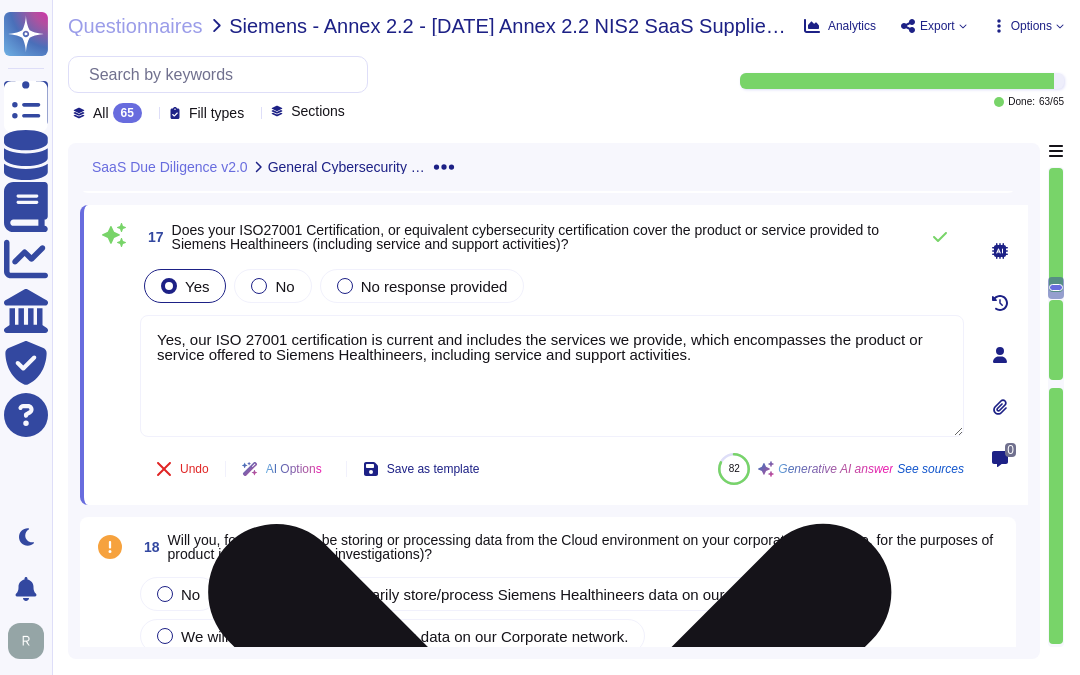 type on "Yes, our ISO 27001 certification is current and includes the services we provide, which encompasses the product or service offered to Siemens Healthineers, including service and support activities." 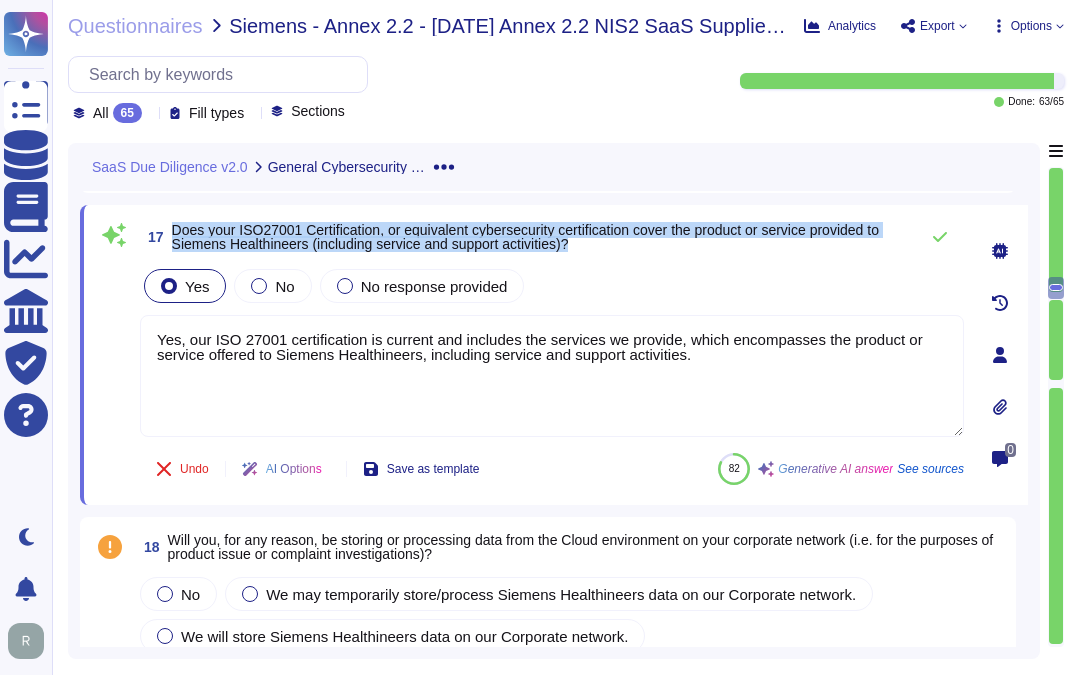 drag, startPoint x: 172, startPoint y: 233, endPoint x: 614, endPoint y: 245, distance: 442.16287 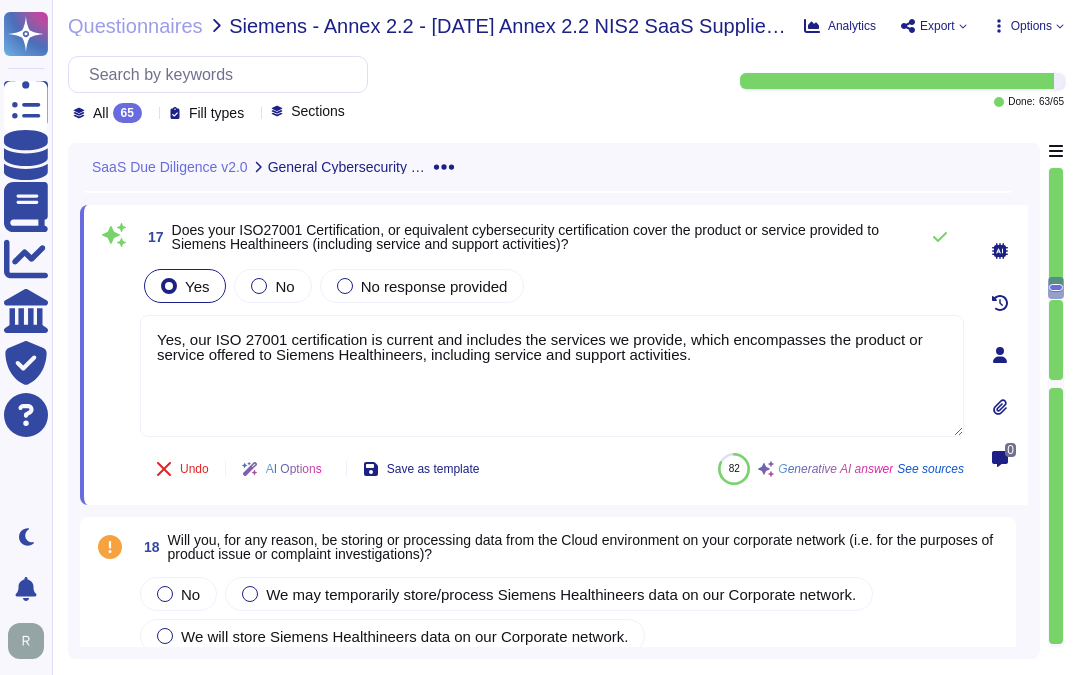 click on "17 Does your ISO27001 Certification, or equivalent cybersecurity certification cover the product or service provided to Siemens Healthineers (including service and support activities)?" at bounding box center [524, 237] 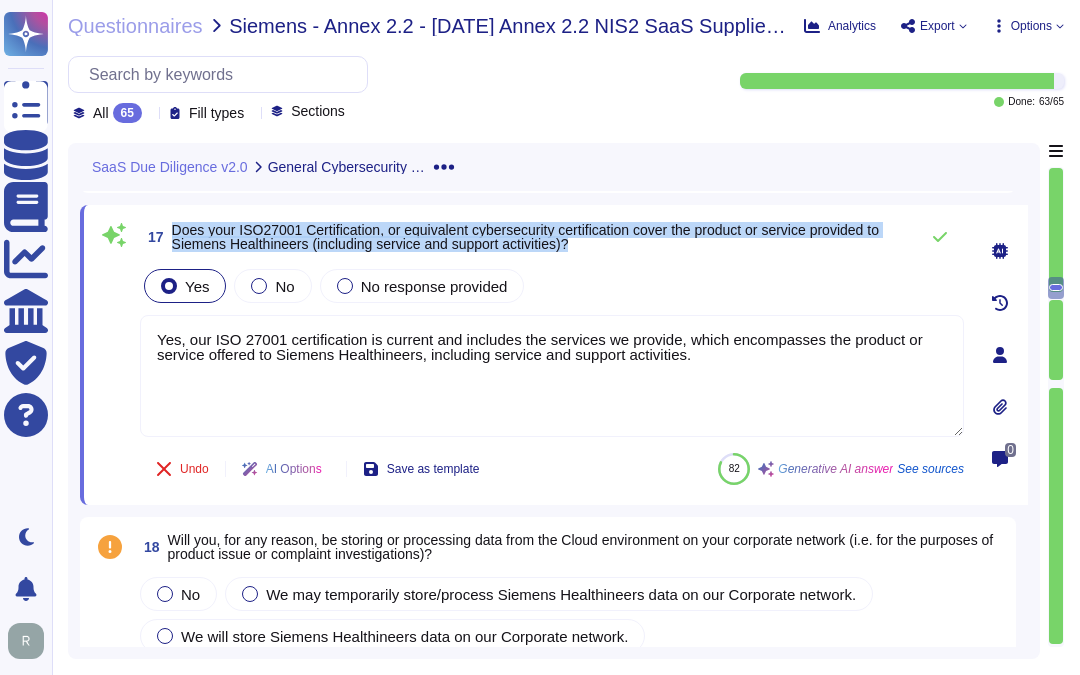 drag, startPoint x: 573, startPoint y: 246, endPoint x: 173, endPoint y: 226, distance: 400.4997 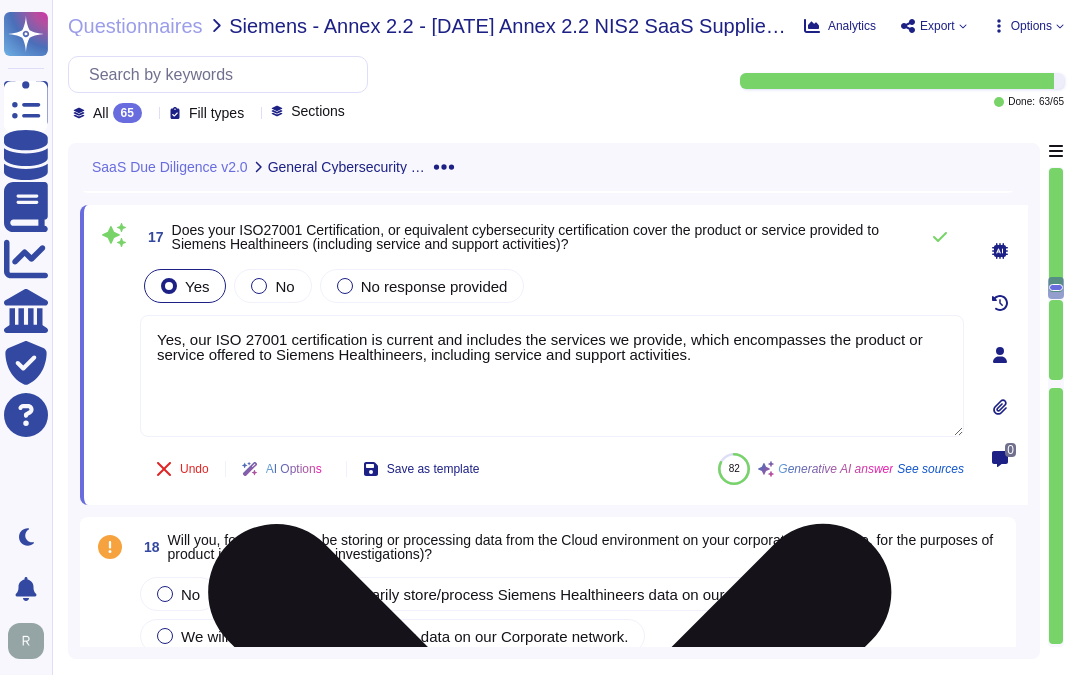 click on "Yes, our ISO 27001 certification is current and includes the services we provide, which encompasses the product or service offered to Siemens Healthineers, including service and support activities." at bounding box center (552, 376) 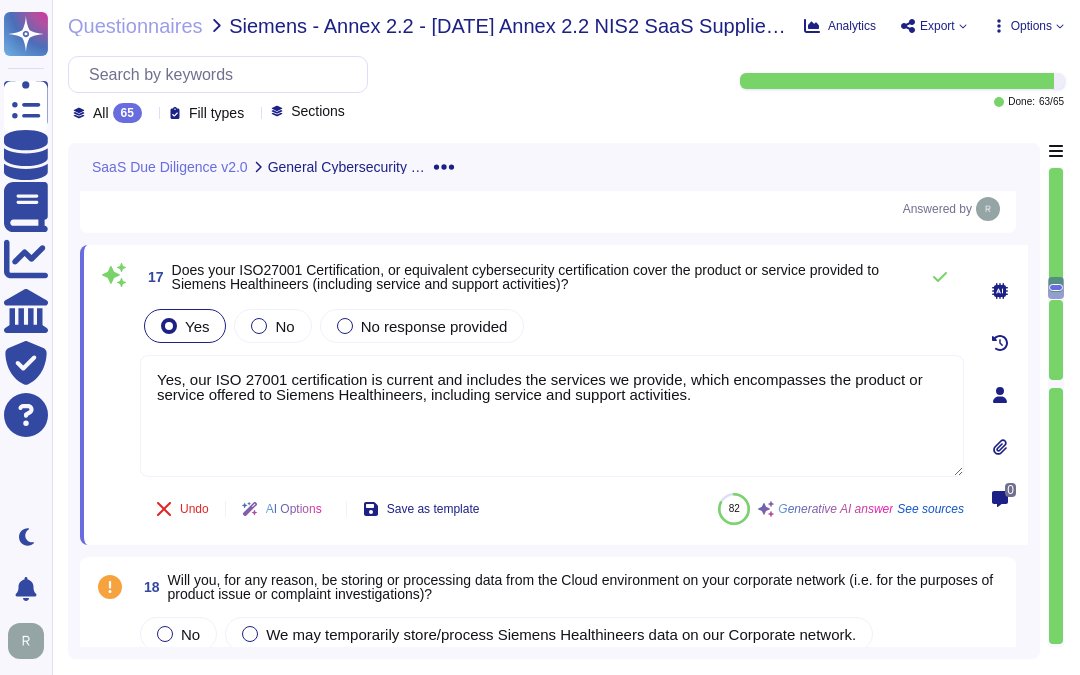 scroll, scrollTop: 2000, scrollLeft: 0, axis: vertical 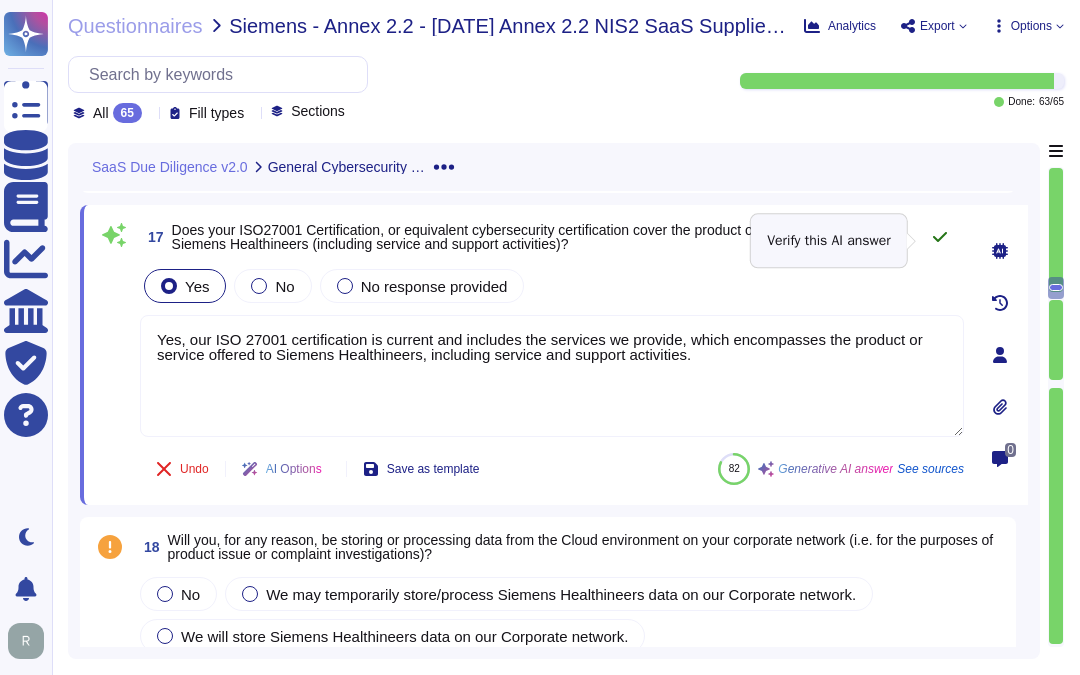 click 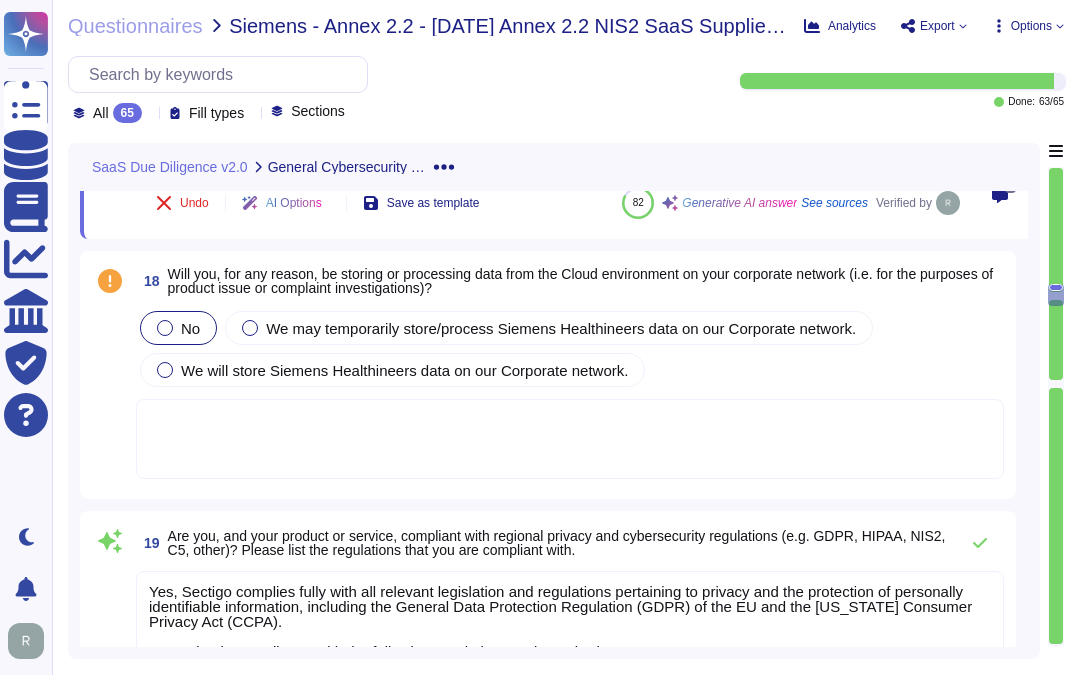 scroll, scrollTop: 2222, scrollLeft: 0, axis: vertical 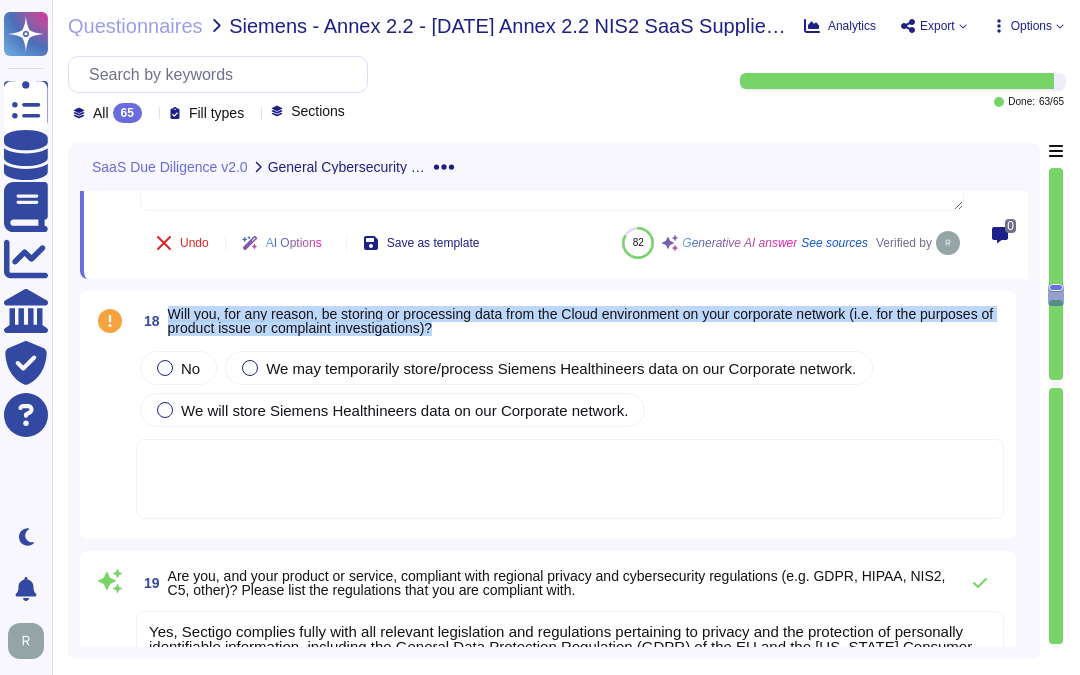 drag, startPoint x: 168, startPoint y: 314, endPoint x: 541, endPoint y: 331, distance: 373.3872 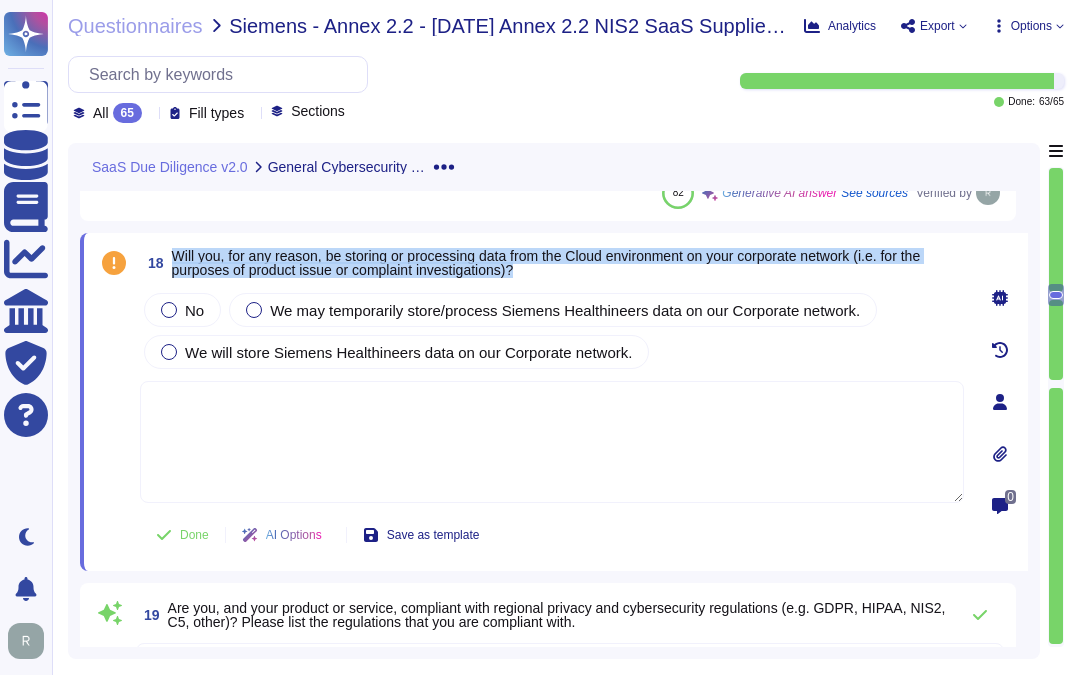 drag, startPoint x: 172, startPoint y: 262, endPoint x: 523, endPoint y: 272, distance: 351.14243 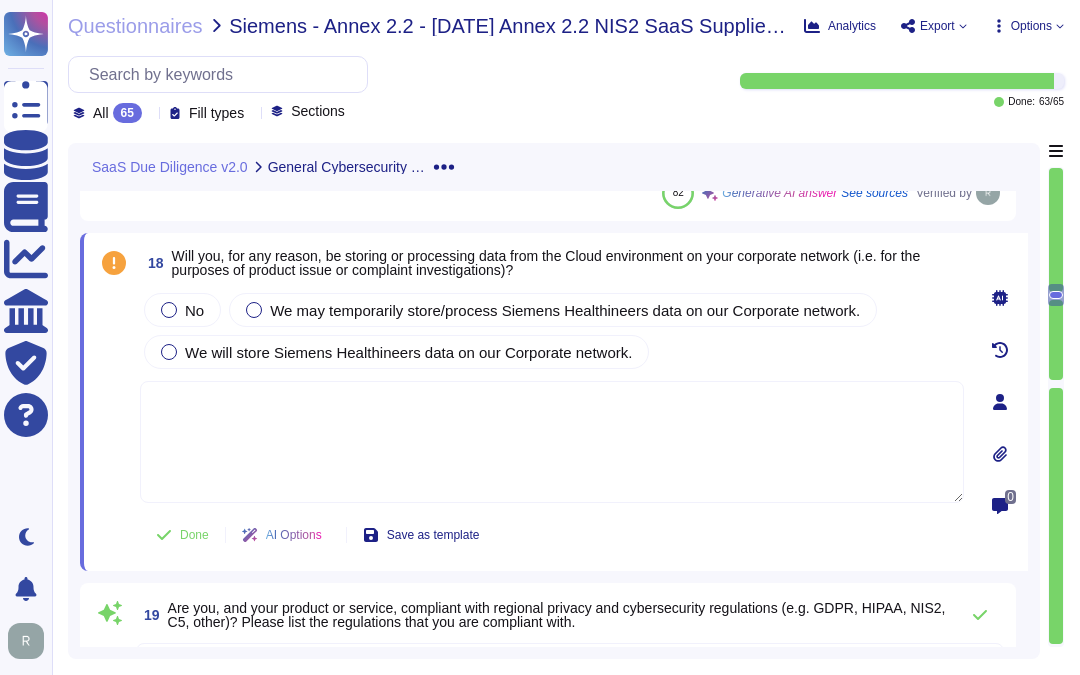 click at bounding box center (552, 442) 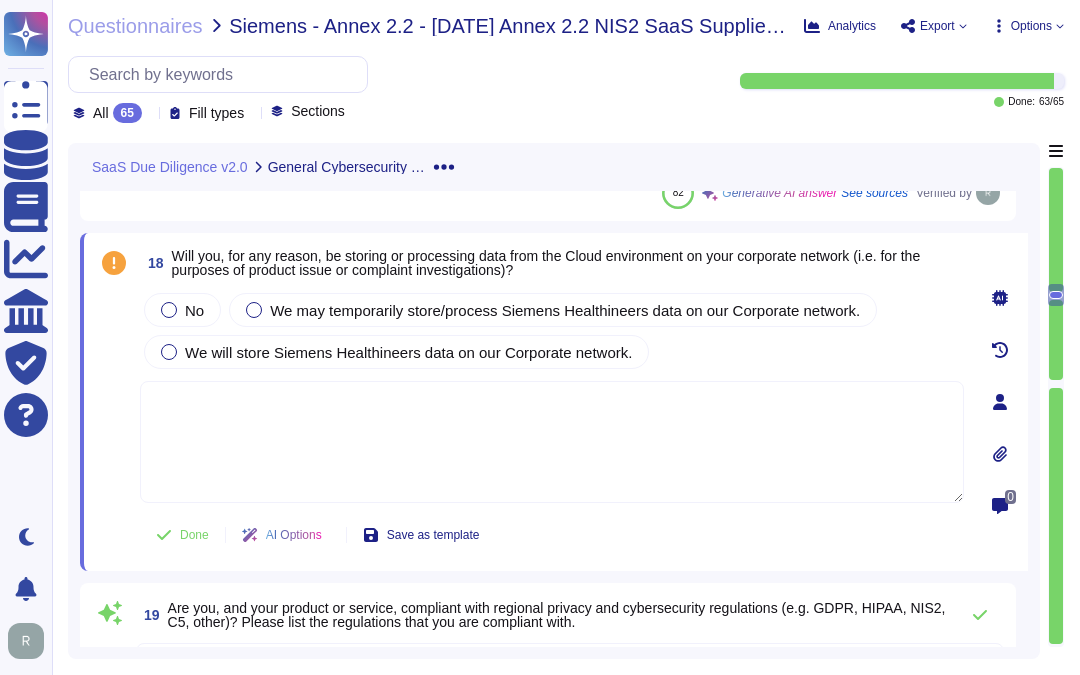 paste on "Yes. A public cloud-only version of SCM is available on Google Cloud Platform at customers' request." 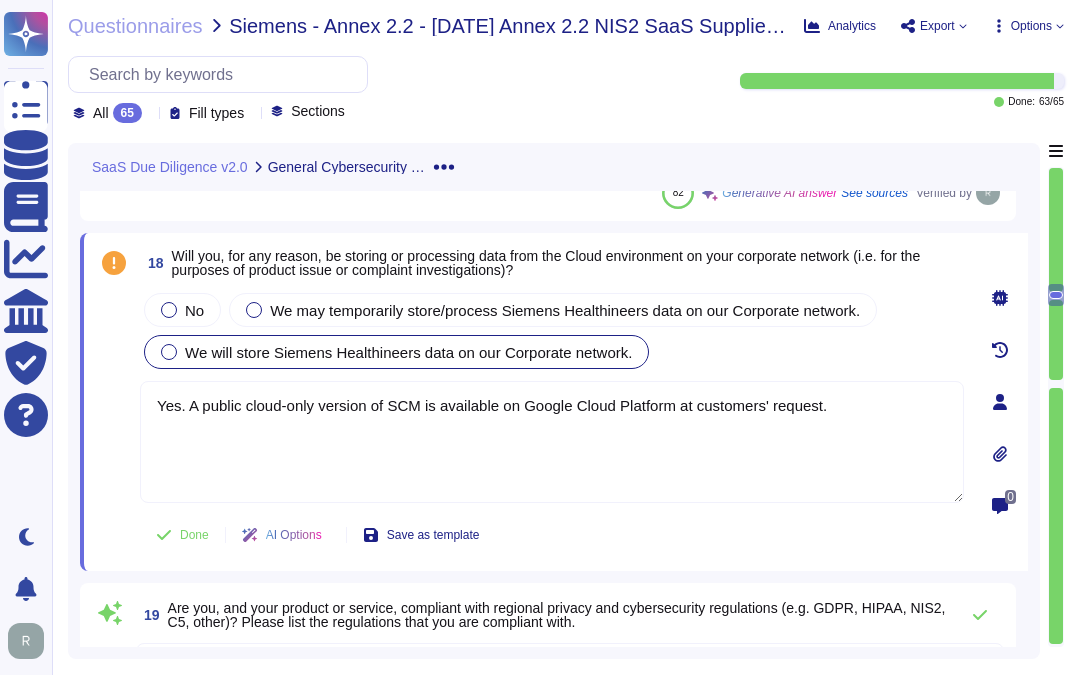click at bounding box center (169, 352) 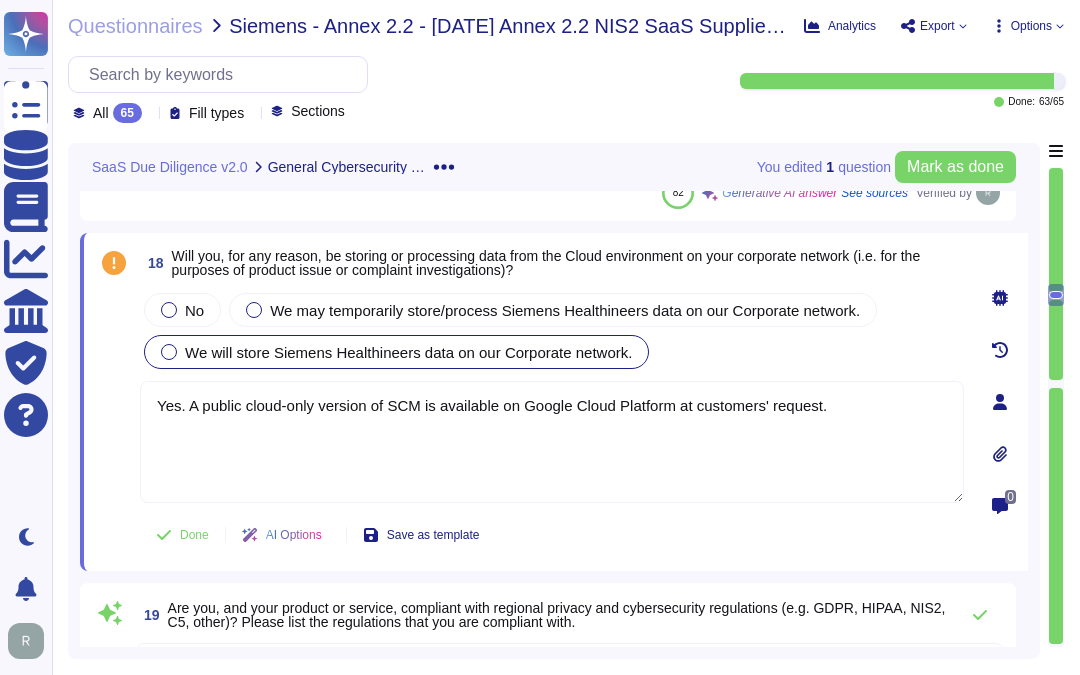 click at bounding box center (169, 352) 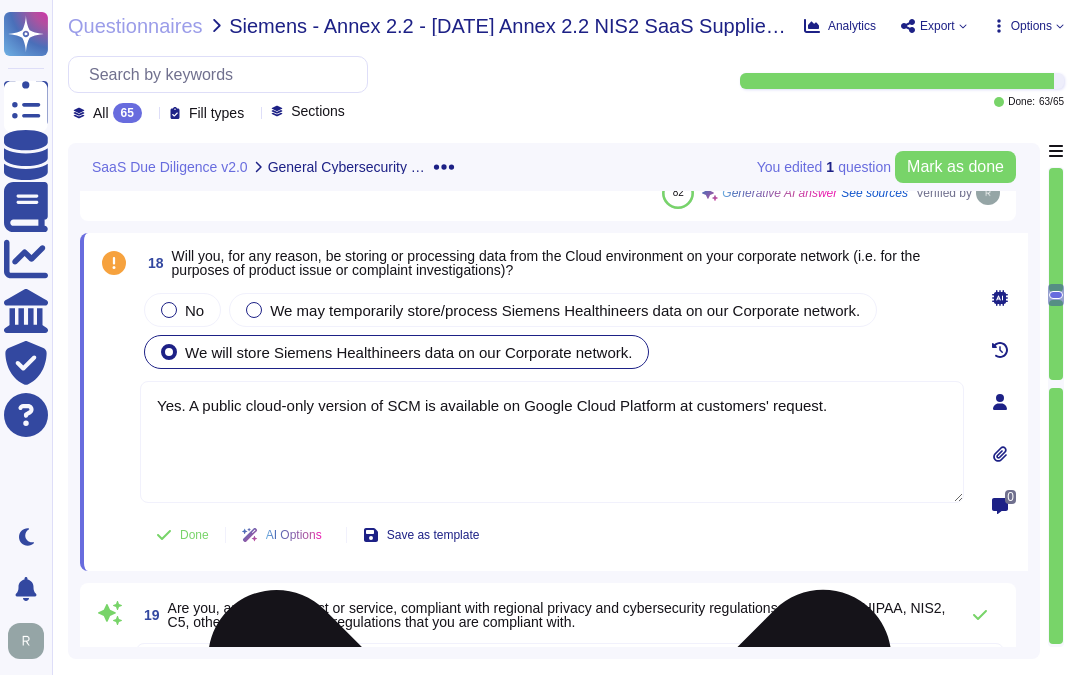 click on "Yes. A public cloud-only version of SCM is available on Google Cloud Platform at customers' request." at bounding box center [552, 442] 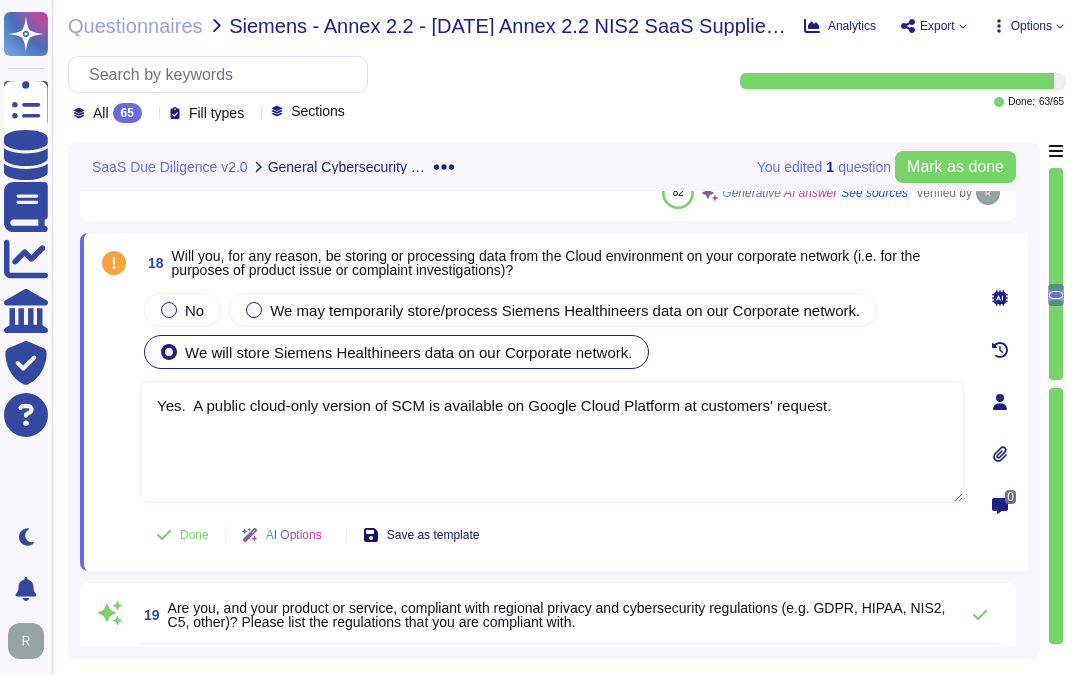 paste on "Sectigo operates in two core data center sites, which are located in Secaucus and Manchester." 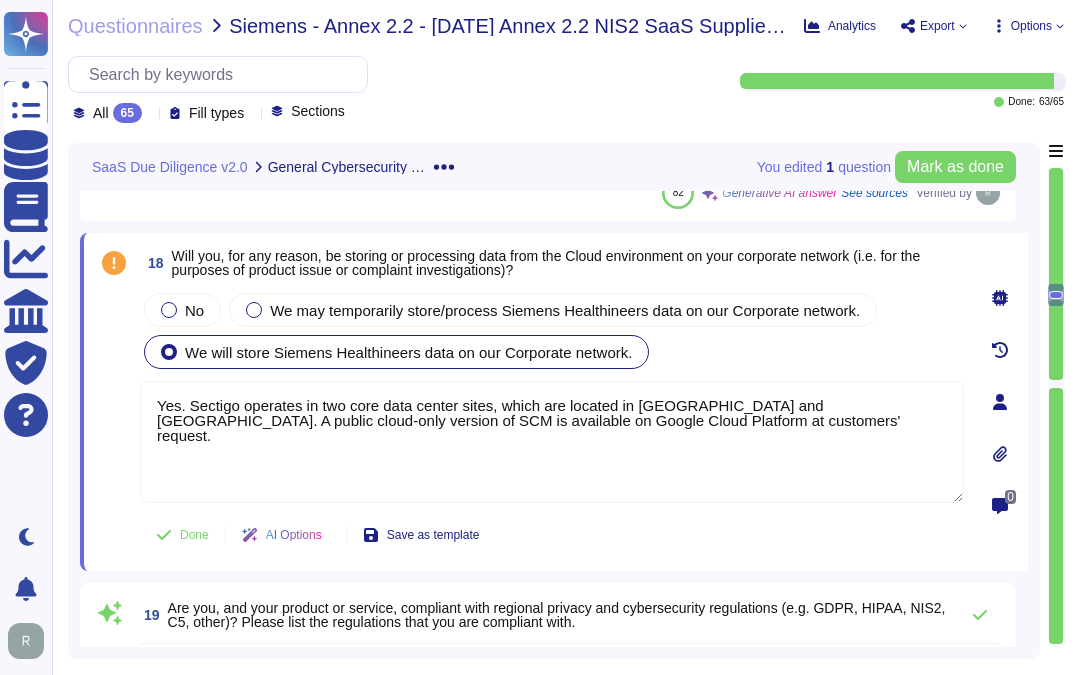 type on "Yes. Sectigo operates in two core data center sites, which are located in Secaucus and Manchester. A public cloud-only version of SCM is available on Google Cloud Platform at customers' request." 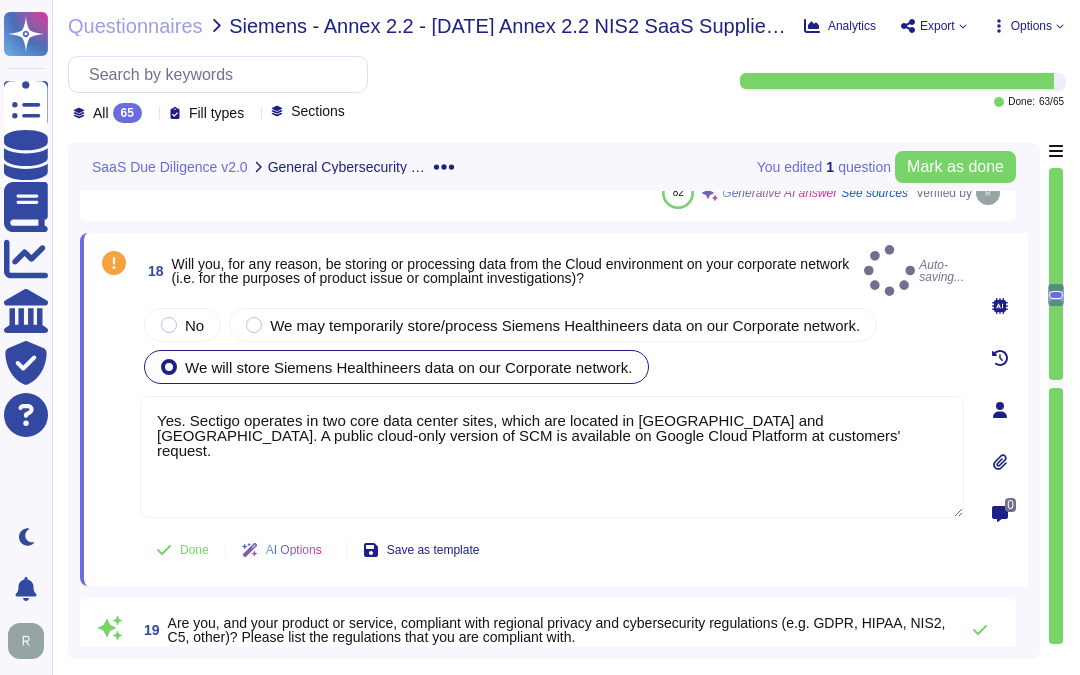 click on "No We may temporarily store/process Siemens Healthineers data on our Corporate network. We will store Siemens Healthineers data on our Corporate network." at bounding box center [552, 346] 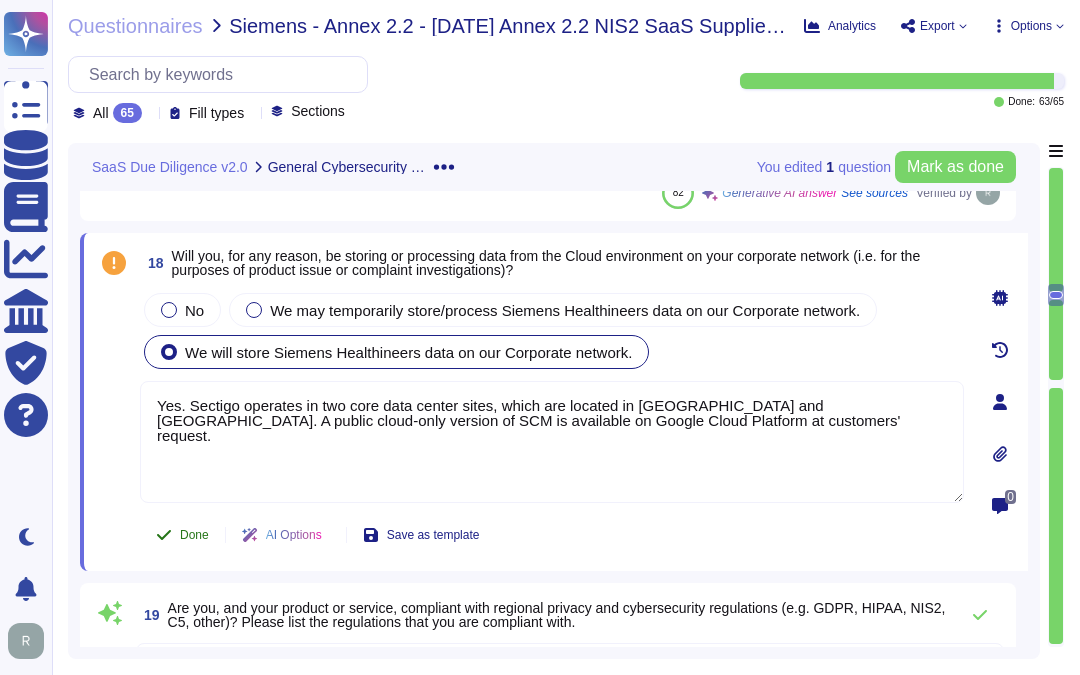 click on "Done" at bounding box center (194, 535) 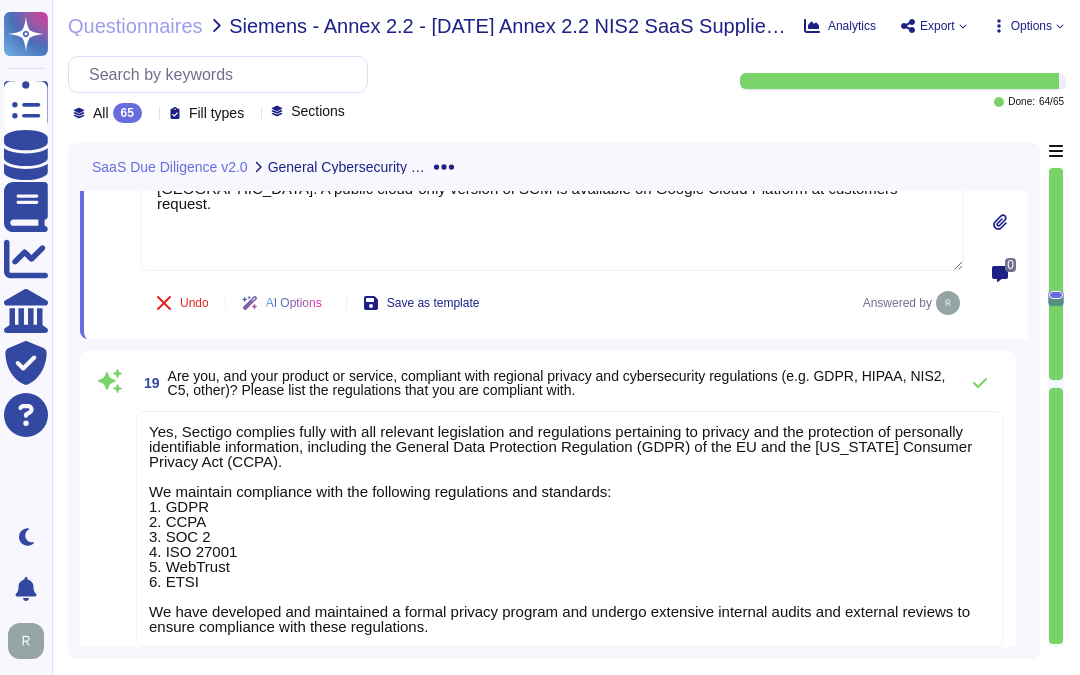 scroll, scrollTop: 2444, scrollLeft: 0, axis: vertical 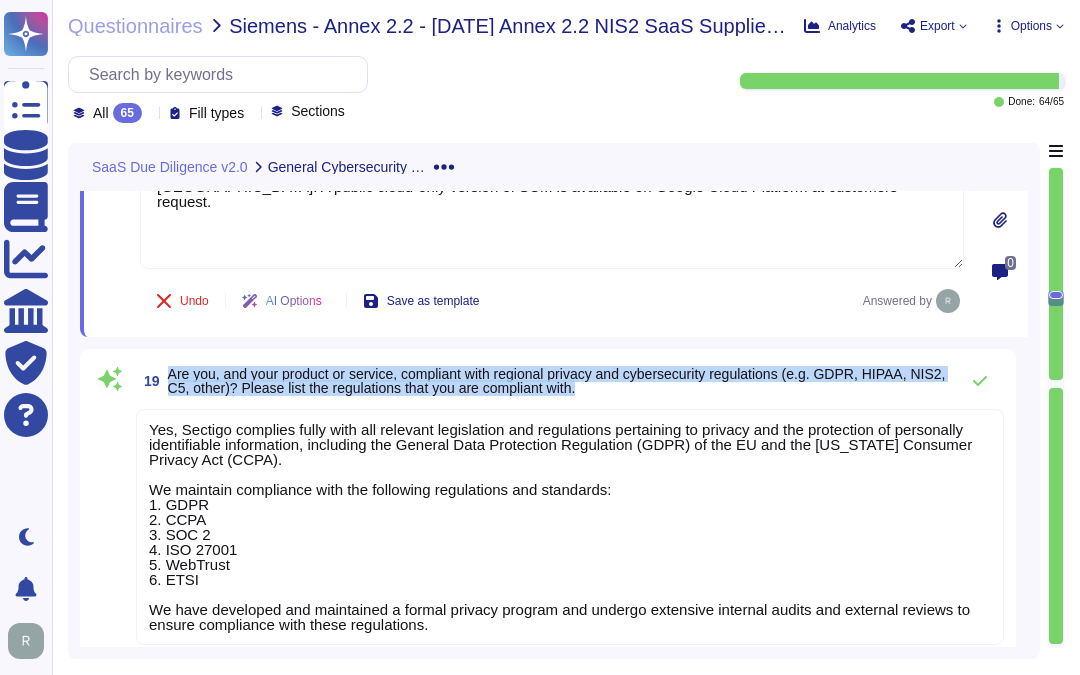 drag, startPoint x: 167, startPoint y: 376, endPoint x: 658, endPoint y: 395, distance: 491.3675 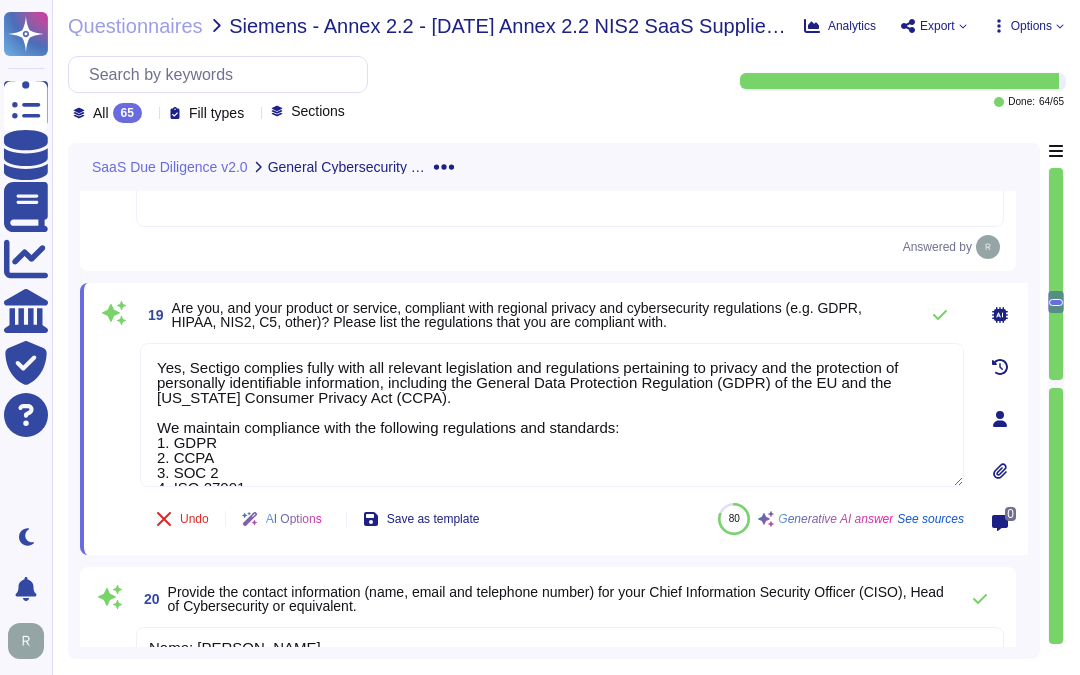 type on "Yes, Sectigo complies fully with all relevant legislation and regulations pertaining to privacy and the protection of personally identifiable information, including the General Data Protection Regulation (GDPR) of the EU and the California Consumer Privacy Act (CCPA).
We maintain compliance with the following regulations and standards:
1. GDPR
2. CCPA
3. SOC 2
4. ISO 27001
5. WebTrust
6. ETSI
We have developed and maintained a formal privacy program and undergo extensive internal audits and external reviews to ensure compliance with these regulations." 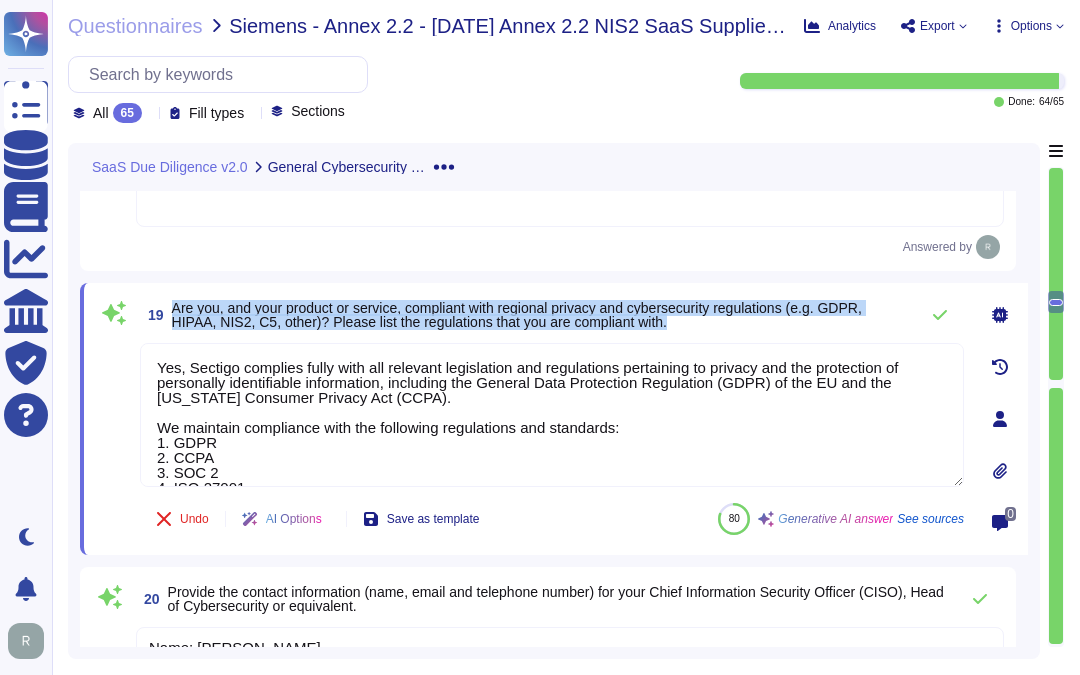 drag, startPoint x: 171, startPoint y: 316, endPoint x: 755, endPoint y: 327, distance: 584.1036 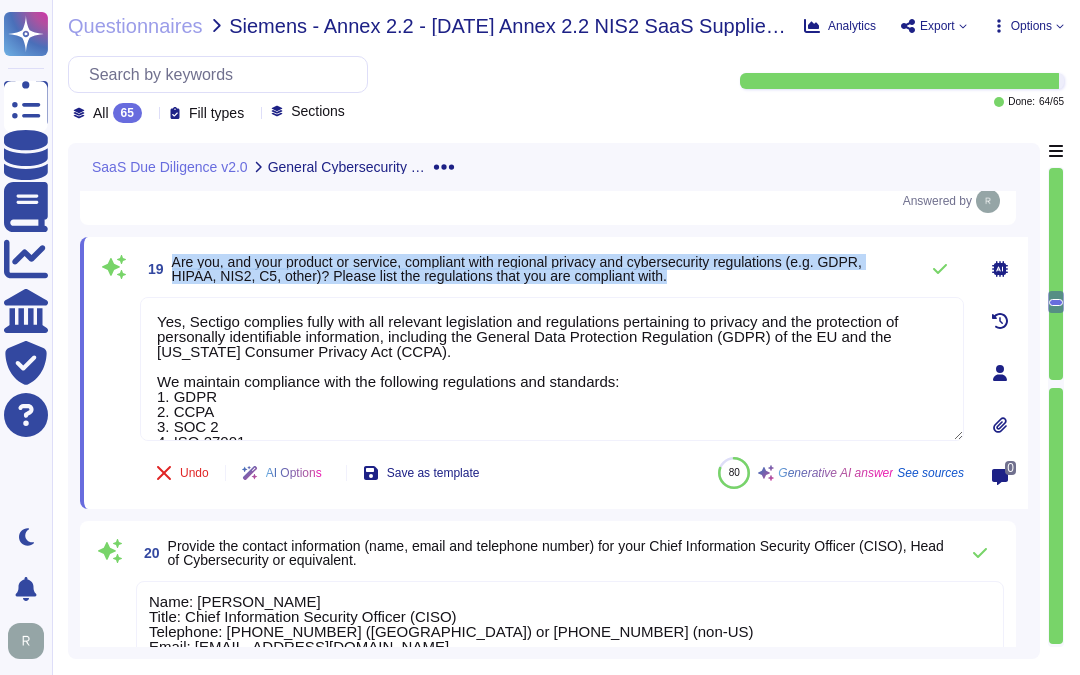 scroll, scrollTop: 2444, scrollLeft: 0, axis: vertical 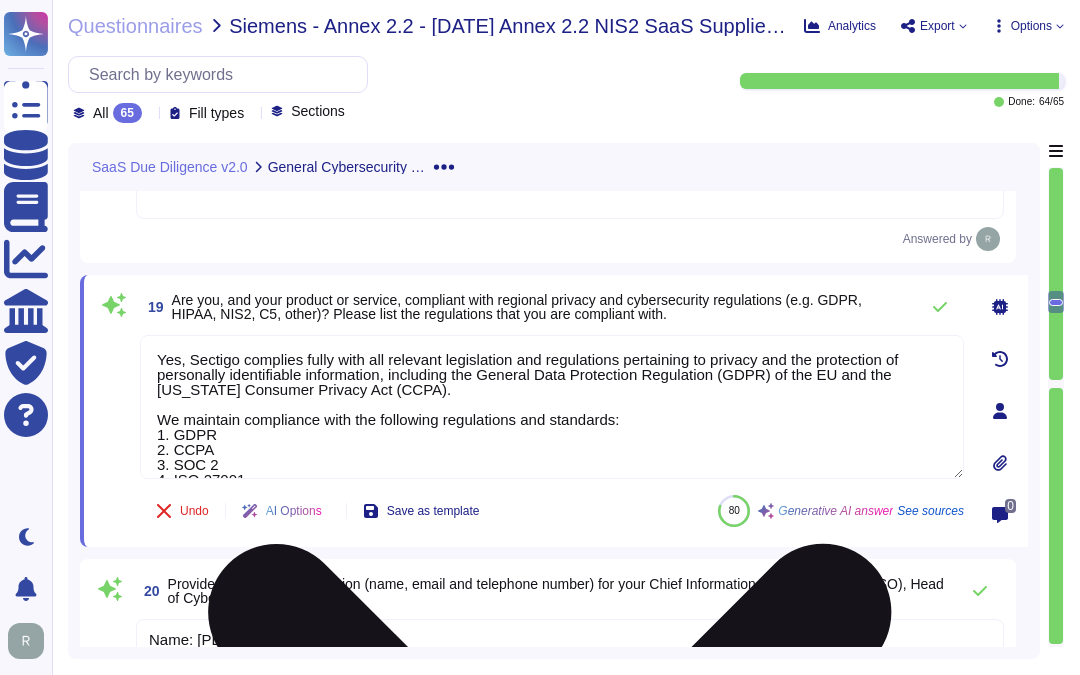 click on "Yes, Sectigo complies fully with all relevant legislation and regulations pertaining to privacy and the protection of personally identifiable information, including the General Data Protection Regulation (GDPR) of the EU and the California Consumer Privacy Act (CCPA).
We maintain compliance with the following regulations and standards:
1. GDPR
2. CCPA
3. SOC 2
4. ISO 27001
5. WebTrust
6. ETSI
We have developed and maintained a formal privacy program and undergo extensive internal audits and external reviews to ensure compliance with these regulations." at bounding box center (552, 407) 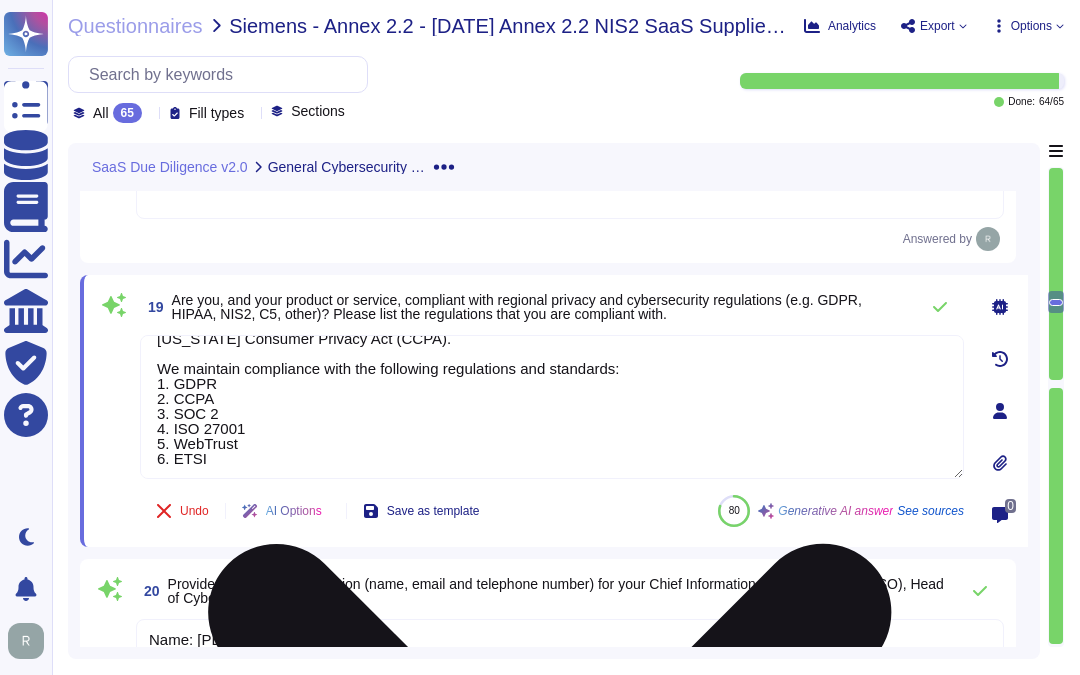 scroll, scrollTop: 0, scrollLeft: 0, axis: both 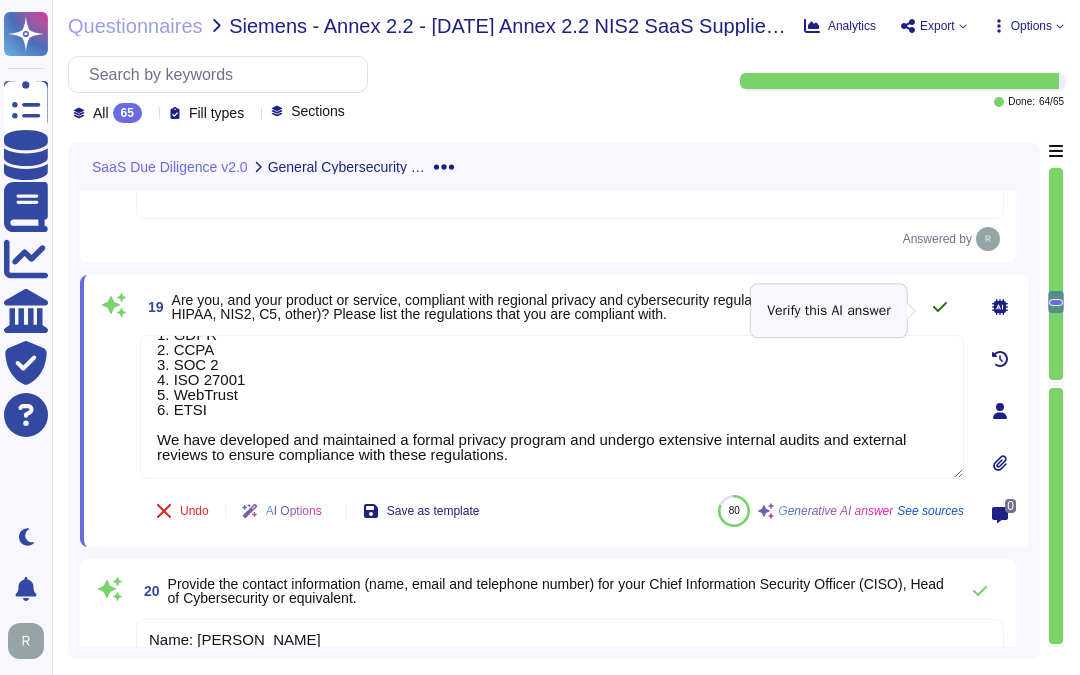 click 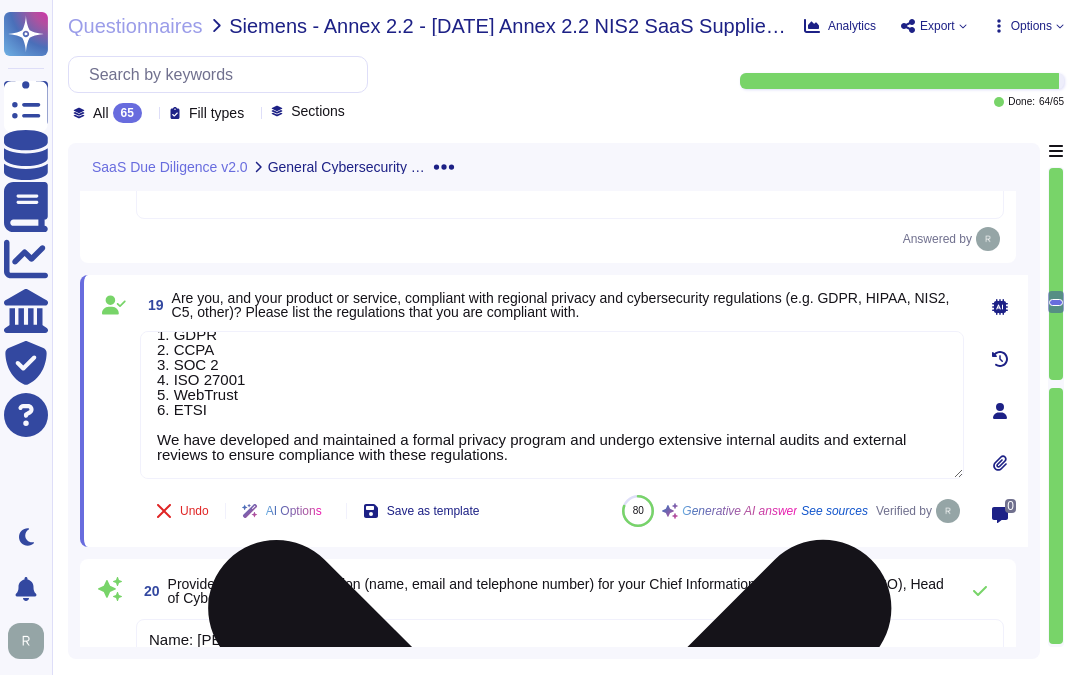 scroll, scrollTop: 100, scrollLeft: 0, axis: vertical 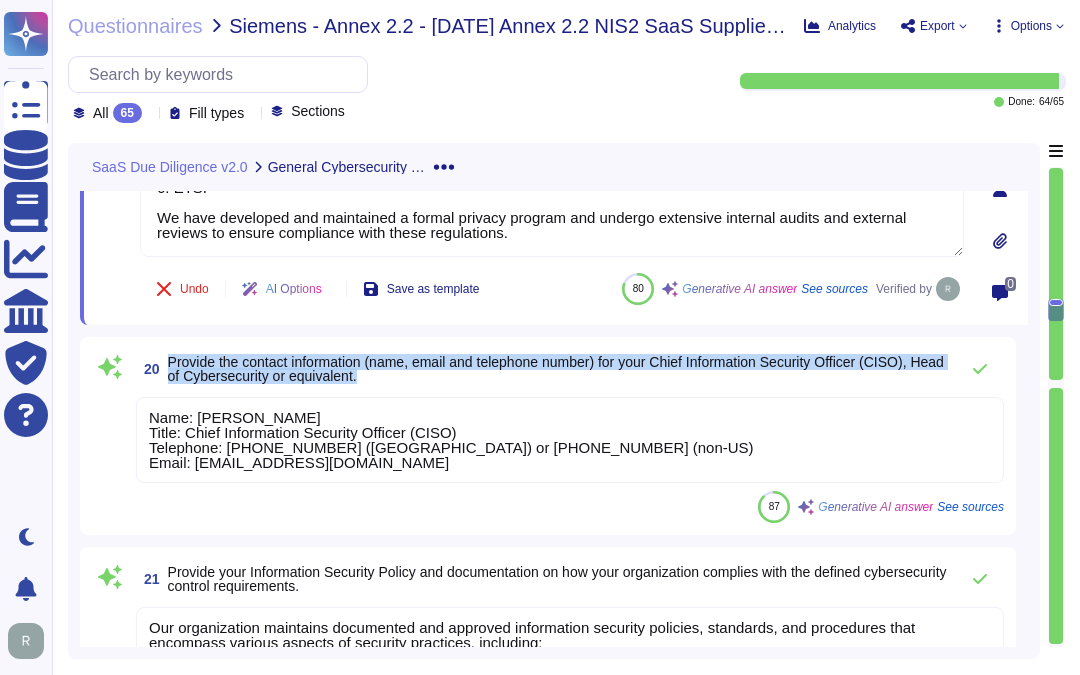 drag, startPoint x: 168, startPoint y: 358, endPoint x: 474, endPoint y: 381, distance: 306.86316 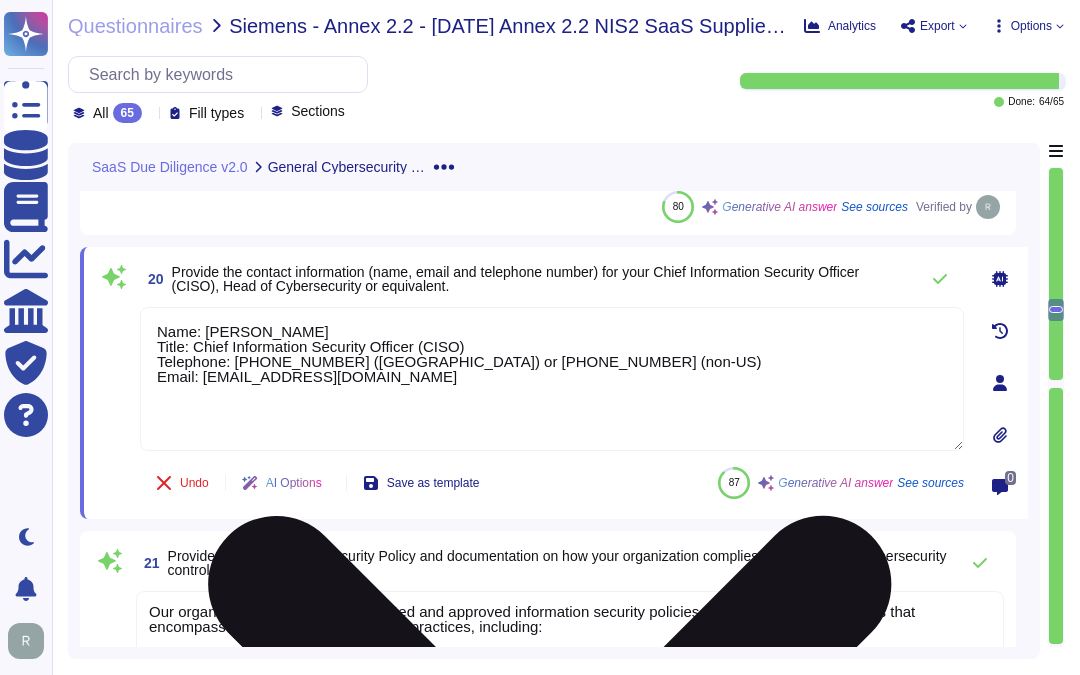 scroll, scrollTop: 2777, scrollLeft: 0, axis: vertical 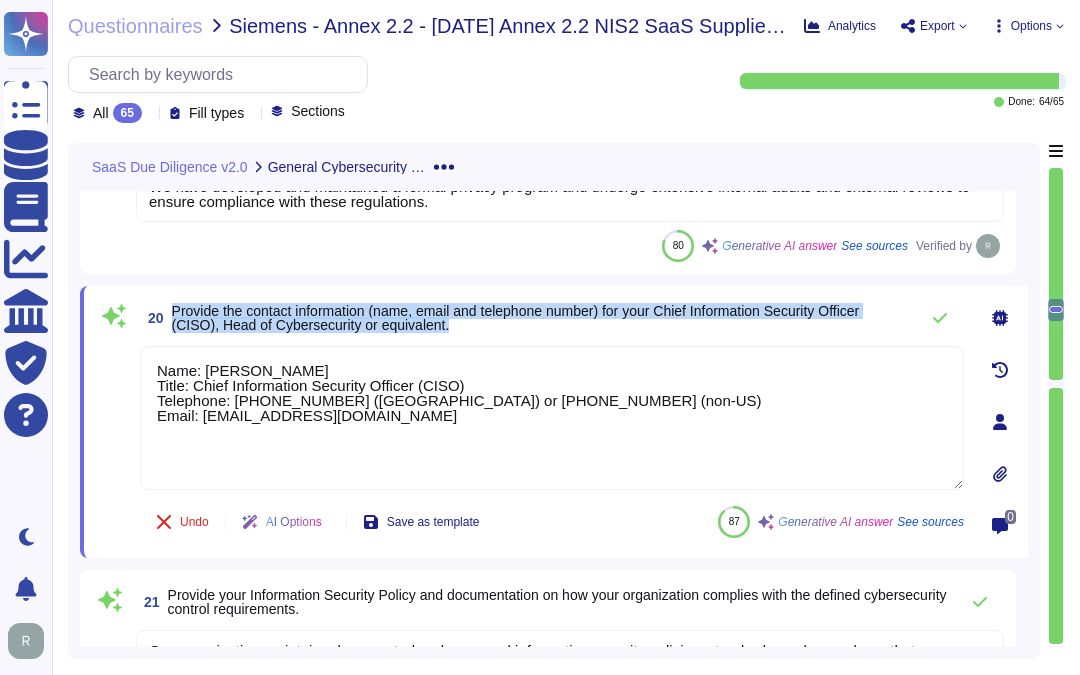 drag, startPoint x: 173, startPoint y: 314, endPoint x: 475, endPoint y: 323, distance: 302.13406 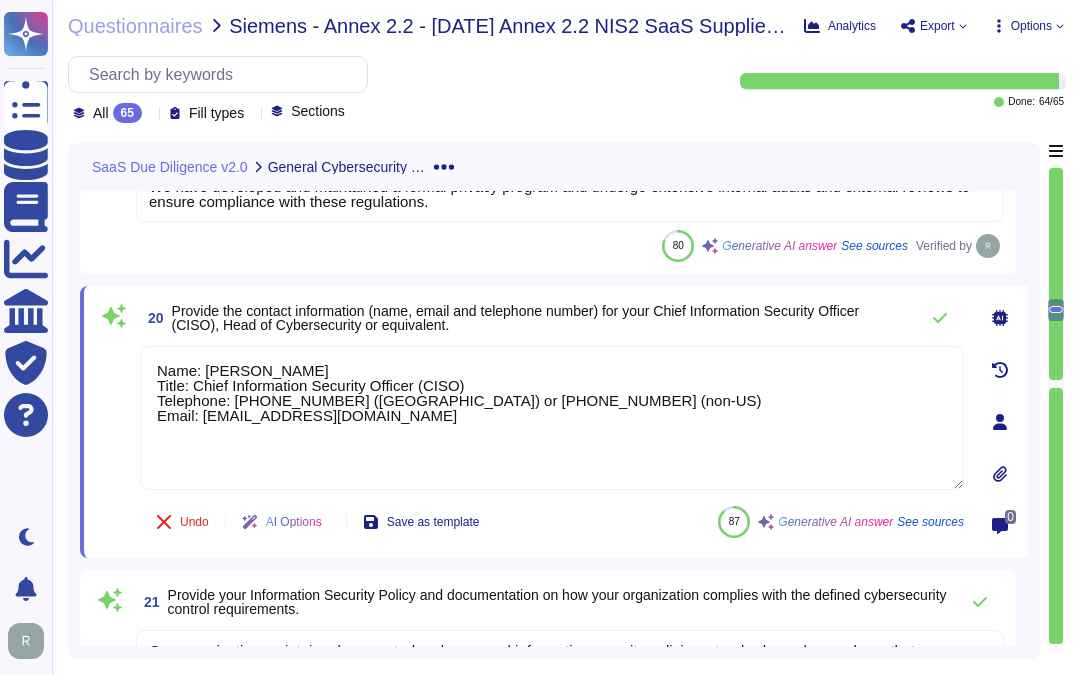 drag, startPoint x: 580, startPoint y: 404, endPoint x: 130, endPoint y: 401, distance: 450.01 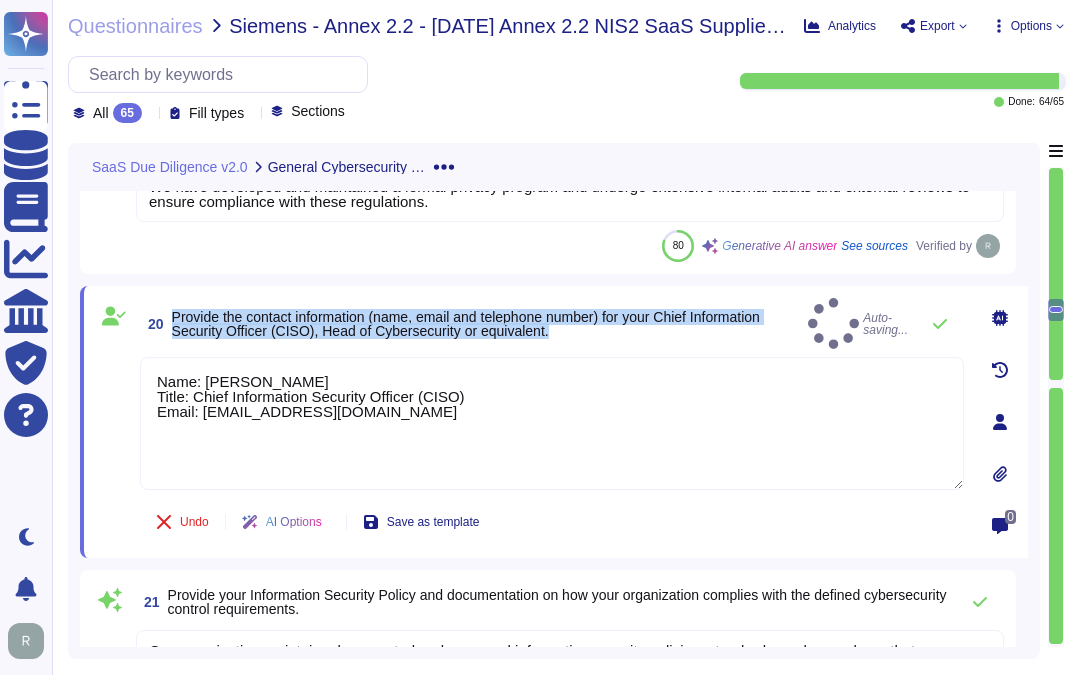 drag, startPoint x: 171, startPoint y: 310, endPoint x: 567, endPoint y: 334, distance: 396.7266 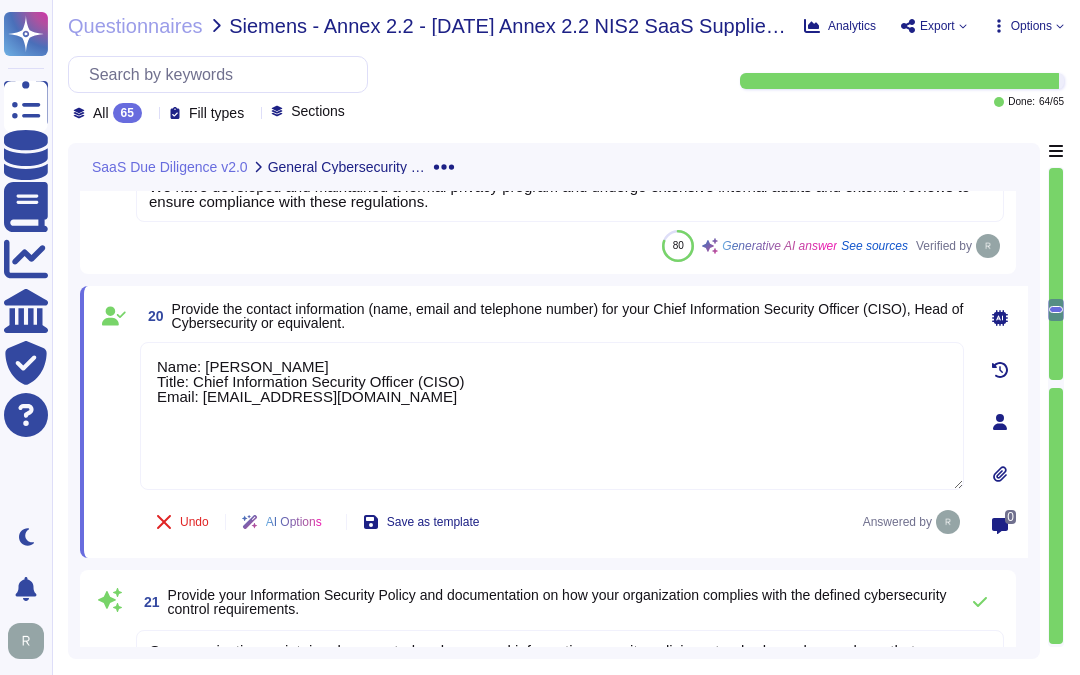 drag, startPoint x: 451, startPoint y: 414, endPoint x: 113, endPoint y: 360, distance: 342.28644 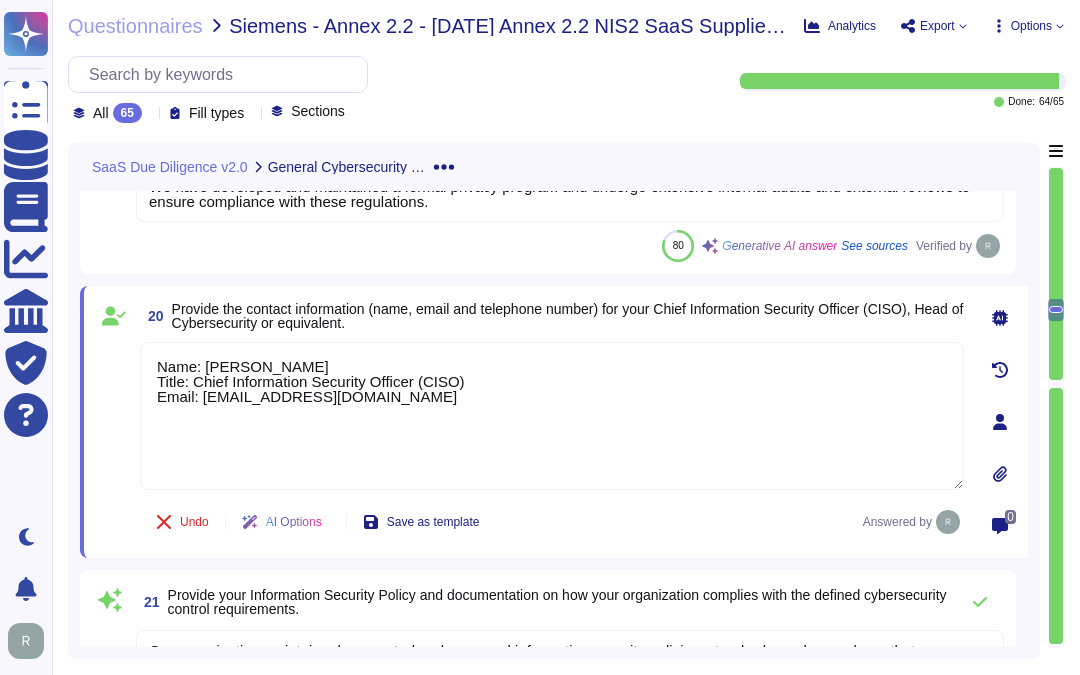 click on "Provide the contact information (name, email and telephone number) for your Chief Information Security Officer (CISO), Head of Cybersecurity or equivalent." at bounding box center [568, 316] 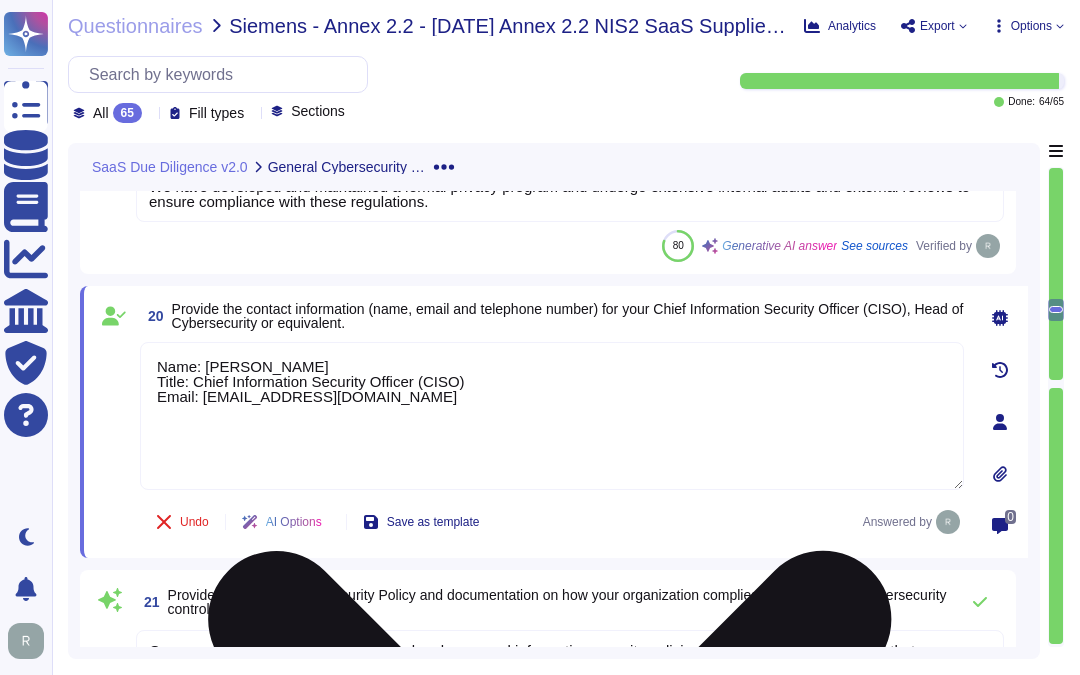 click on "Name: Jason Scott
Title: Chief Information Security Officer (CISO)
Email: infosec_reporting@sectigo.com" at bounding box center [552, 416] 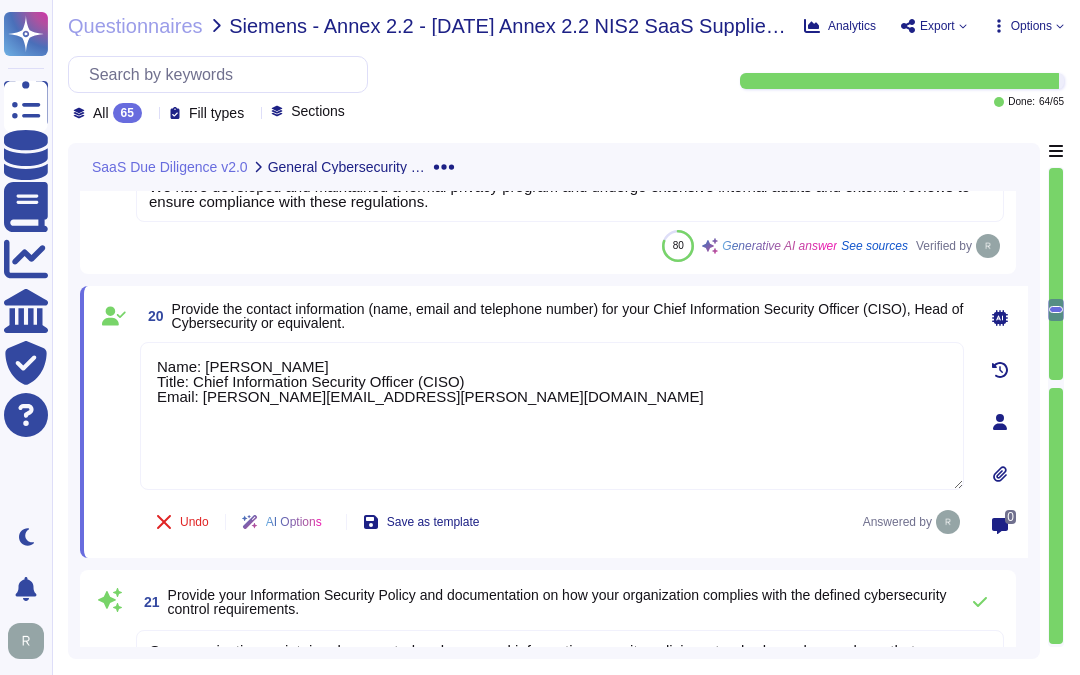 type on "Name: Jason Scott
Title: Chief Information Security Officer (CISO)
Email: jason.scott@sectigo.com" 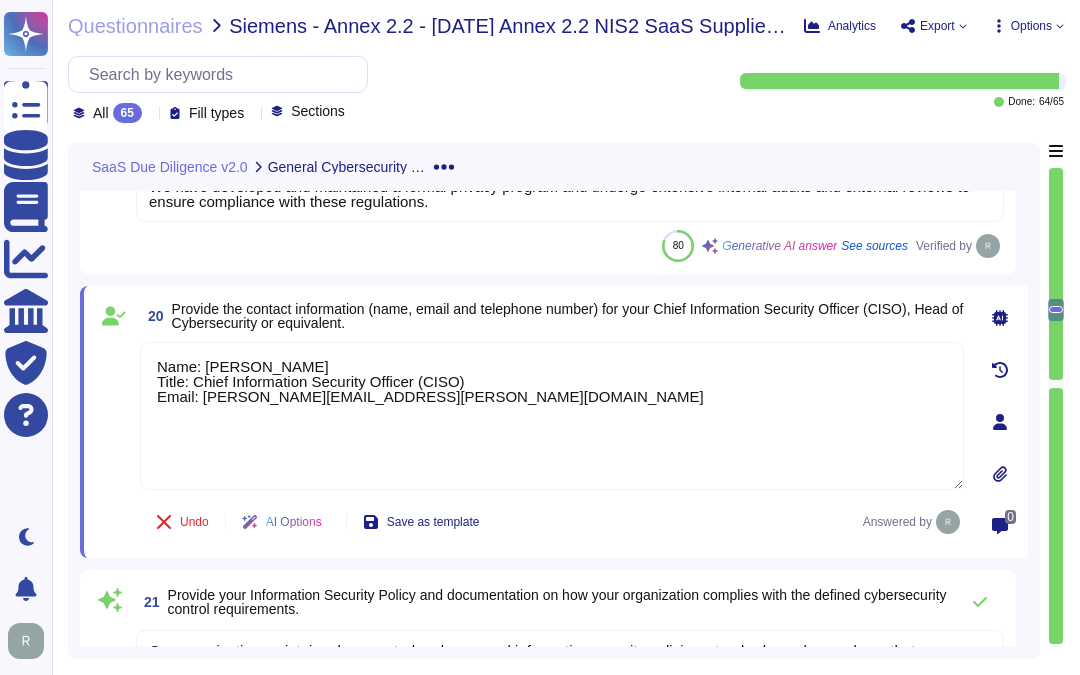 scroll, scrollTop: 3000, scrollLeft: 0, axis: vertical 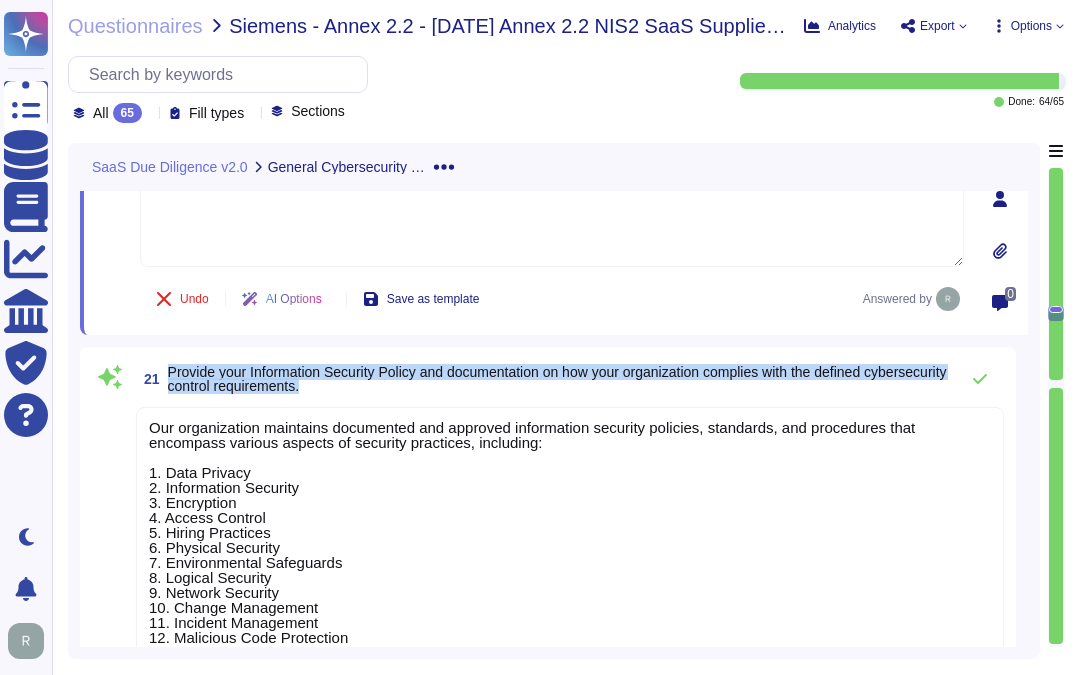 drag, startPoint x: 170, startPoint y: 368, endPoint x: 417, endPoint y: 388, distance: 247.8084 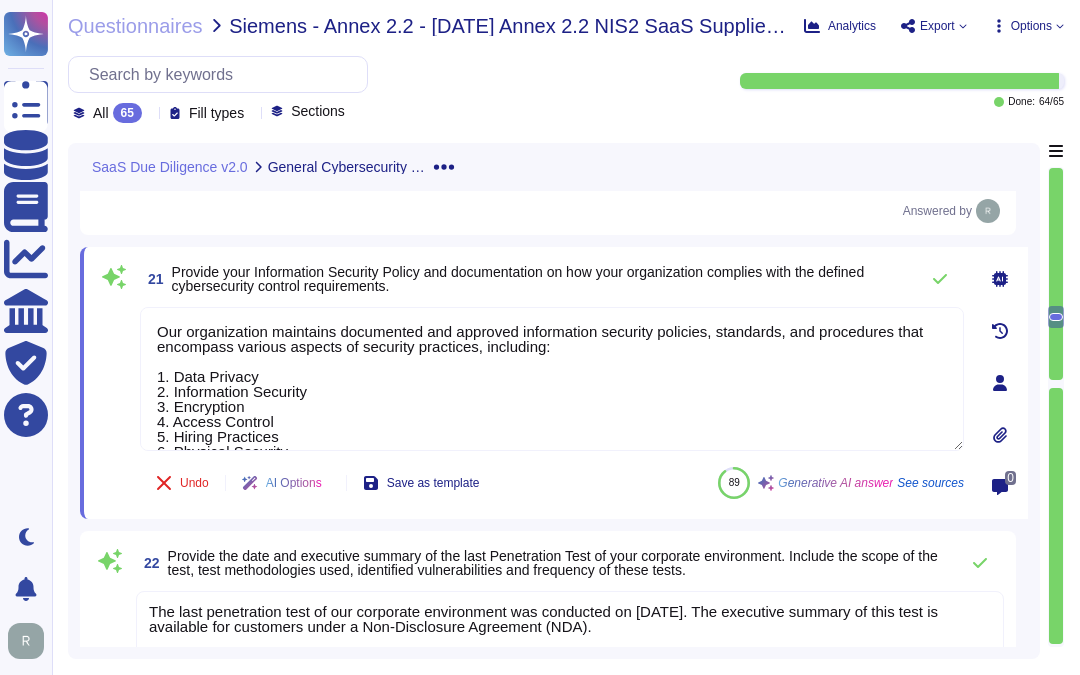 type on "Our organization maintains documented and approved information security policies, standards, and procedures that encompass various aspects of security practices, including:
1. Data Privacy
2. Information Security
3. Encryption
4. Access Control
5. Hiring Practices
6. Physical Security
7. Environmental Safeguards
8. Logical Security
9. Network Security
10. Change Management
11. Incident Management
12. Malicious Code Protection
13. System Backups
14. Business Continuity
15. Disaster Recovery
These policies are regularly reviewed and updated based on business and technological challenges, with management approval. All personnel have access to these policies through an internal repository.
Additionally, we adhere to best practice frameworks and standards, including ISO 27001, SOC, ETSI, and WebTrust, ensuring compliance with industry standards.
For specific policies and documentation, please refer to the Info Sec Policy and the SOC 2 report, which are available for review." 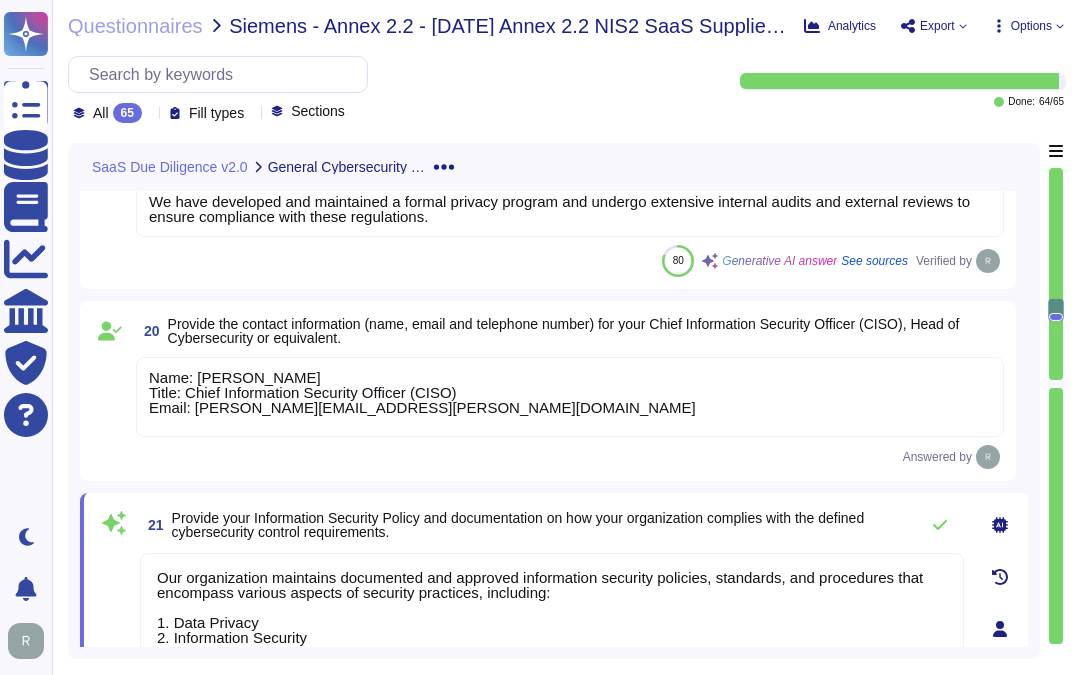 scroll, scrollTop: 2666, scrollLeft: 0, axis: vertical 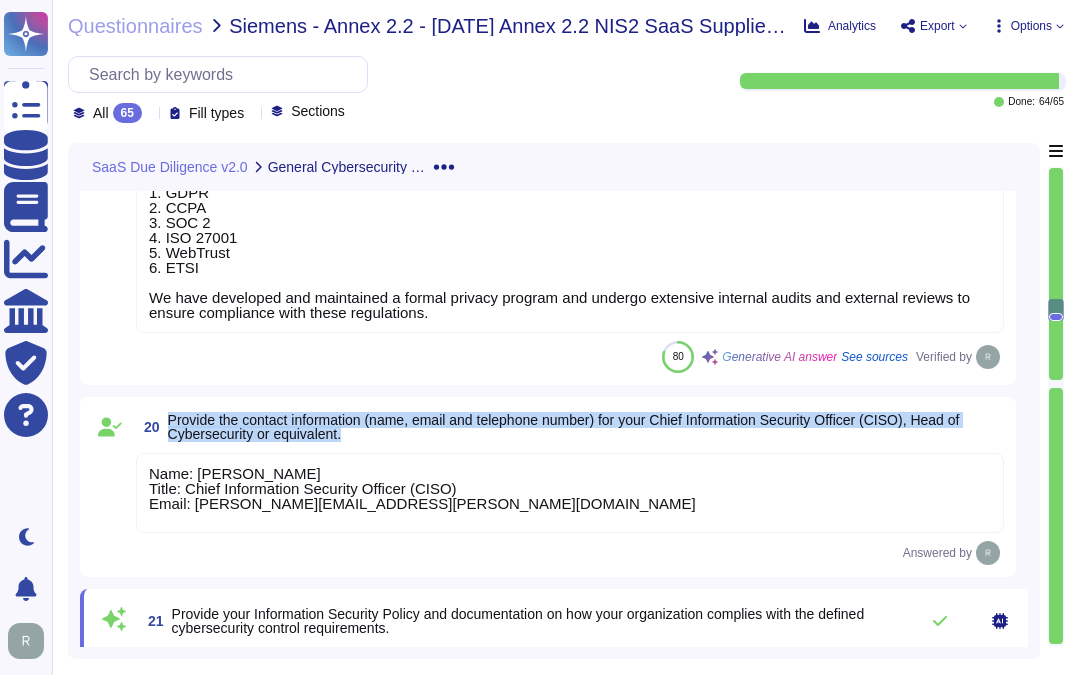drag, startPoint x: 167, startPoint y: 421, endPoint x: 413, endPoint y: 433, distance: 246.29251 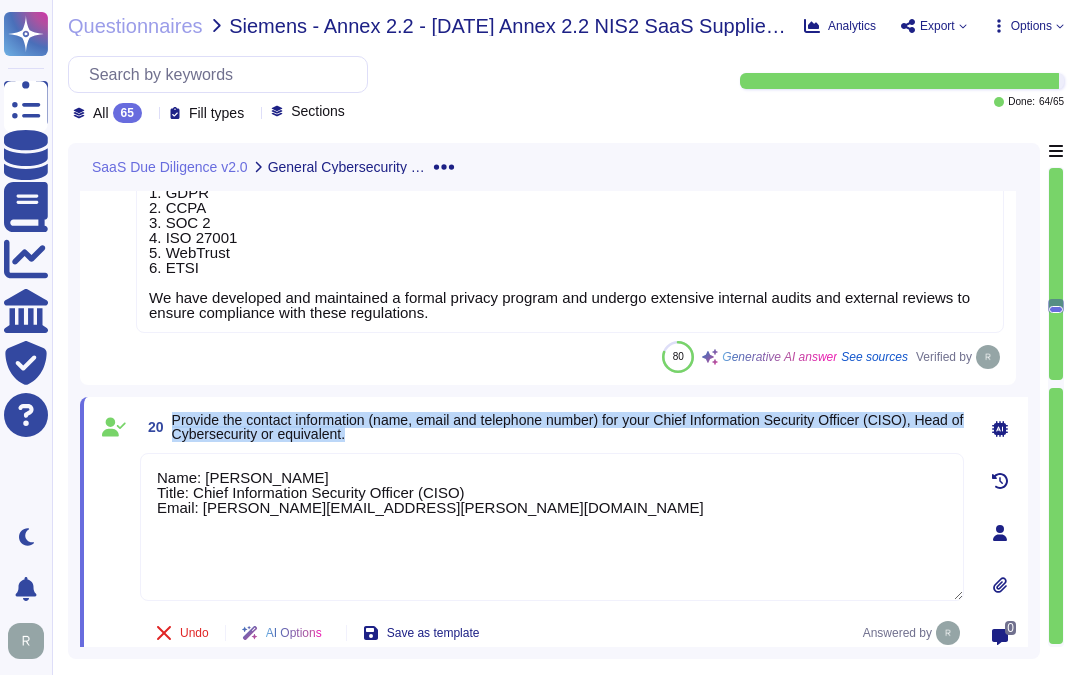 type on "Name: Jason Scott
Title: Chief Information Security Officer (CISO)
Email: jason.scott@sectigo.com" 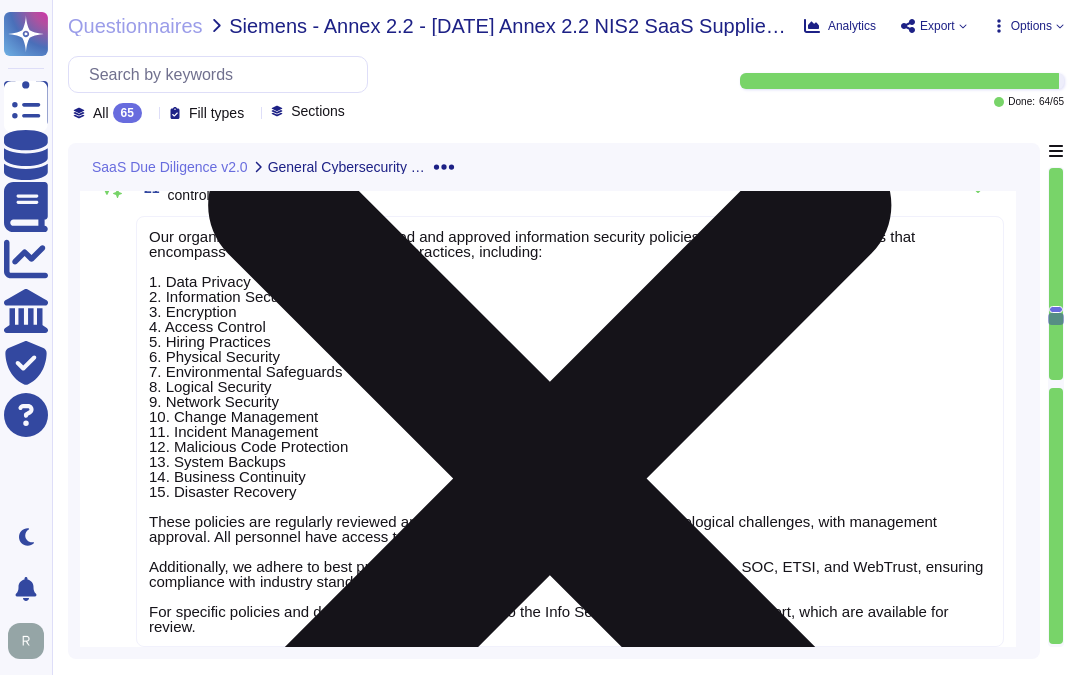 scroll, scrollTop: 3222, scrollLeft: 0, axis: vertical 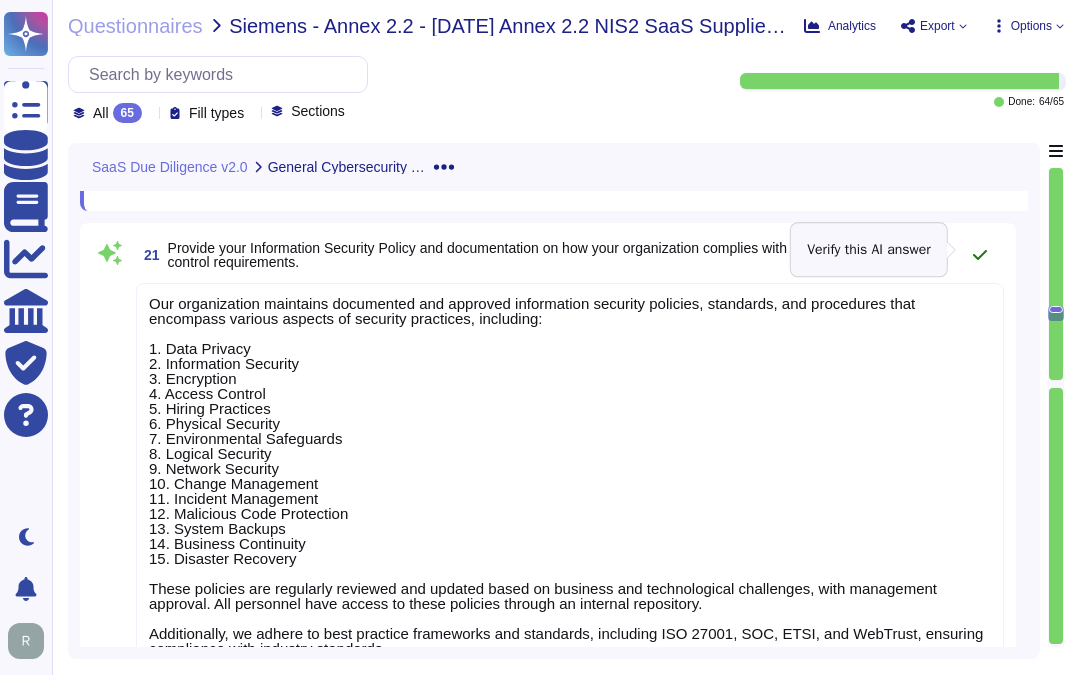 click 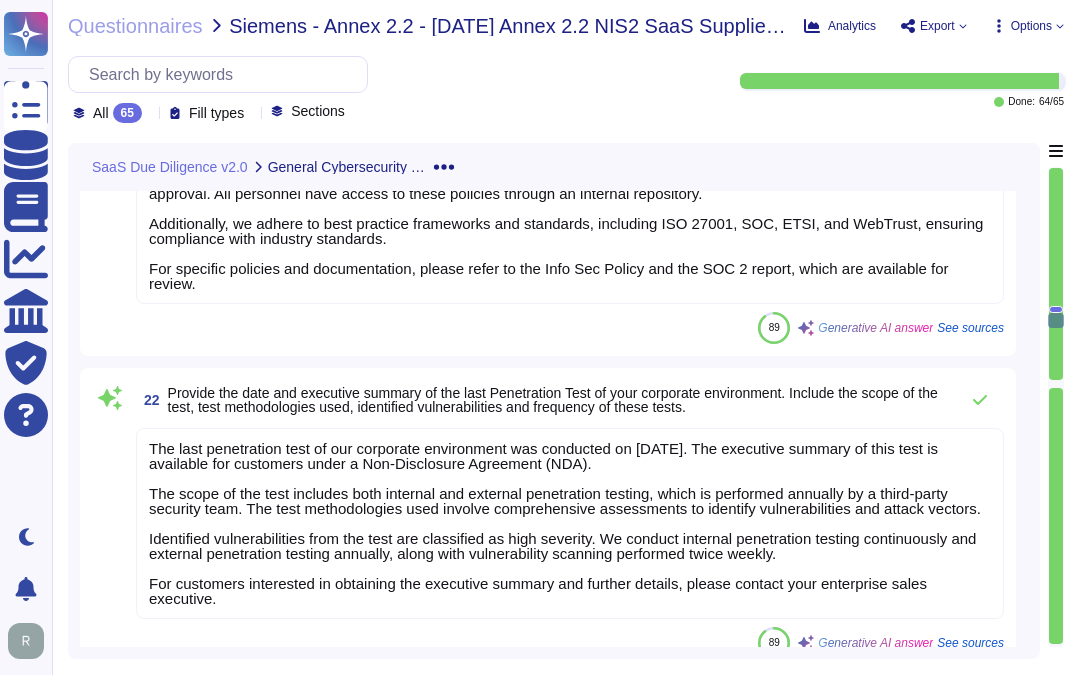 scroll, scrollTop: 3561, scrollLeft: 0, axis: vertical 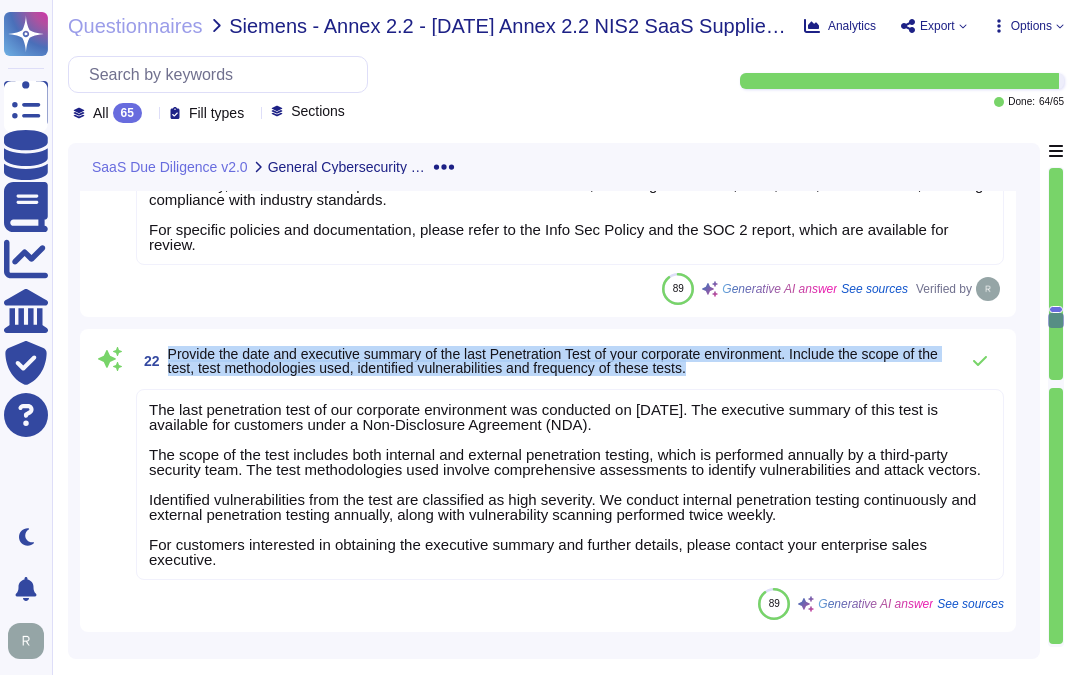 drag, startPoint x: 167, startPoint y: 330, endPoint x: 815, endPoint y: 361, distance: 648.7411 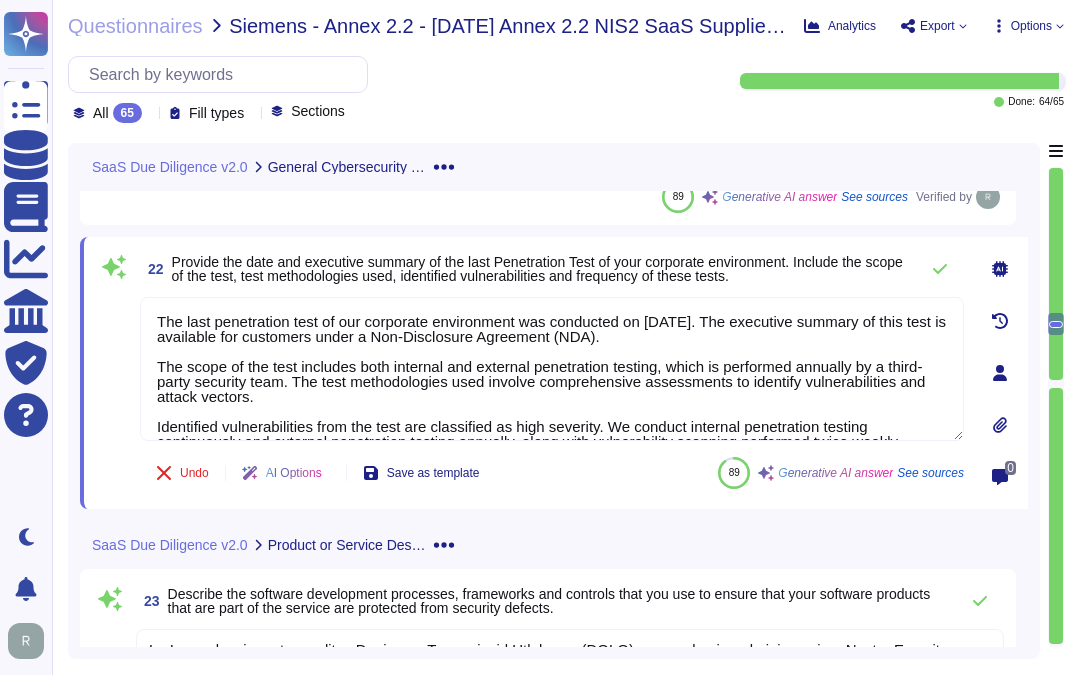 type on "The last penetration test of our corporate environment was conducted on March 2, 2024. The executive summary of this test is available for customers under a Non-Disclosure Agreement (NDA).
The scope of the test includes both internal and external penetration testing, which is performed annually by a third-party security team. The test methodologies used involve comprehensive assessments to identify vulnerabilities and attack vectors.
Identified vulnerabilities from the test are classified as high severity. We conduct internal penetration testing continuously and external penetration testing annually, along with vulnerability scanning performed twice weekly.
For customers interested in obtaining the executive summary and further details, please contact your enterprise sales executive." 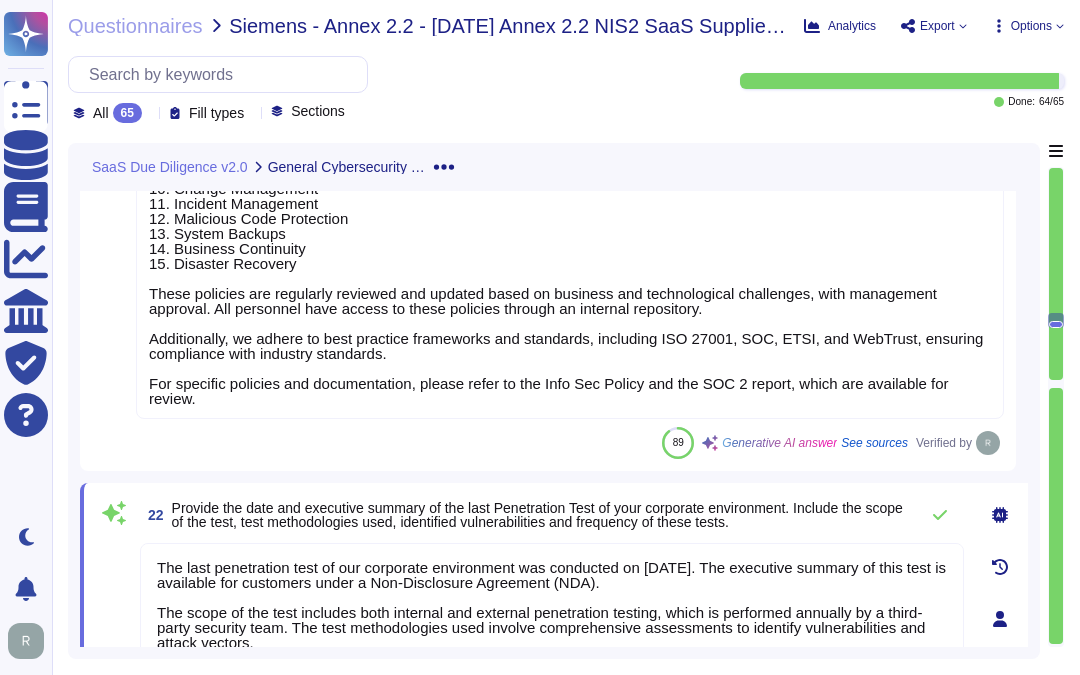 scroll, scrollTop: 3353, scrollLeft: 0, axis: vertical 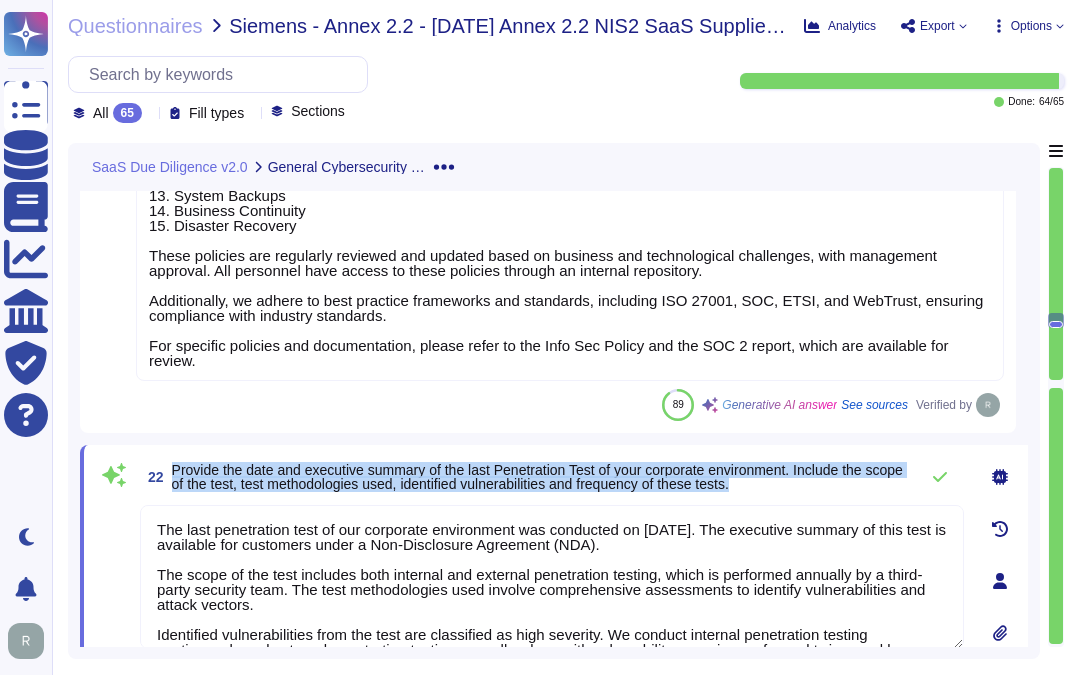 drag, startPoint x: 171, startPoint y: 456, endPoint x: 798, endPoint y: 472, distance: 627.2041 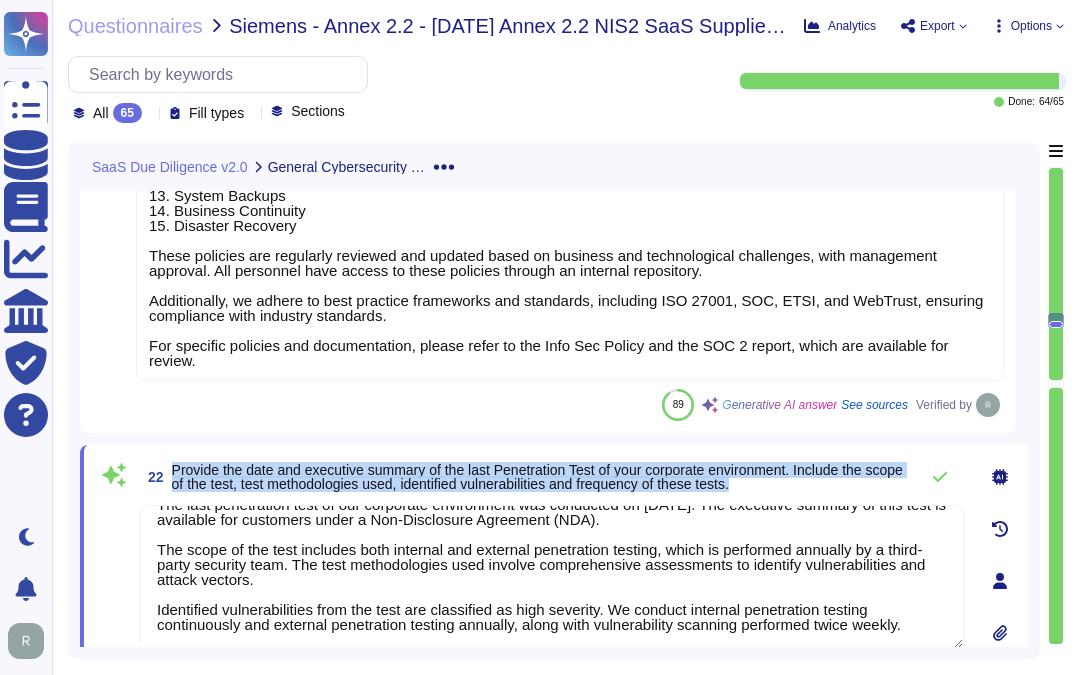 scroll, scrollTop: 0, scrollLeft: 0, axis: both 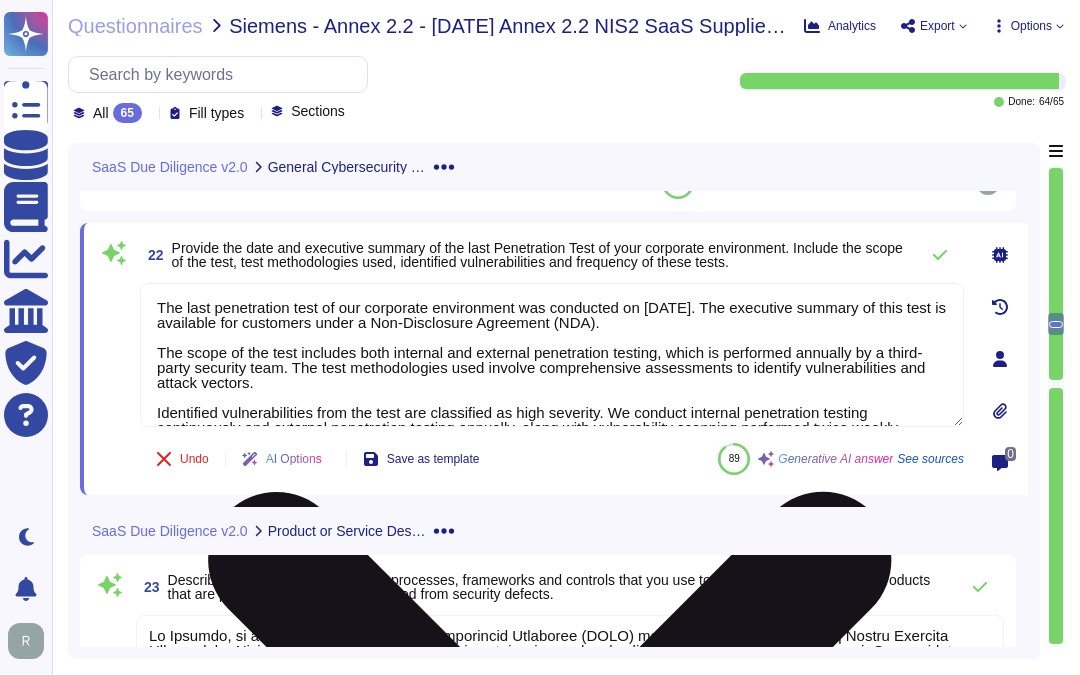 click on "The last penetration test of our corporate environment was conducted on March 2, 2024. The executive summary of this test is available for customers under a Non-Disclosure Agreement (NDA).
The scope of the test includes both internal and external penetration testing, which is performed annually by a third-party security team. The test methodologies used involve comprehensive assessments to identify vulnerabilities and attack vectors.
Identified vulnerabilities from the test are classified as high severity. We conduct internal penetration testing continuously and external penetration testing annually, along with vulnerability scanning performed twice weekly.
For customers interested in obtaining the executive summary and further details, please contact your enterprise sales executive." at bounding box center [552, 355] 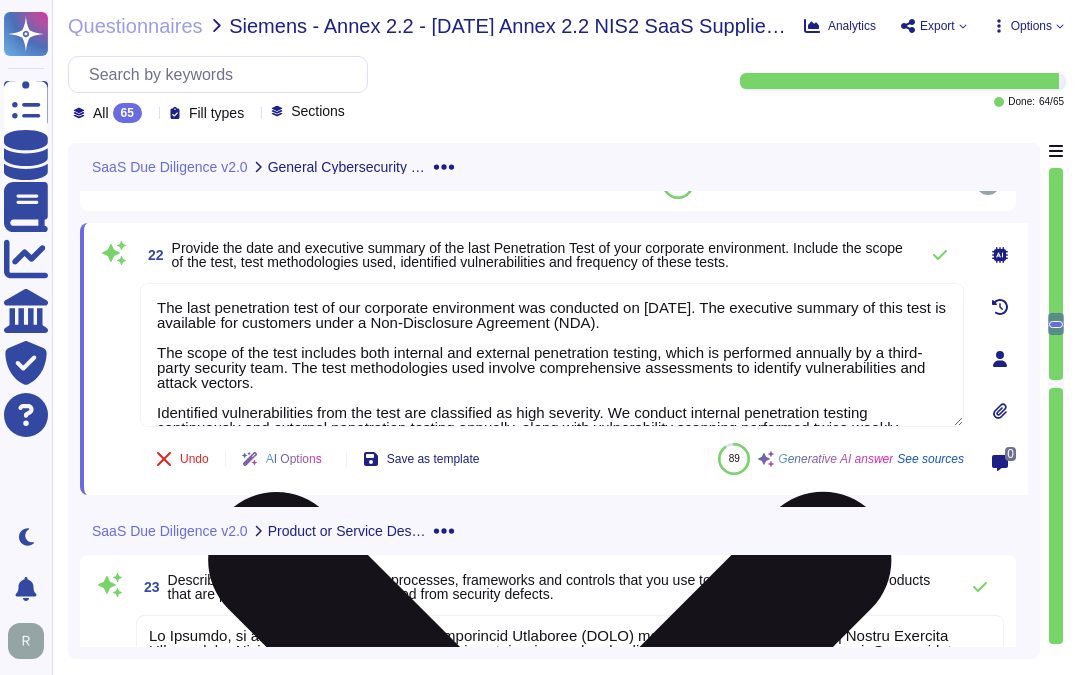 click on "The last penetration test of our corporate environment was conducted on March 2, 2024. The executive summary of this test is available for customers under a Non-Disclosure Agreement (NDA).
The scope of the test includes both internal and external penetration testing, which is performed annually by a third-party security team. The test methodologies used involve comprehensive assessments to identify vulnerabilities and attack vectors.
Identified vulnerabilities from the test are classified as high severity. We conduct internal penetration testing continuously and external penetration testing annually, along with vulnerability scanning performed twice weekly.
For customers interested in obtaining the executive summary and further details, please contact your enterprise sales executive." at bounding box center (552, 355) 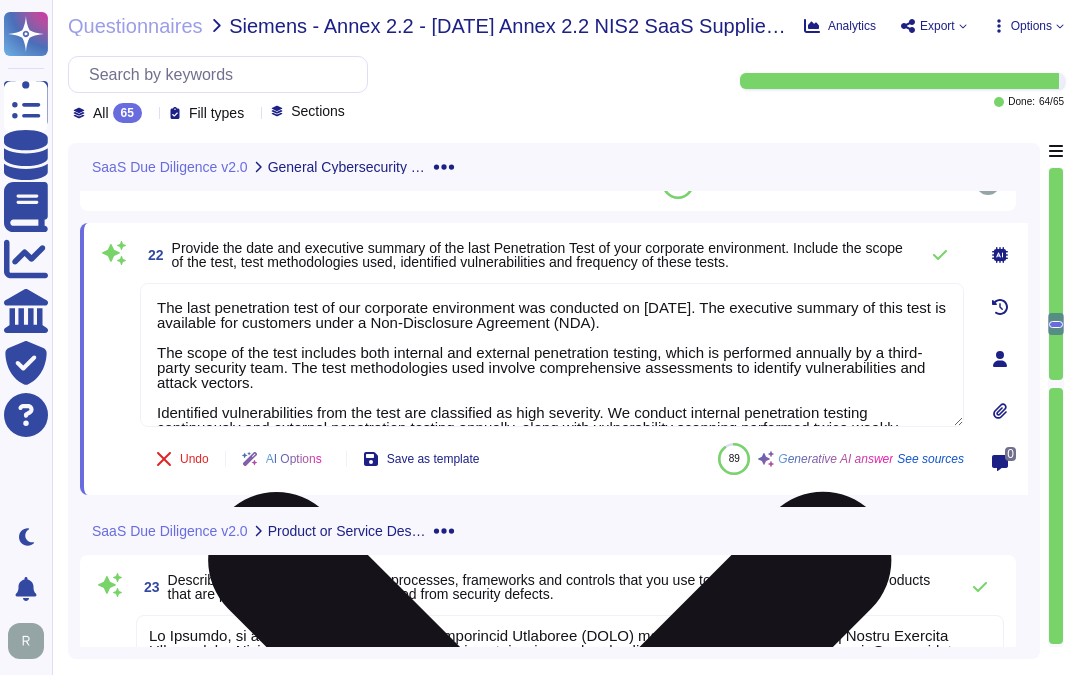 paste on "February 2025. The results, including an executive summary, are available for customers under a Non-Disclosure Agreement (NDA).
The scope of the test includes both internal and external penetration testing, which is performed annually by a qualified third-party security team. The test methodologies used are consistent with industry standards for penetration testing." 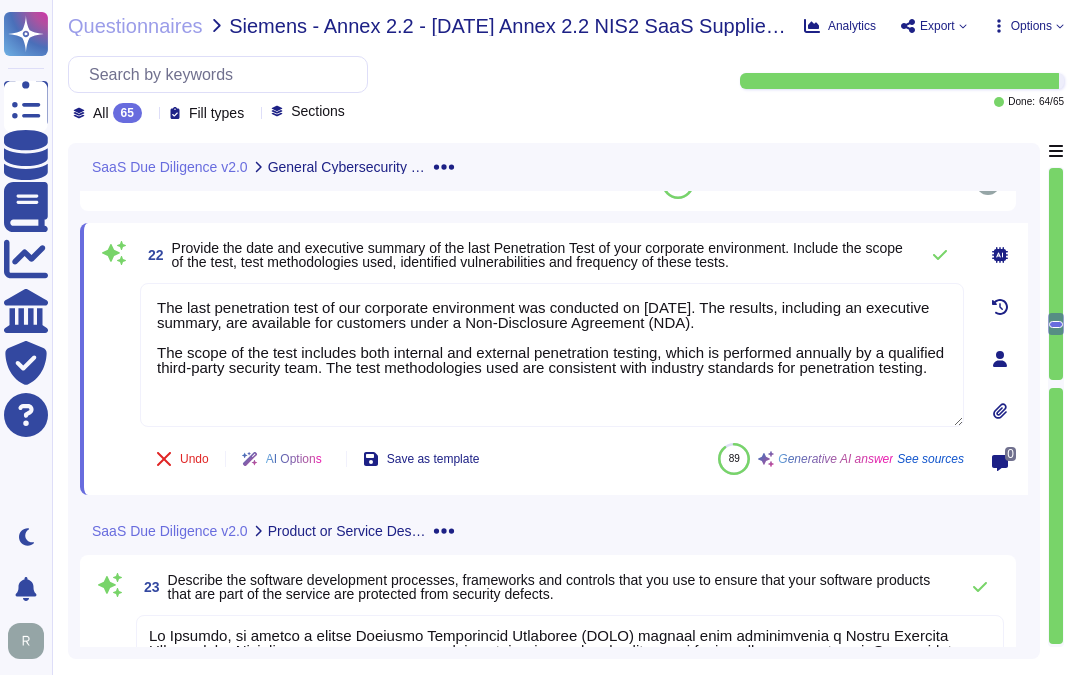 type on "The last penetration test of our corporate environment was conducted on February 2025. The results, including an executive summary, are available for customers under a Non-Disclosure Agreement (NDA).
The scope of the test includes both internal and external penetration testing, which is performed annually by a qualified third-party security team. The test methodologies used are consistent with industry standards for penetration testing." 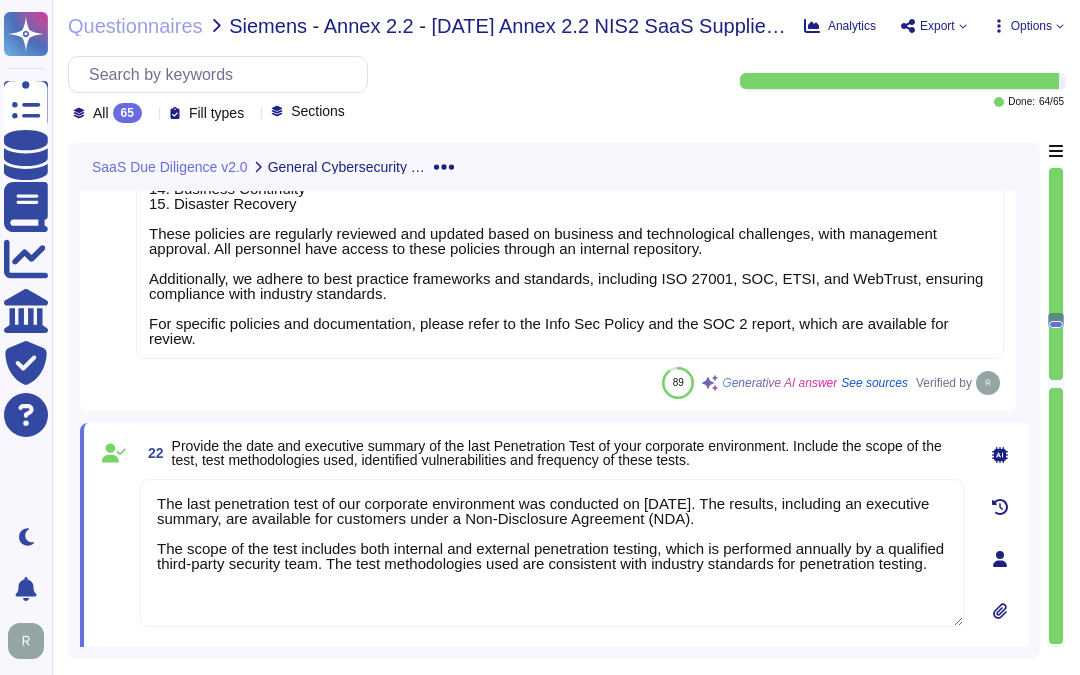 type on "The last penetration test of our corporate environment was conducted on February 2025. The results, including an executive summary, are available for customers under a Non-Disclosure Agreement (NDA).
The scope of the test includes both internal and external penetration testing, which is performed annually by a qualified third-party security team. The test methodologies used are consistent with industry standards for penetration testing." 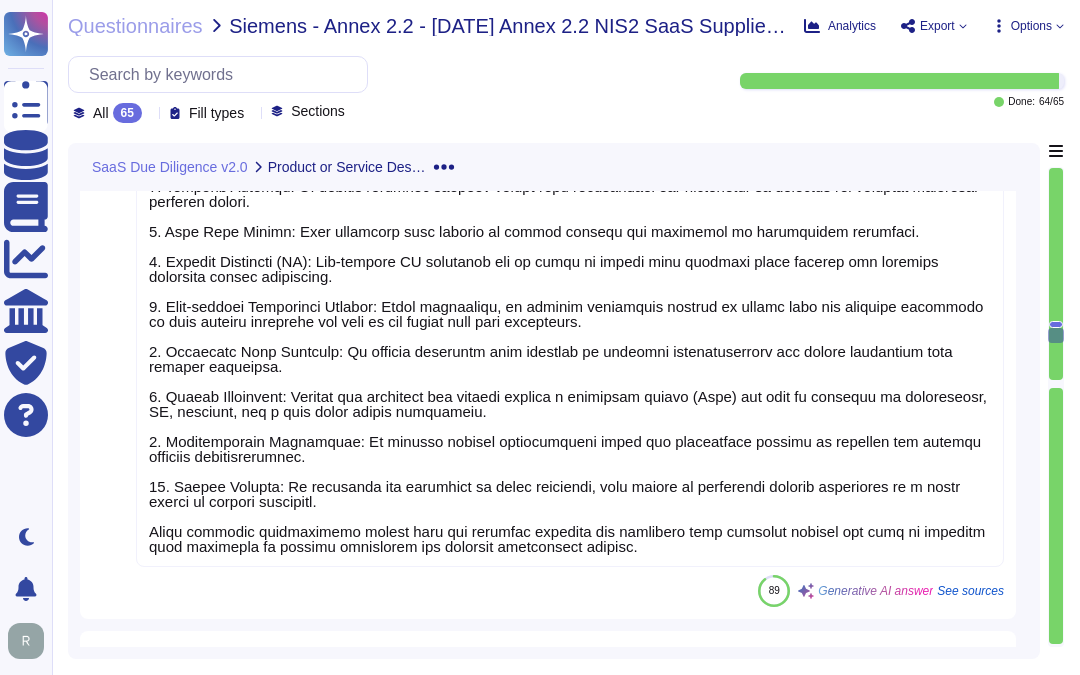 scroll, scrollTop: 4141, scrollLeft: 0, axis: vertical 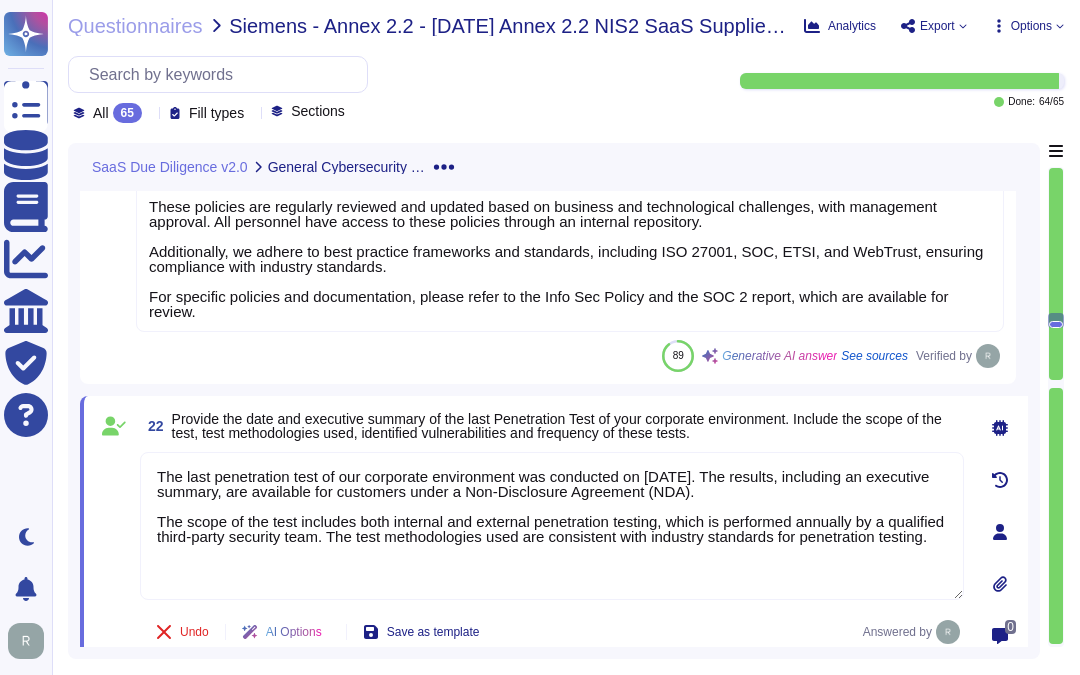 type on "The last penetration test of our corporate environment was conducted on February 2025. The results, including an executive summary, are available for customers under a Non-Disclosure Agreement (NDA).
The scope of the test includes both internal and external penetration testing, which is performed annually by a qualified third-party security team. The test methodologies used are consistent with industry standards for penetration testing." 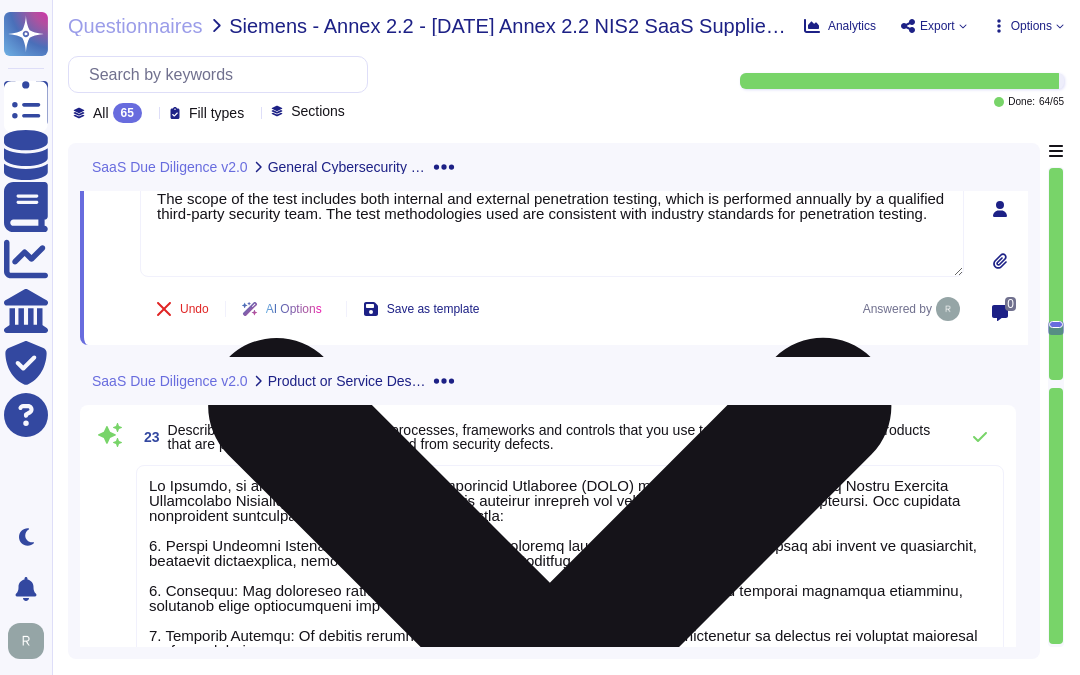 scroll, scrollTop: 3723, scrollLeft: 0, axis: vertical 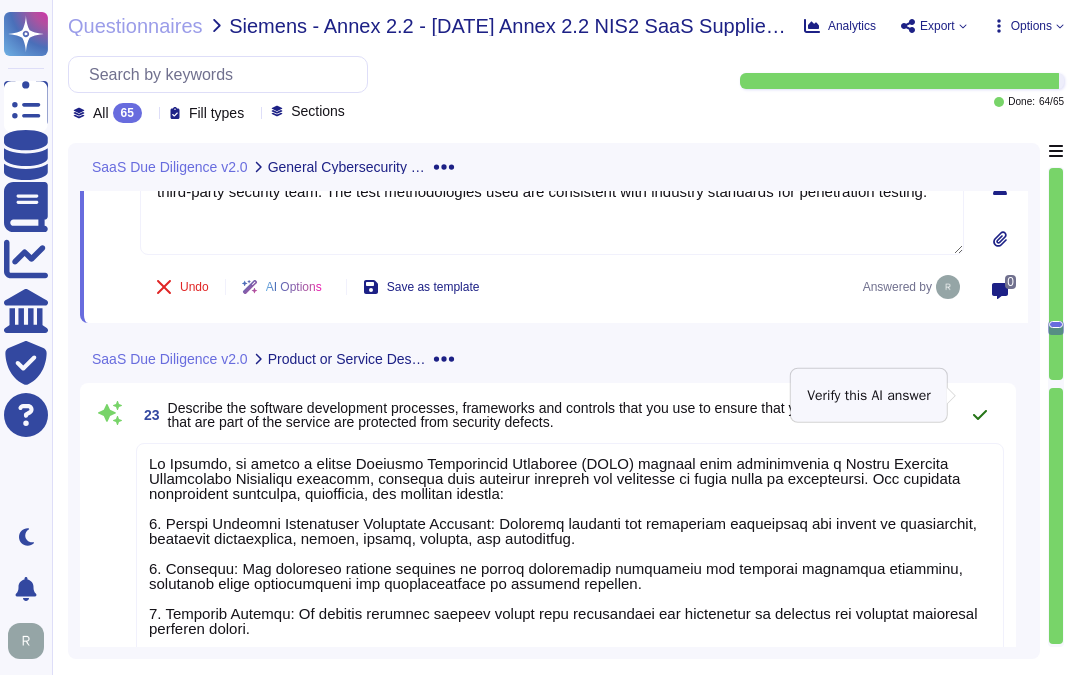 click 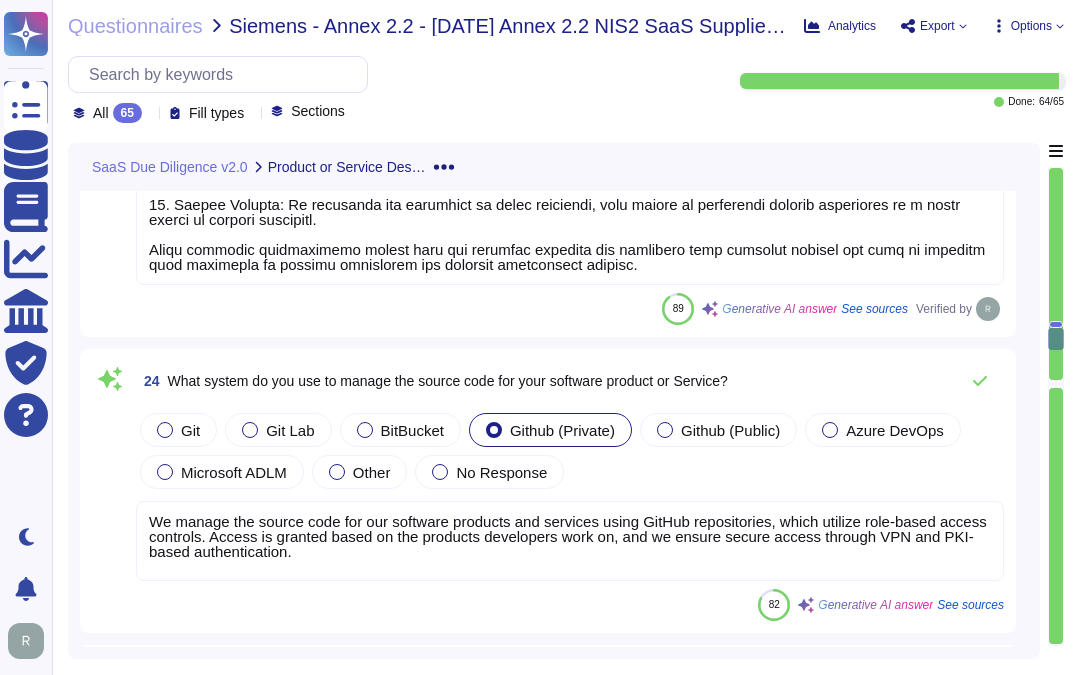 scroll, scrollTop: 4390, scrollLeft: 0, axis: vertical 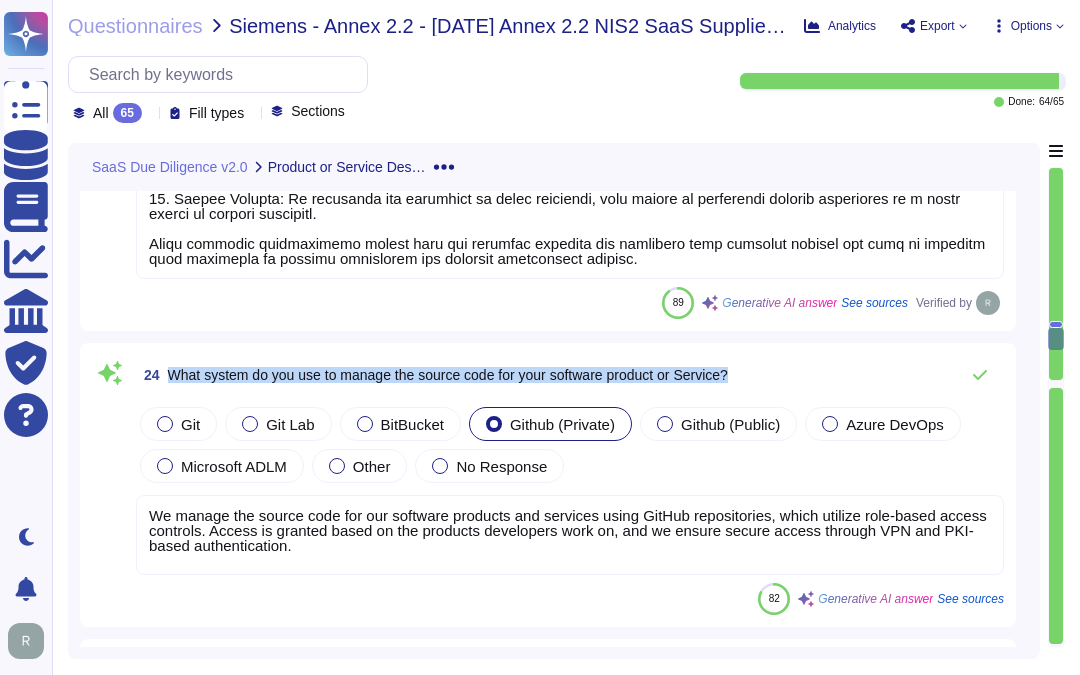 drag, startPoint x: 170, startPoint y: 376, endPoint x: 773, endPoint y: 370, distance: 603.02985 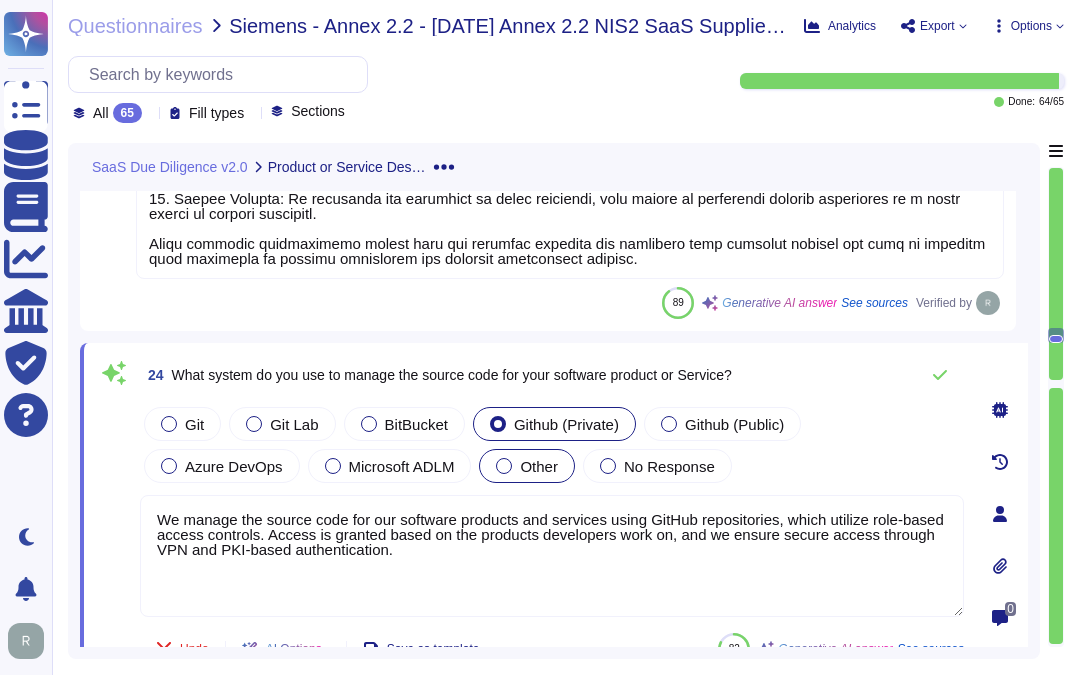 type on "We manage the source code for our software products and services using GitHub repositories, which utilize role-based access controls. Access is granted based on the products developers work on, and we ensure secure access through VPN and PKI-based authentication." 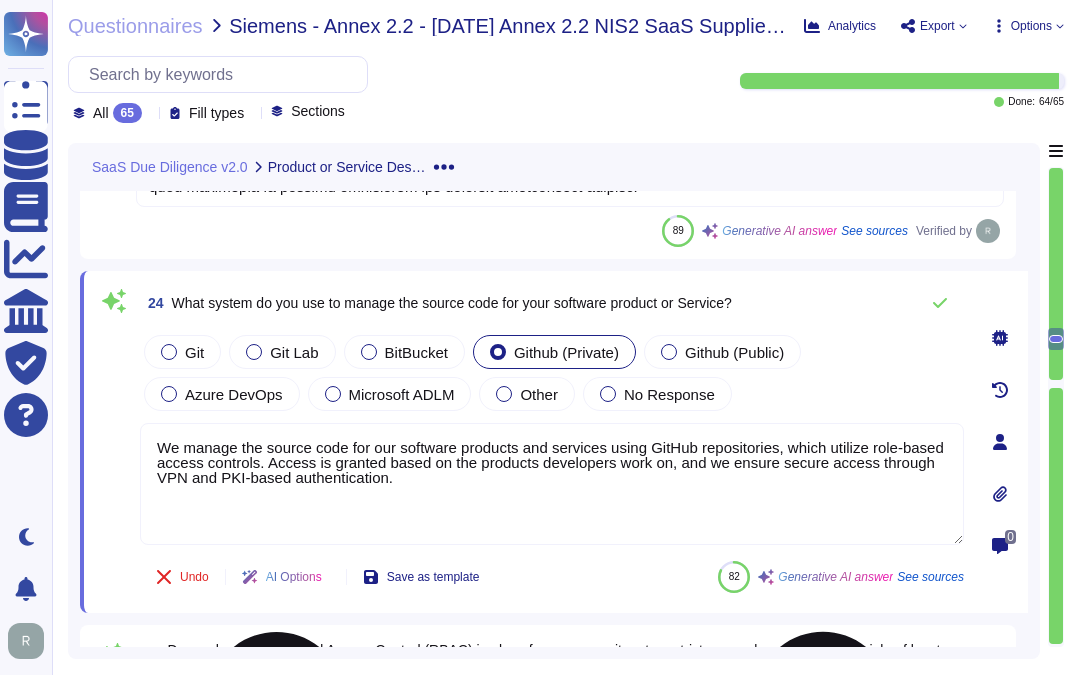 scroll, scrollTop: 4501, scrollLeft: 0, axis: vertical 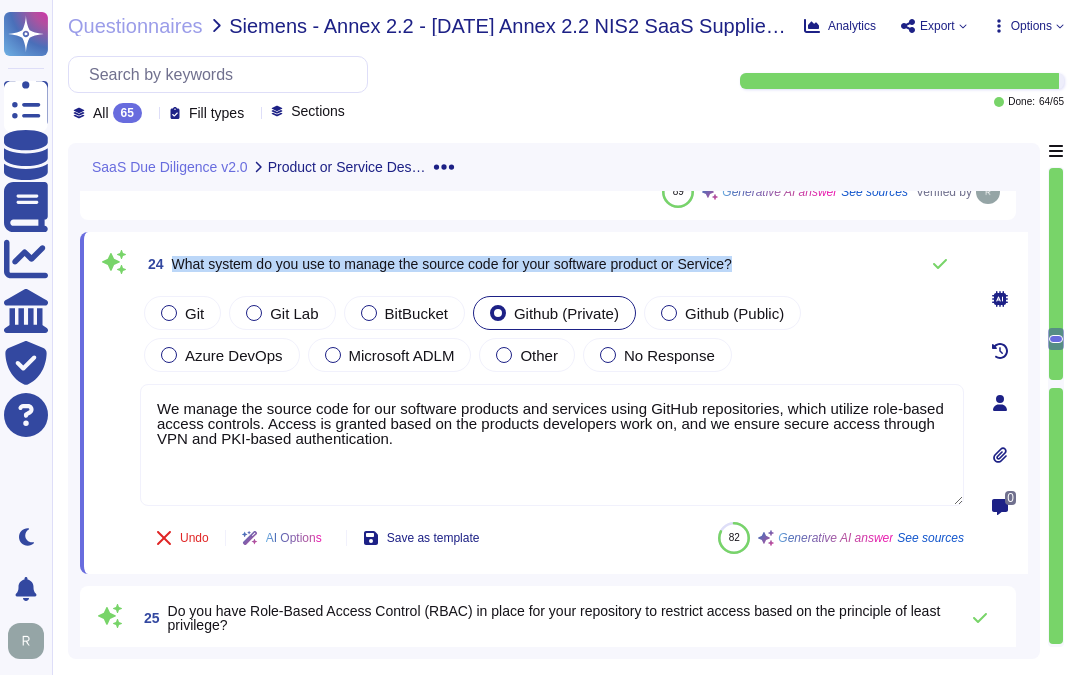 drag, startPoint x: 172, startPoint y: 263, endPoint x: 833, endPoint y: 254, distance: 661.0613 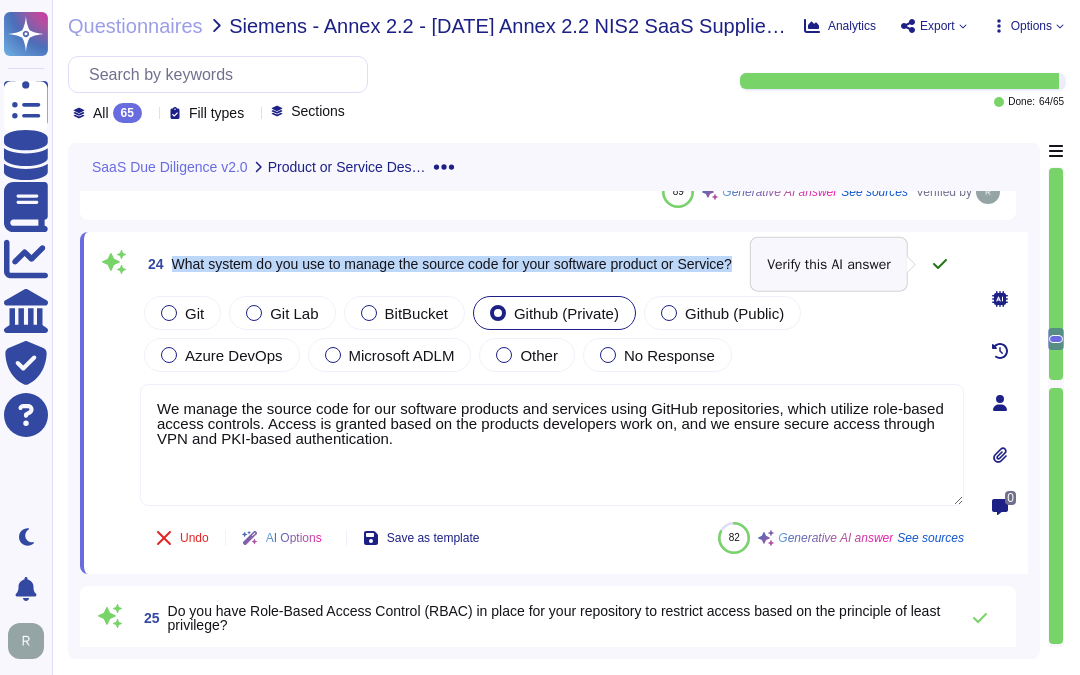 click 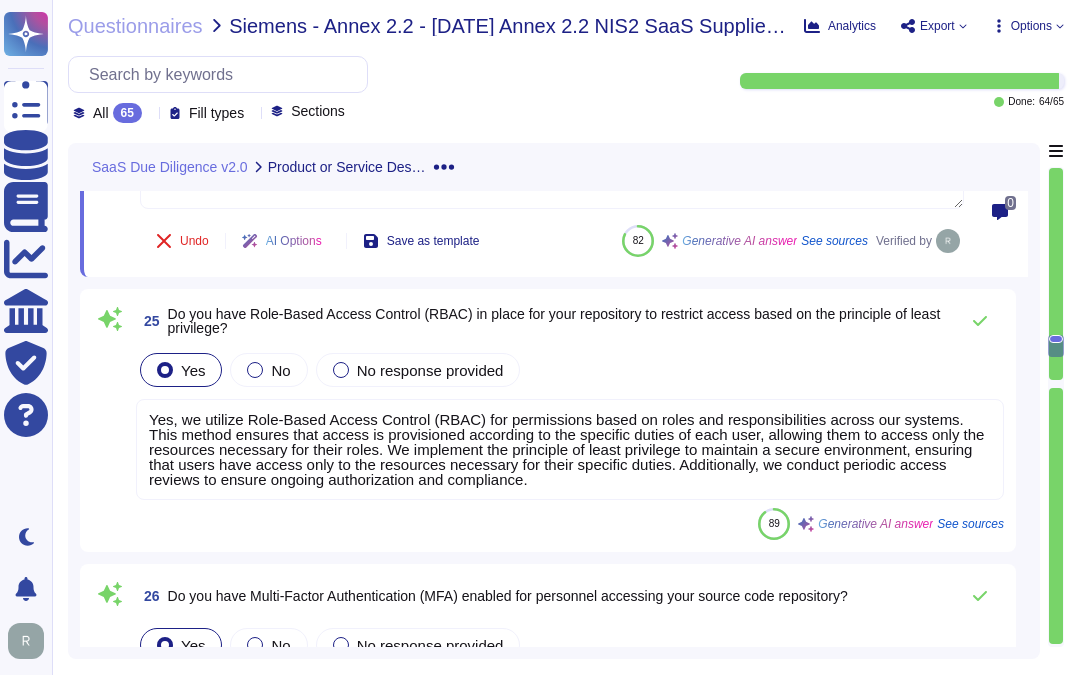 scroll, scrollTop: 4834, scrollLeft: 0, axis: vertical 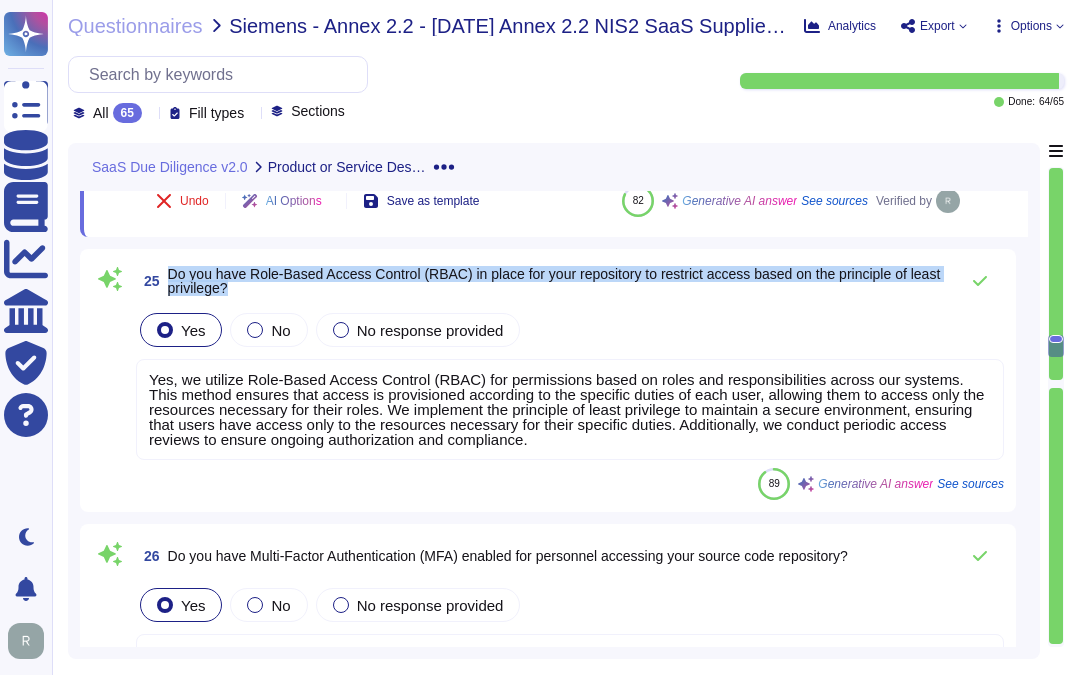 drag, startPoint x: 168, startPoint y: 270, endPoint x: 295, endPoint y: 285, distance: 127.88276 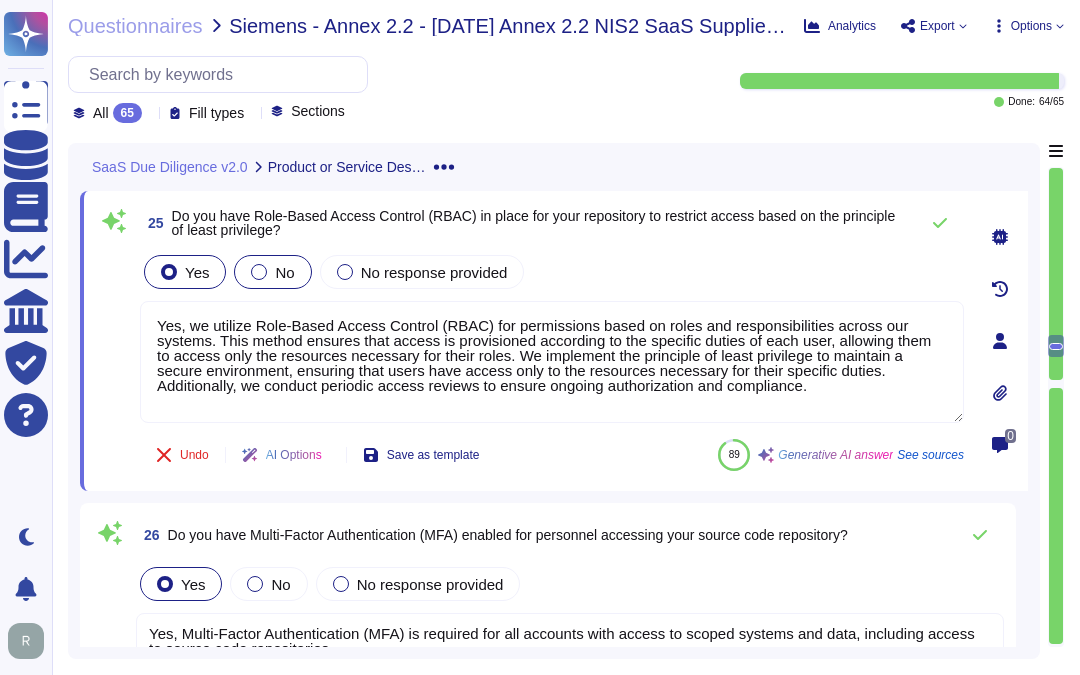 type on "Yes, we utilize Role-Based Access Control (RBAC) for permissions based on roles and responsibilities across our systems. This method ensures that access is provisioned according to the specific duties of each user, allowing them to access only the resources necessary for their roles. We implement the principle of least privilege to maintain a secure environment, ensuring that users have access only to the resources necessary for their specific duties. Additionally, we conduct periodic access reviews to ensure ongoing authorization and compliance." 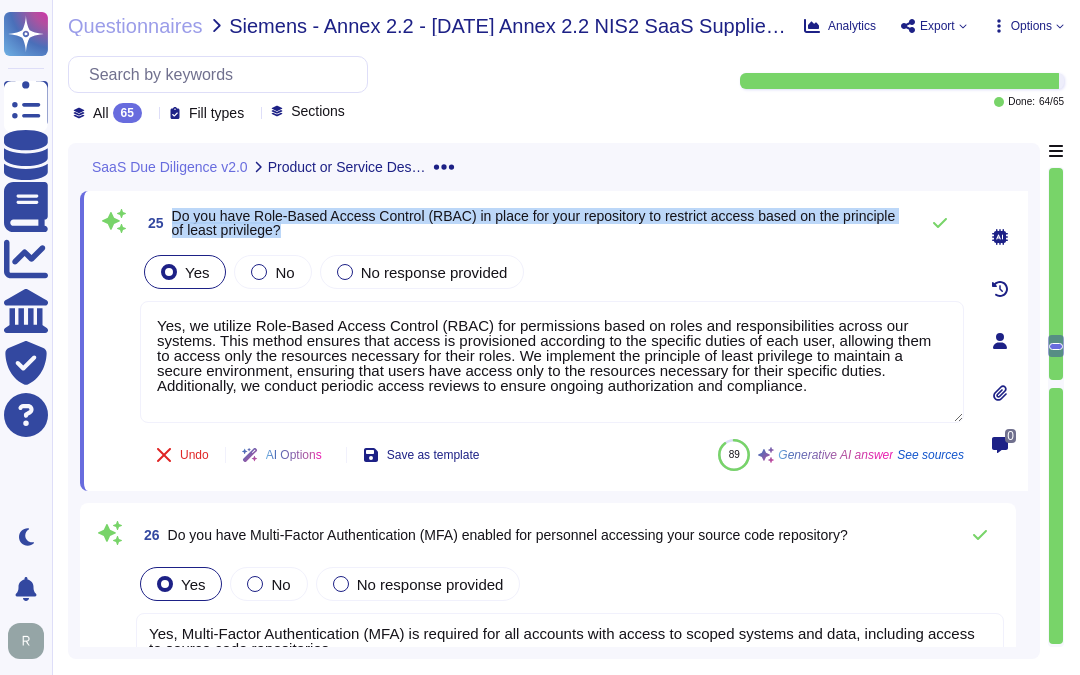 drag, startPoint x: 171, startPoint y: 214, endPoint x: 315, endPoint y: 236, distance: 145.67087 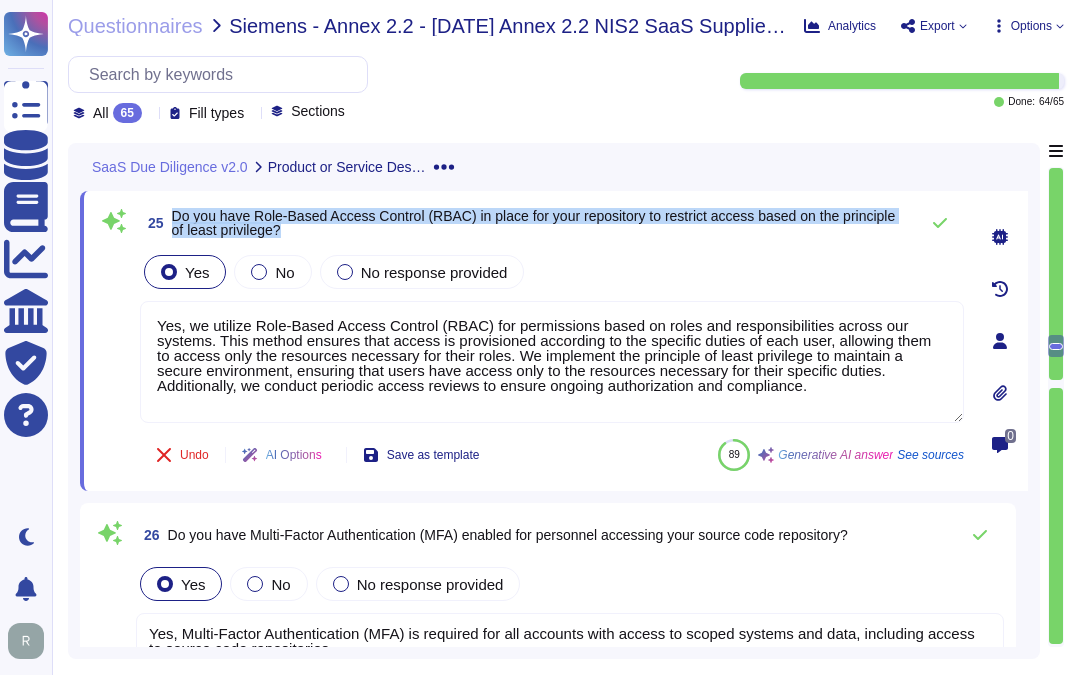 click on "Do you have Role-Based Access Control (RBAC) in place for your repository to restrict access based on the principle of least privilege?" at bounding box center (534, 223) 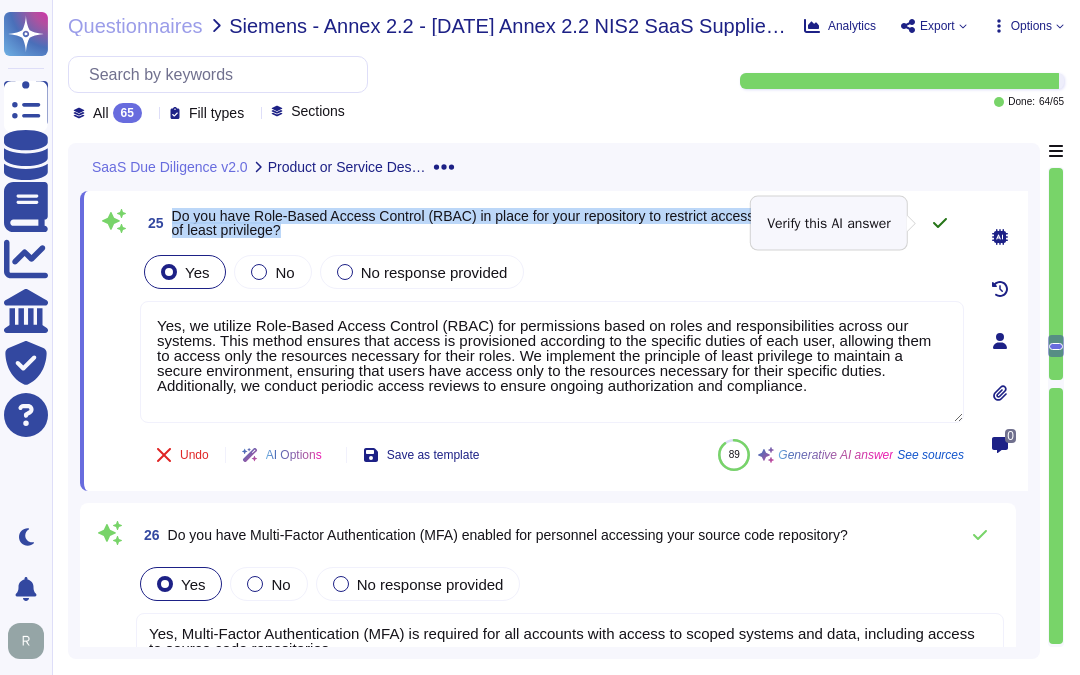 click 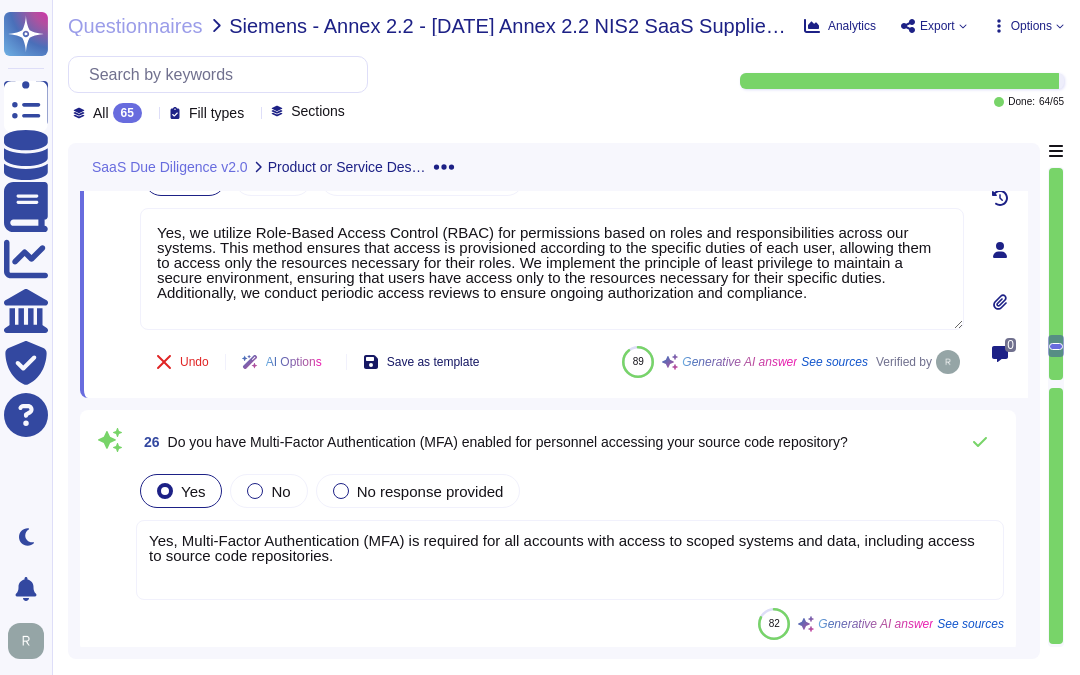 scroll, scrollTop: 4945, scrollLeft: 0, axis: vertical 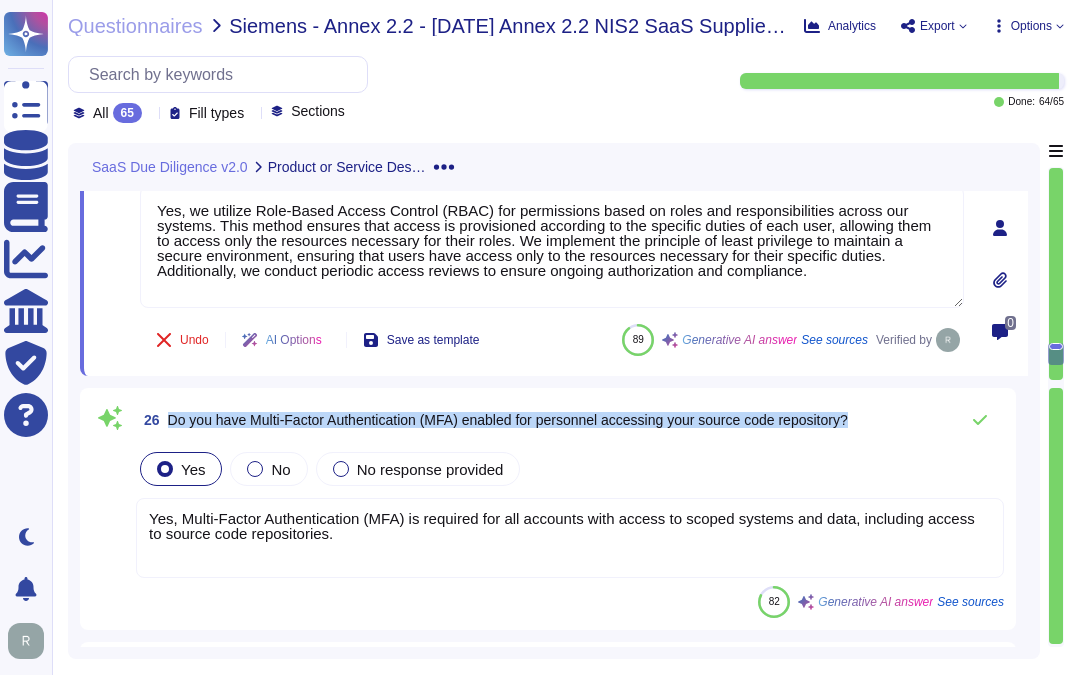 drag, startPoint x: 168, startPoint y: 417, endPoint x: 893, endPoint y: 417, distance: 725 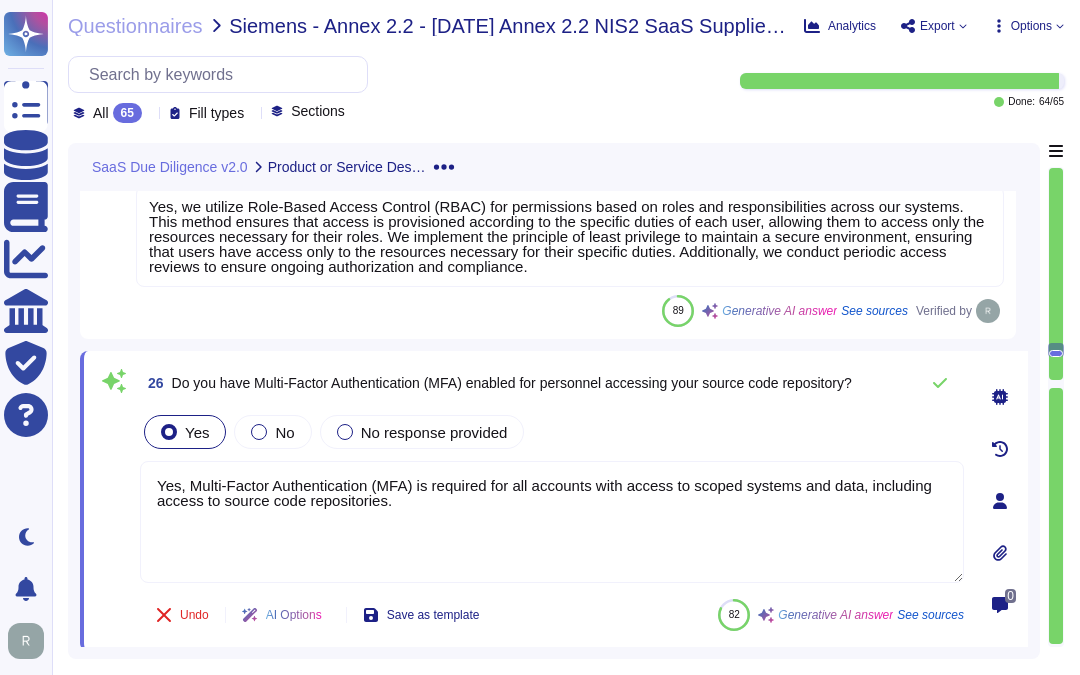 type on "Yes, Multi-Factor Authentication (MFA) is required for all accounts with access to scoped systems and data, including access to source code repositories." 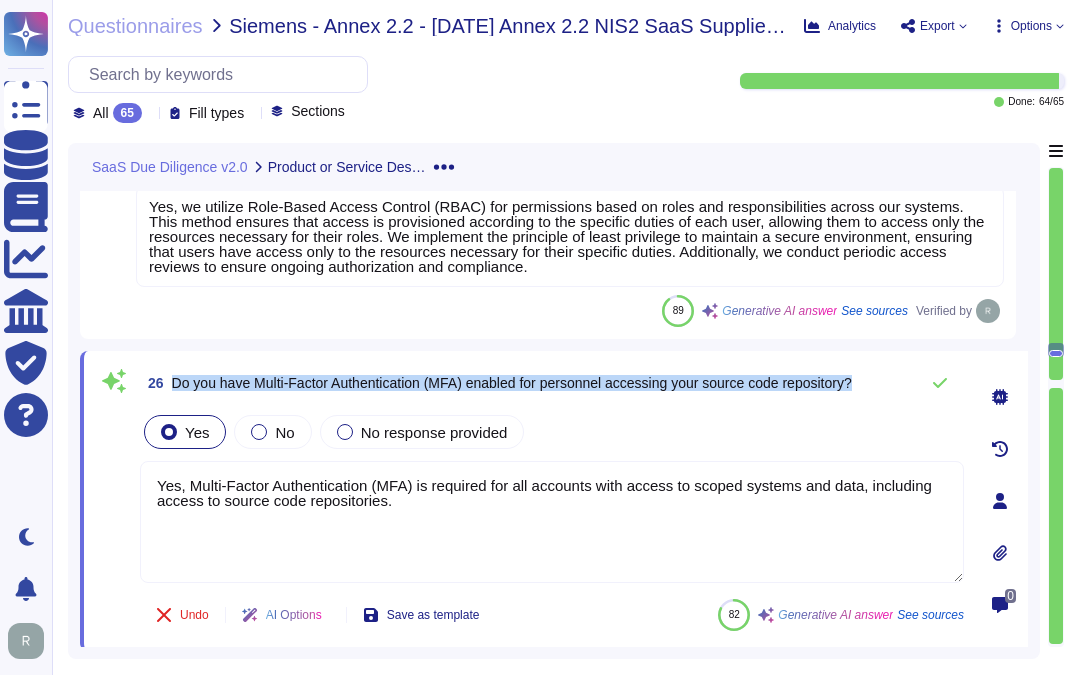 drag, startPoint x: 173, startPoint y: 384, endPoint x: 891, endPoint y: 384, distance: 718 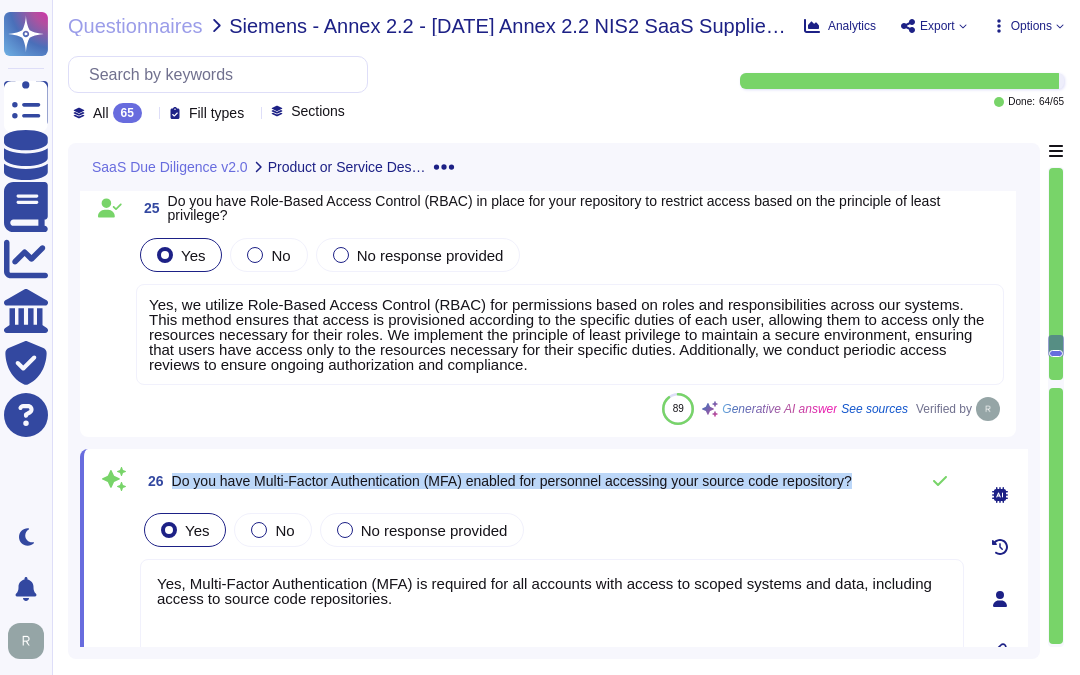 scroll, scrollTop: 4723, scrollLeft: 0, axis: vertical 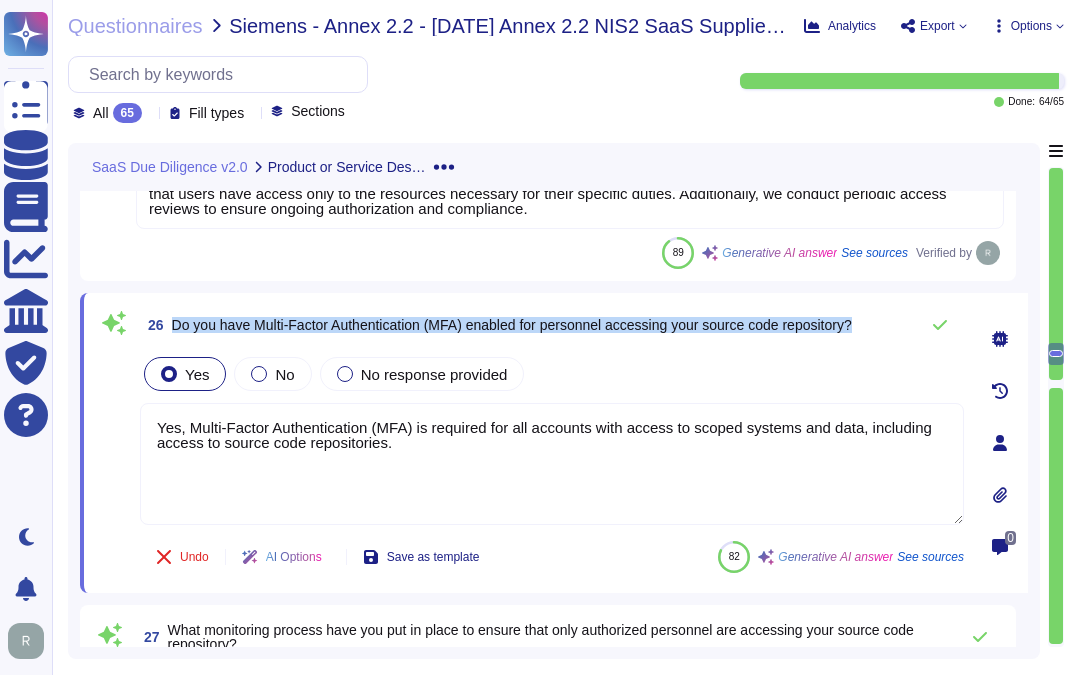 drag, startPoint x: 171, startPoint y: 324, endPoint x: 871, endPoint y: 328, distance: 700.0114 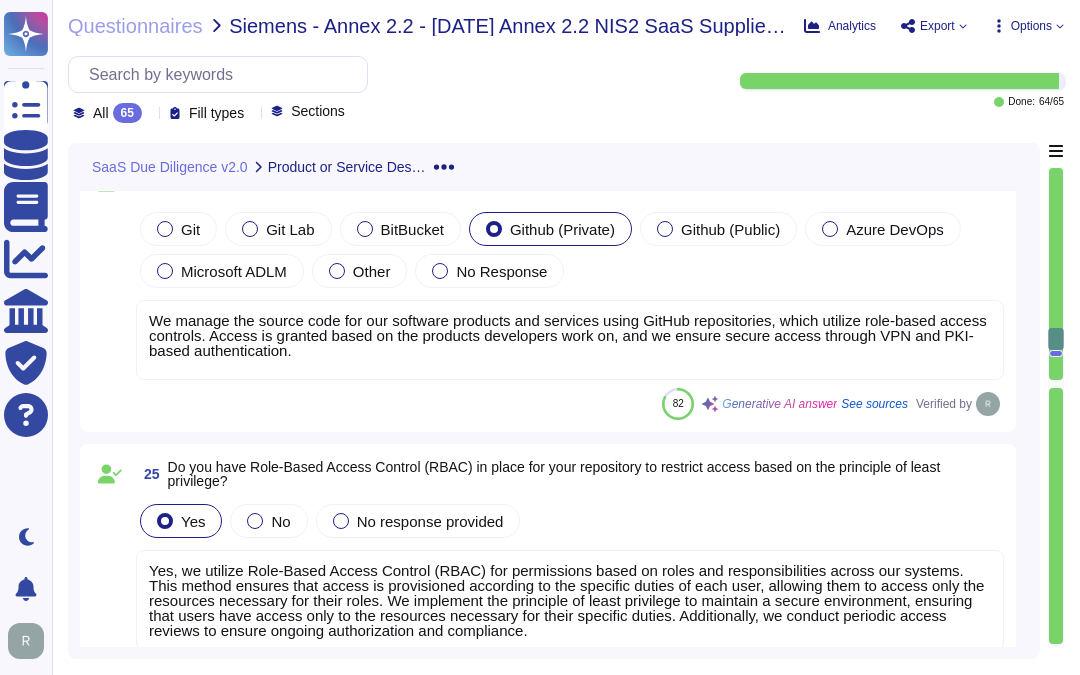scroll, scrollTop: 4546, scrollLeft: 0, axis: vertical 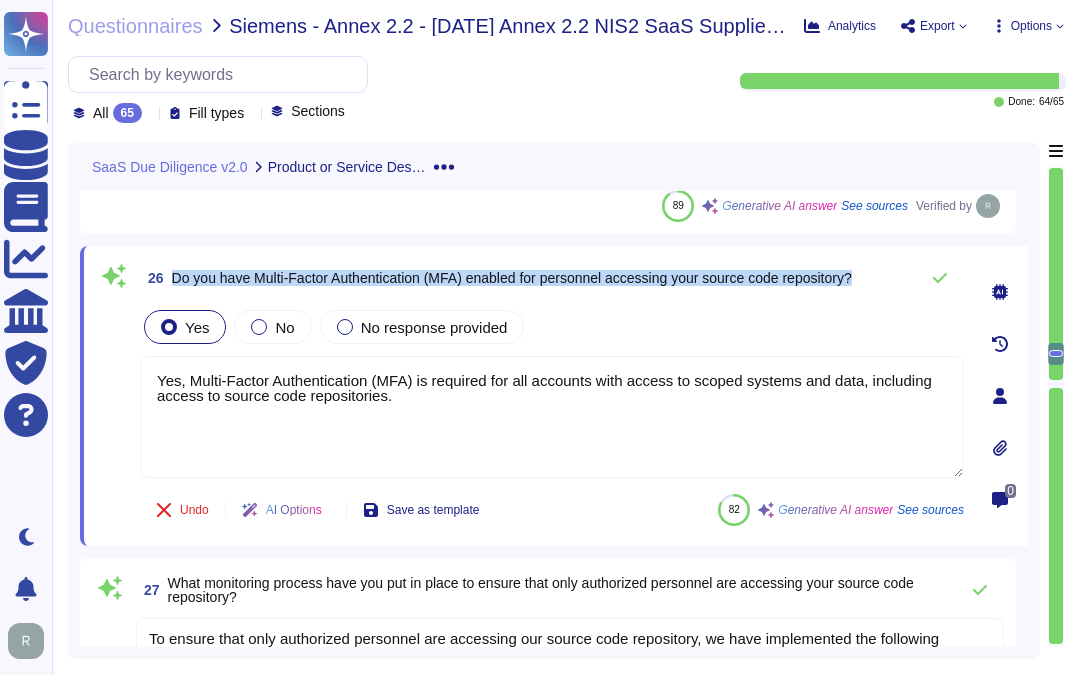 drag, startPoint x: 173, startPoint y: 276, endPoint x: 896, endPoint y: 283, distance: 723.0339 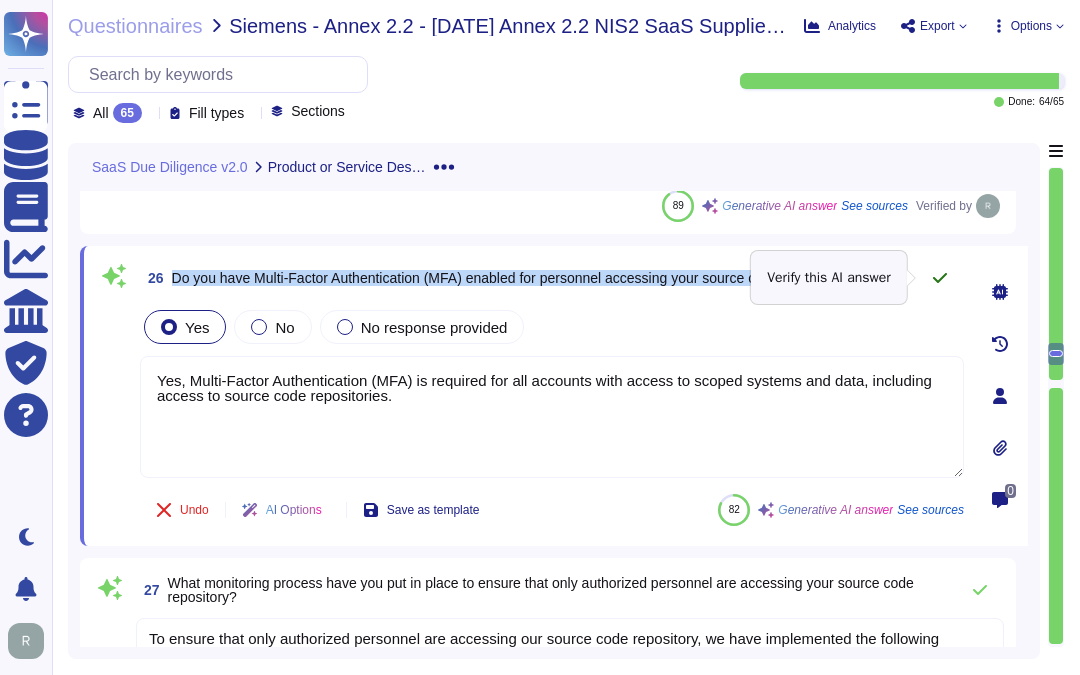 click 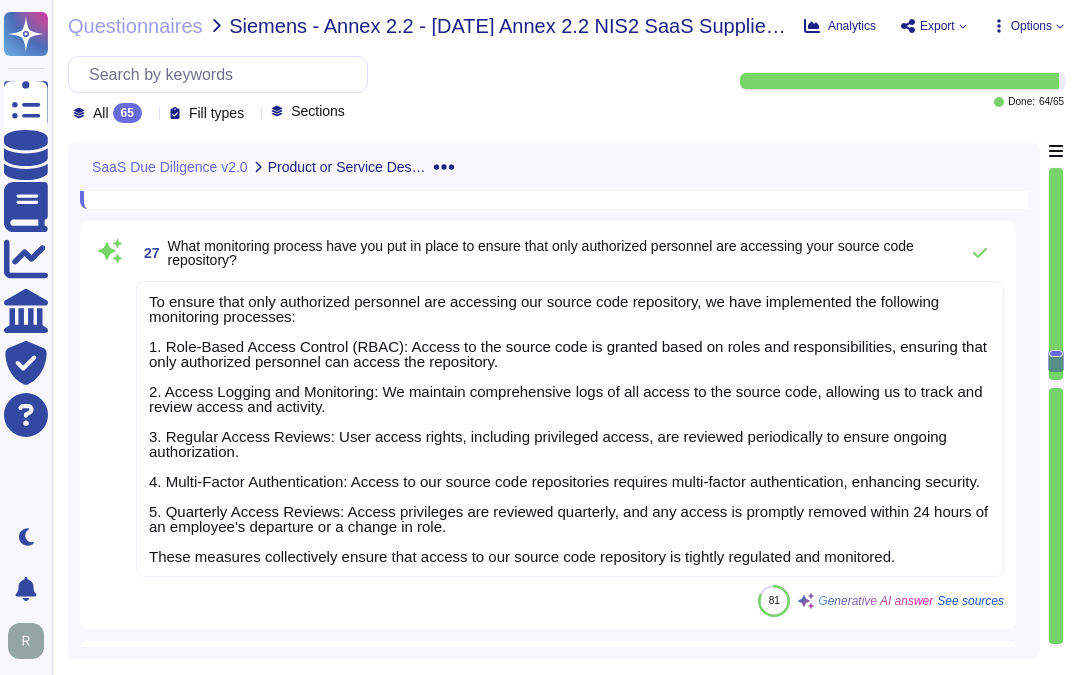 scroll, scrollTop: 5372, scrollLeft: 0, axis: vertical 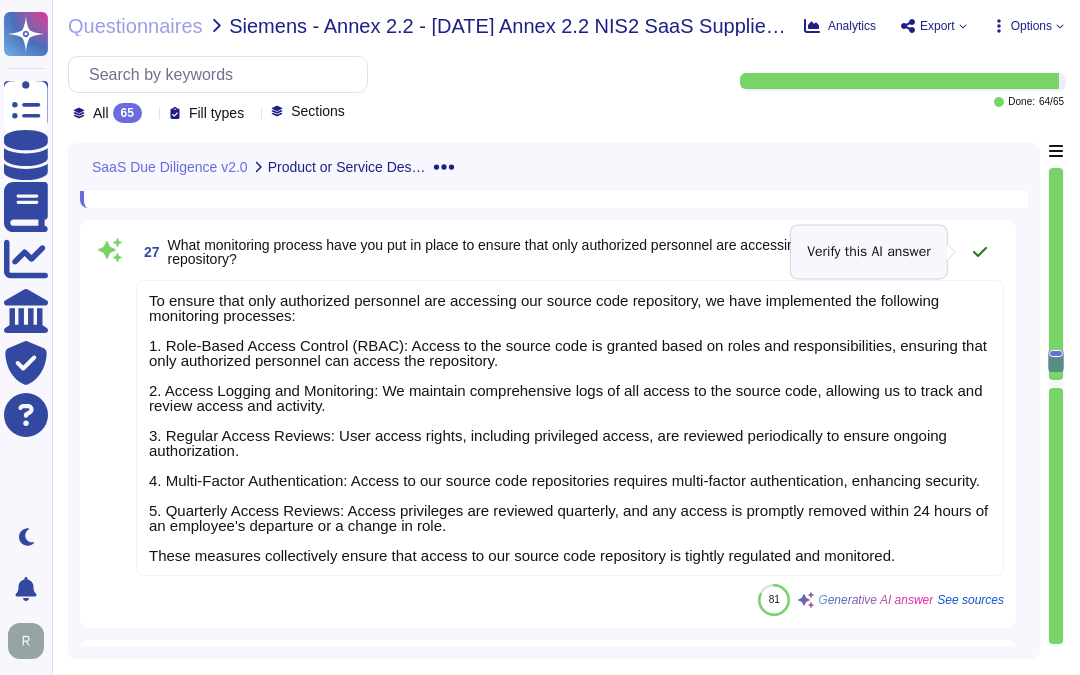click 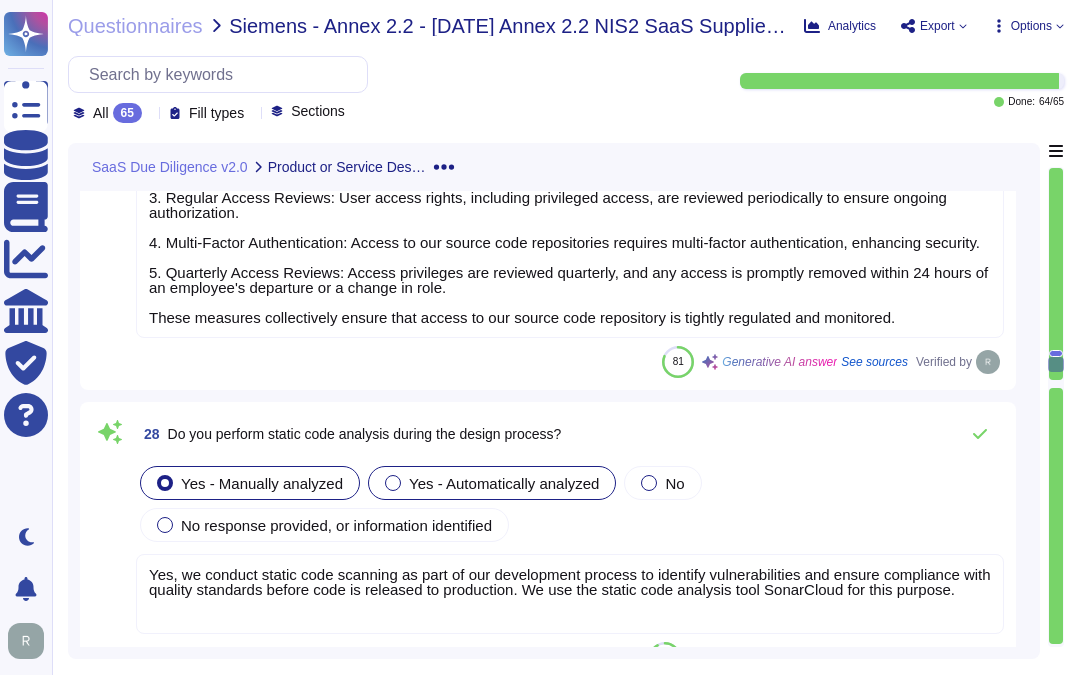 scroll, scrollTop: 5705, scrollLeft: 0, axis: vertical 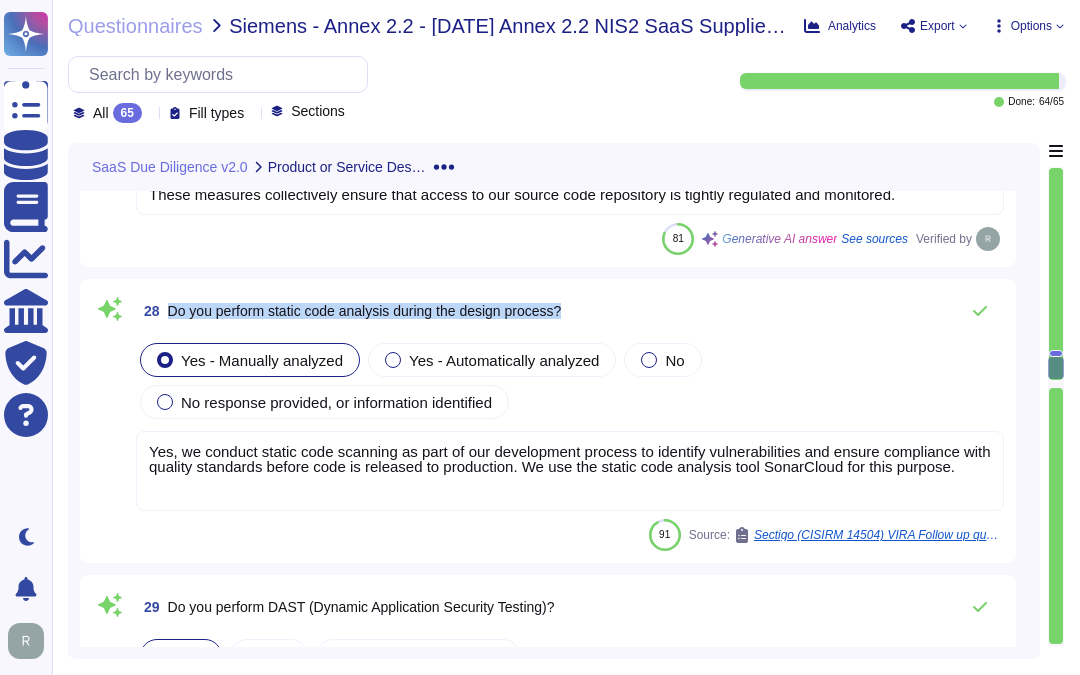 drag, startPoint x: 166, startPoint y: 305, endPoint x: 582, endPoint y: 304, distance: 416.0012 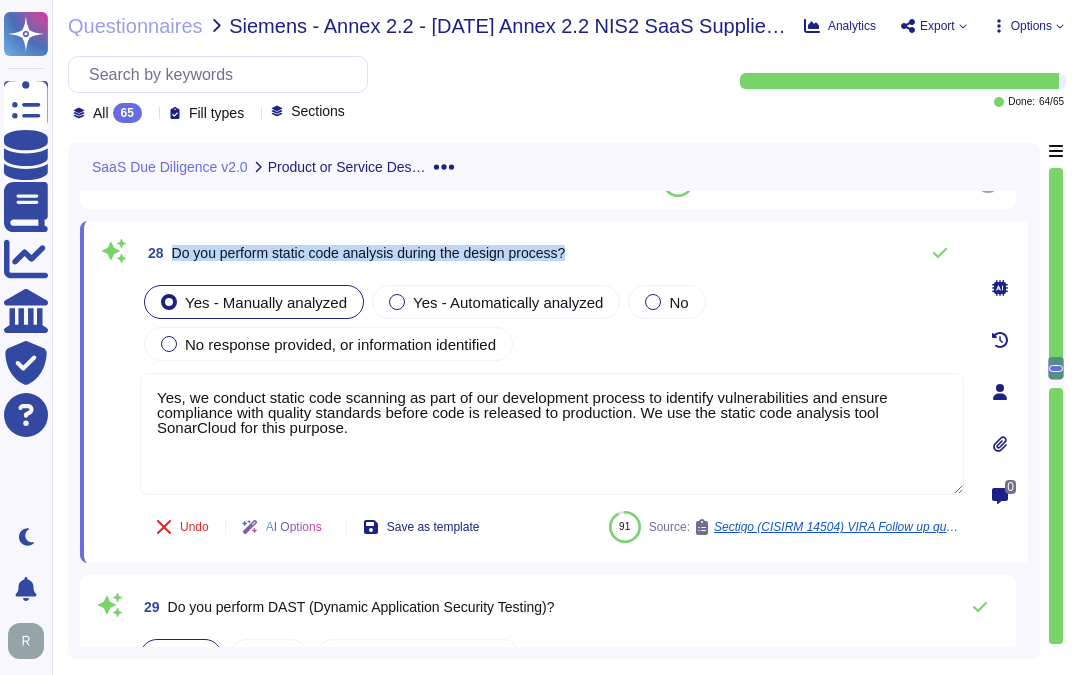 type on "Yes, we conduct static code scanning as part of our development process to identify vulnerabilities and ensure compliance with quality standards before code is released to production. We use the static code analysis tool SonarCloud for this purpose." 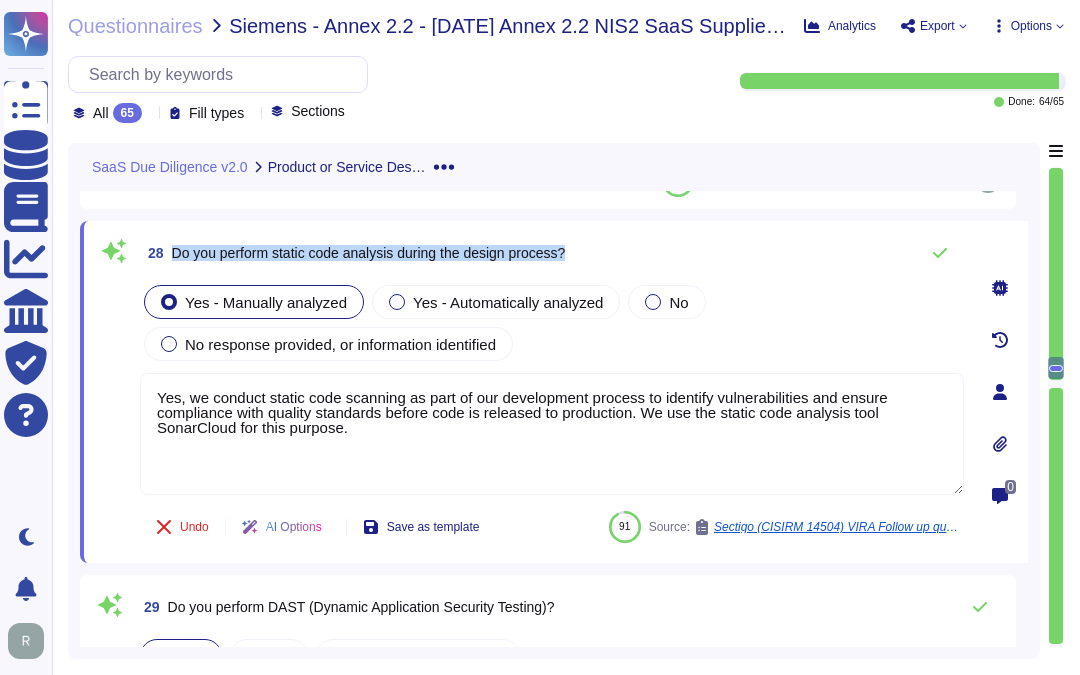 drag, startPoint x: 172, startPoint y: 248, endPoint x: 688, endPoint y: 253, distance: 516.02423 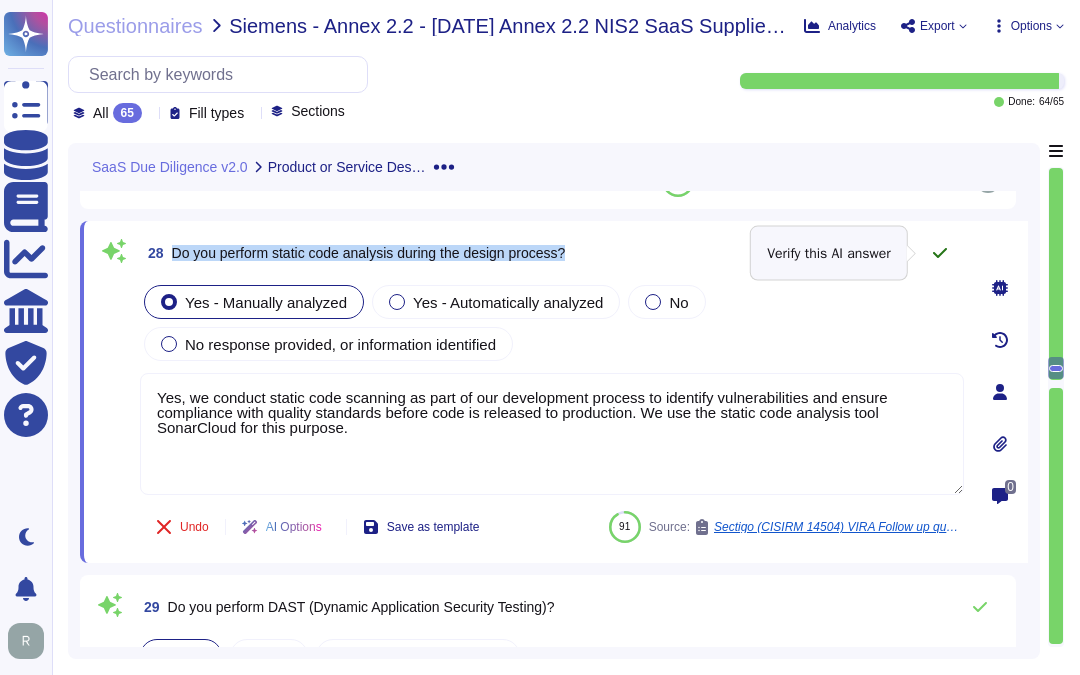 click 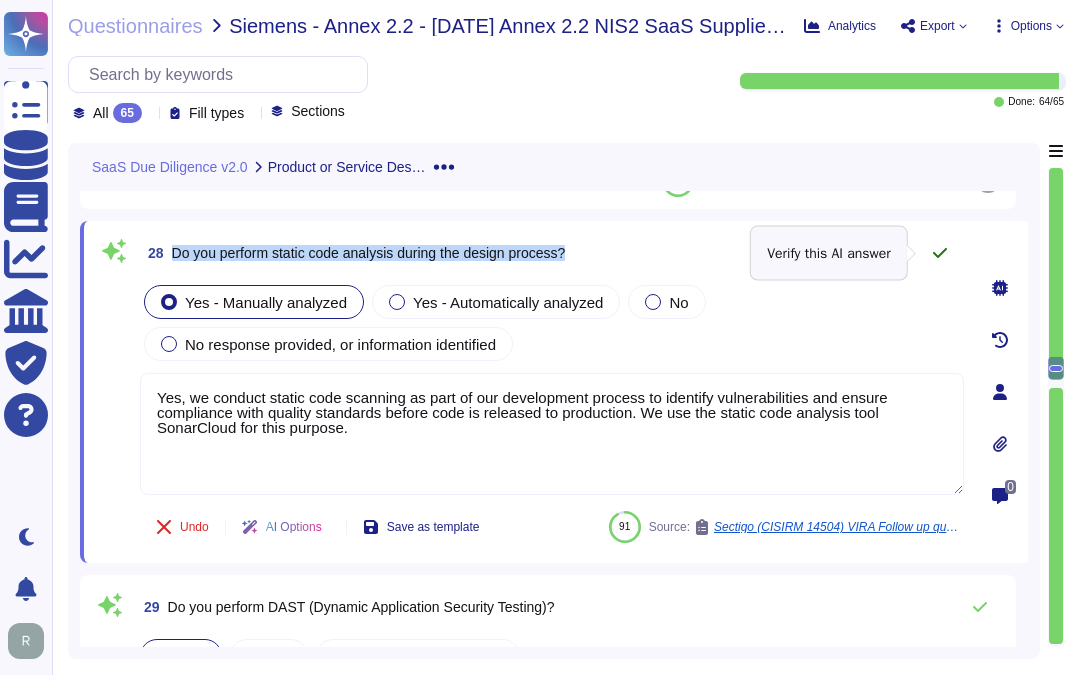 click 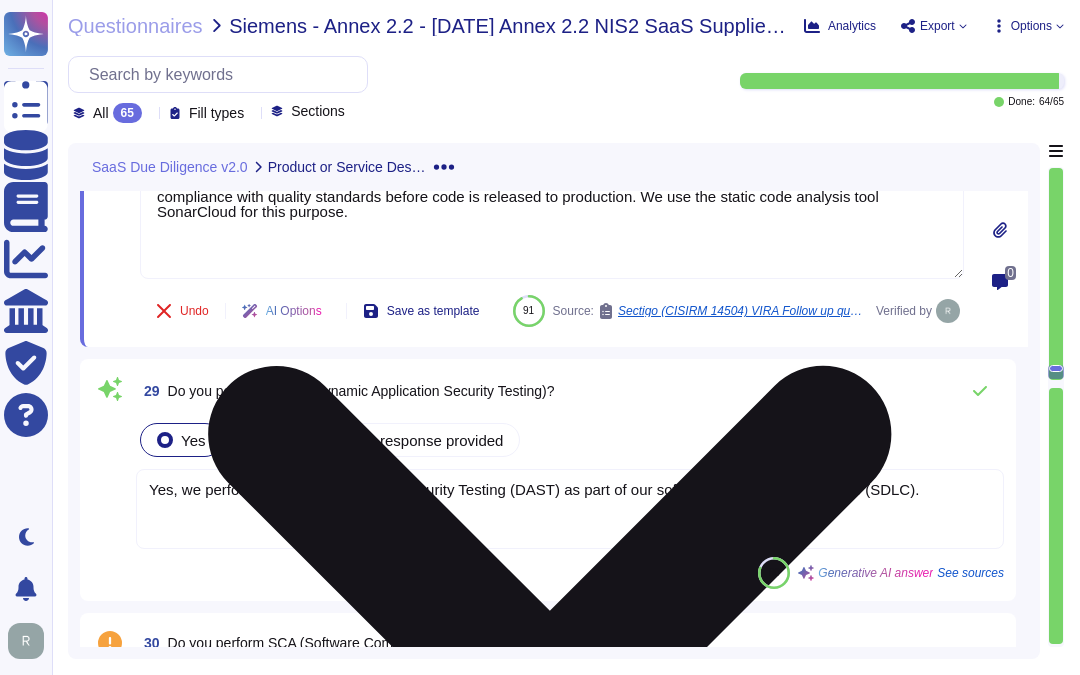 scroll, scrollTop: 5927, scrollLeft: 0, axis: vertical 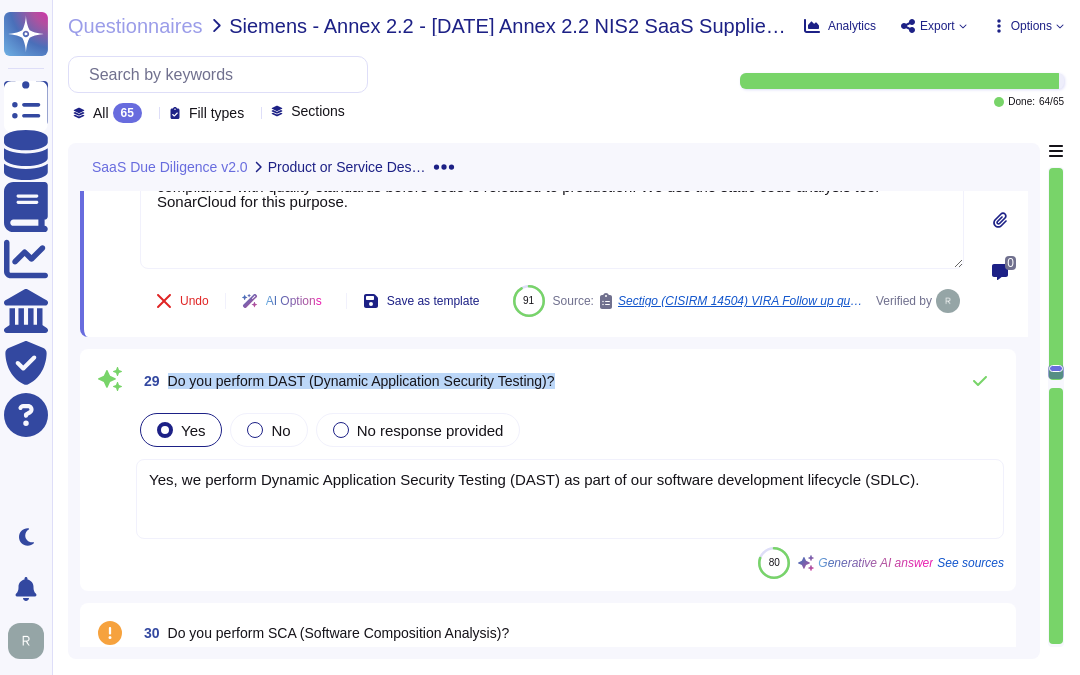 drag, startPoint x: 170, startPoint y: 426, endPoint x: 621, endPoint y: 434, distance: 451.07095 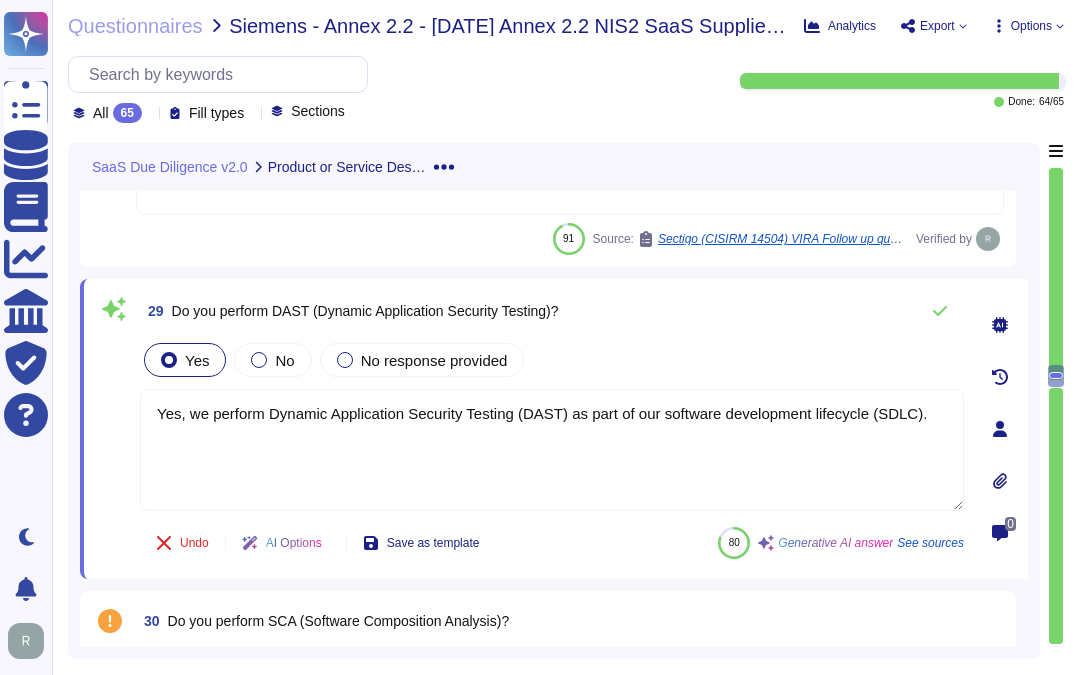 type on "Yes, we perform Dynamic Application Security Testing (DAST) as part of our software development lifecycle (SDLC)." 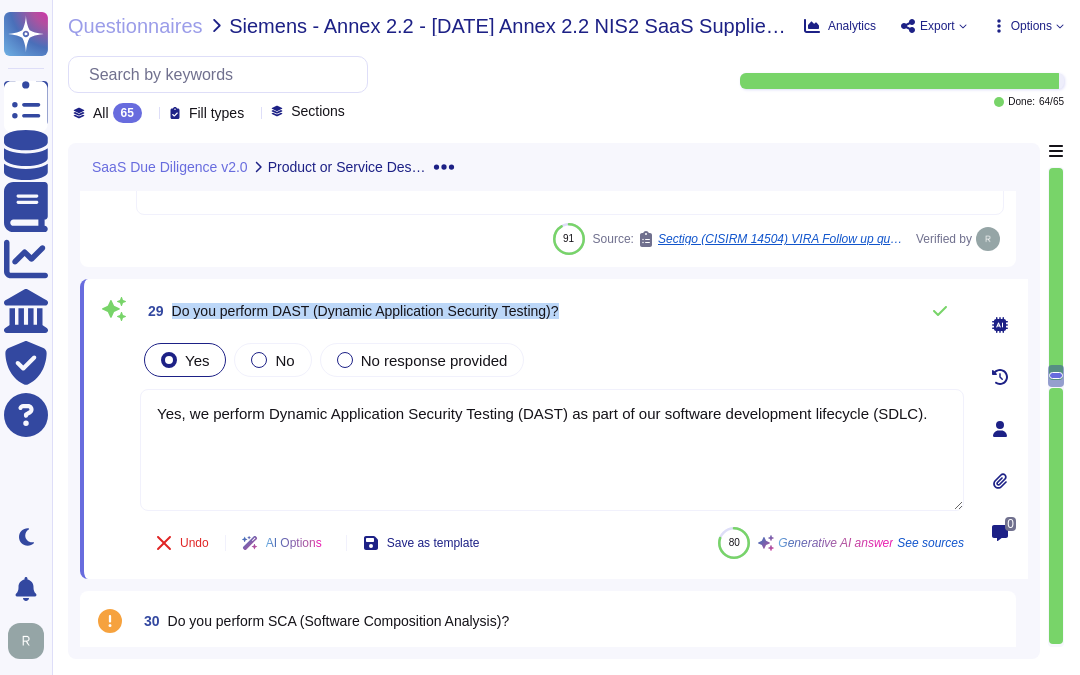drag, startPoint x: 173, startPoint y: 307, endPoint x: 610, endPoint y: 301, distance: 437.0412 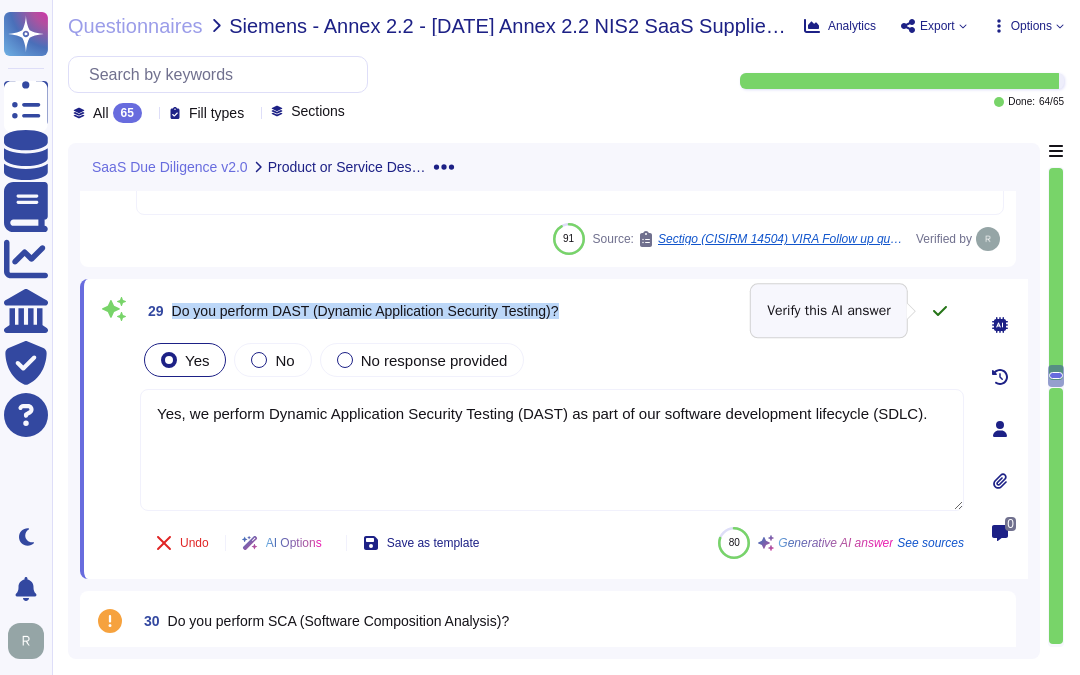 click 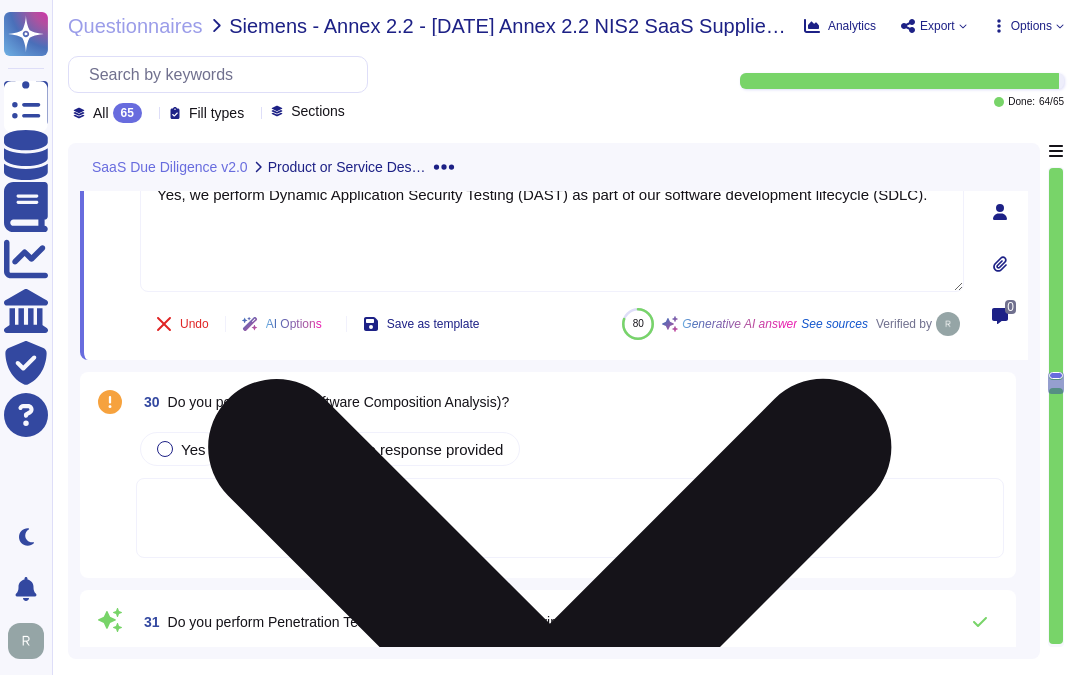 scroll, scrollTop: 6150, scrollLeft: 0, axis: vertical 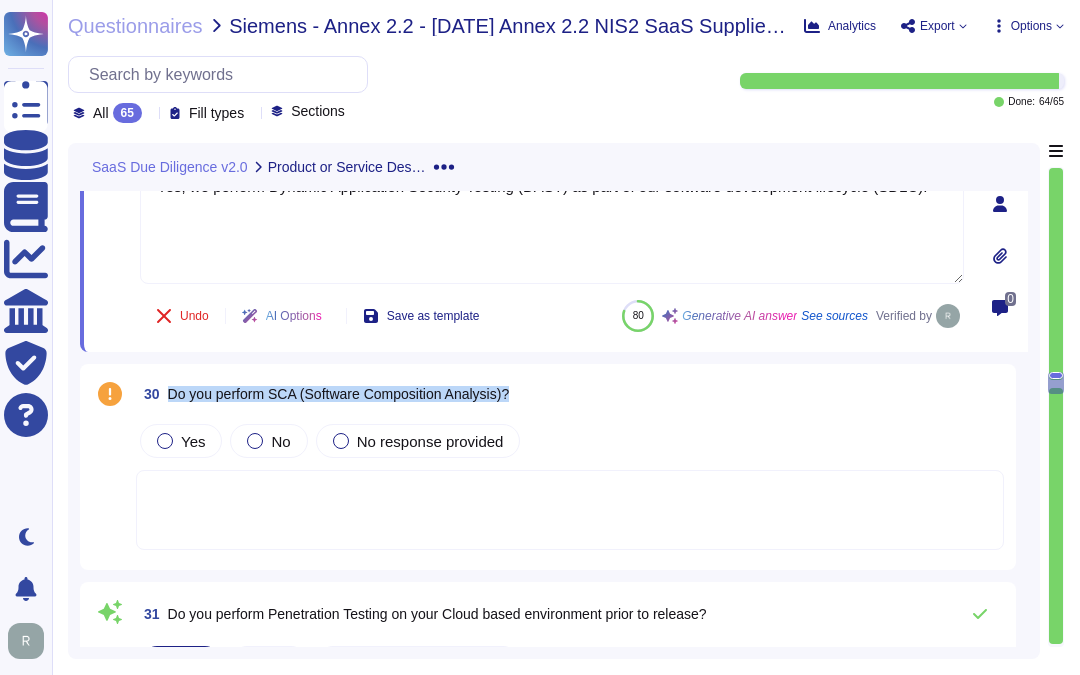 drag, startPoint x: 168, startPoint y: 391, endPoint x: 535, endPoint y: 387, distance: 367.0218 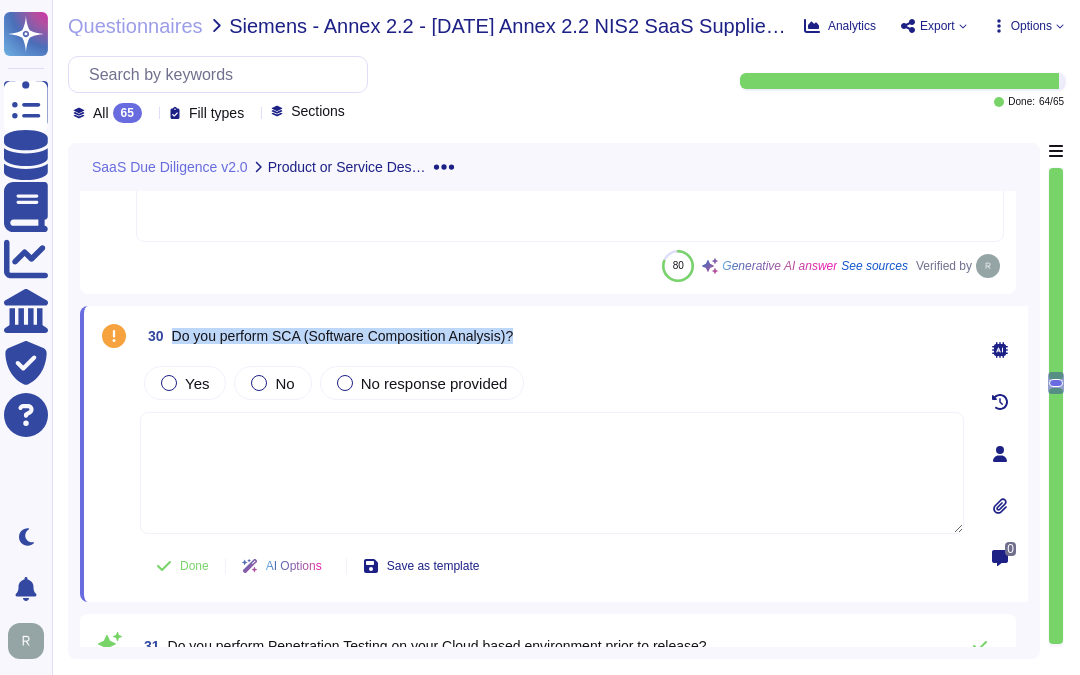 drag, startPoint x: 172, startPoint y: 334, endPoint x: 634, endPoint y: 341, distance: 462.05304 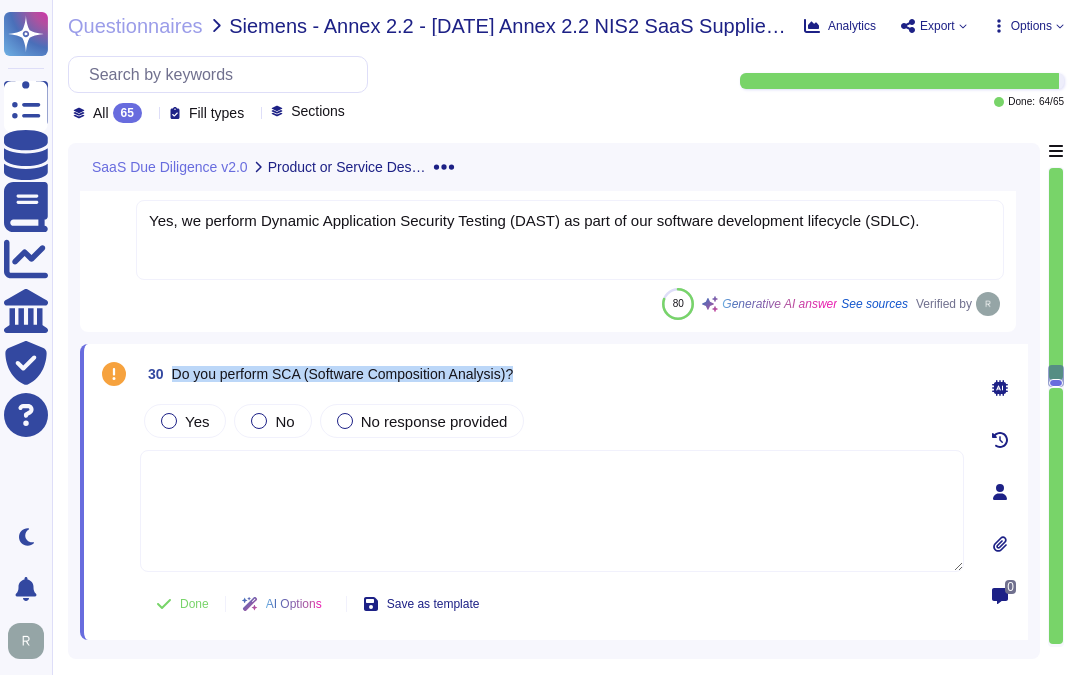 scroll, scrollTop: 6150, scrollLeft: 0, axis: vertical 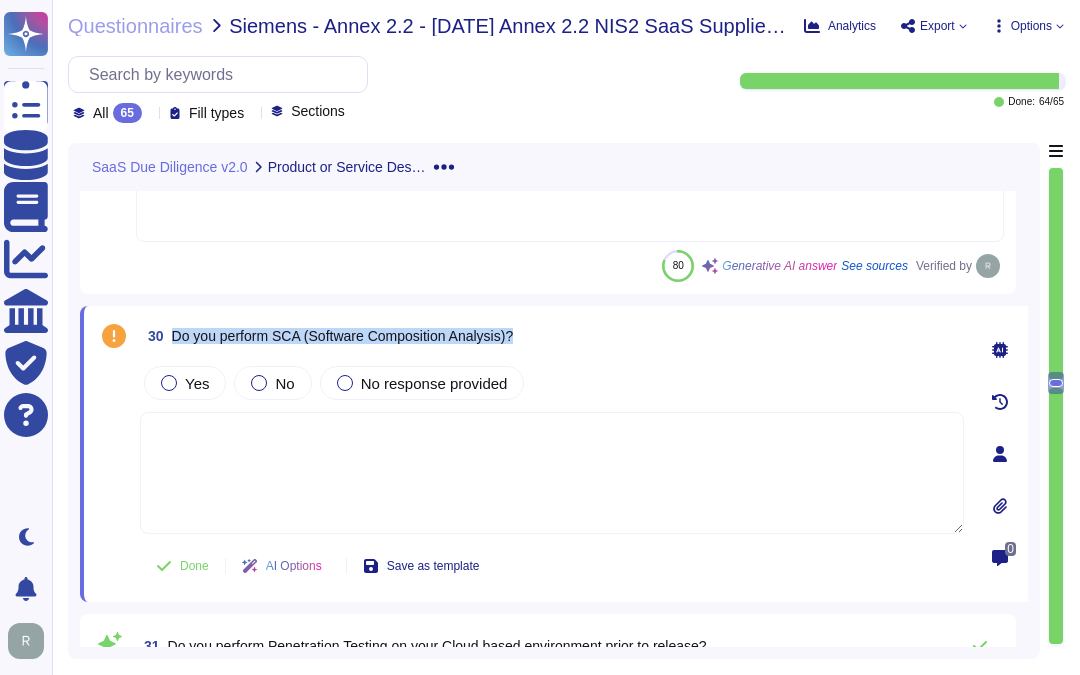 click on "30 Do you perform SCA (Software Composition Analysis)? Yes No No response provided Done AI Options Save as template 0" at bounding box center (554, 454) 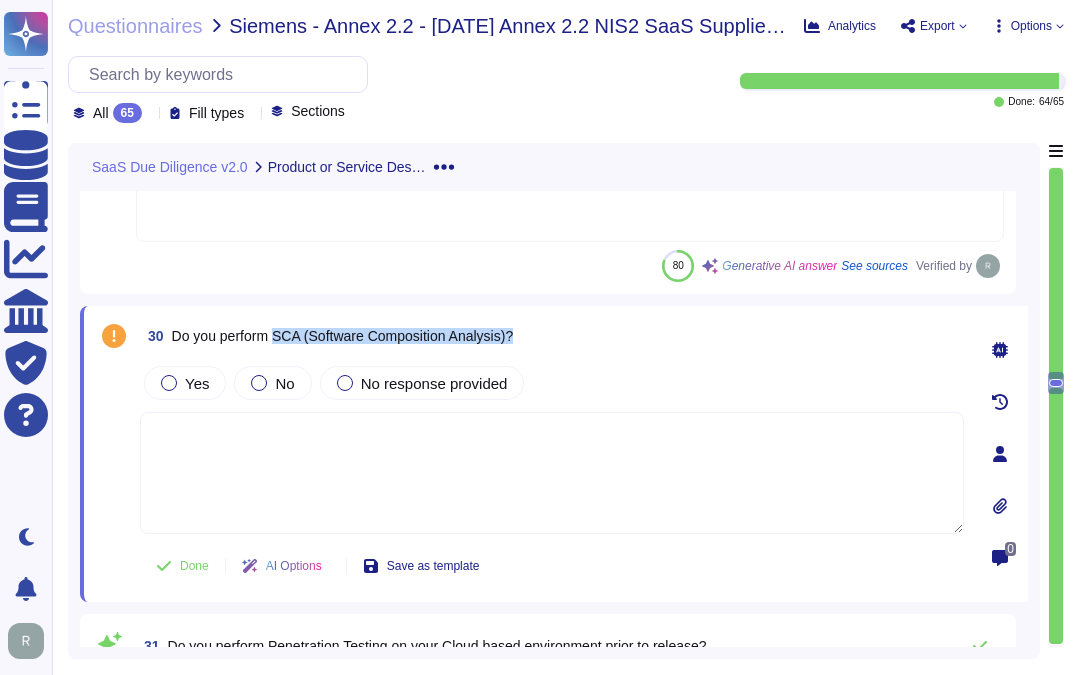 drag, startPoint x: 278, startPoint y: 333, endPoint x: 527, endPoint y: 342, distance: 249.1626 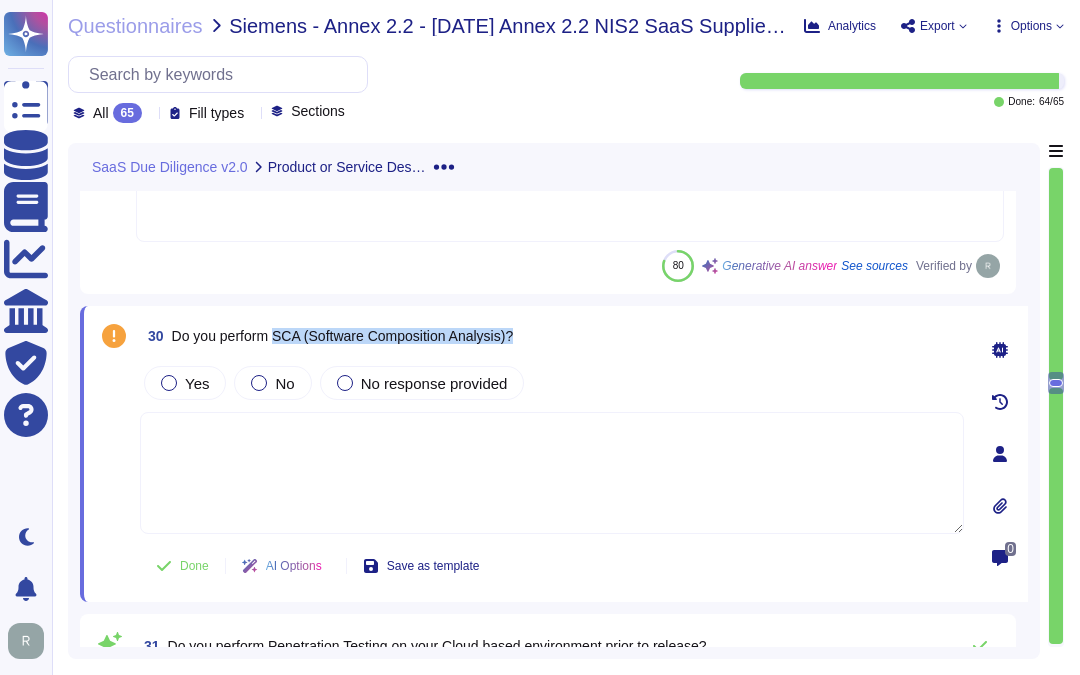 copy on "SCA (Software Composition Analysis)?" 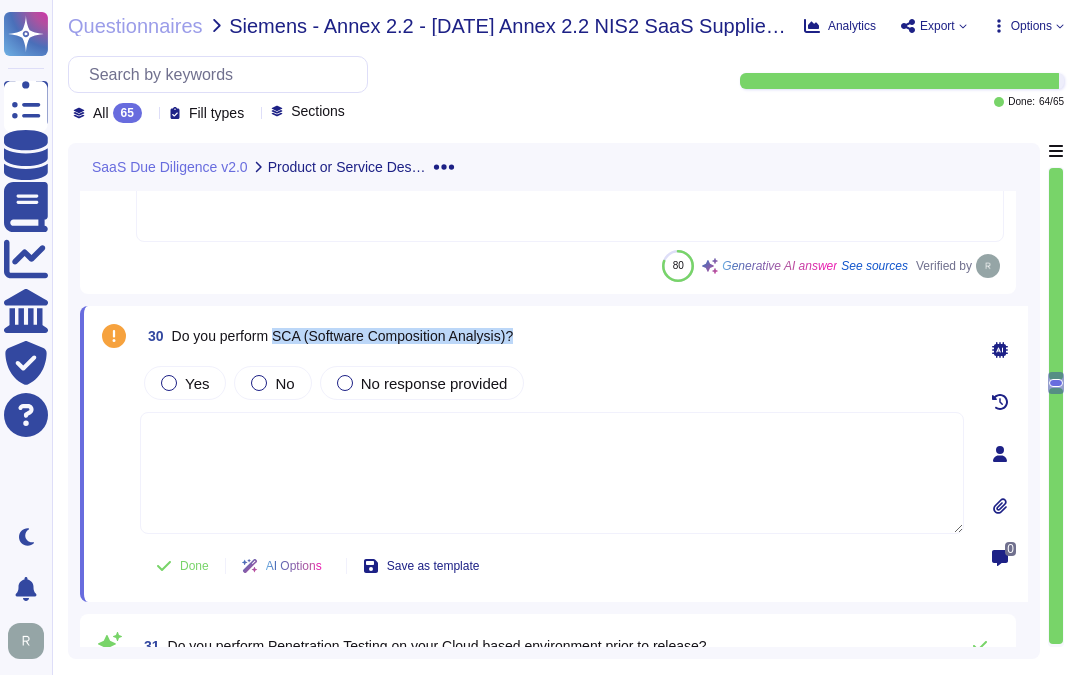 click on "Do you perform SCA (Software Composition Analysis)?" at bounding box center (343, 336) 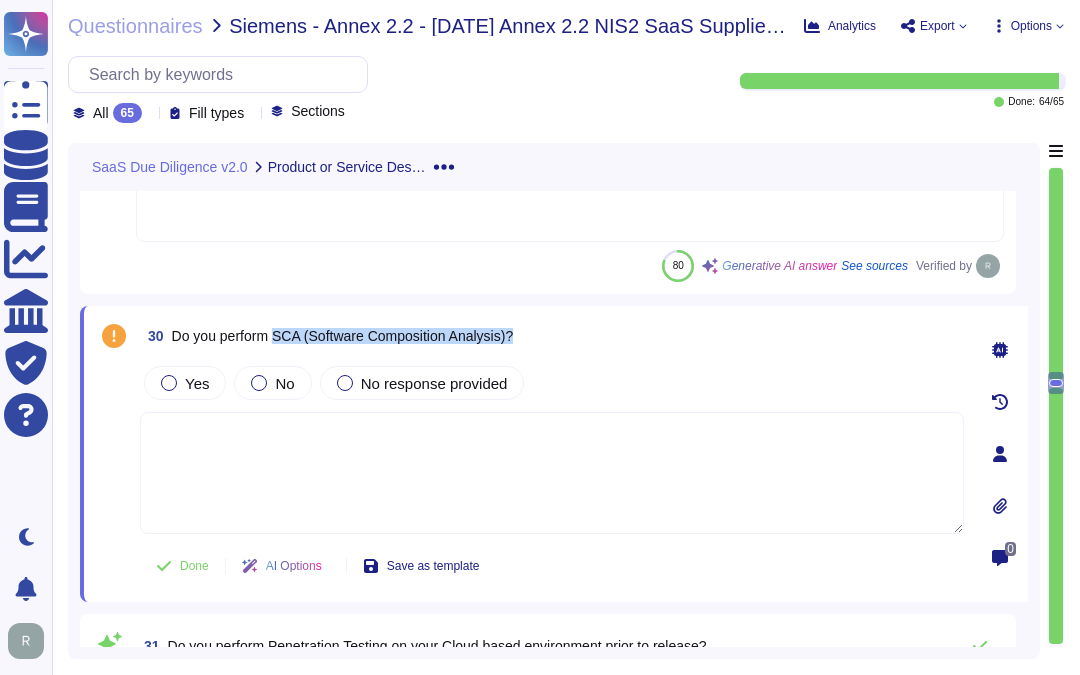 click on "30 Do you perform SCA (Software Composition Analysis)? Yes No No response provided Done AI Options Save as template 0" at bounding box center (554, 454) 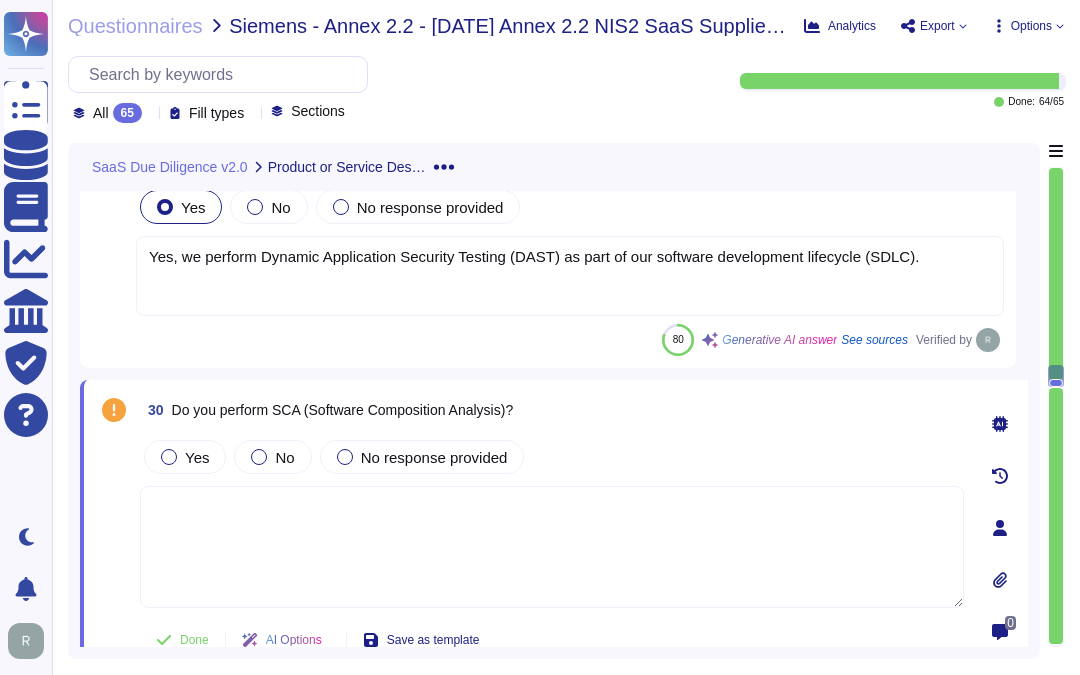 scroll, scrollTop: 6038, scrollLeft: 0, axis: vertical 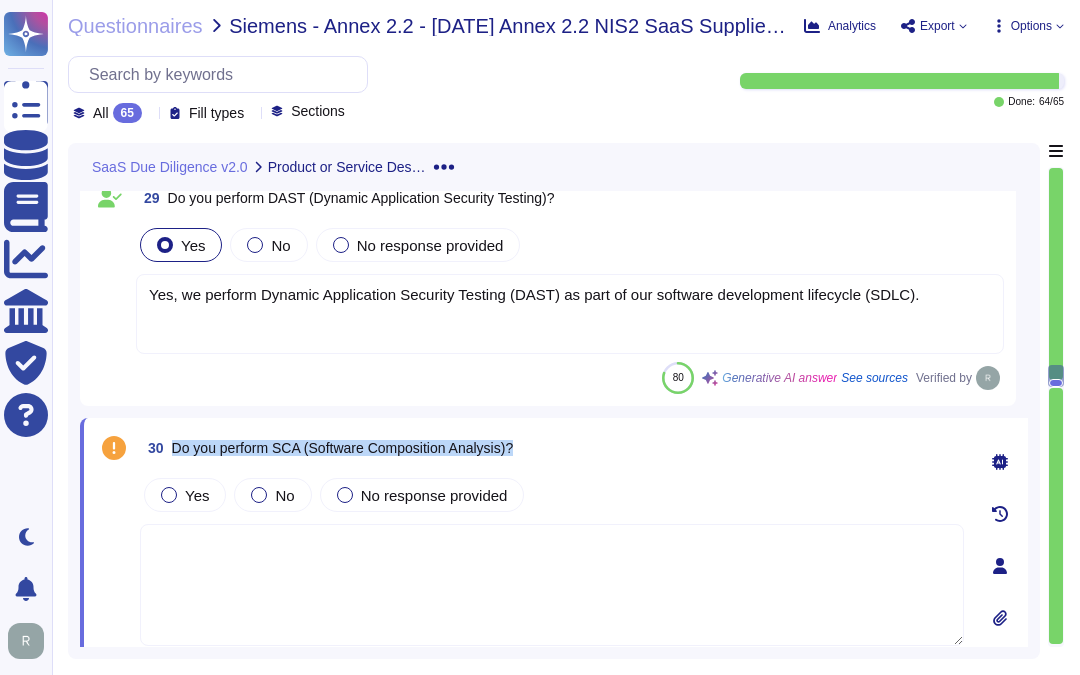 drag, startPoint x: 172, startPoint y: 447, endPoint x: 627, endPoint y: 463, distance: 455.28122 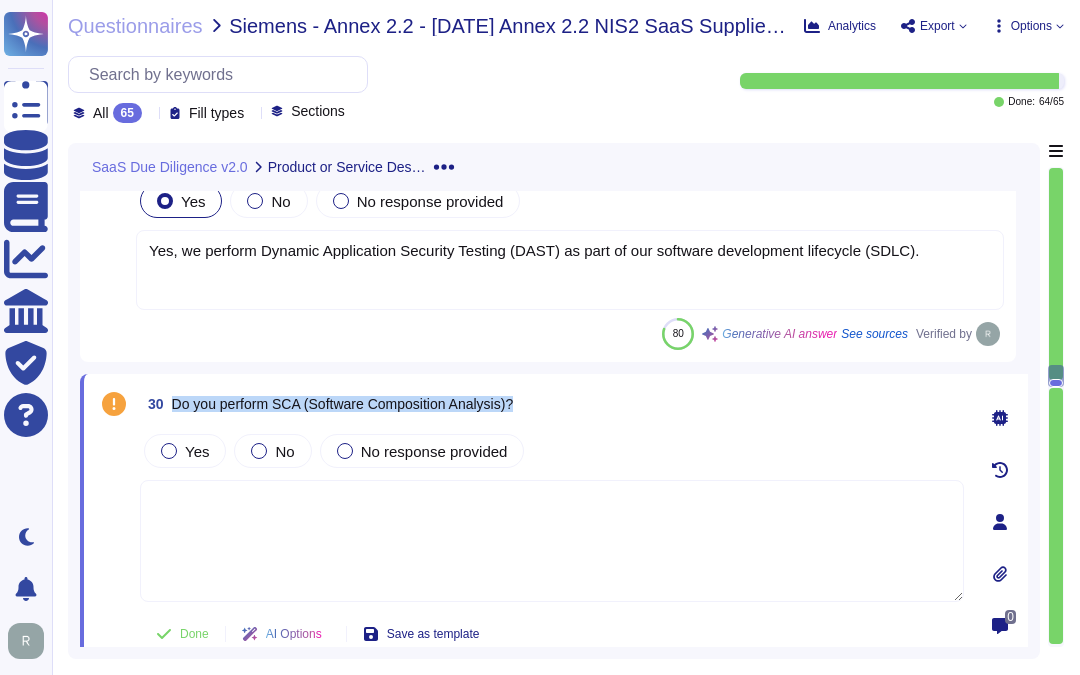 scroll, scrollTop: 6150, scrollLeft: 0, axis: vertical 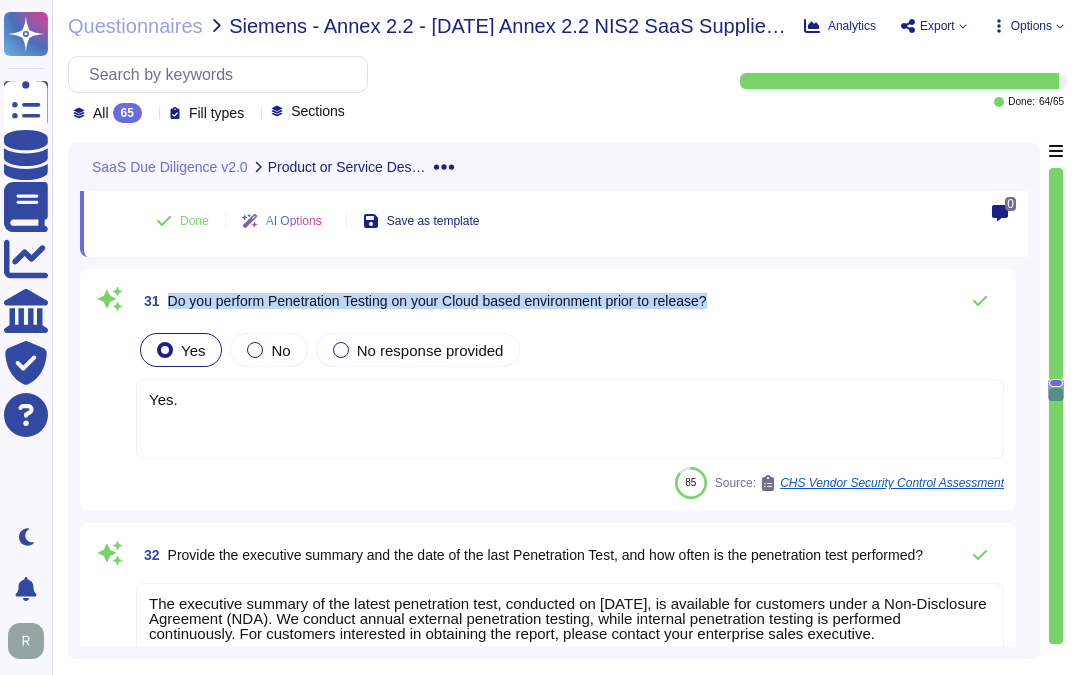 drag, startPoint x: 166, startPoint y: 296, endPoint x: 748, endPoint y: 306, distance: 582.0859 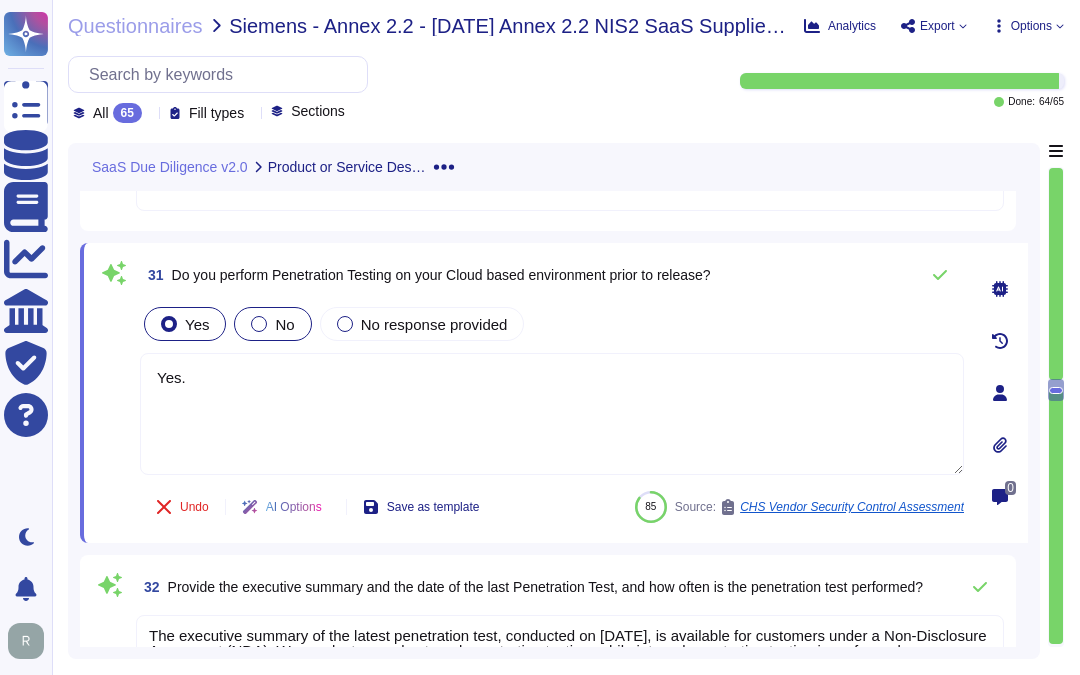 scroll, scrollTop: 6372, scrollLeft: 0, axis: vertical 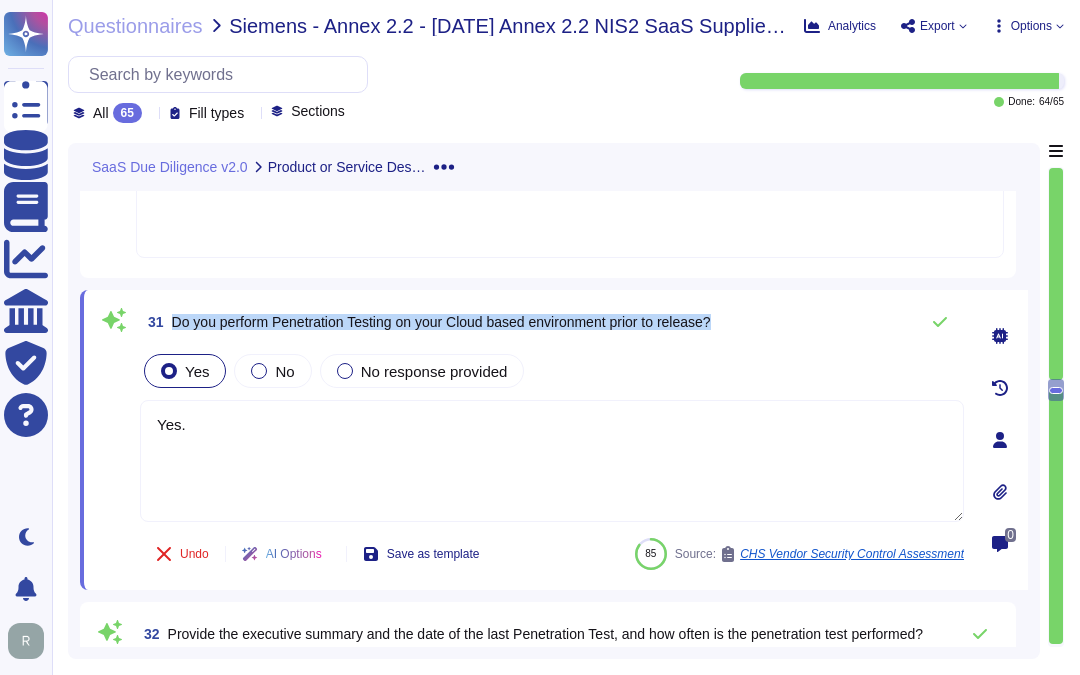 drag, startPoint x: 186, startPoint y: 315, endPoint x: 757, endPoint y: 320, distance: 571.0219 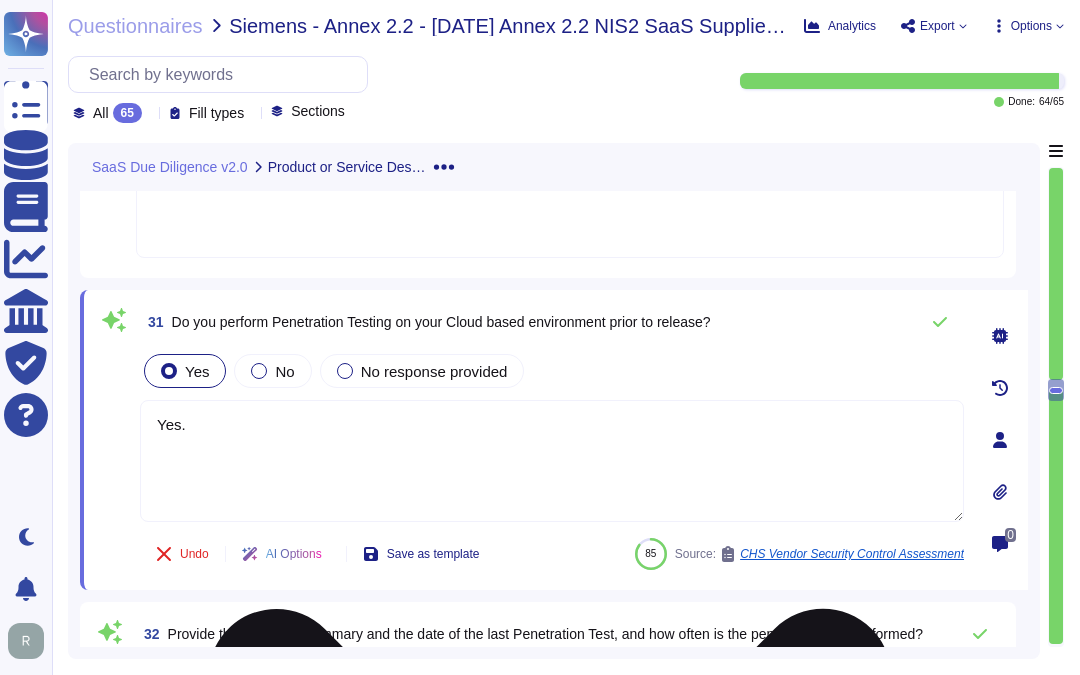 click on "Yes." at bounding box center [552, 461] 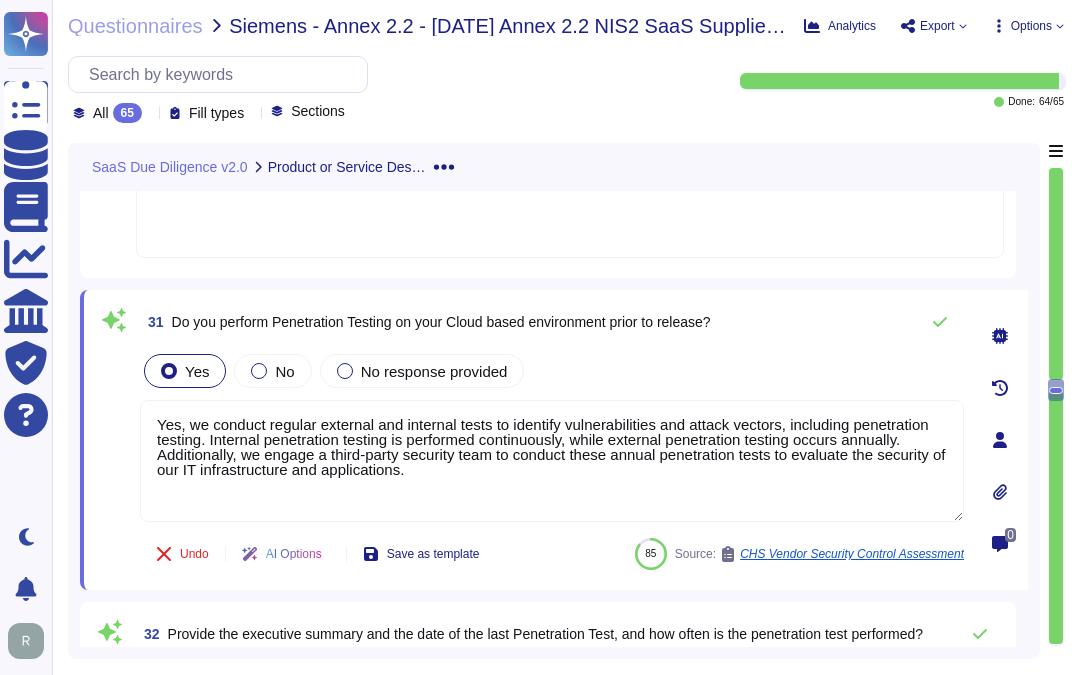 click on "Yes No No response provided" at bounding box center (552, 371) 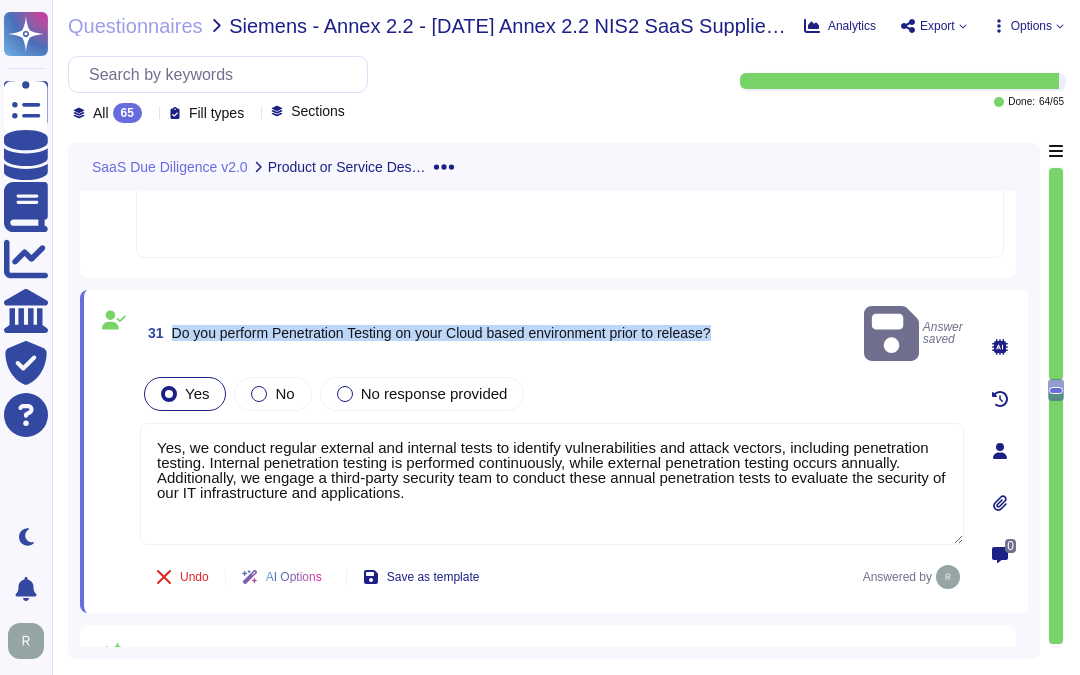 drag, startPoint x: 170, startPoint y: 317, endPoint x: 737, endPoint y: 322, distance: 567.02203 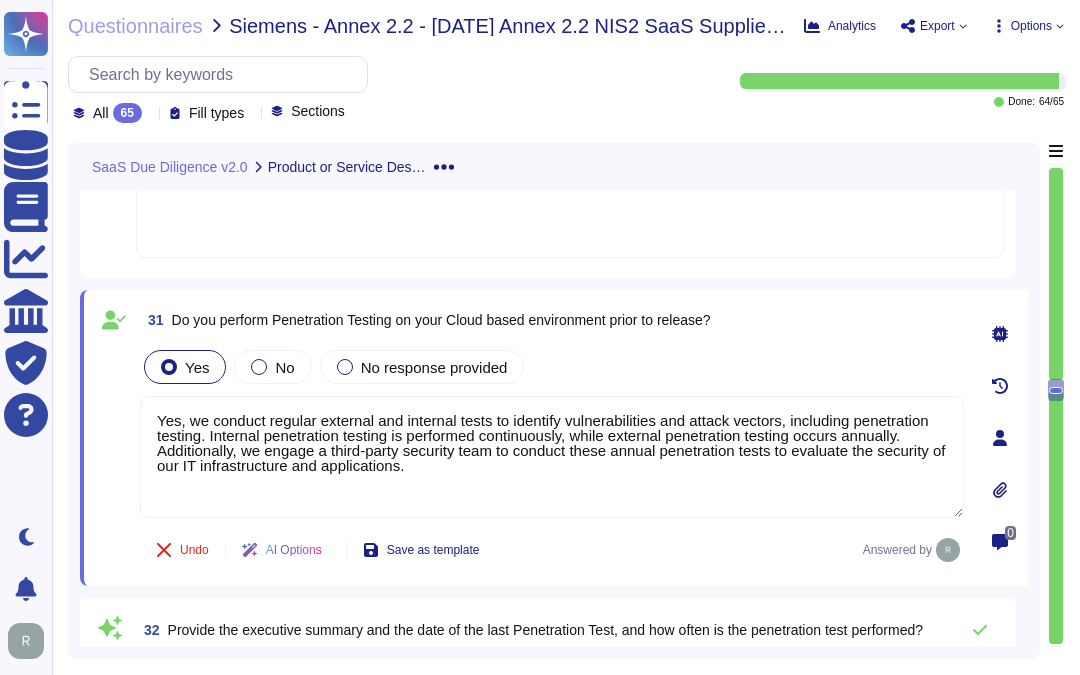 drag, startPoint x: 452, startPoint y: 467, endPoint x: 106, endPoint y: 403, distance: 351.8693 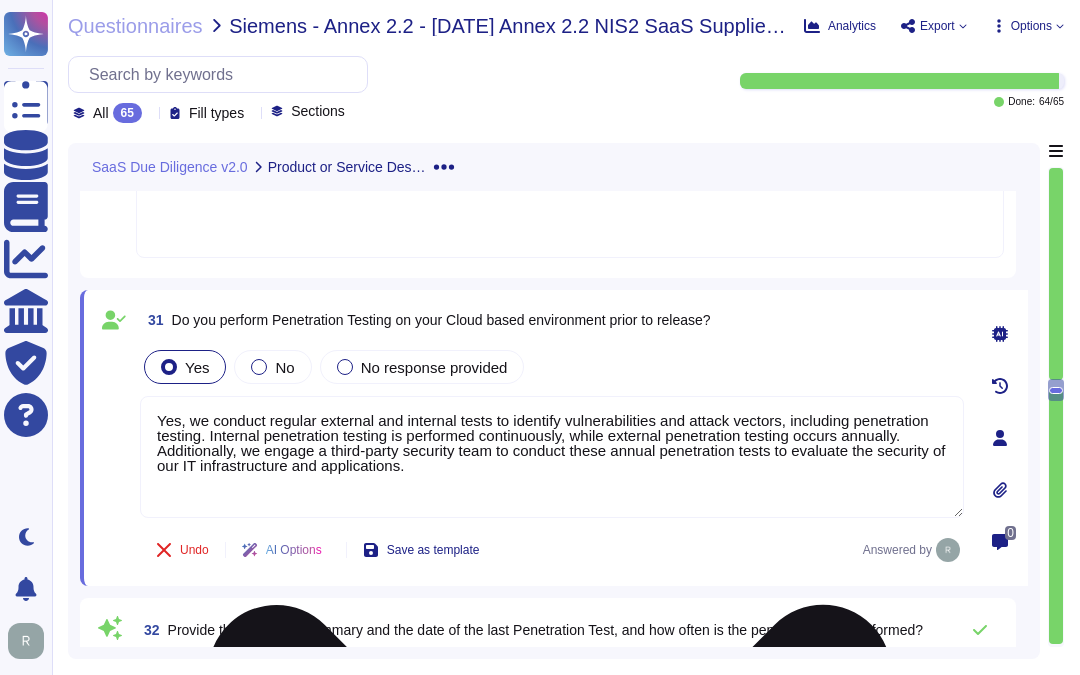 paste on "our computing environment undergoes external penetration testing by an independent, qualified vendor at least once per year. We engage a third-party security team to conduct these annual penetration tests to identify and address vulnerabilities in" 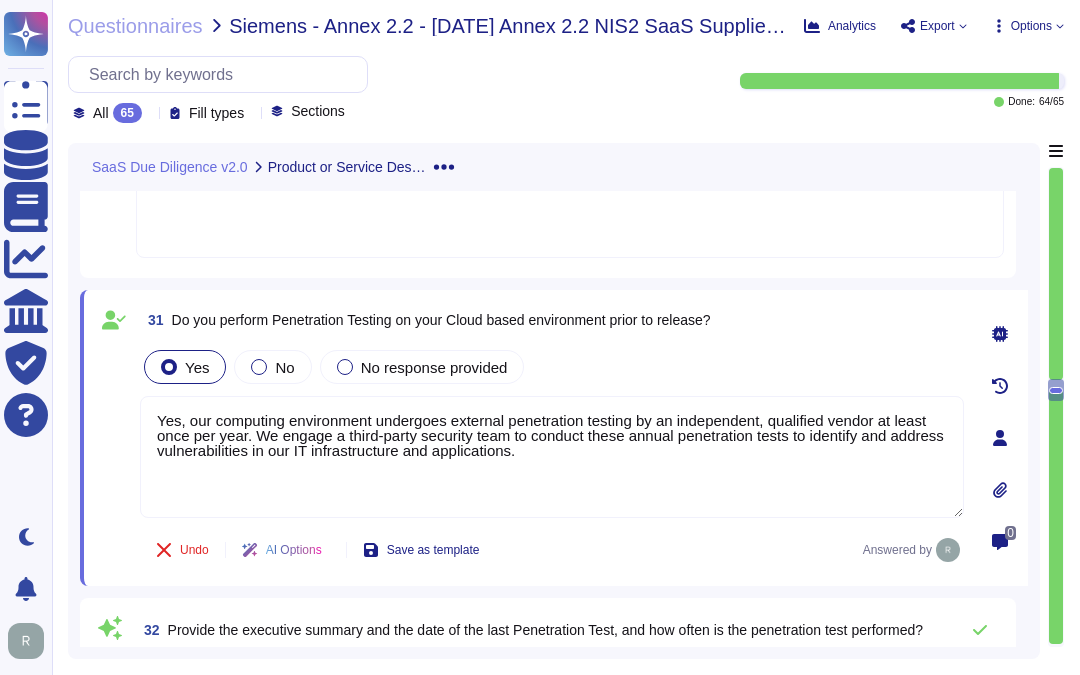 type on "Yes, our computing environment undergoes external penetration testing by an independent, qualified vendor at least once per year. We engage a third-party security team to conduct these annual penetration tests to identify and address vulnerabilities in our IT infrastructure and applications." 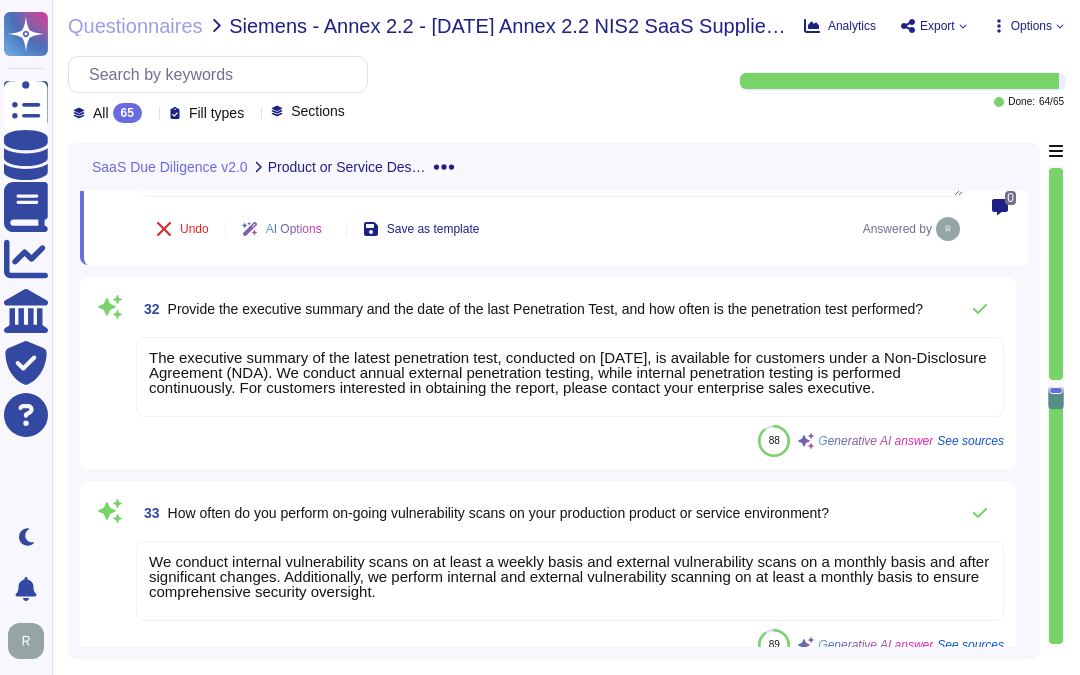 scroll, scrollTop: 6705, scrollLeft: 0, axis: vertical 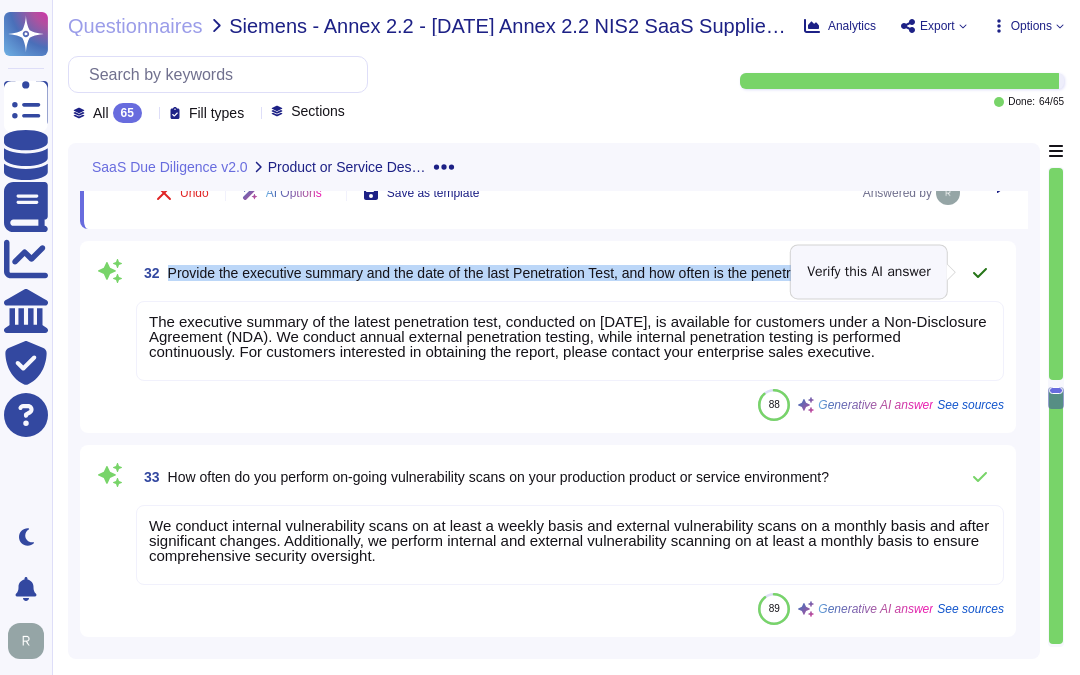 drag, startPoint x: 166, startPoint y: 268, endPoint x: 1000, endPoint y: 271, distance: 834.0054 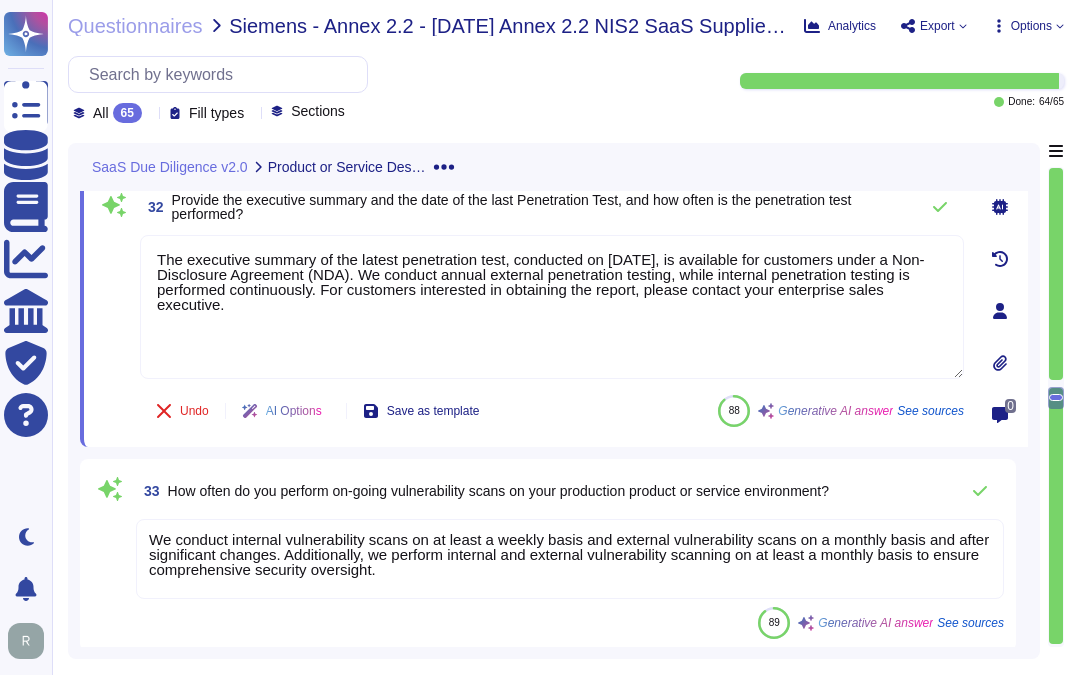 type on "The executive summary of the latest penetration test, conducted on March 2, 2024, is available for customers under a Non-Disclosure Agreement (NDA). We conduct annual external penetration testing, while internal penetration testing is performed continuously. For customers interested in obtaining the report, please contact your enterprise sales executive." 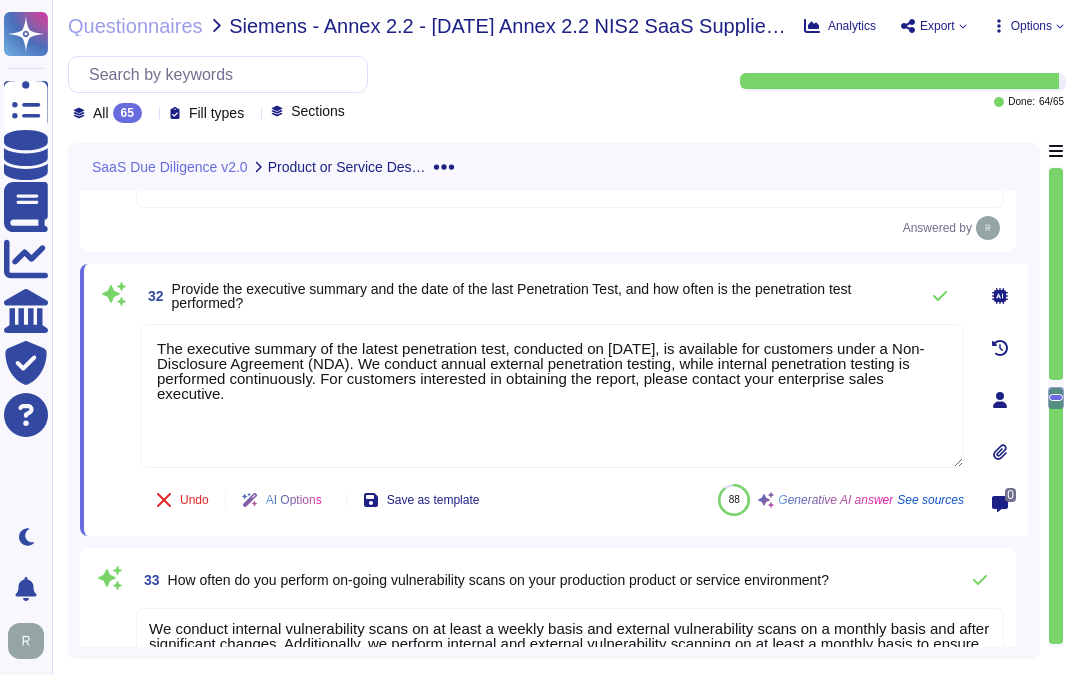 scroll, scrollTop: 6594, scrollLeft: 0, axis: vertical 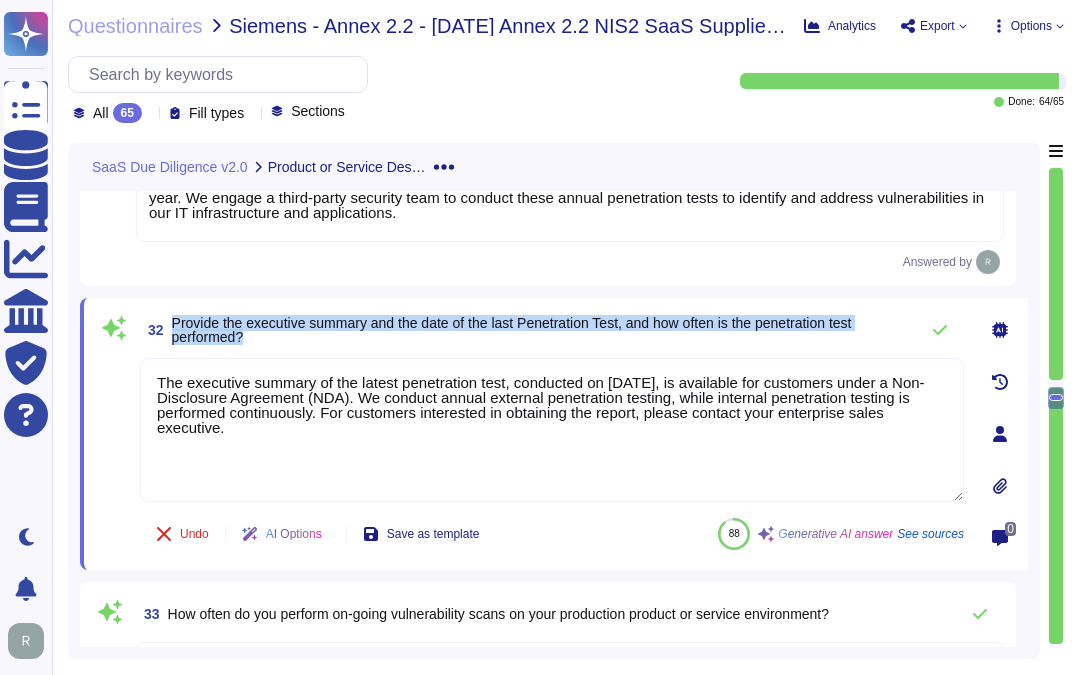 drag, startPoint x: 171, startPoint y: 320, endPoint x: 298, endPoint y: 337, distance: 128.13274 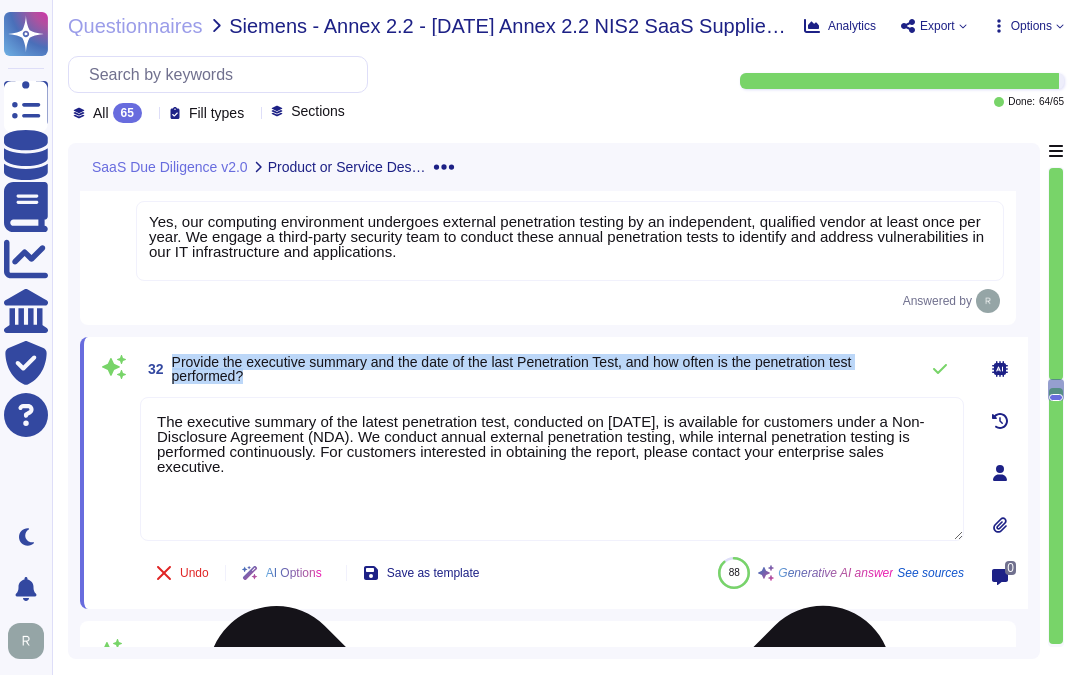 scroll, scrollTop: 6594, scrollLeft: 0, axis: vertical 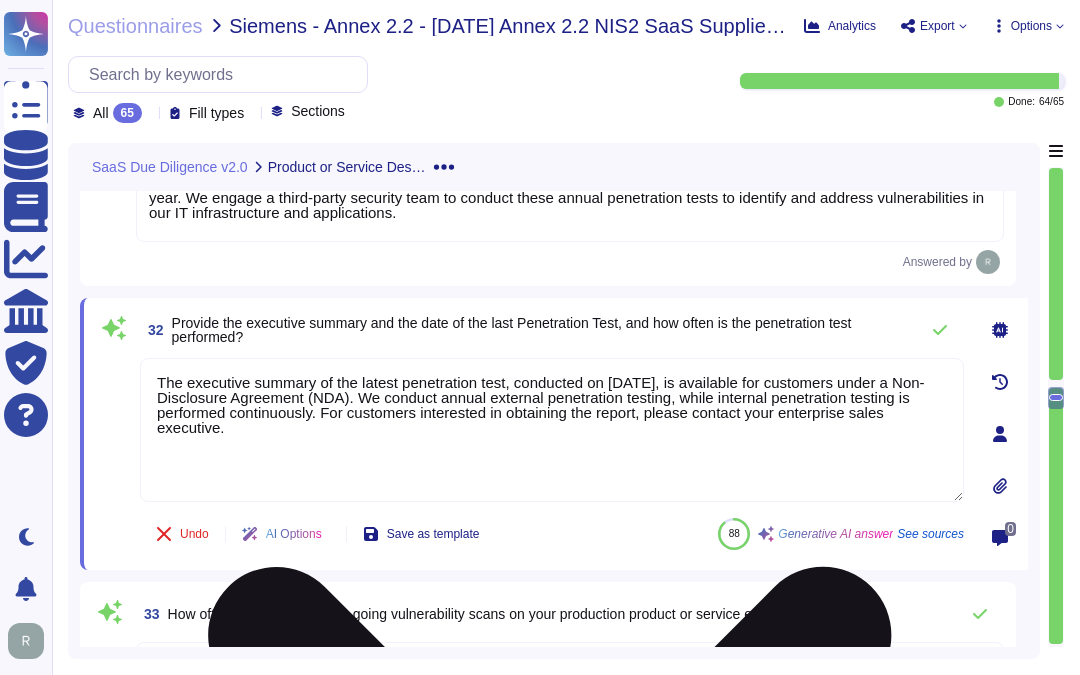 drag, startPoint x: 605, startPoint y: 382, endPoint x: 697, endPoint y: 382, distance: 92 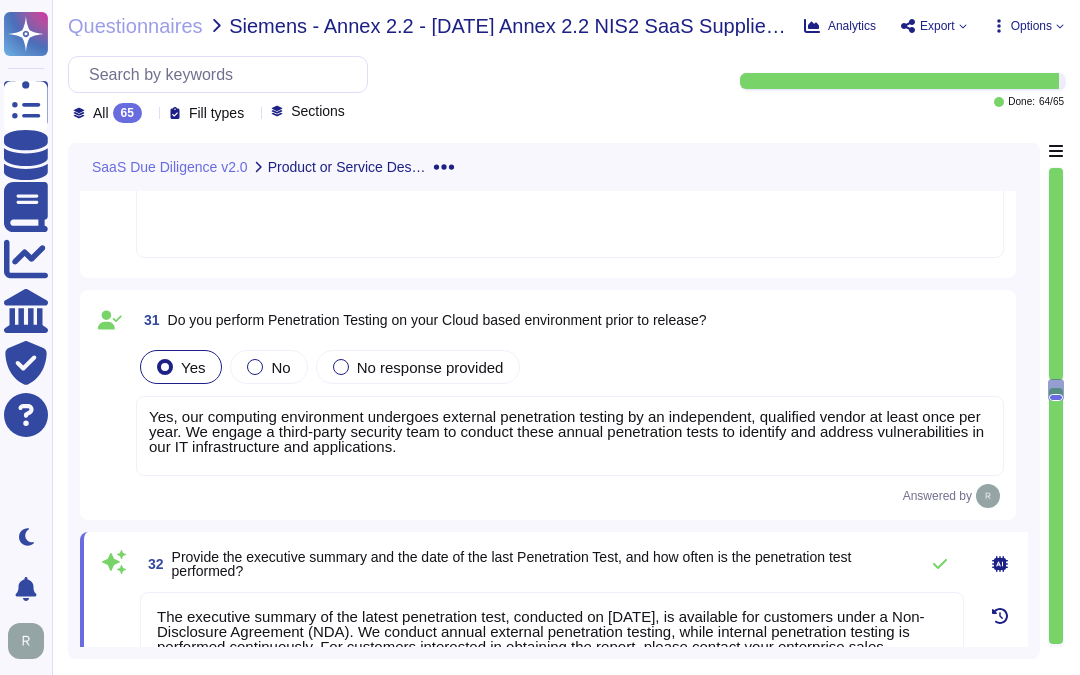 scroll, scrollTop: 6150, scrollLeft: 0, axis: vertical 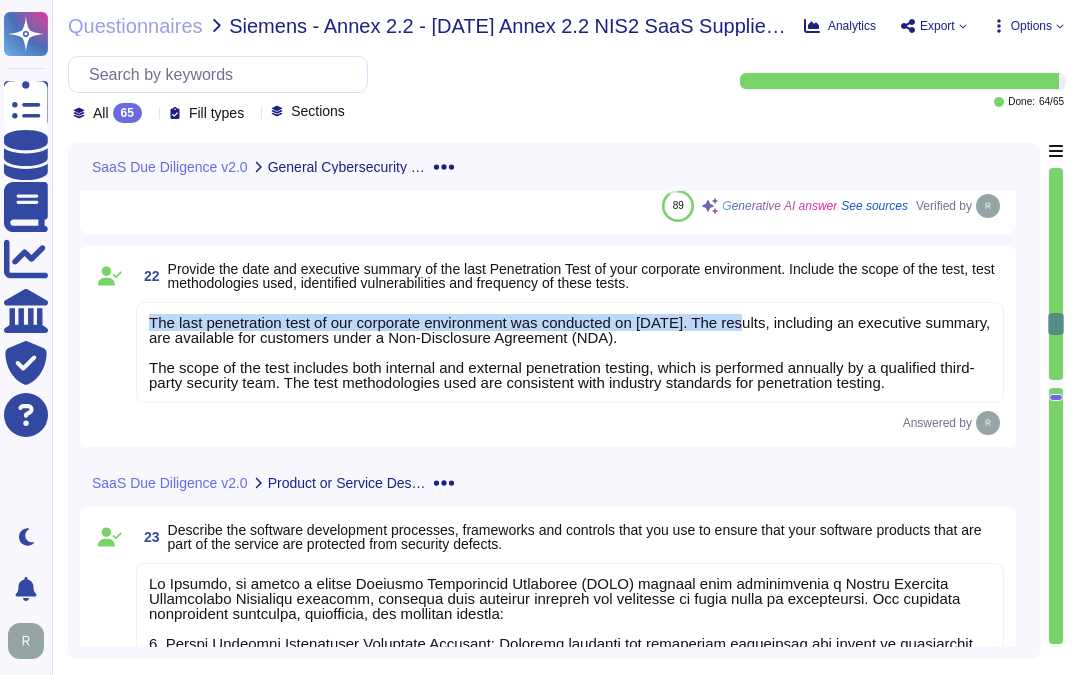 drag, startPoint x: 150, startPoint y: 302, endPoint x: 743, endPoint y: 310, distance: 593.05396 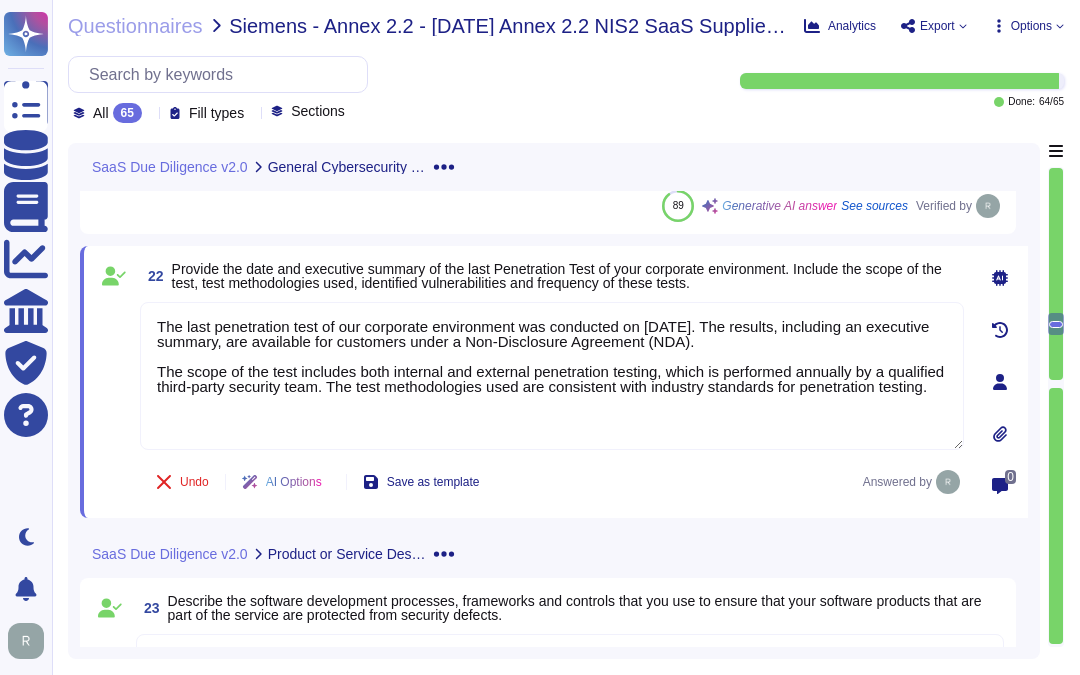 type on "The last penetration test of our corporate environment was conducted on February 2025. The results, including an executive summary, are available for customers under a Non-Disclosure Agreement (NDA).
The scope of the test includes both internal and external penetration testing, which is performed annually by a qualified third-party security team. The test methodologies used are consistent with industry standards for penetration testing." 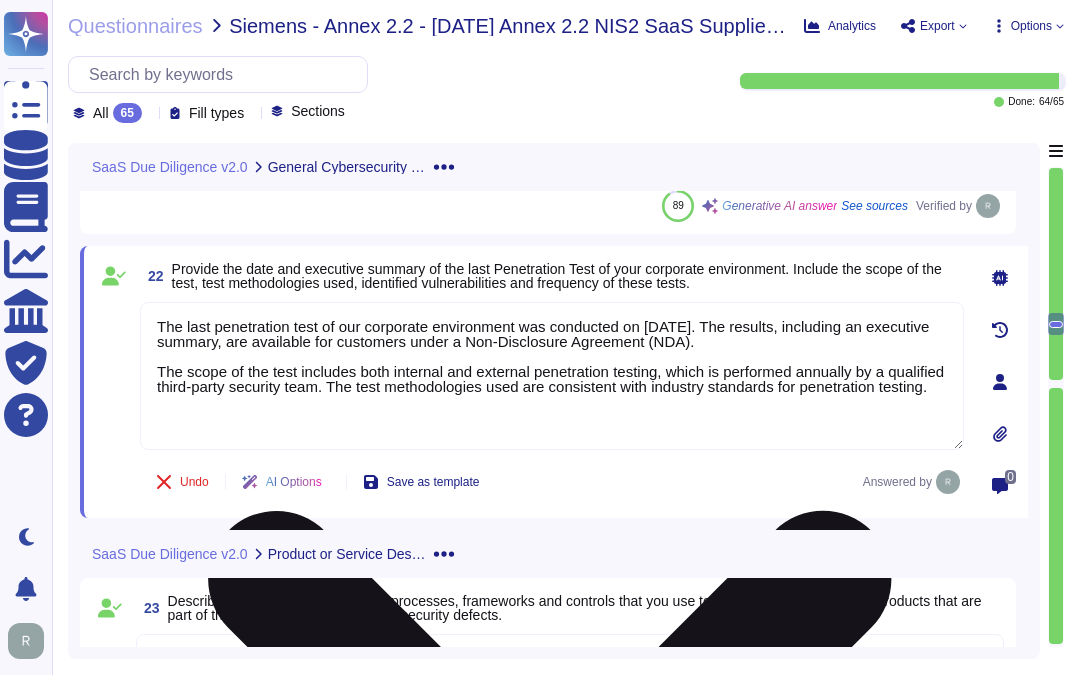 drag, startPoint x: 744, startPoint y: 307, endPoint x: 138, endPoint y: 297, distance: 606.0825 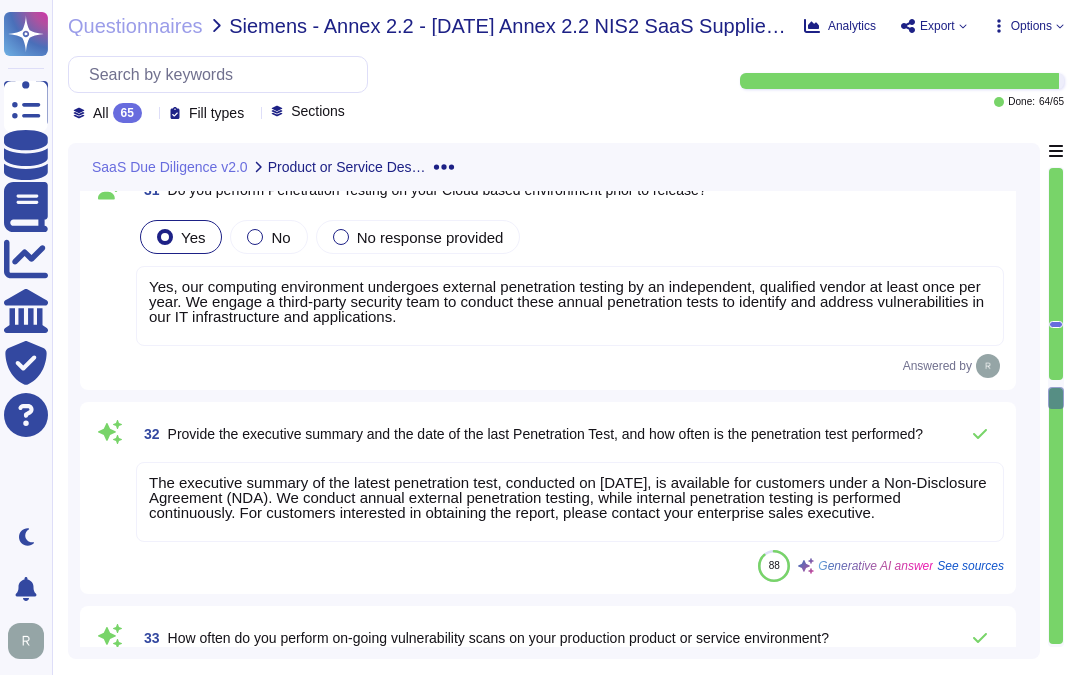 scroll, scrollTop: 6528, scrollLeft: 0, axis: vertical 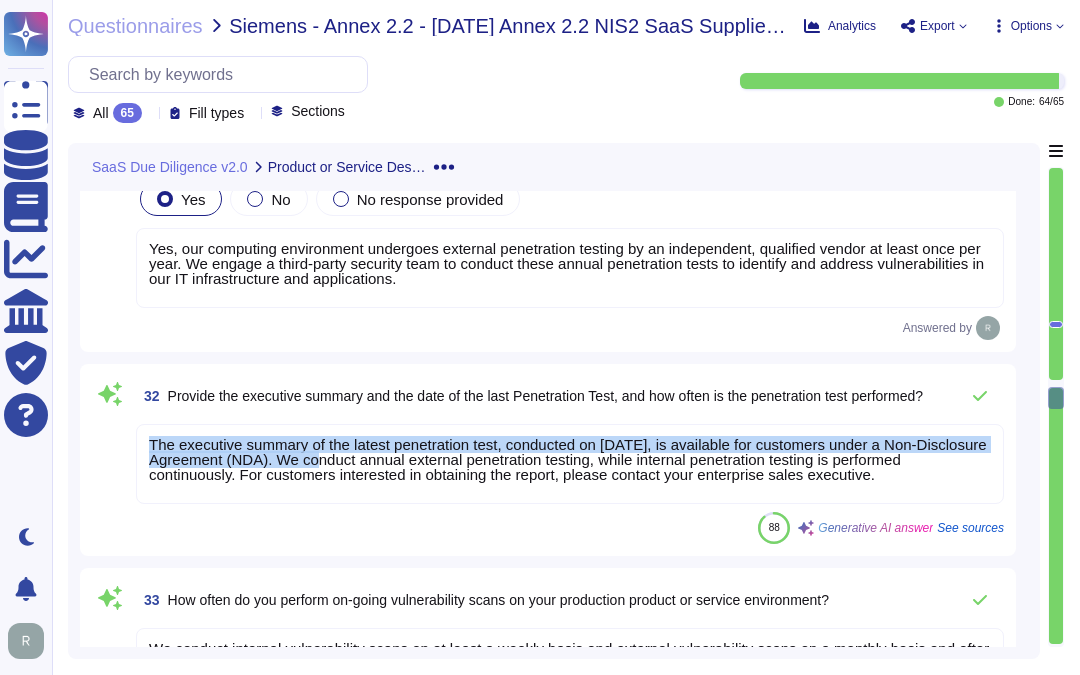 drag, startPoint x: 340, startPoint y: 463, endPoint x: 95, endPoint y: 437, distance: 246.37573 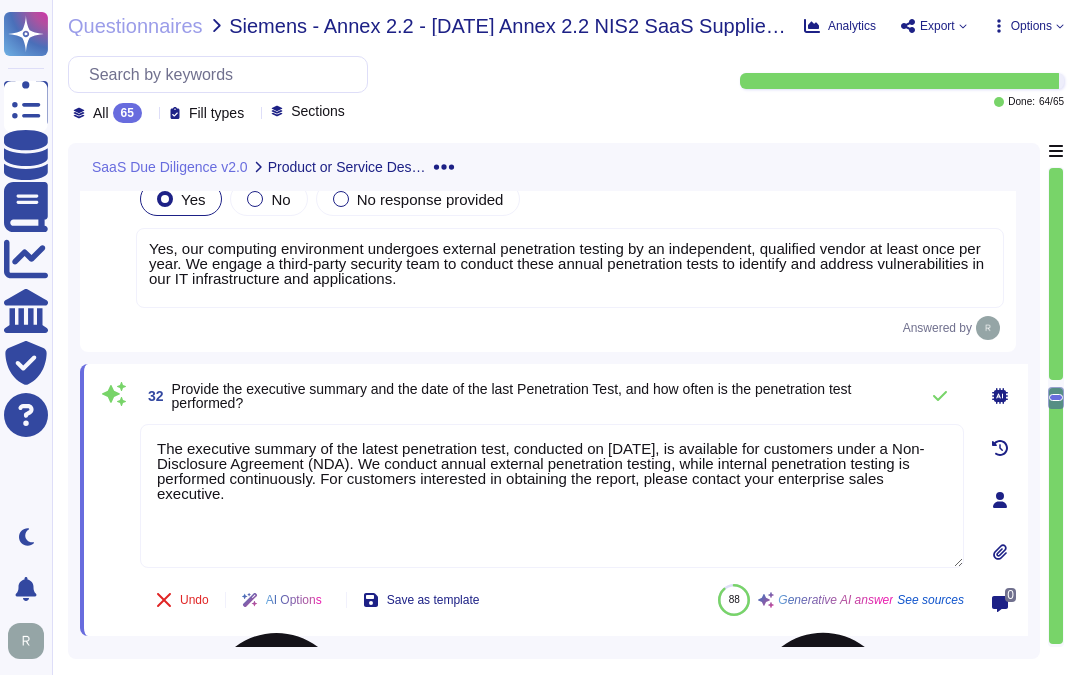 drag, startPoint x: 380, startPoint y: 465, endPoint x: 151, endPoint y: 430, distance: 231.65923 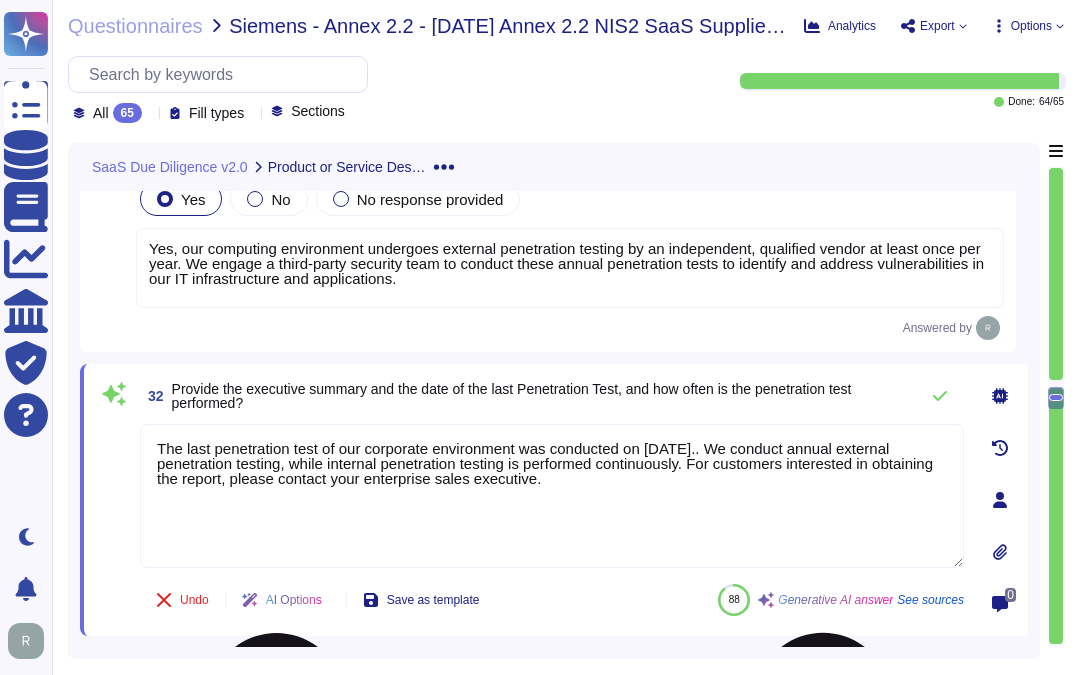 click on "The last penetration test of our corporate environment was conducted on February 2025.. We conduct annual external penetration testing, while internal penetration testing is performed continuously. For customers interested in obtaining the report, please contact your enterprise sales executive." at bounding box center [552, 496] 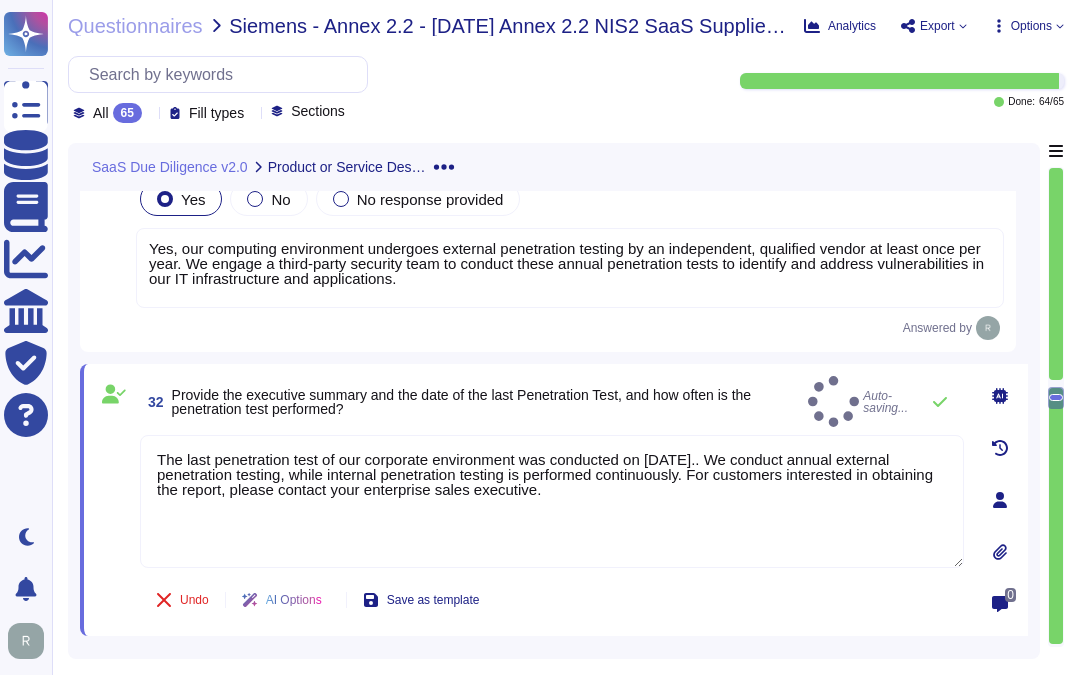 click on "32 Provide the executive summary and the date of the last Penetration Test, and how often is the penetration test performed? Auto-saving..." at bounding box center (552, 401) 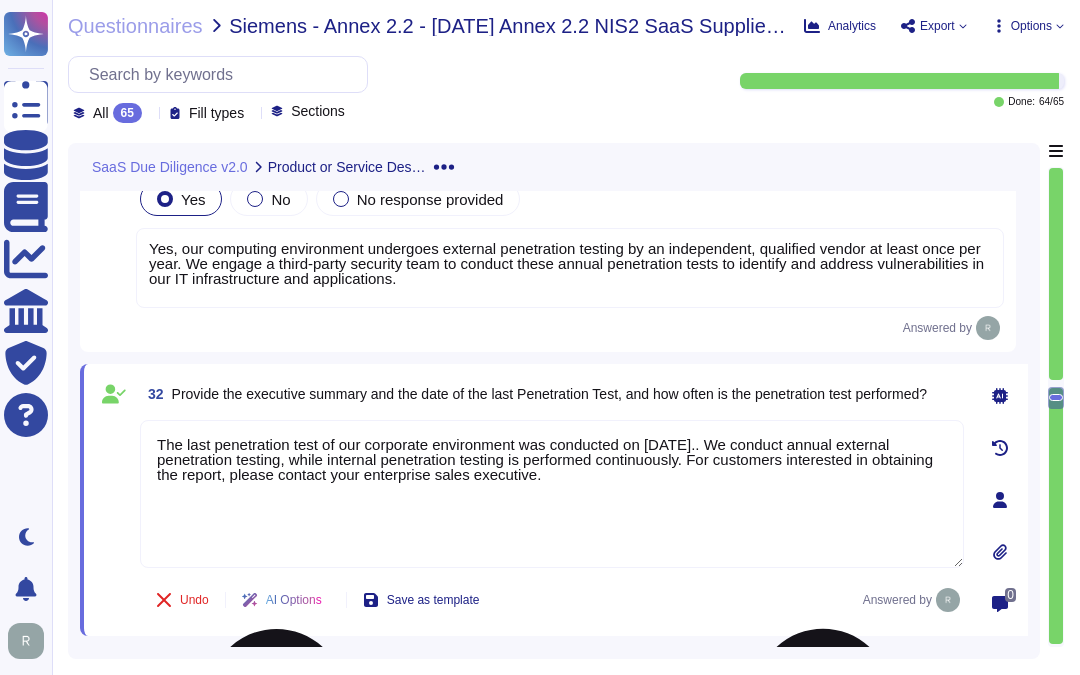 drag, startPoint x: 693, startPoint y: 466, endPoint x: 701, endPoint y: 484, distance: 19.697716 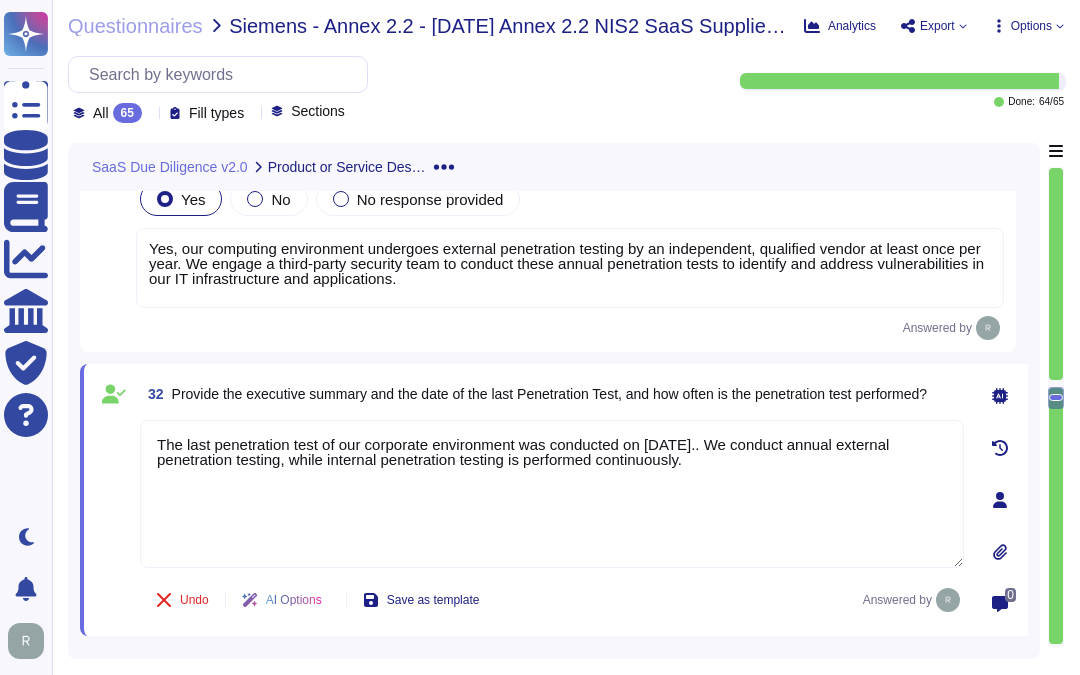 type on "The last penetration test of our corporate environment was conducted on February 2025.. We conduct annual external penetration testing, while internal penetration testing is performed continuously." 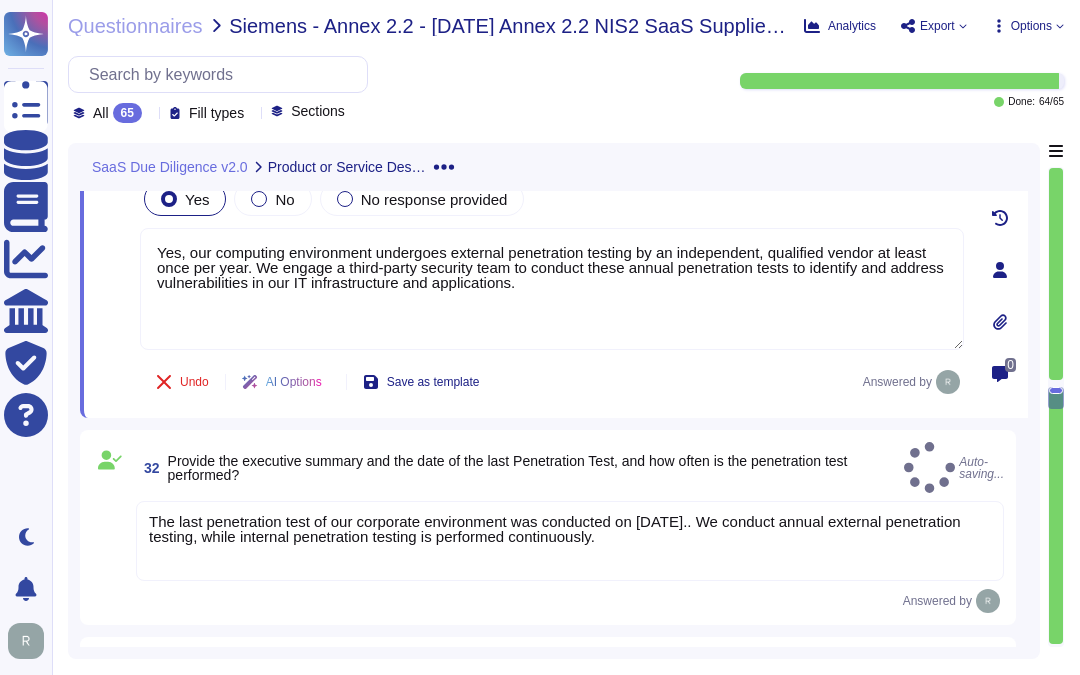 type on "Yes, our computing environment undergoes external penetration testing by an independent, qualified vendor at least once per year. We engage a third-party security team to conduct these annual penetration tests to identify and address vulnerabilities in our IT infrastructure and applications." 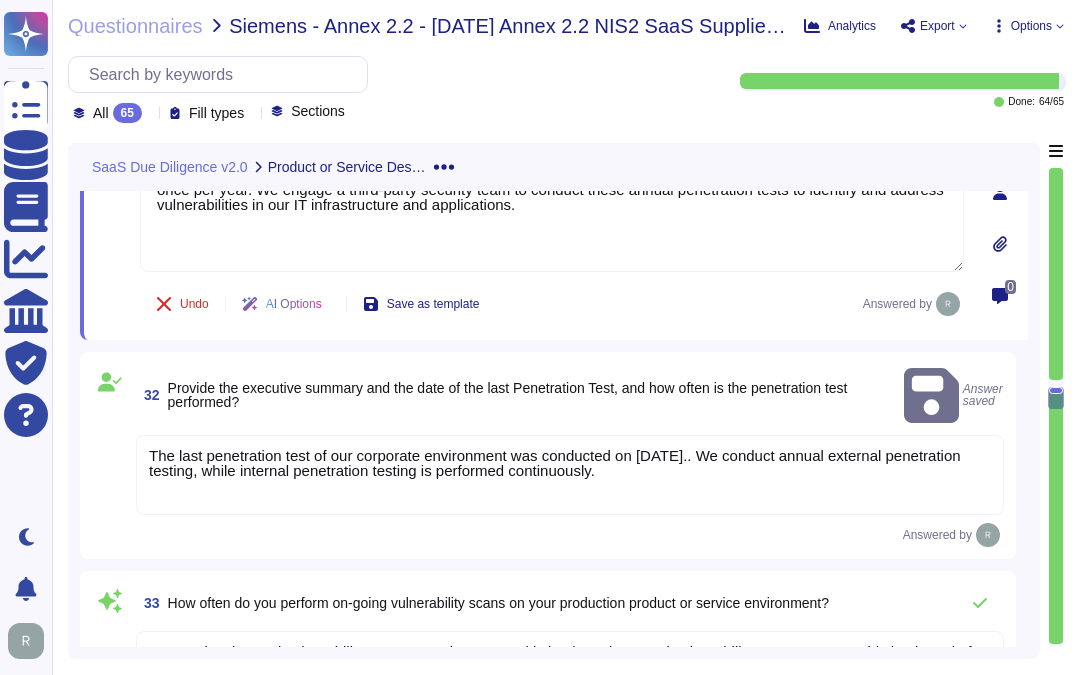 scroll, scrollTop: 6640, scrollLeft: 0, axis: vertical 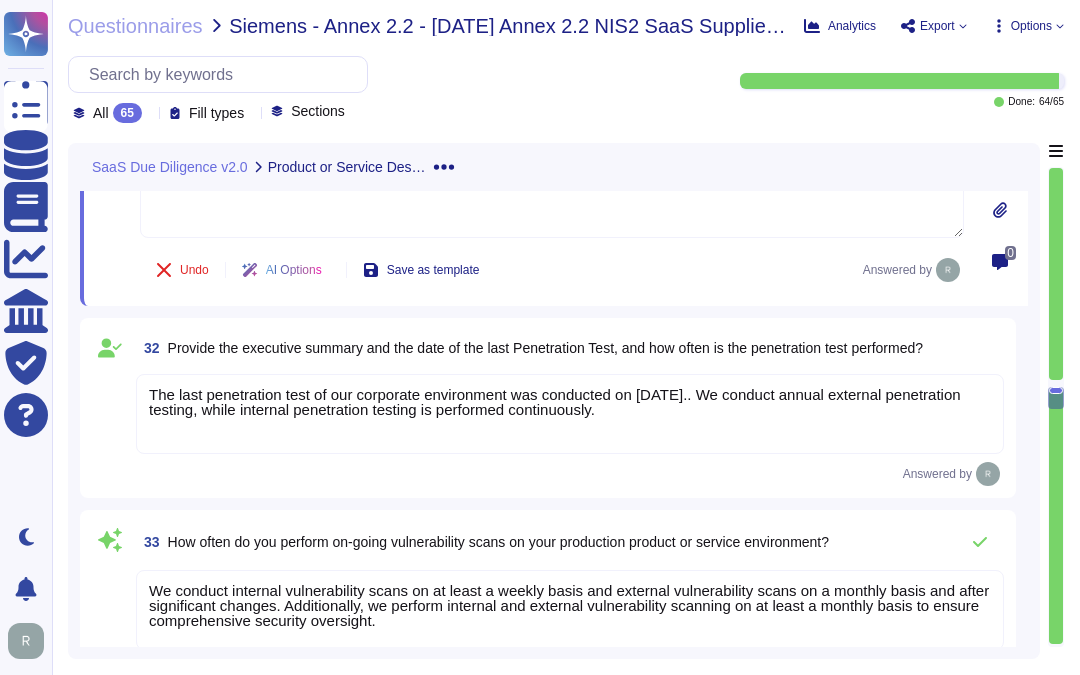 click on "The last penetration test of our corporate environment was conducted on February 2025.. We conduct annual external penetration testing, while internal penetration testing is performed continuously." at bounding box center [555, 402] 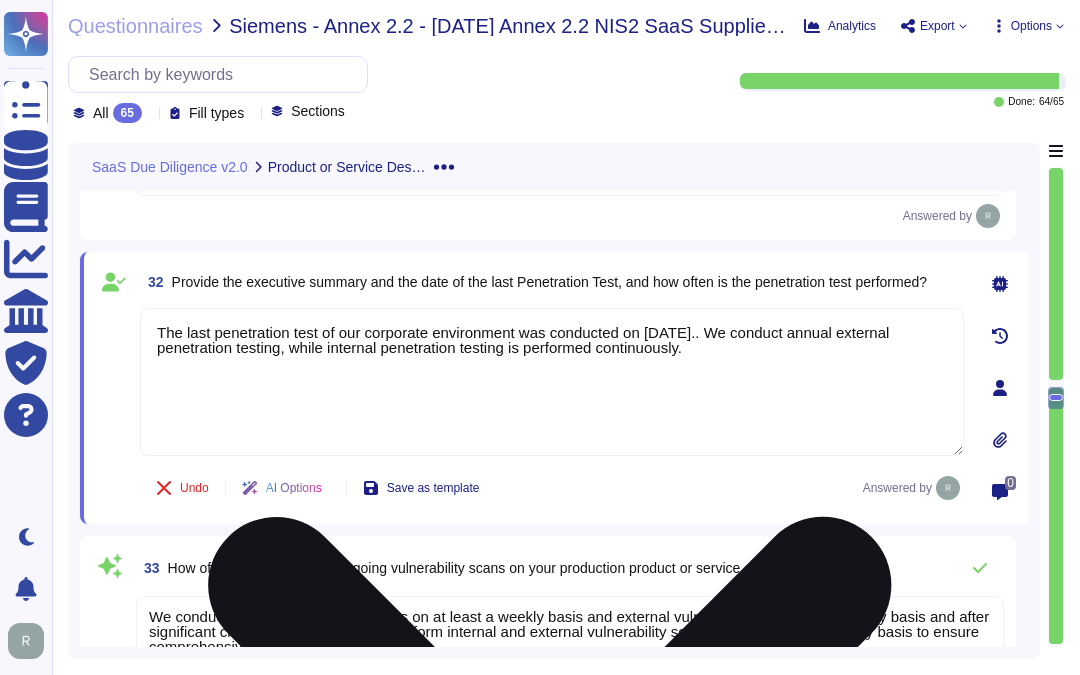 type on "The last penetration test of our corporate environment was conducted on February 2025.. We conduct annual external penetration testing, while internal penetration testing is performed continuously." 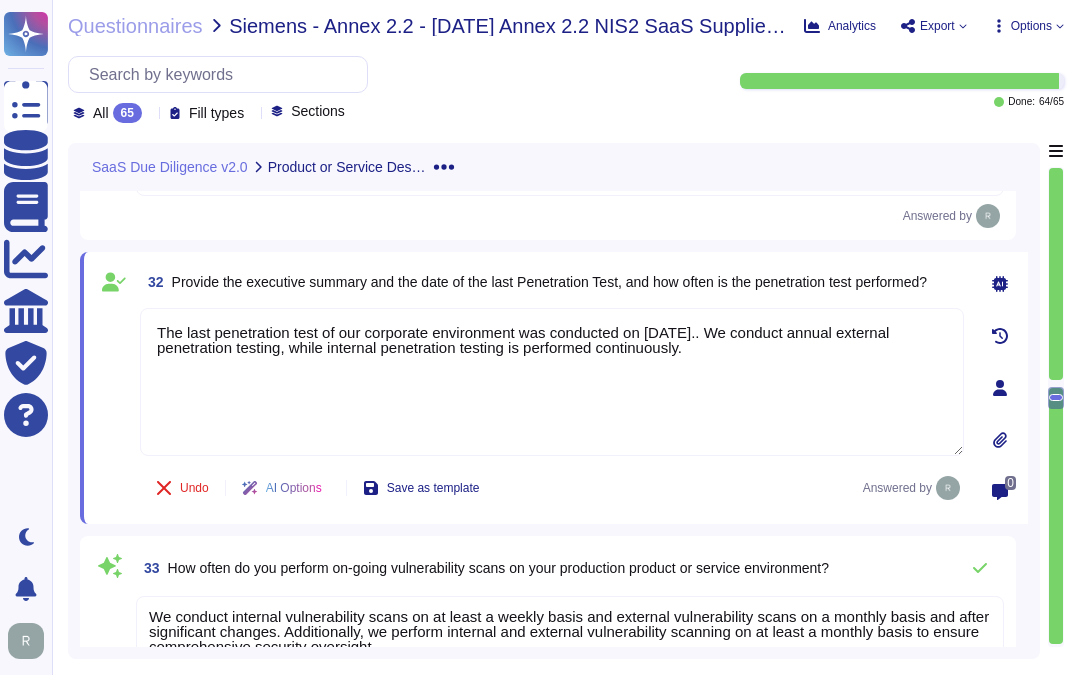click on "Provide the executive summary and the date of the last Penetration Test, and how often is the penetration test performed?" at bounding box center [549, 282] 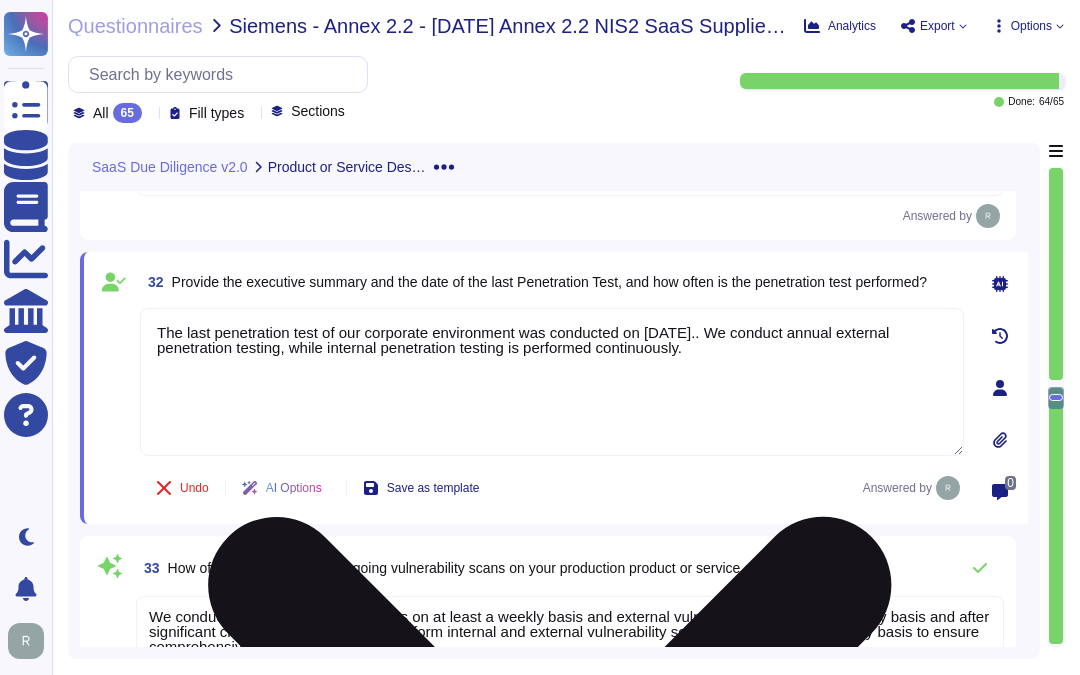 click on "The last penetration test of our corporate environment was conducted on February 2025.. We conduct annual external penetration testing, while internal penetration testing is performed continuously." at bounding box center (552, 382) 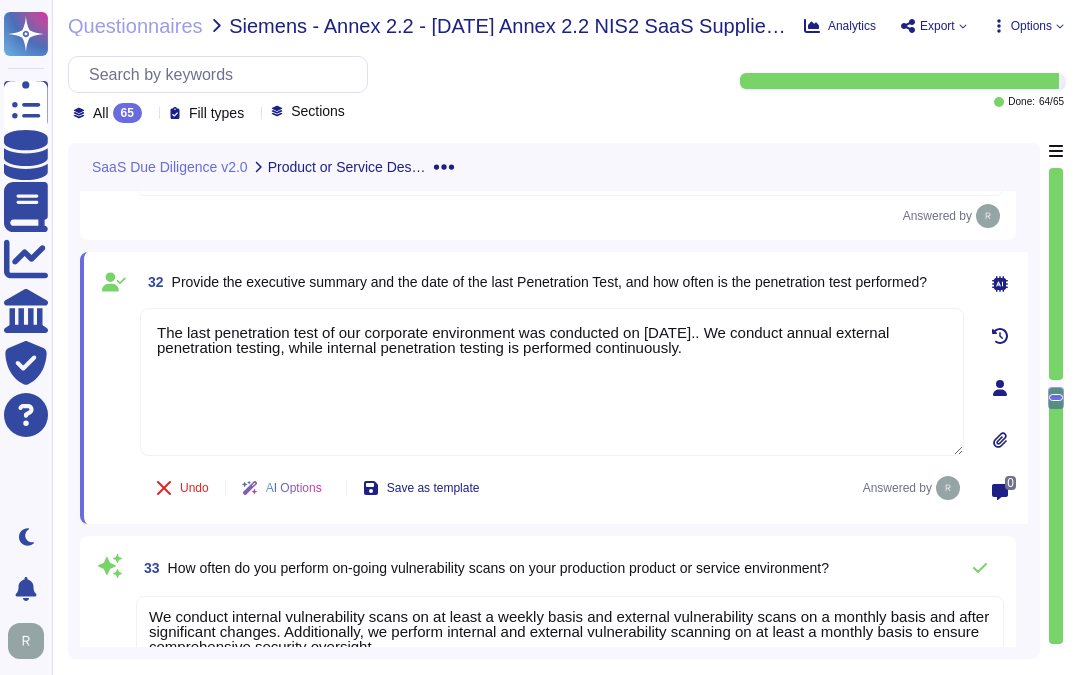 click on "32 Provide the executive summary and the date of the last Penetration Test, and how often is the penetration test performed?" at bounding box center [533, 282] 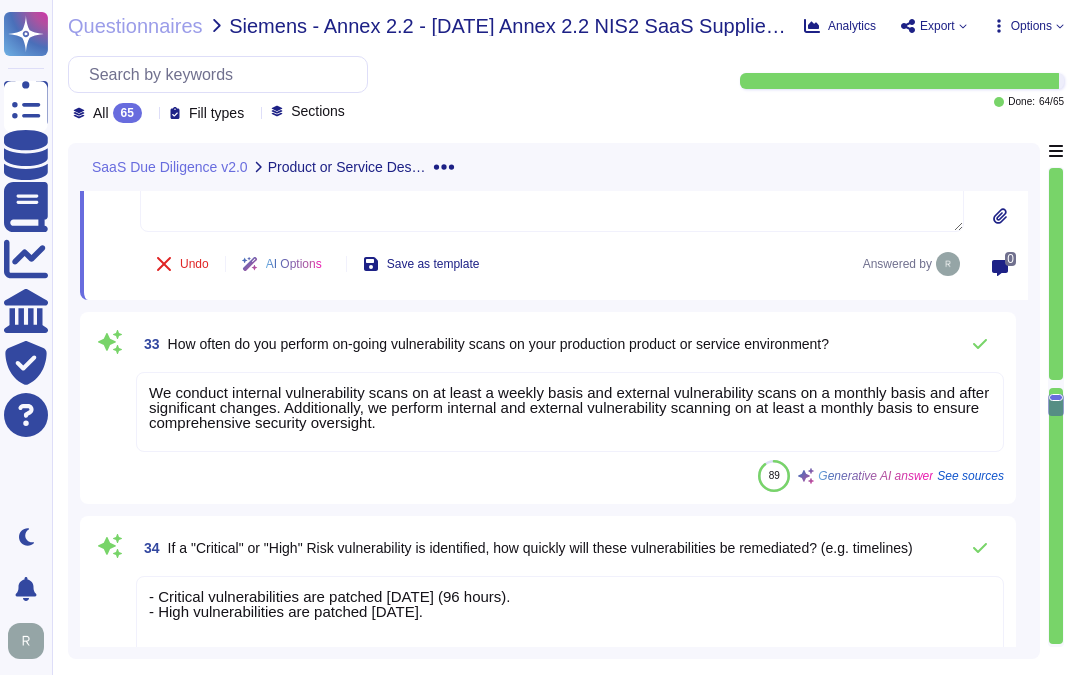 scroll, scrollTop: 6862, scrollLeft: 0, axis: vertical 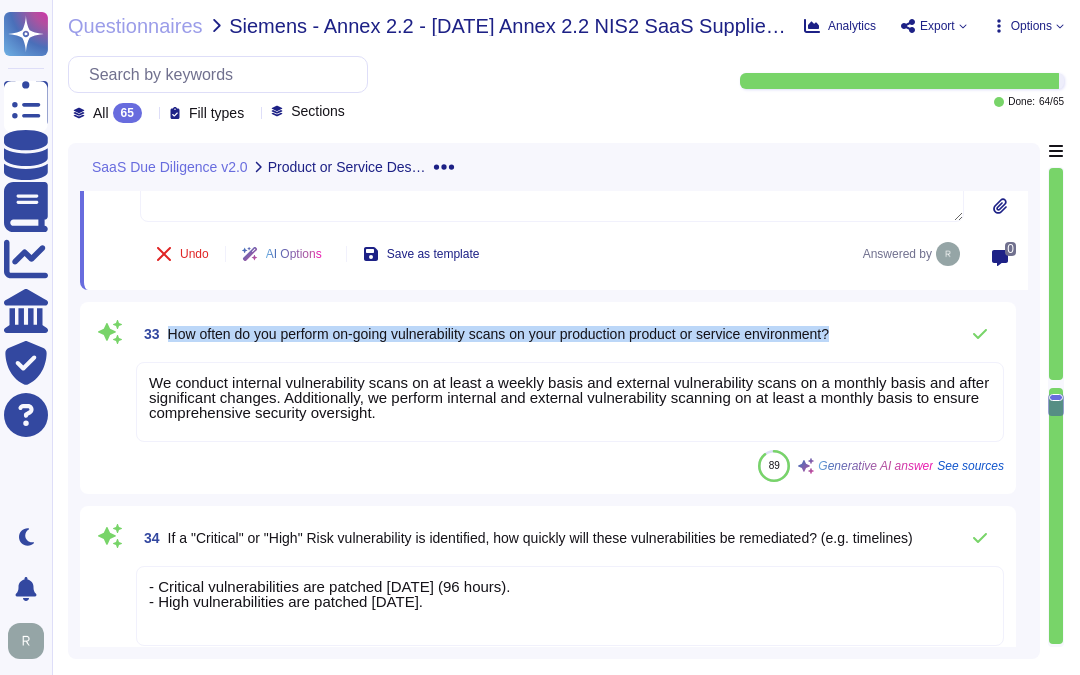 drag, startPoint x: 165, startPoint y: 330, endPoint x: 873, endPoint y: 333, distance: 708.00635 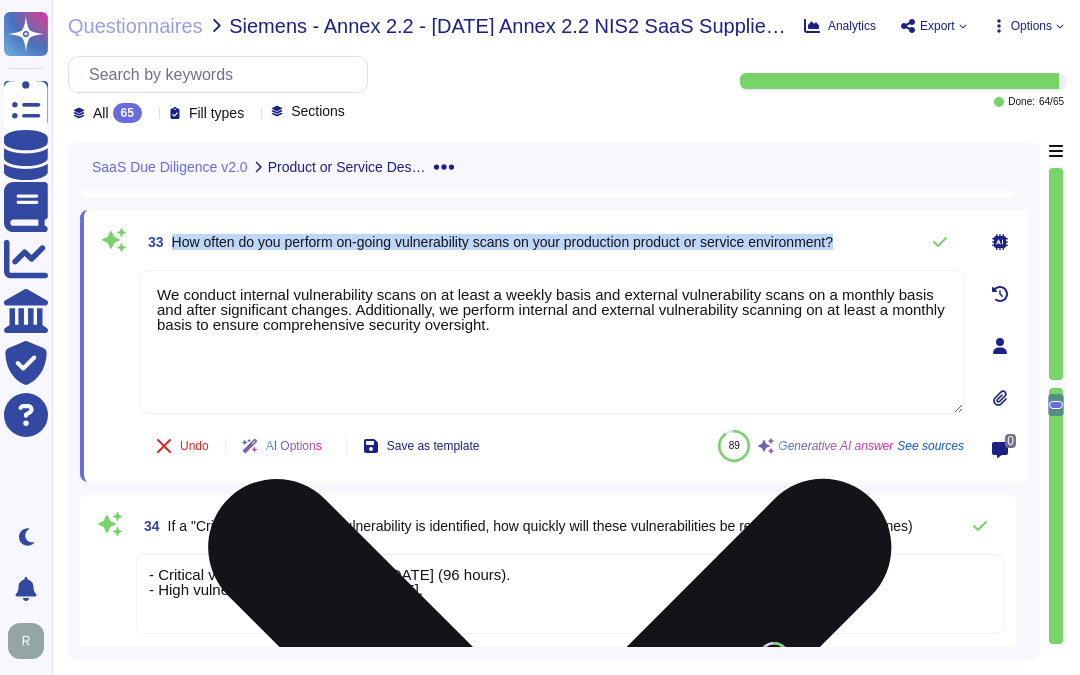 type on "We conduct internal vulnerability scans on at least a weekly basis and external vulnerability scans on a monthly basis and after significant changes. Additionally, we perform internal and external vulnerability scanning on at least a monthly basis to ensure comprehensive security oversight." 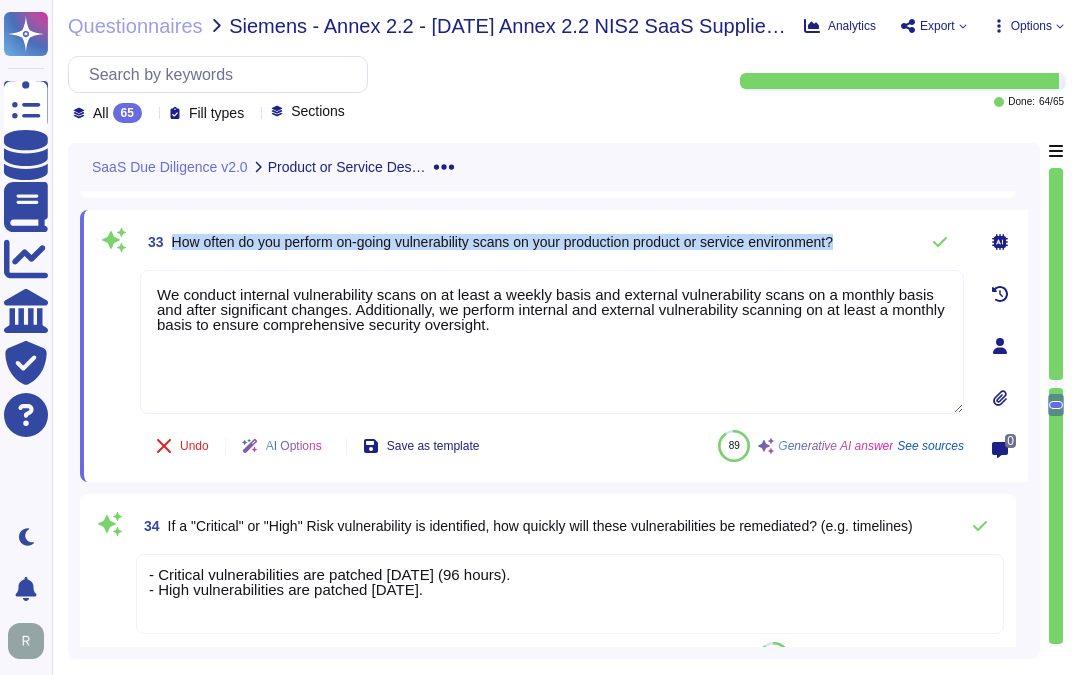 drag, startPoint x: 172, startPoint y: 241, endPoint x: 877, endPoint y: 242, distance: 705.00073 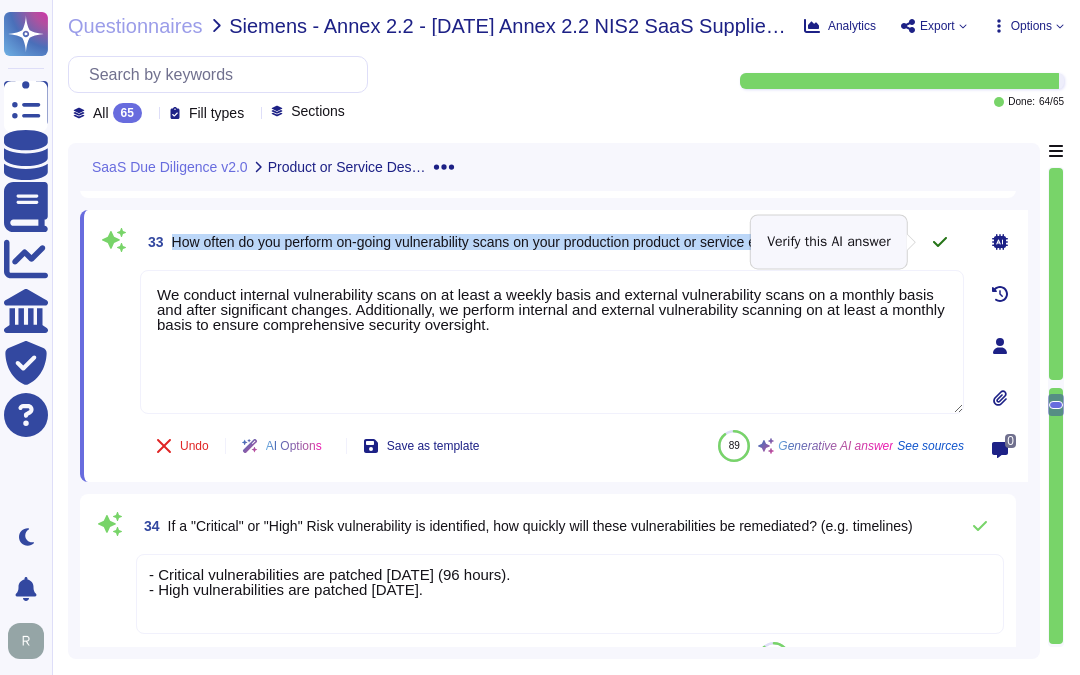 click 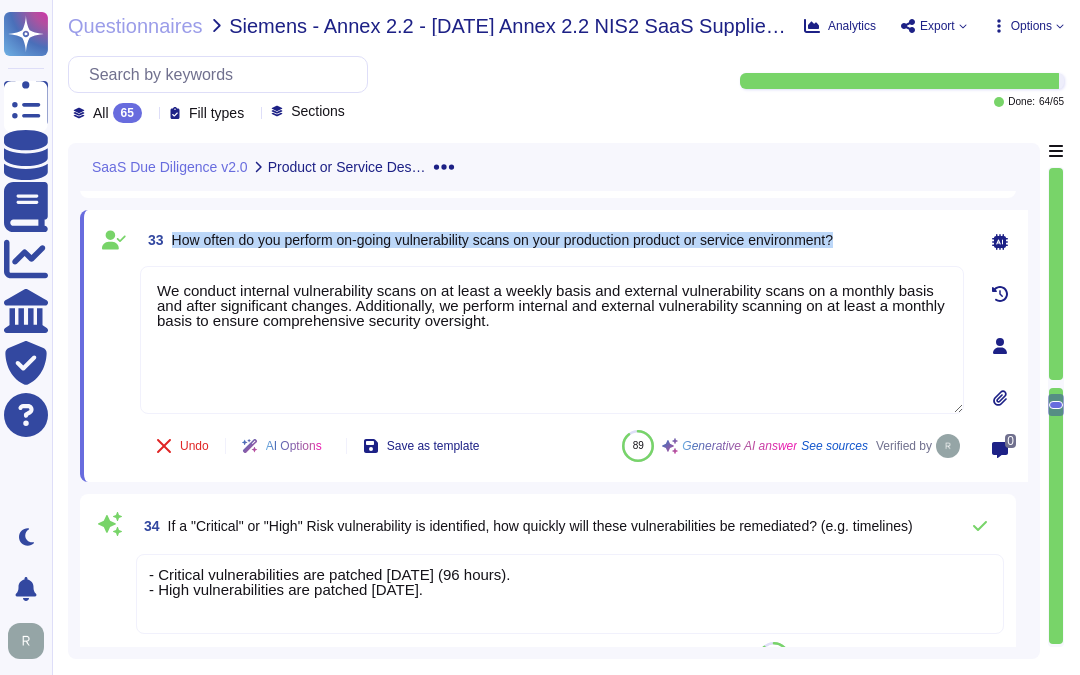 click on "33 How often do you perform on-going vulnerability scans on your production product or service environment?" at bounding box center [552, 240] 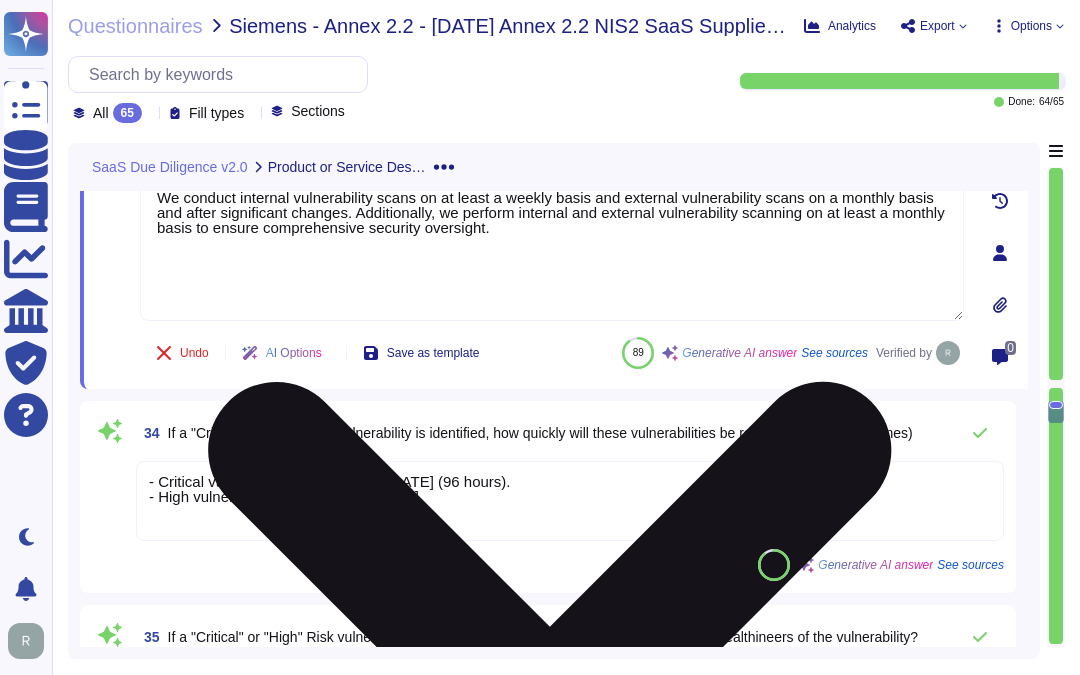 scroll, scrollTop: 6973, scrollLeft: 0, axis: vertical 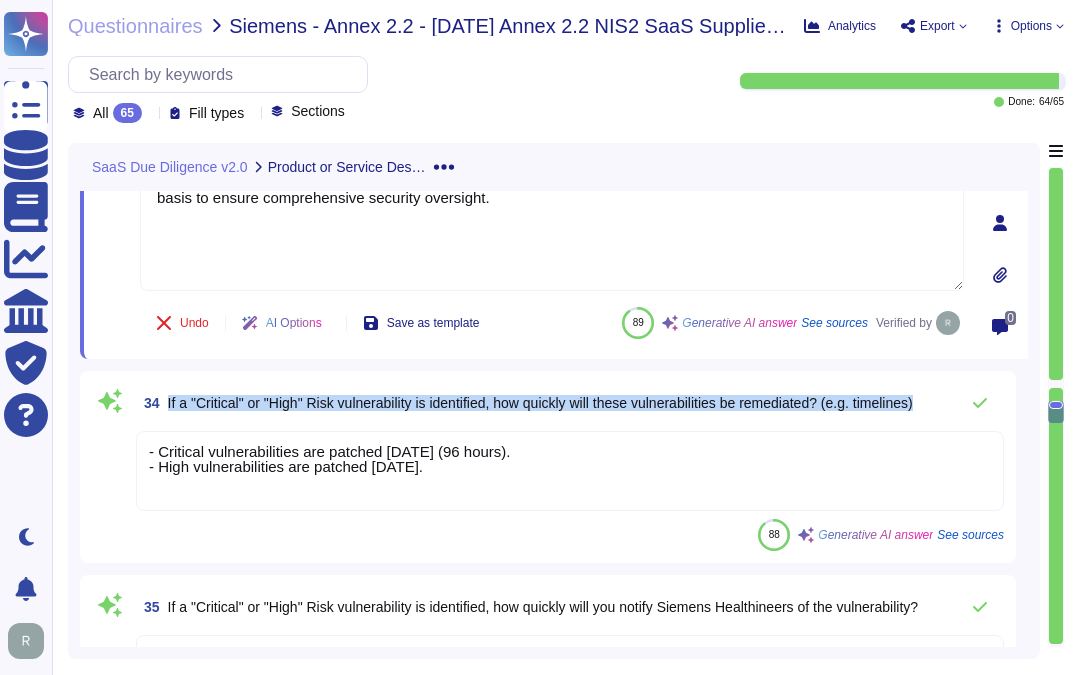drag, startPoint x: 166, startPoint y: 398, endPoint x: 953, endPoint y: 403, distance: 787.01587 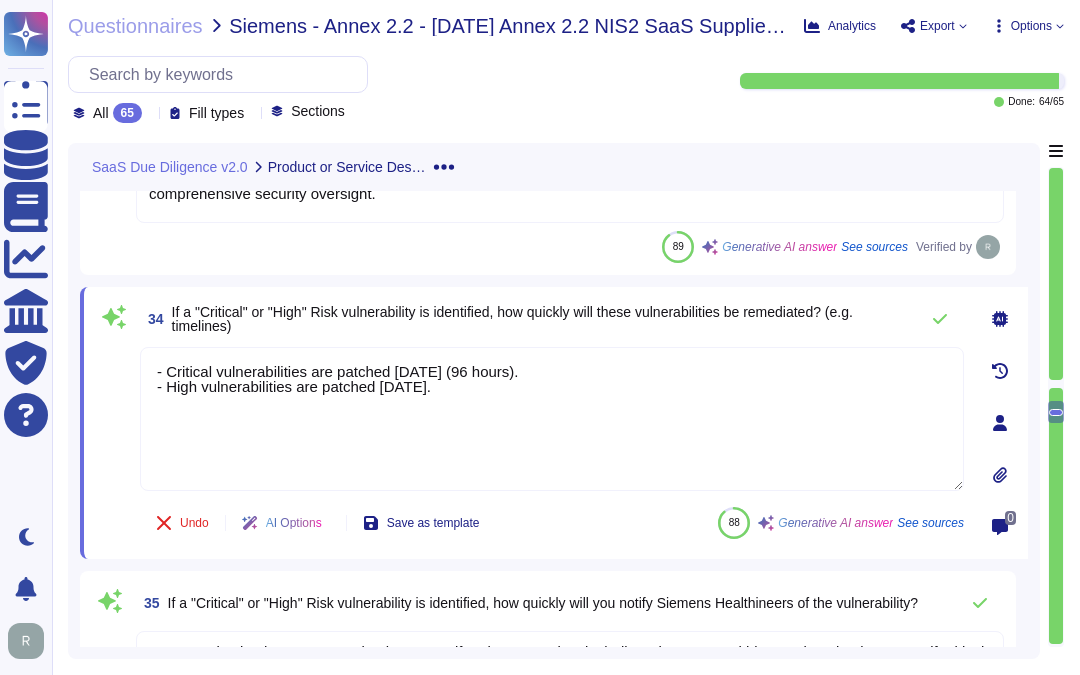 type on "- Critical vulnerabilities are patched within 4 days (96 hours).
- High vulnerabilities are patched within 30 days." 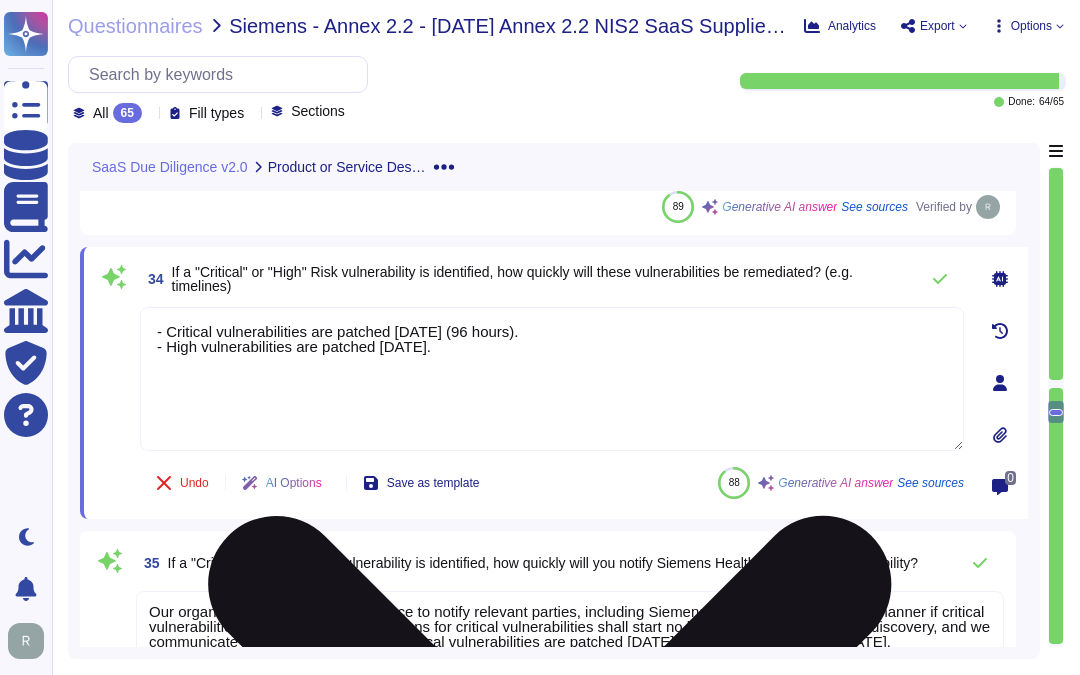 scroll, scrollTop: 6973, scrollLeft: 0, axis: vertical 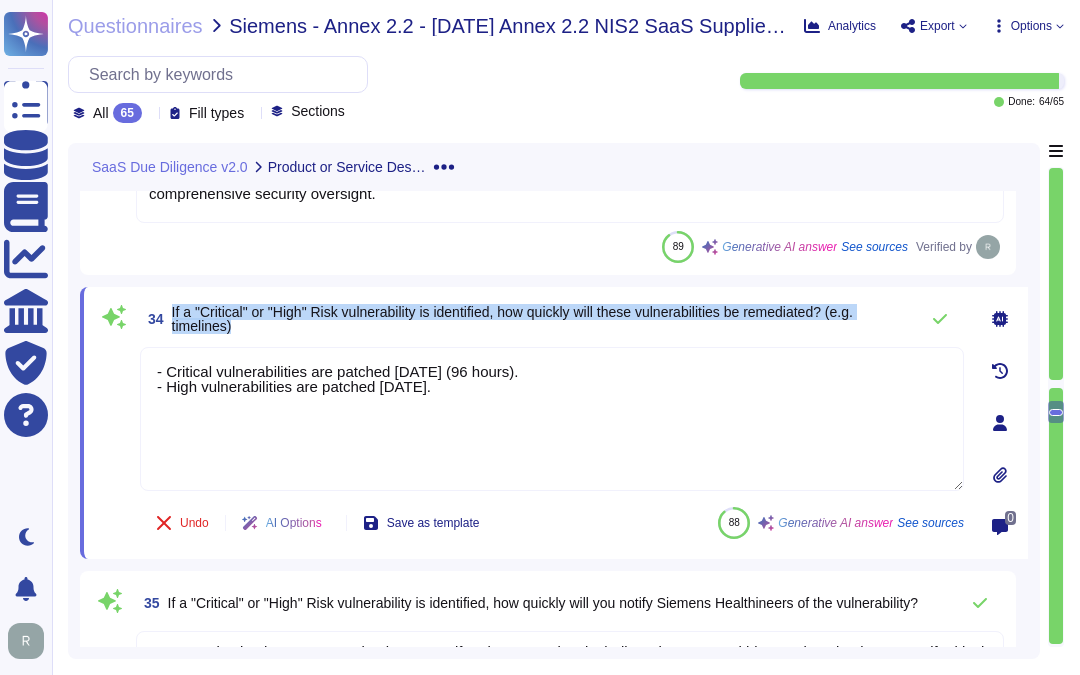 drag, startPoint x: 170, startPoint y: 307, endPoint x: 298, endPoint y: 327, distance: 129.55309 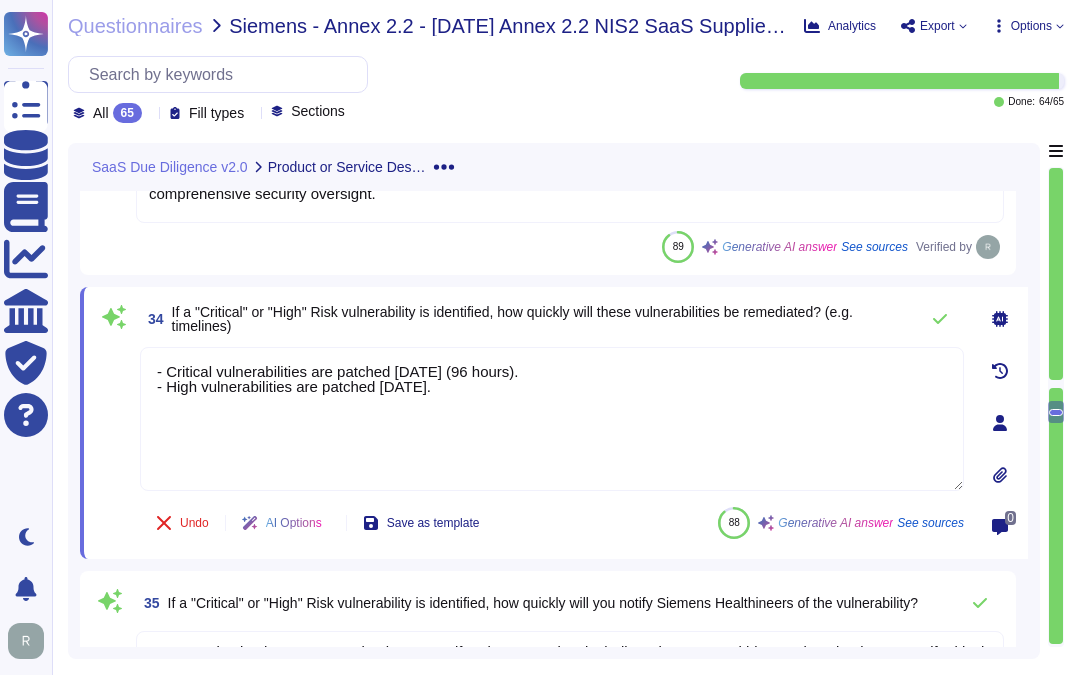 click on "33 How often do you perform on-going vulnerability scans on your production product or service environment? We conduct internal vulnerability scans on at least a weekly basis and external vulnerability scans on a monthly basis and after significant changes. Additionally, we perform internal and external vulnerability scanning on at least a monthly basis to ensure comprehensive security oversight. 89 Generative AI answer See sources Verified by" at bounding box center [548, 181] 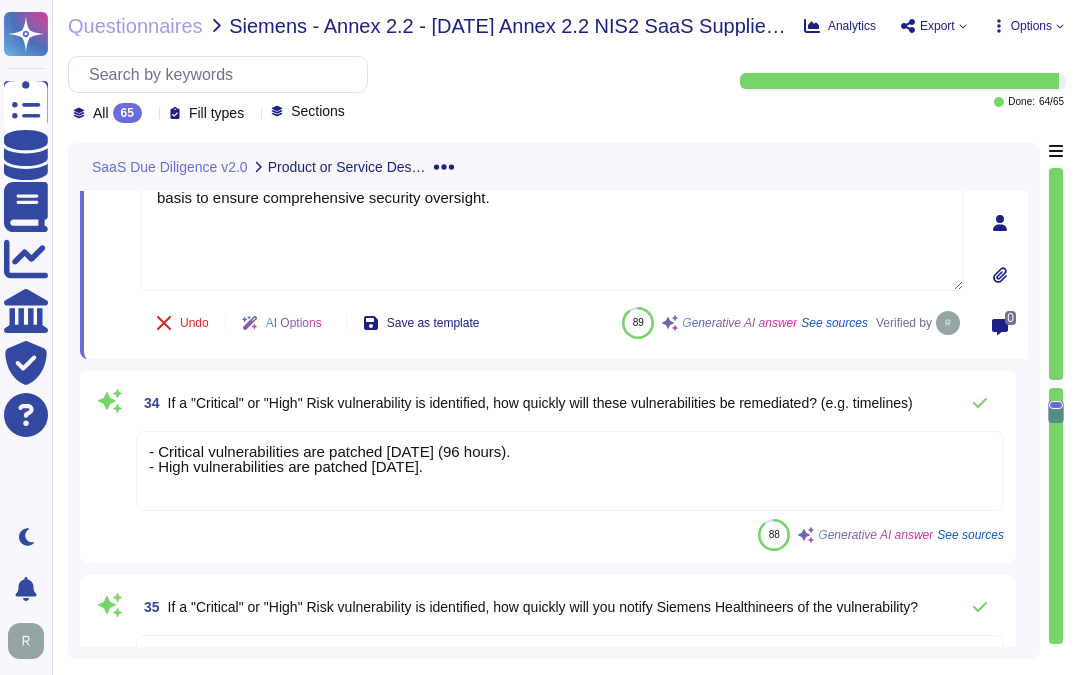 type on "We conduct internal vulnerability scans on at least a weekly basis and external vulnerability scans on a monthly basis and after significant changes. Additionally, we perform internal and external vulnerability scanning on at least a monthly basis to ensure comprehensive security oversight." 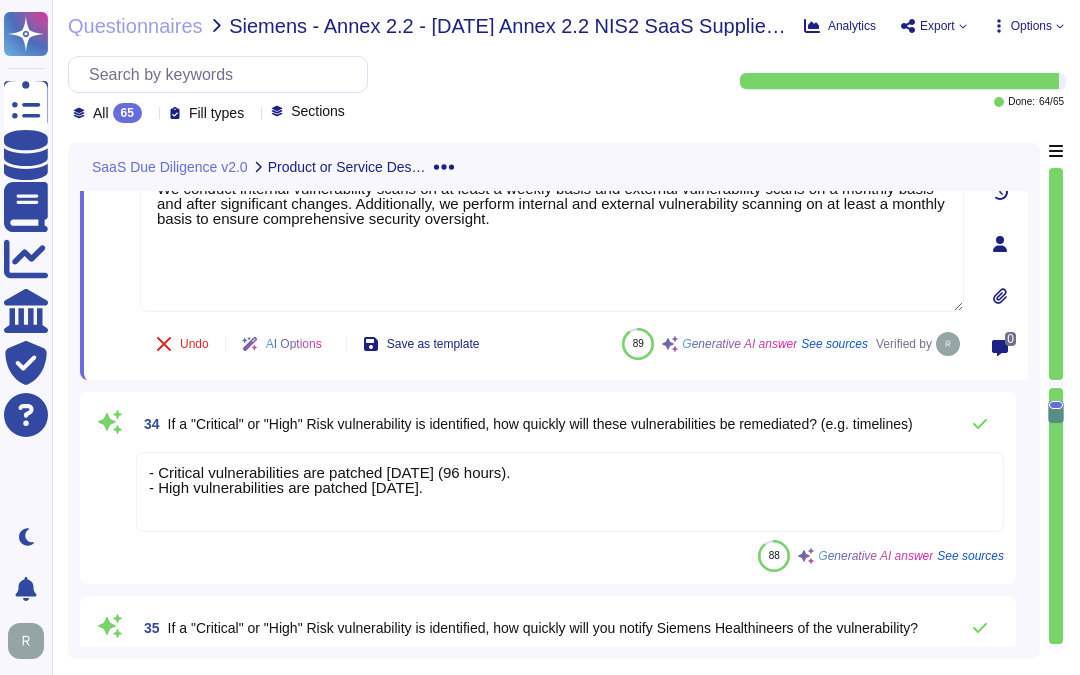 scroll, scrollTop: 6973, scrollLeft: 0, axis: vertical 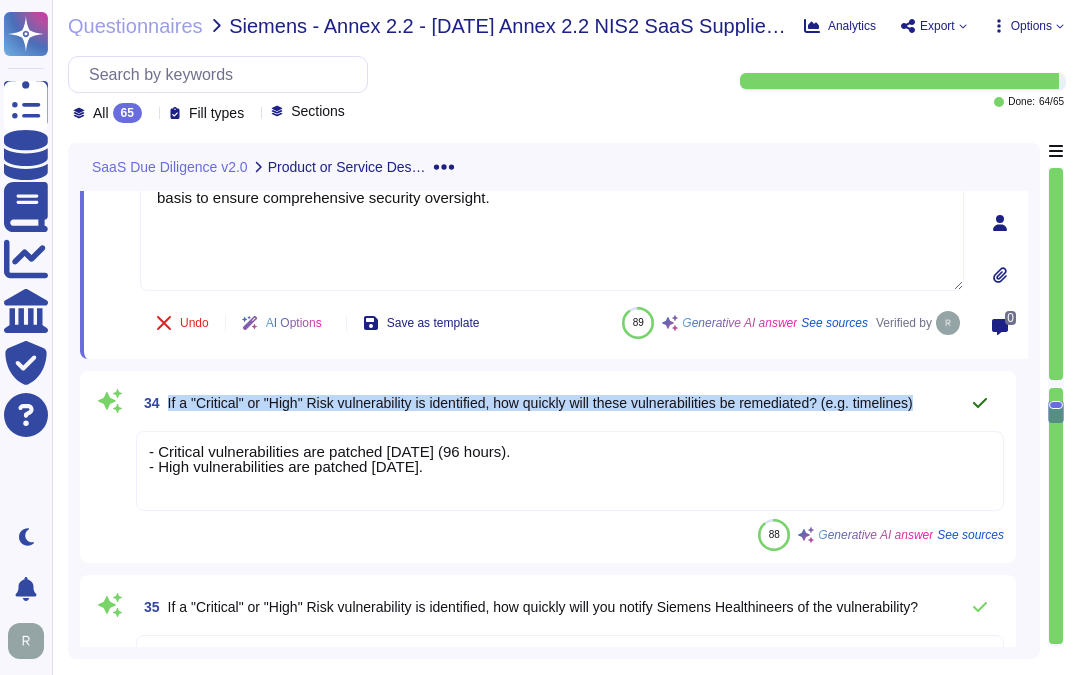 drag, startPoint x: 168, startPoint y: 398, endPoint x: 962, endPoint y: 408, distance: 794.063 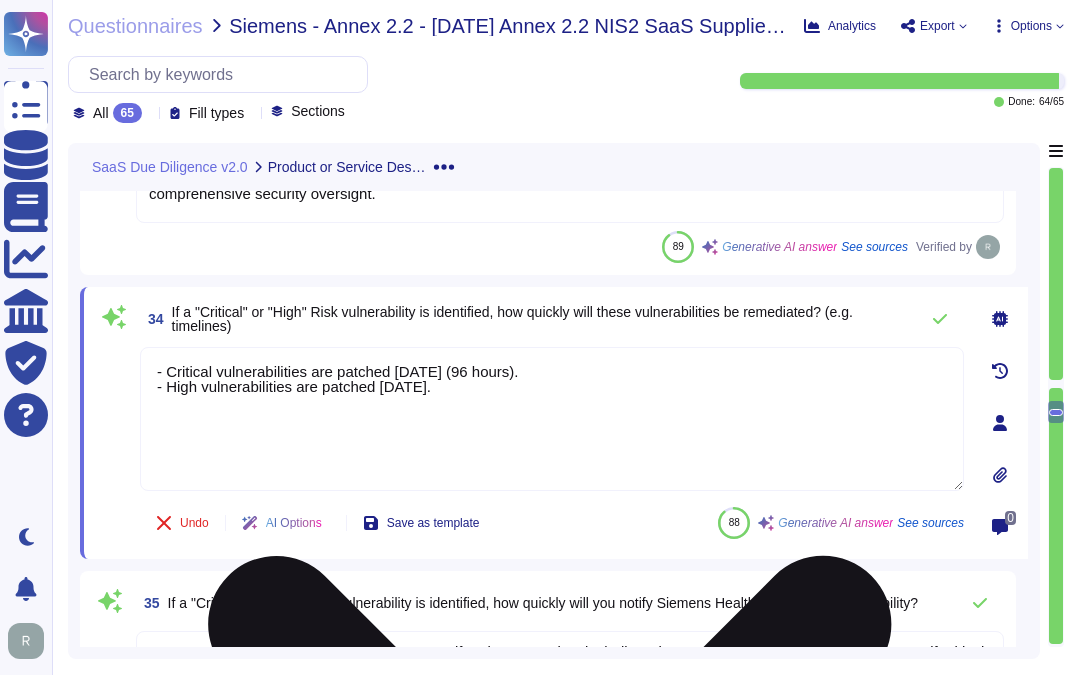 type on "- Critical vulnerabilities are patched within 4 days (96 hours).
- High vulnerabilities are patched within 30 days." 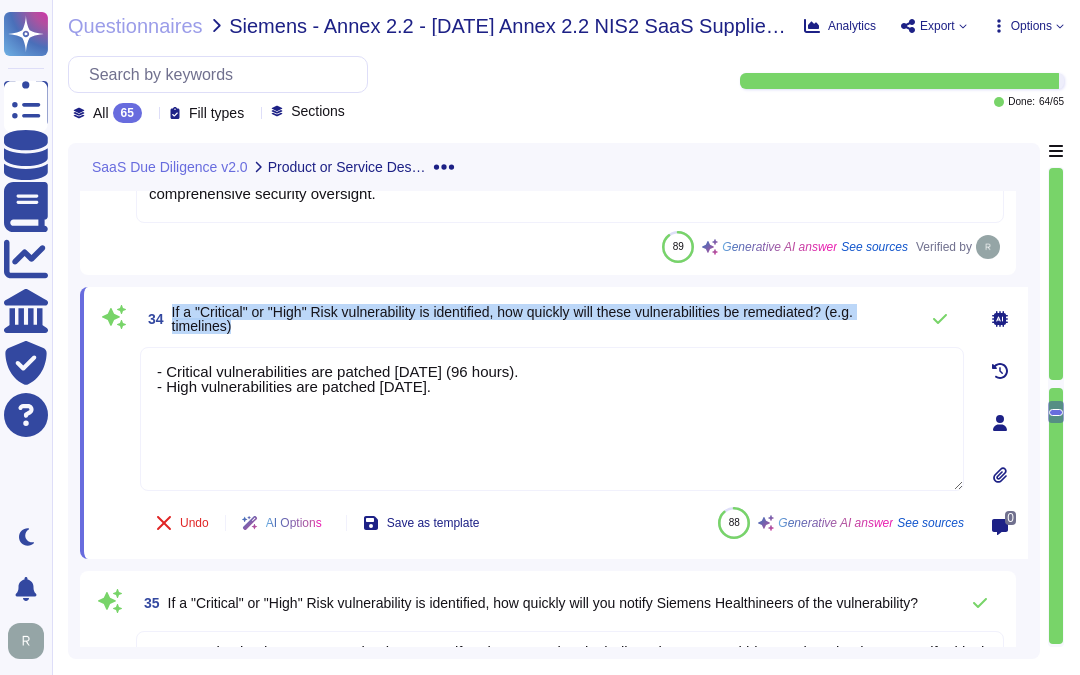 drag, startPoint x: 171, startPoint y: 305, endPoint x: 256, endPoint y: 327, distance: 87.80091 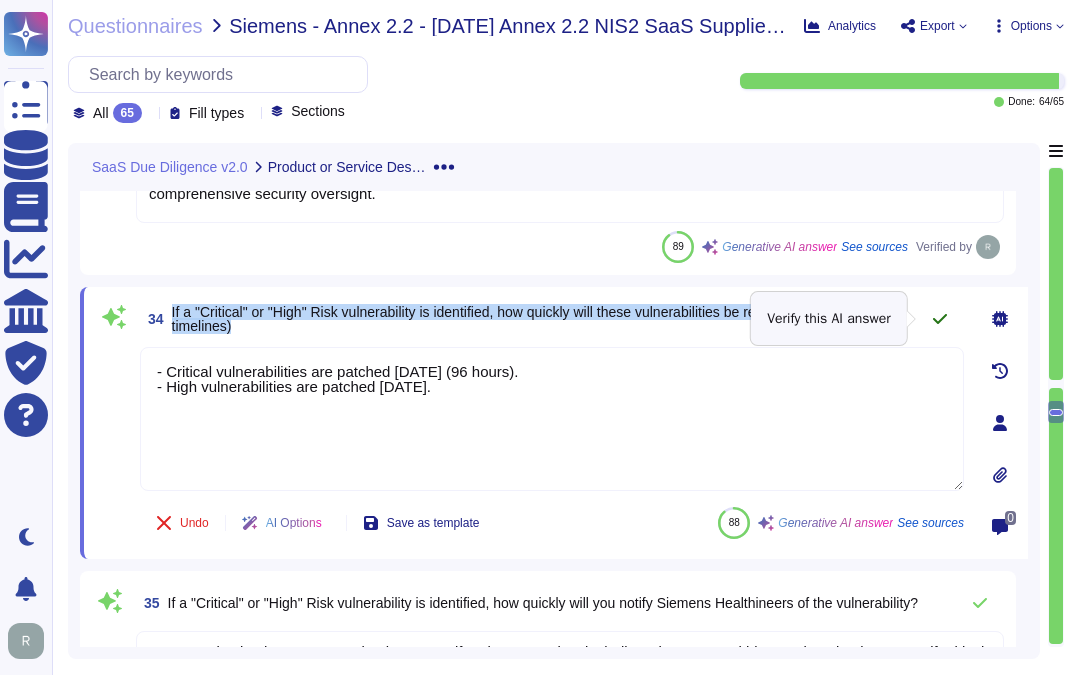 click 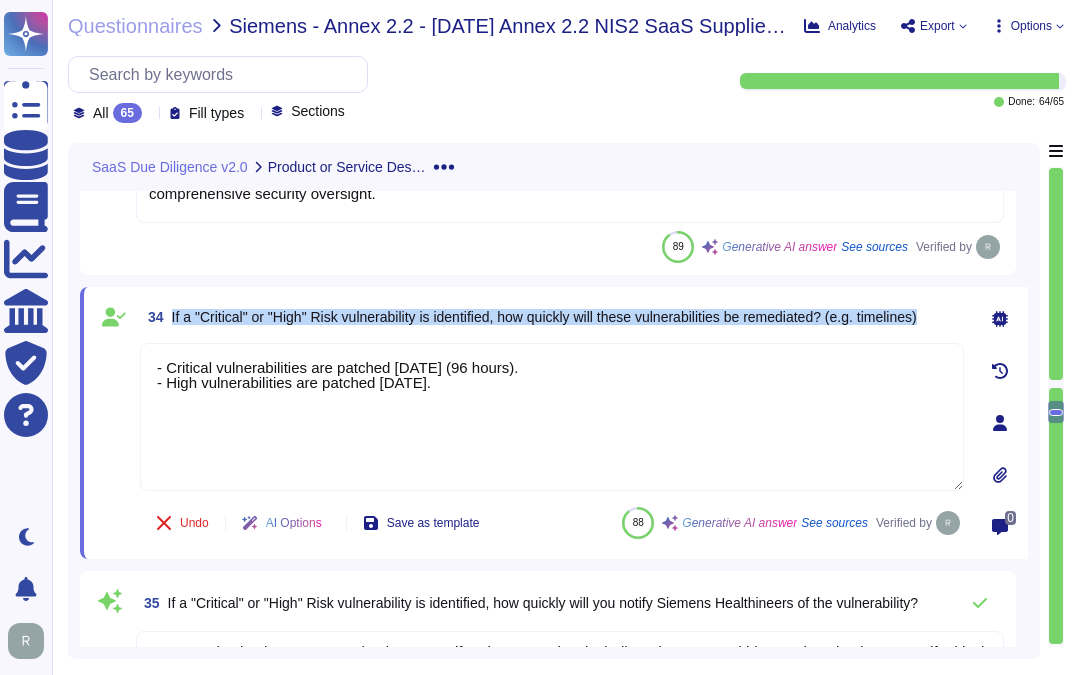 click on "If a "Critical" or "High" Risk vulnerability is identified, how quickly will these vulnerabilities be remediated? (e.g. timelines)" at bounding box center (544, 317) 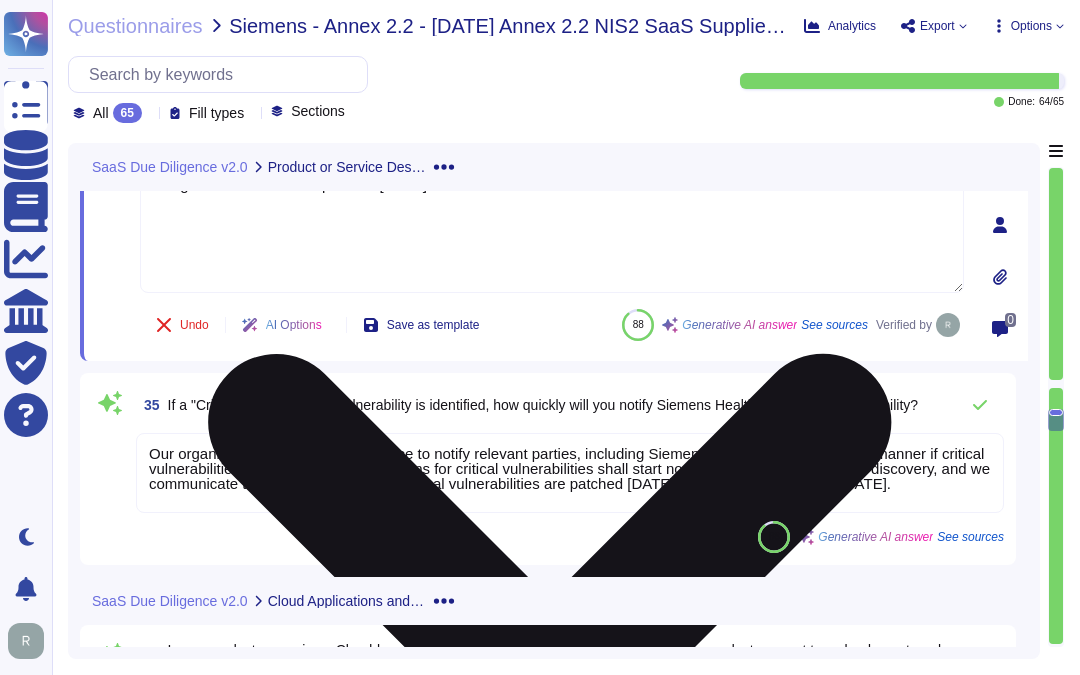scroll, scrollTop: 7195, scrollLeft: 0, axis: vertical 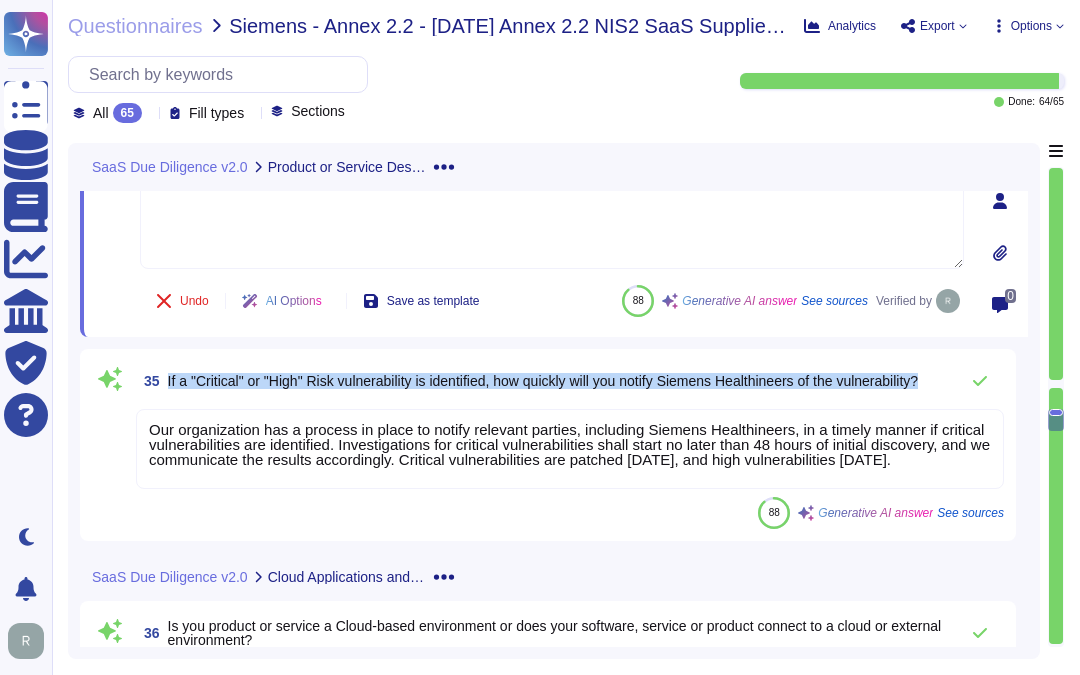 drag, startPoint x: 165, startPoint y: 368, endPoint x: 268, endPoint y: 390, distance: 105.32331 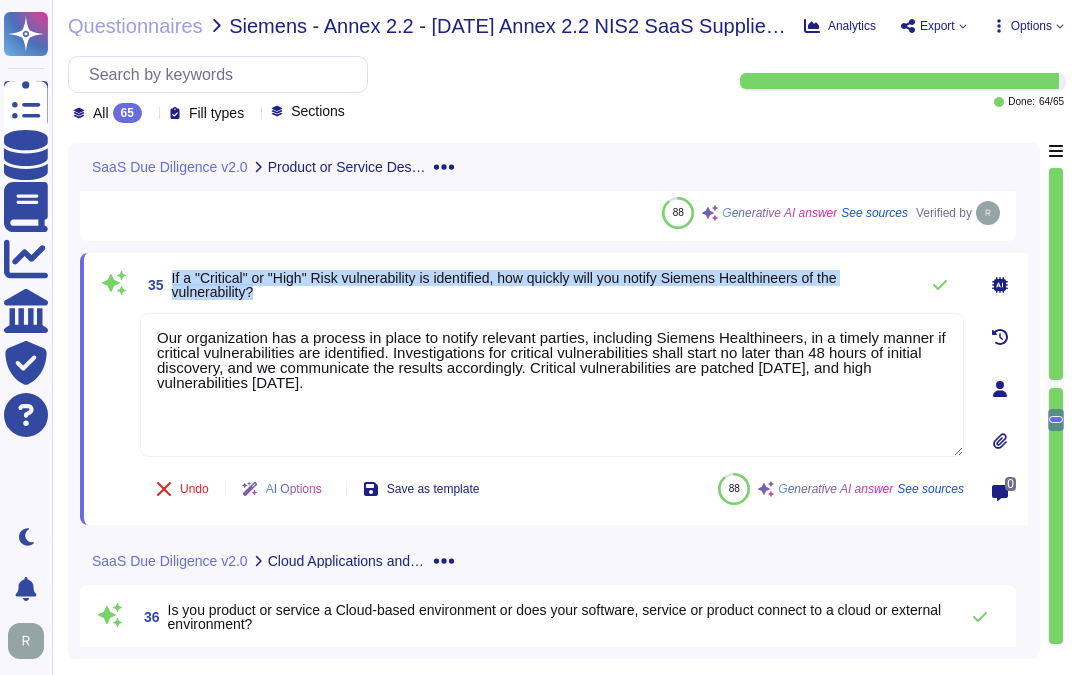 drag, startPoint x: 173, startPoint y: 277, endPoint x: 282, endPoint y: 292, distance: 110.02727 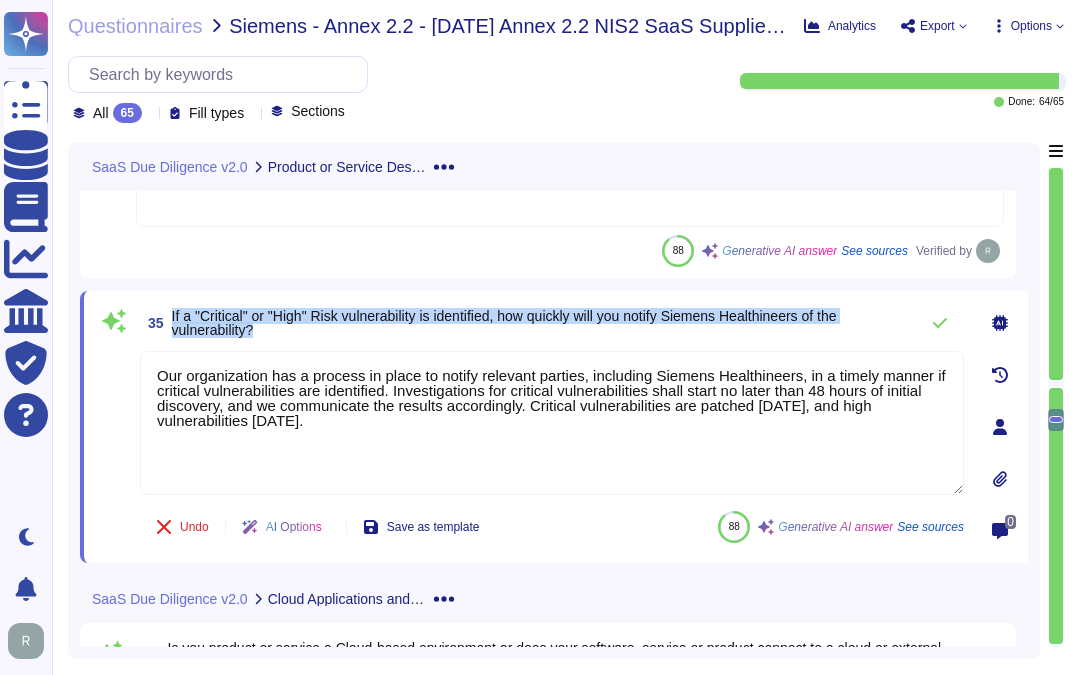scroll, scrollTop: 7195, scrollLeft: 0, axis: vertical 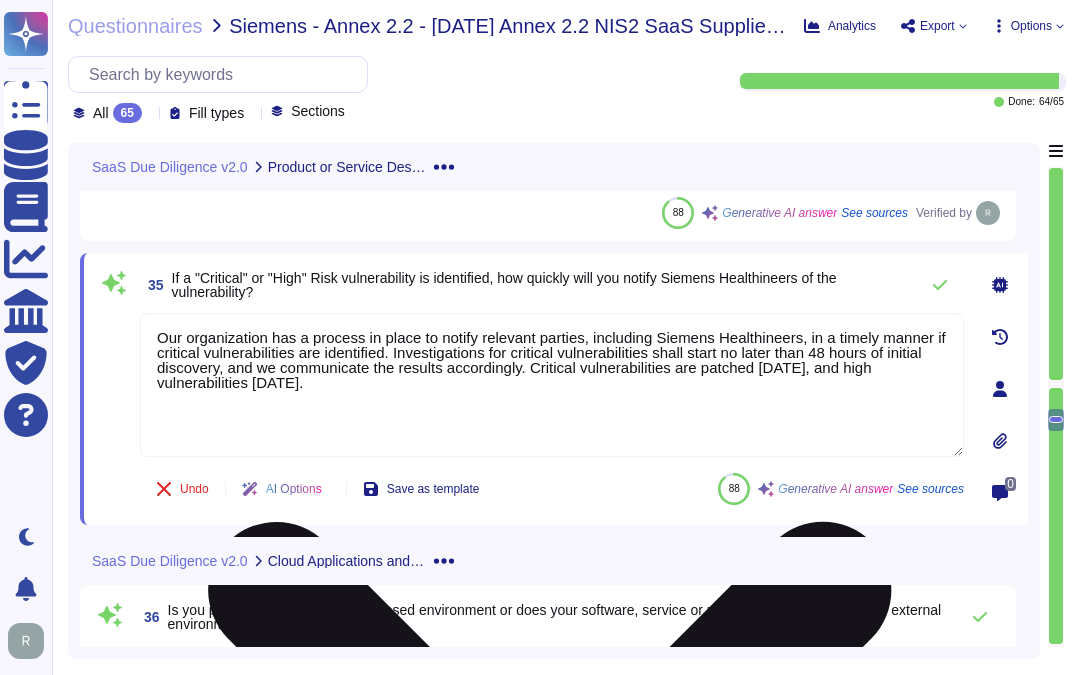 click on "Our organization has a process in place to notify relevant parties, including Siemens Healthineers, in a timely manner if critical vulnerabilities are identified. Investigations for critical vulnerabilities shall start no later than 48 hours of initial discovery, and we communicate the results accordingly. Critical vulnerabilities are patched within four days, and high vulnerabilities within 30 days." at bounding box center [552, 385] 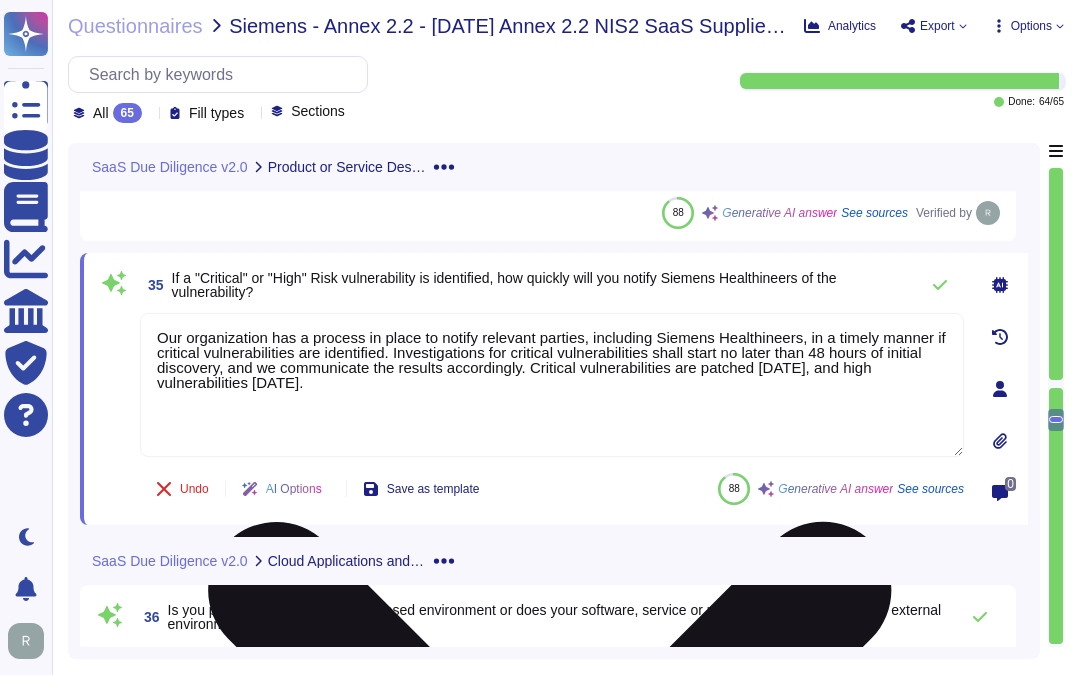 click on "Our organization has a process in place to notify relevant parties, including Siemens Healthineers, in a timely manner if critical vulnerabilities are identified. Investigations for critical vulnerabilities shall start no later than 48 hours of initial discovery, and we communicate the results accordingly. Critical vulnerabilities are patched within four days, and high vulnerabilities within 30 days." at bounding box center (552, 385) 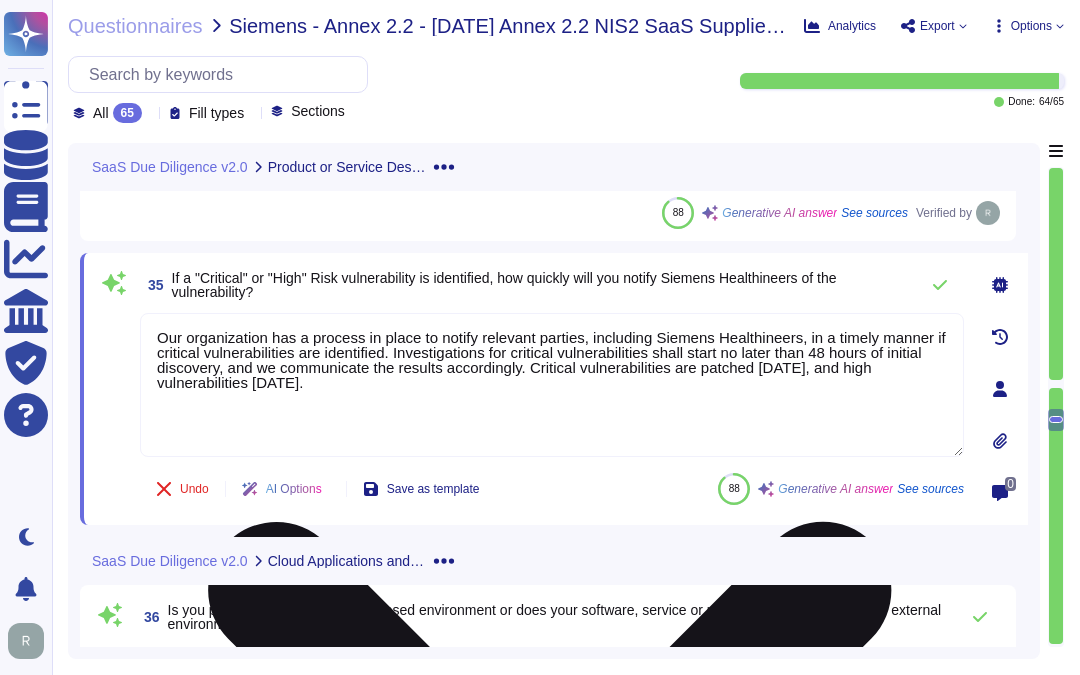 click on "Our organization has a process in place to notify relevant parties, including Siemens Healthineers, in a timely manner if critical vulnerabilities are identified. Investigations for critical vulnerabilities shall start no later than 48 hours of initial discovery, and we communicate the results accordingly. Critical vulnerabilities are patched within four days, and high vulnerabilities within 30 days." at bounding box center (552, 385) 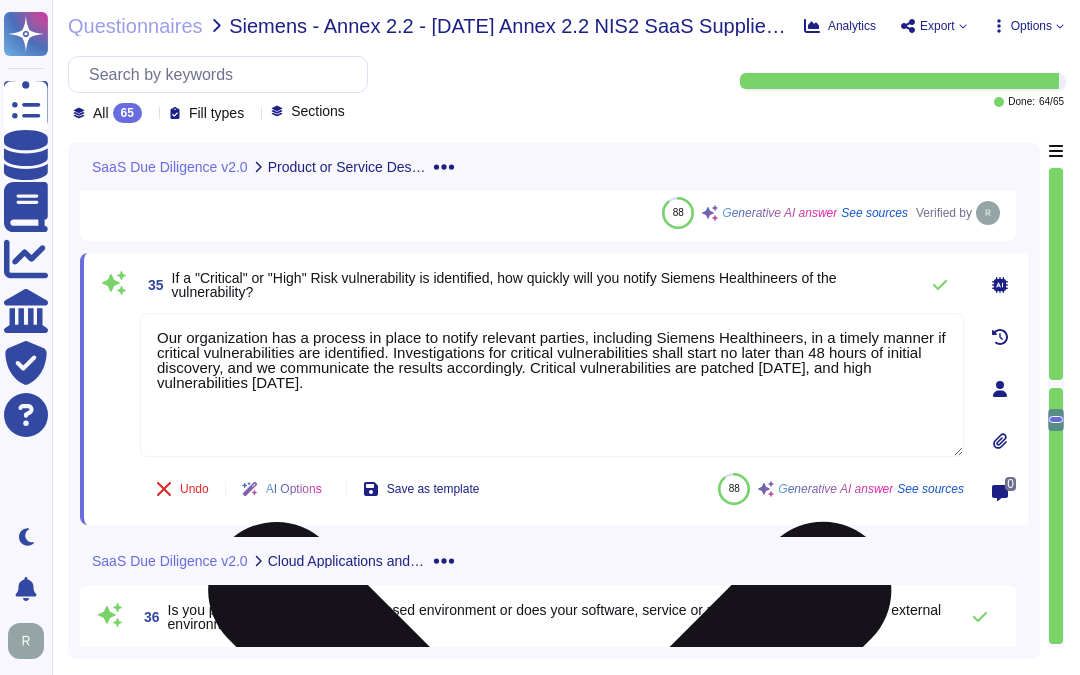 paste on "Notification, if it occurs, will depend on the nature of the incident." 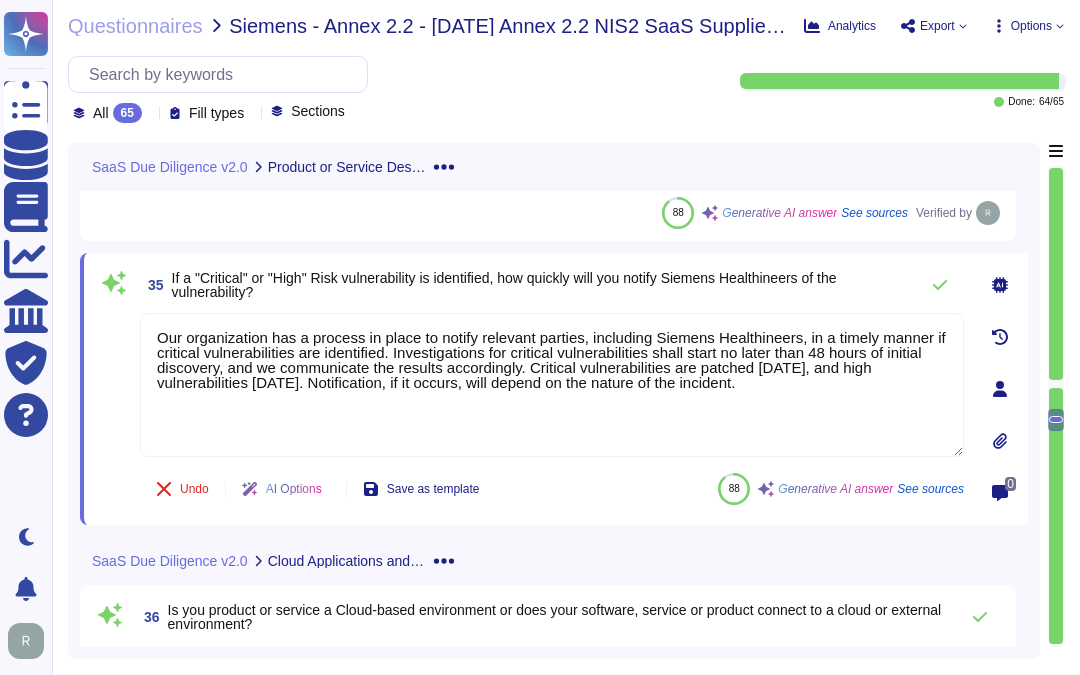 type on "Our organization has a process in place to notify relevant parties, including Siemens Healthineers, in a timely manner if critical vulnerabilities are identified. Investigations for critical vulnerabilities shall start no later than 48 hours of initial discovery, and we communicate the results accordingly. Critical vulnerabilities are patched within four days, and high vulnerabilities within 30 days. Notification, if it occurs, will depend on the nature of the incident." 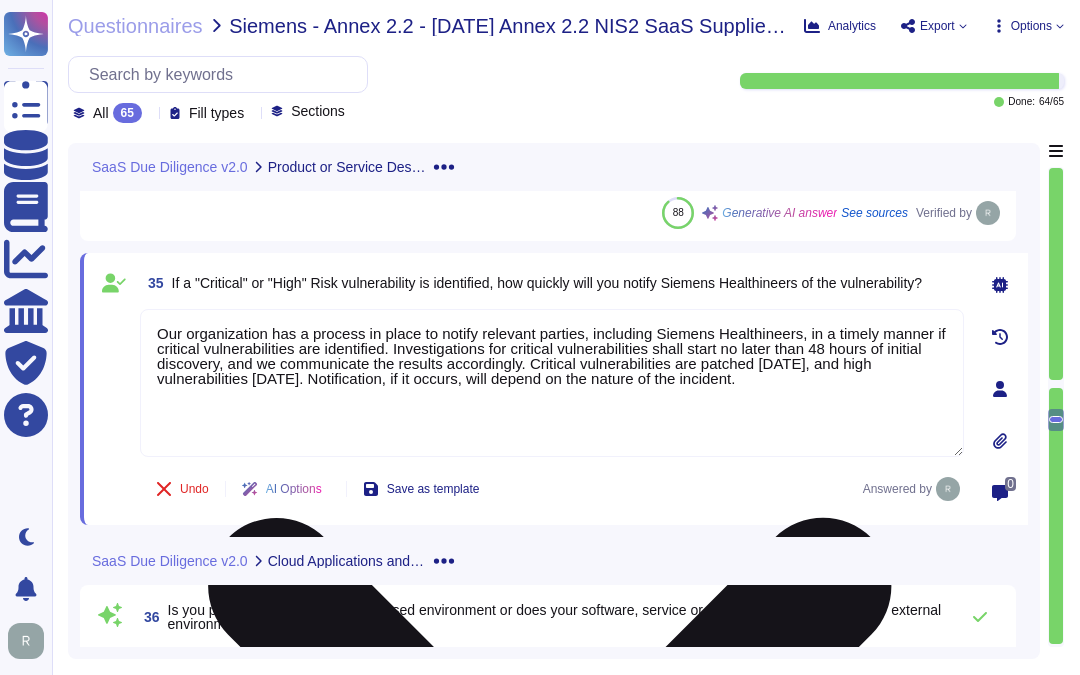 click on "Our organization has a process in place to notify relevant parties, including Siemens Healthineers, in a timely manner if critical vulnerabilities are identified. Investigations for critical vulnerabilities shall start no later than 48 hours of initial discovery, and we communicate the results accordingly. Critical vulnerabilities are patched within four days, and high vulnerabilities within 30 days. Notification, if it occurs, will depend on the nature of the incident." at bounding box center (552, 383) 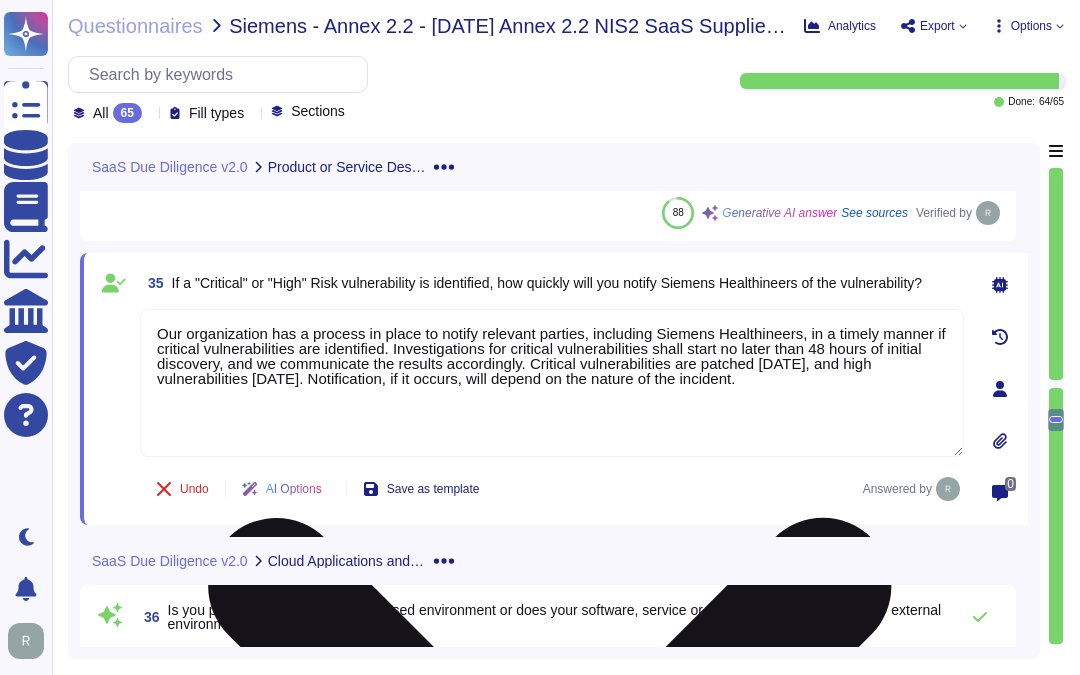 click on "Our organization has a process in place to notify relevant parties, including Siemens Healthineers, in a timely manner if critical vulnerabilities are identified. Investigations for critical vulnerabilities shall start no later than 48 hours of initial discovery, and we communicate the results accordingly. Critical vulnerabilities are patched within four days, and high vulnerabilities within 30 days. Notification, if it occurs, will depend on the nature of the incident." at bounding box center [552, 383] 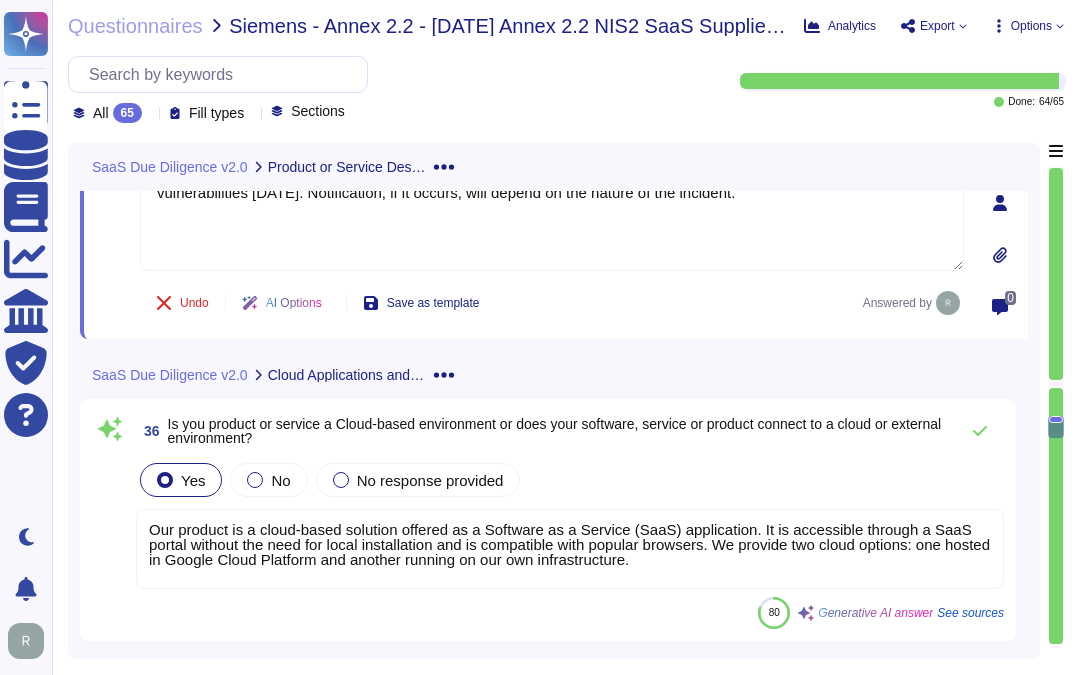 scroll, scrollTop: 7528, scrollLeft: 0, axis: vertical 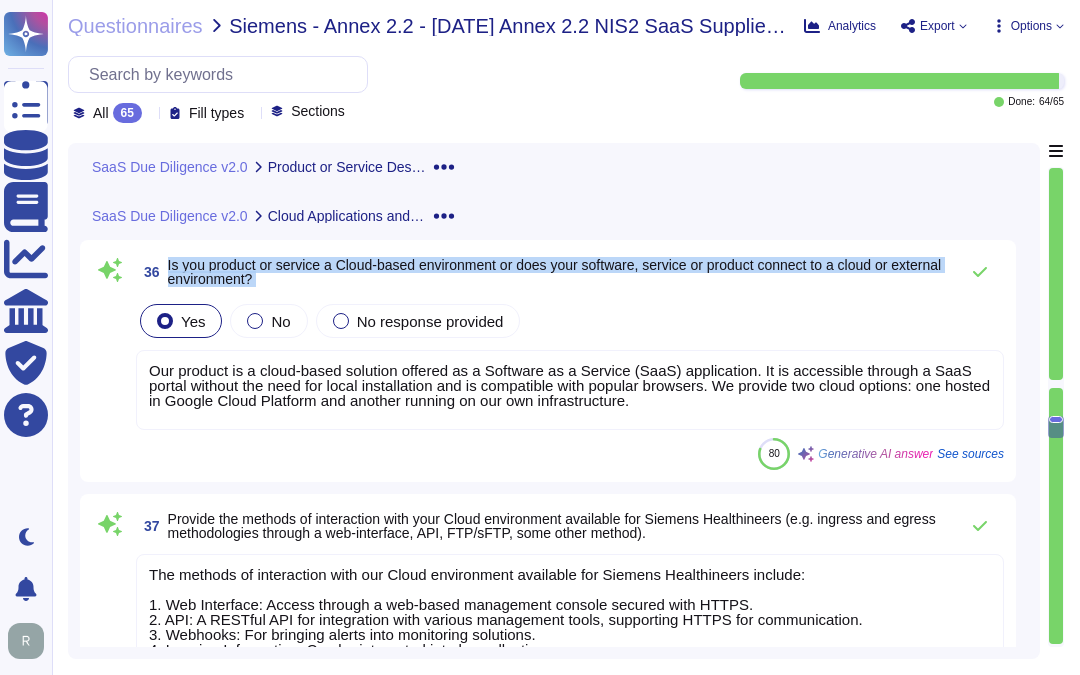 drag, startPoint x: 167, startPoint y: 256, endPoint x: 367, endPoint y: 292, distance: 203.21417 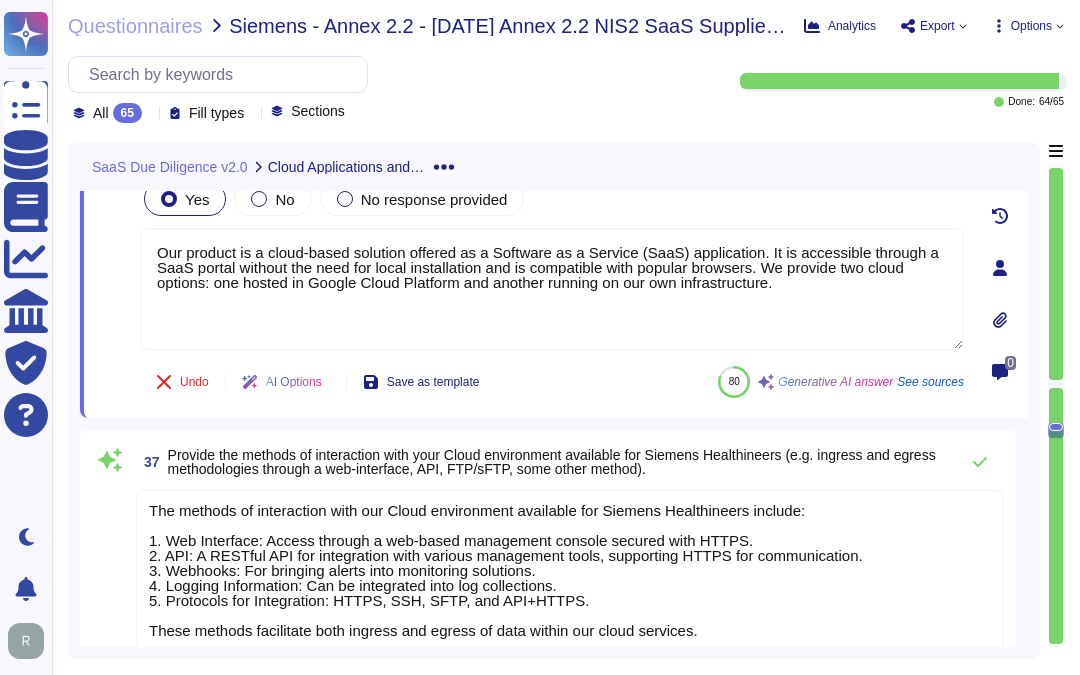 type on "Our product is a cloud-based solution offered as a Software as a Service (SaaS) application. It is accessible through a SaaS portal without the need for local installation and is compatible with popular browsers. We provide two cloud options: one hosted in Google Cloud Platform and another running on our own infrastructure." 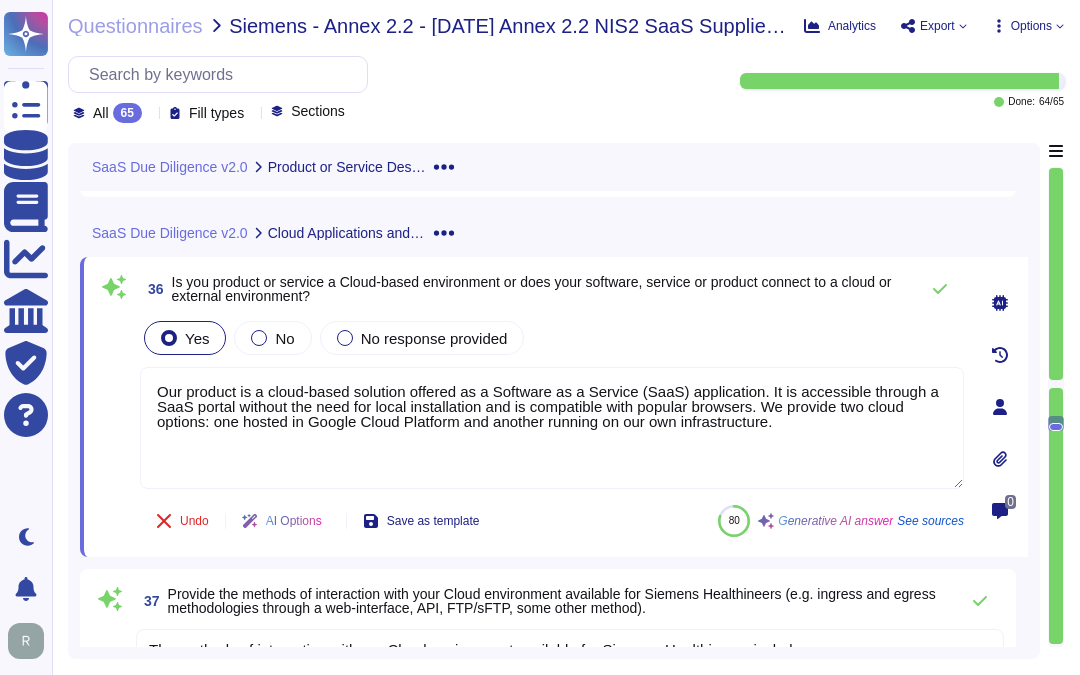 scroll, scrollTop: 7306, scrollLeft: 0, axis: vertical 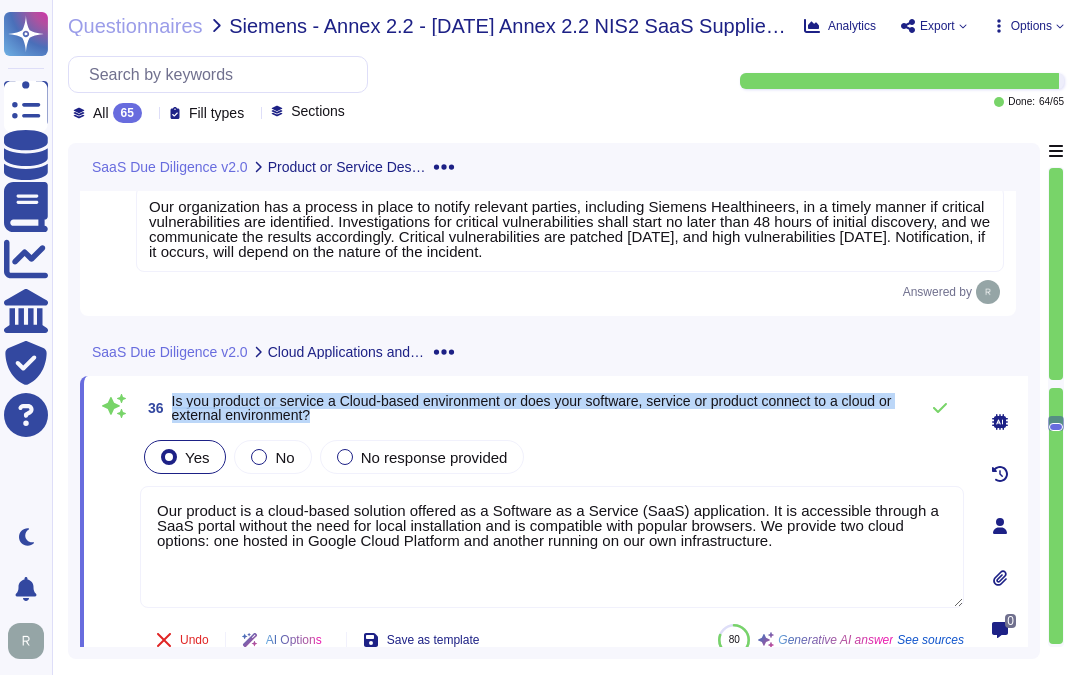 drag, startPoint x: 172, startPoint y: 396, endPoint x: 336, endPoint y: 420, distance: 165.7468 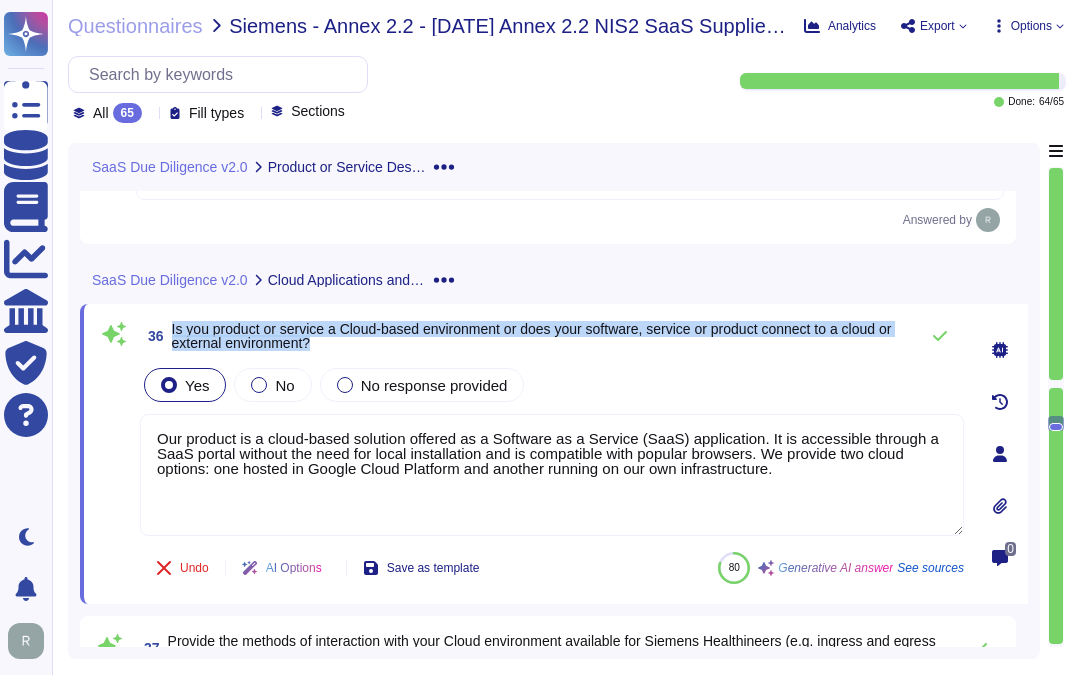 scroll, scrollTop: 7417, scrollLeft: 0, axis: vertical 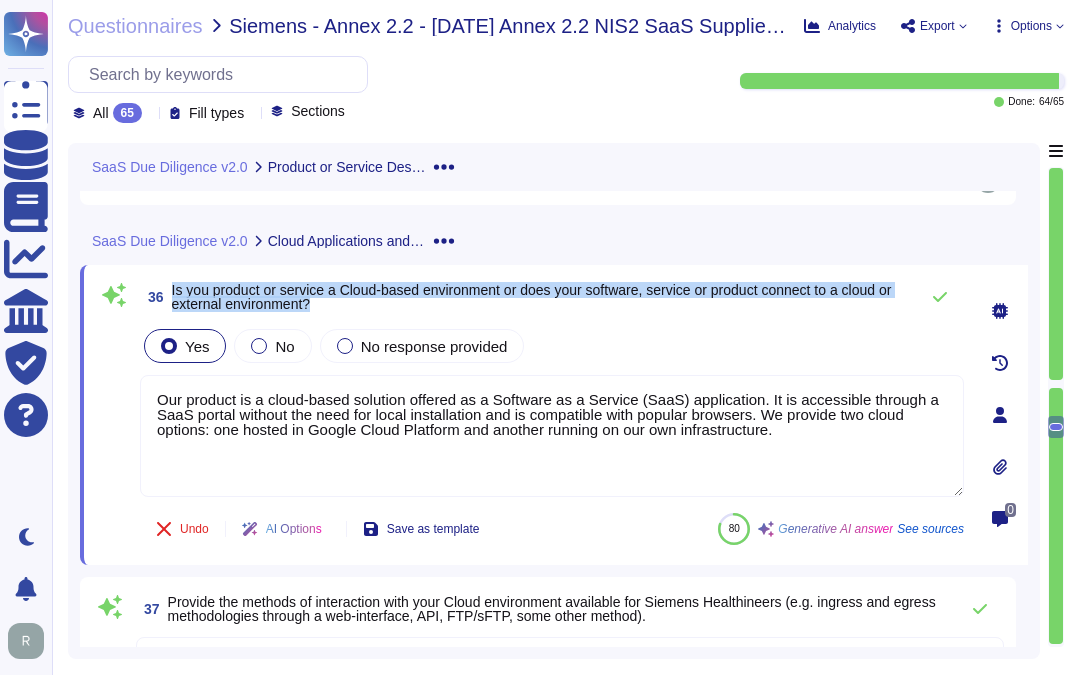 click on "Is you product or service a Cloud-based environment or does your software, service or product connect to a cloud or external environment?" at bounding box center [532, 297] 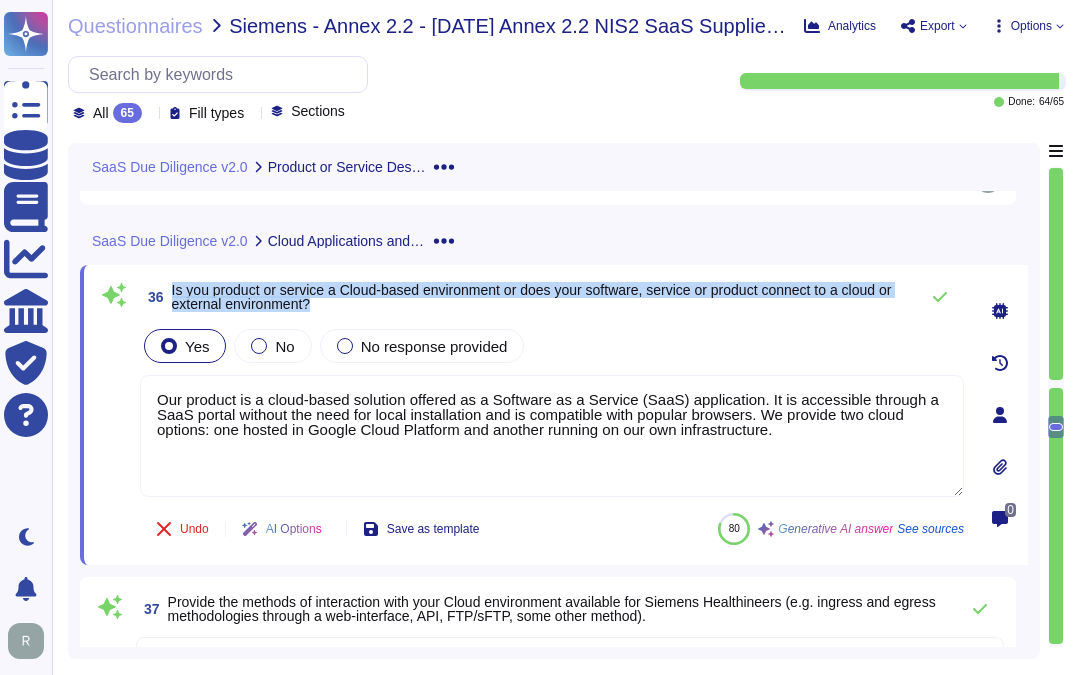 drag, startPoint x: 168, startPoint y: 285, endPoint x: 353, endPoint y: 301, distance: 185.6906 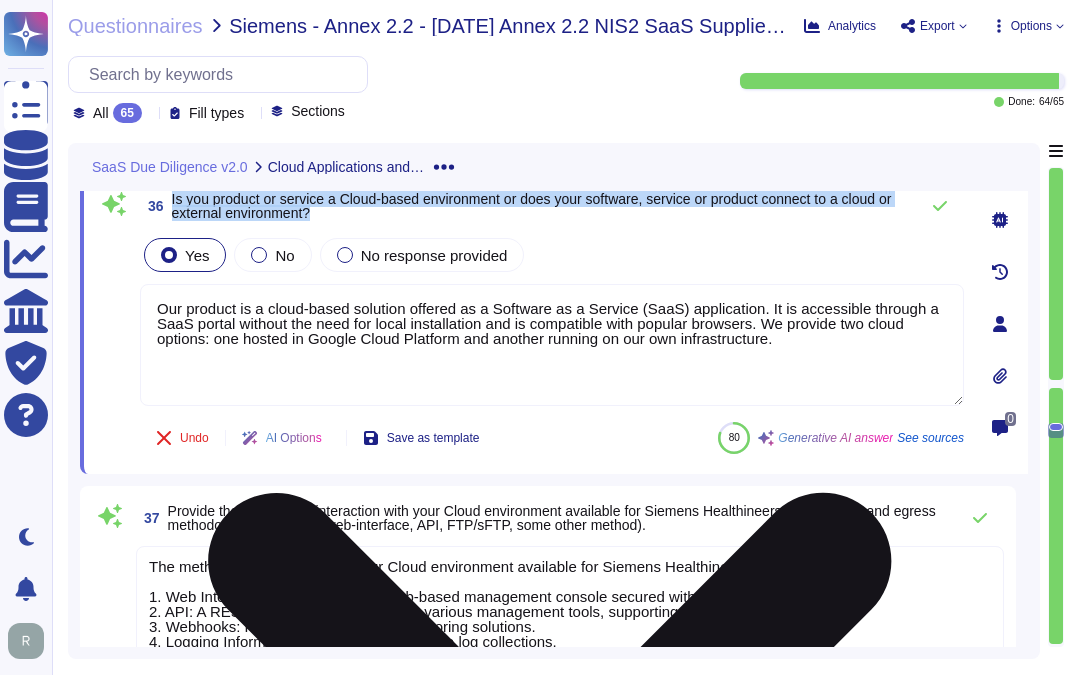 scroll, scrollTop: 7417, scrollLeft: 0, axis: vertical 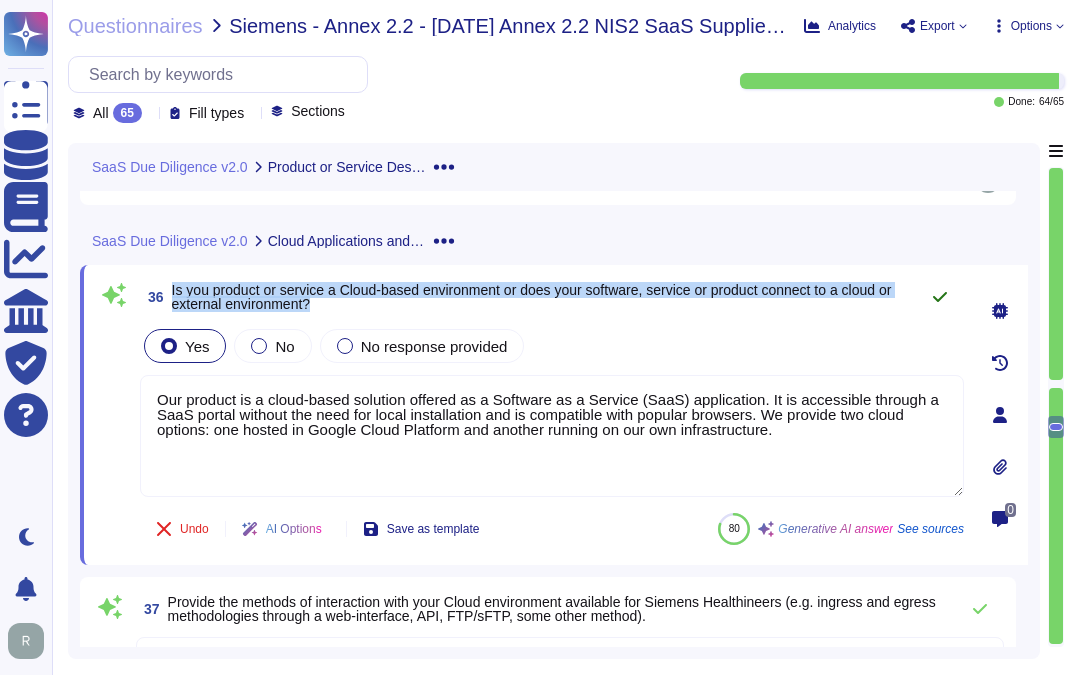 click 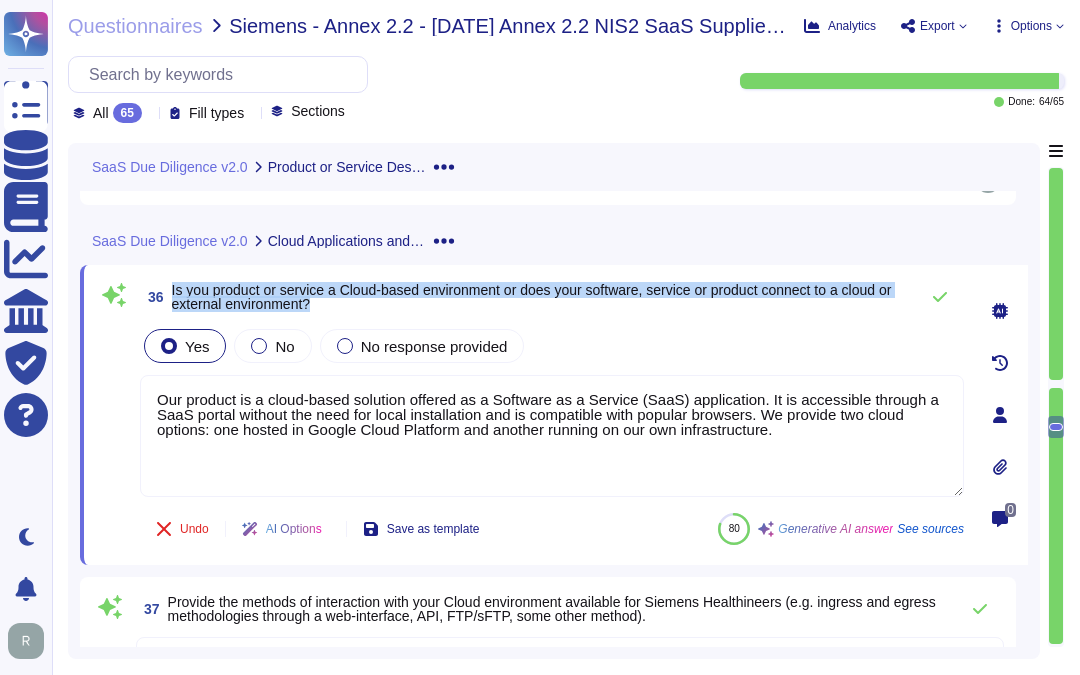 click on "36 Is you product or service a Cloud-based environment or does your software, service or product connect to a cloud or external environment? Yes No No response provided Our product is a cloud-based solution offered as a Software as a Service (SaaS) application. It is accessible through a SaaS portal without the need for local installation and is compatible with popular browsers. We provide two cloud options: one hosted in Google Cloud Platform and another running on our own infrastructure. Undo AI Options Save as template 80 Generative AI answer See sources" at bounding box center [530, 415] 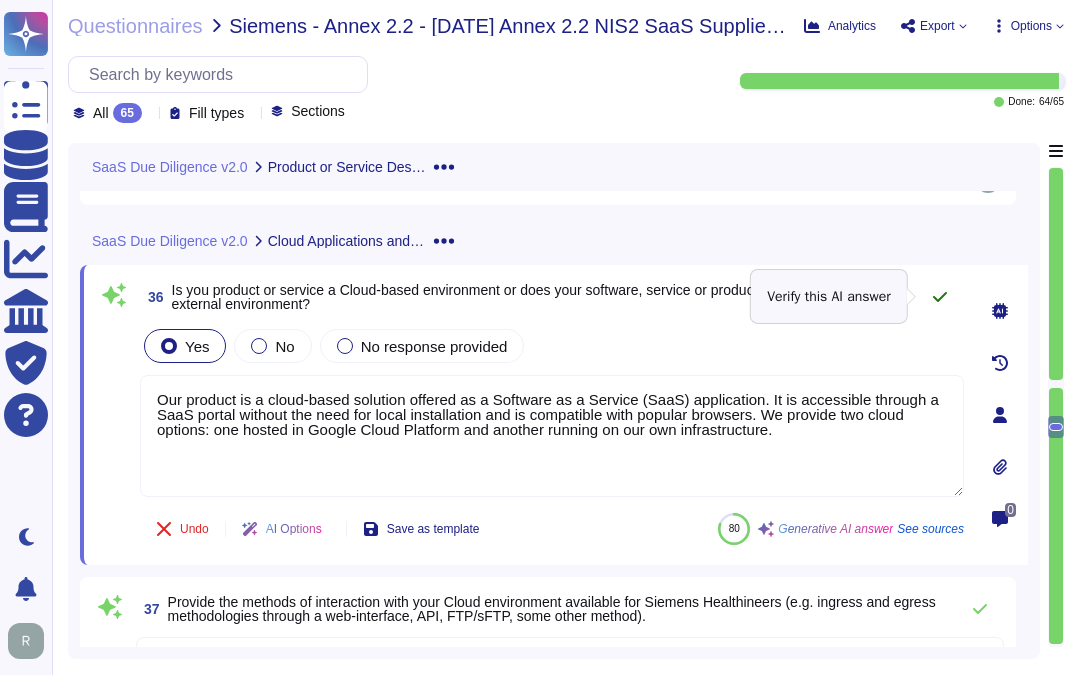 click 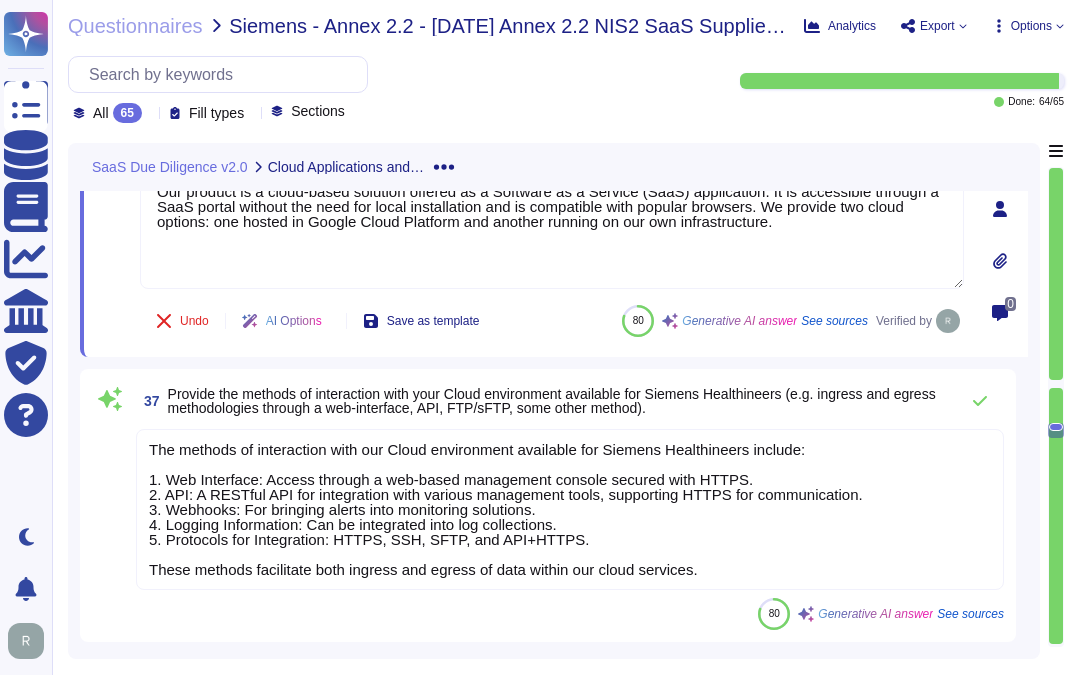 scroll, scrollTop: 7640, scrollLeft: 0, axis: vertical 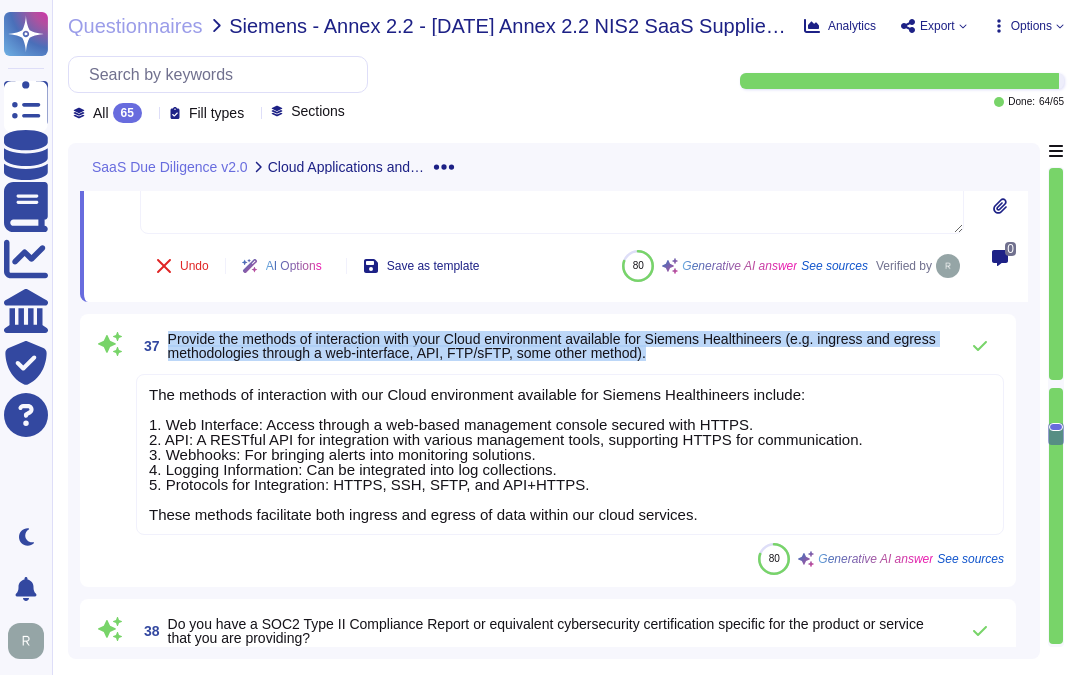 drag, startPoint x: 168, startPoint y: 342, endPoint x: 703, endPoint y: 360, distance: 535.30273 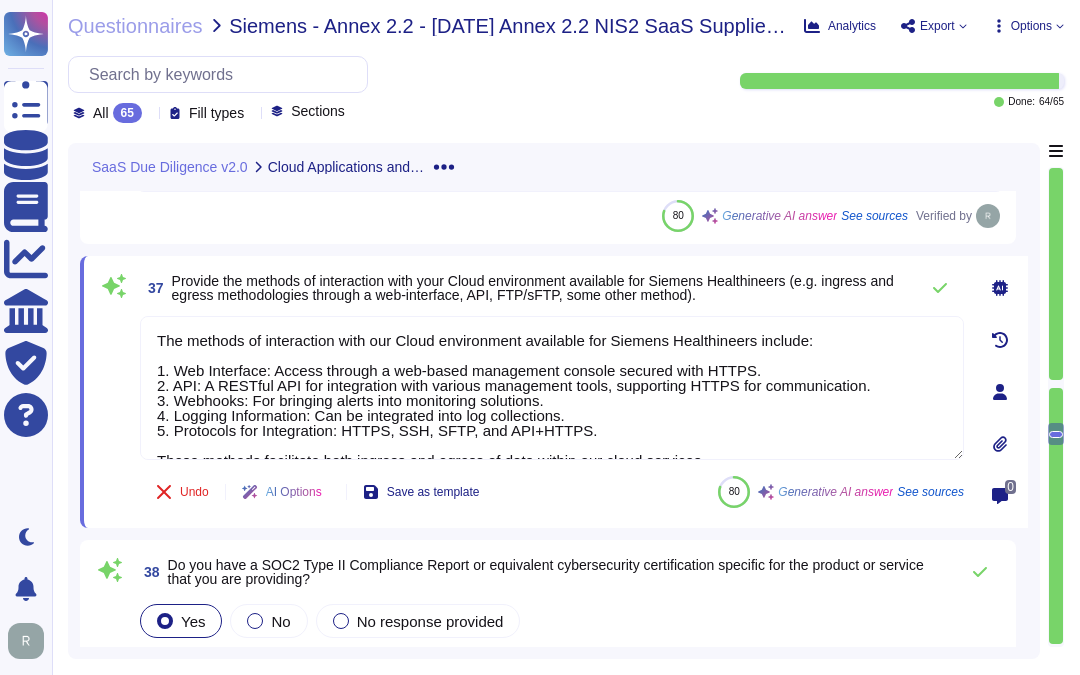 type on "The methods of interaction with our Cloud environment available for Siemens Healthineers include:
1. Web Interface: Access through a web-based management console secured with HTTPS.
2. API: A RESTful API for integration with various management tools, supporting HTTPS for communication.
3. Webhooks: For bringing alerts into monitoring solutions.
4. Logging Information: Can be integrated into log collections.
5. Protocols for Integration: HTTPS, SSH, SFTP, and API+HTTPS.
These methods facilitate both ingress and egress of data within our cloud services." 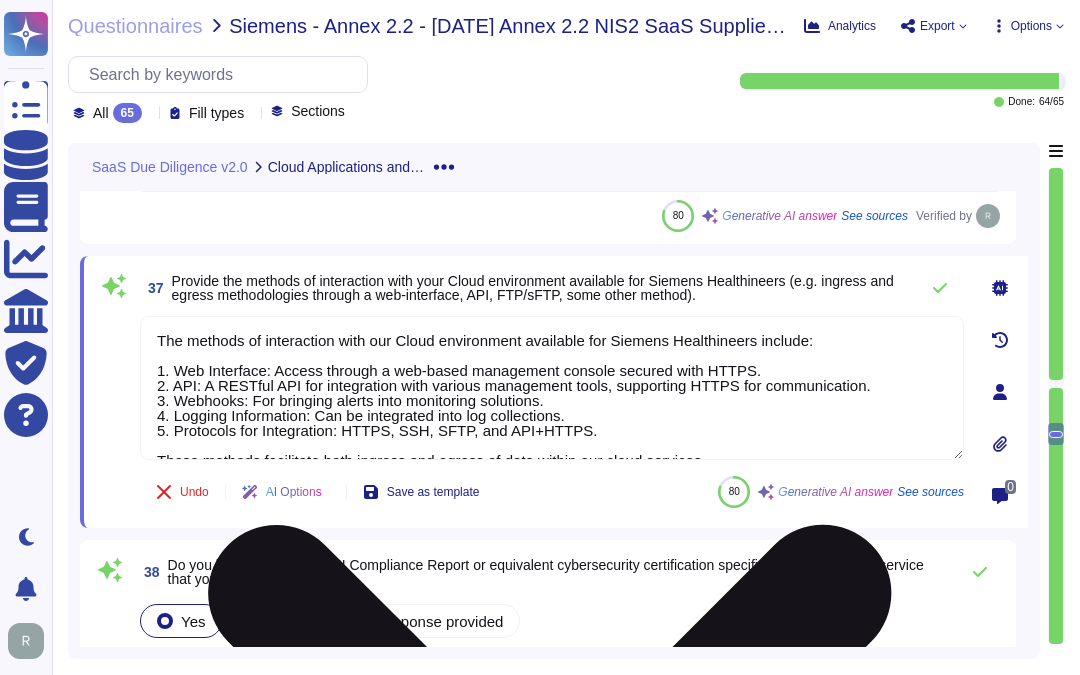 scroll, scrollTop: 28, scrollLeft: 0, axis: vertical 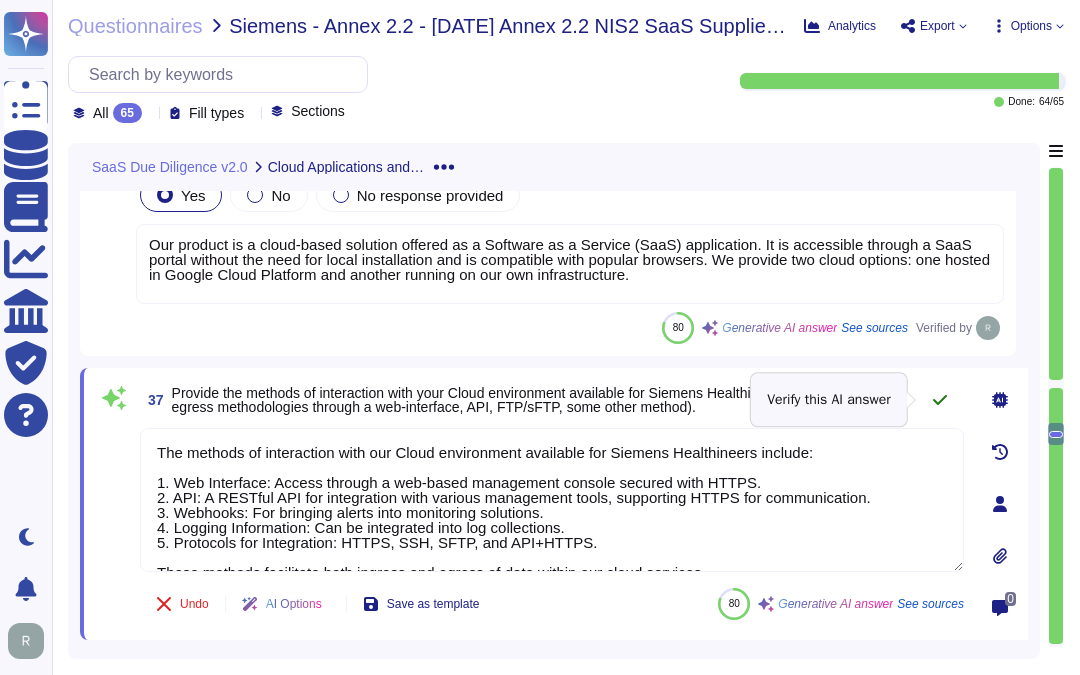 click 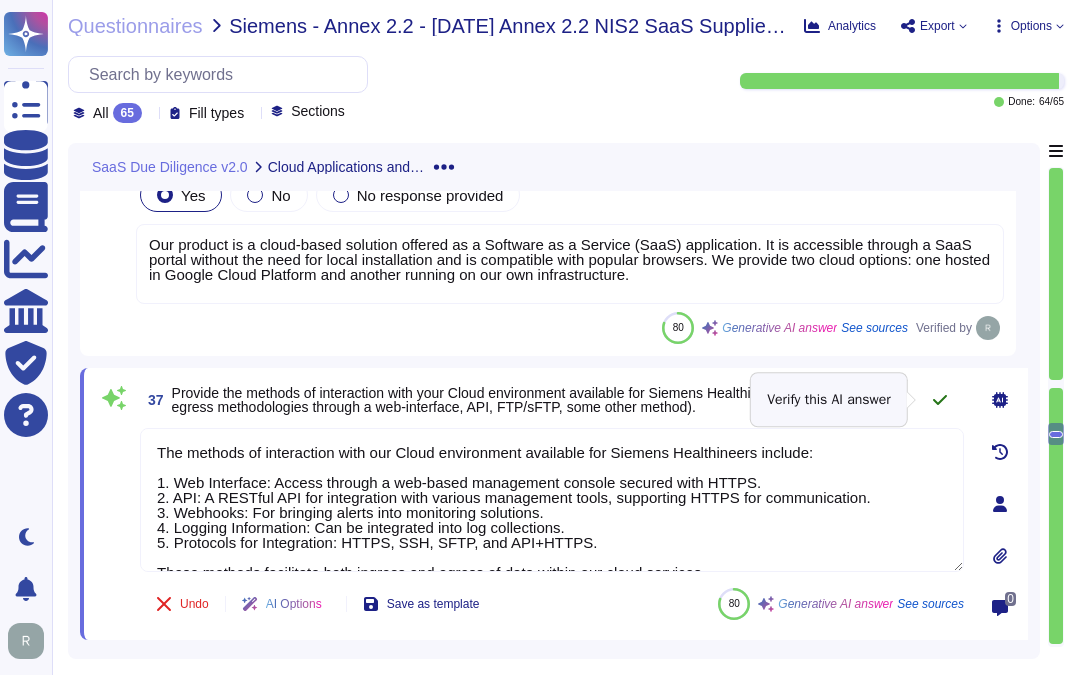 click 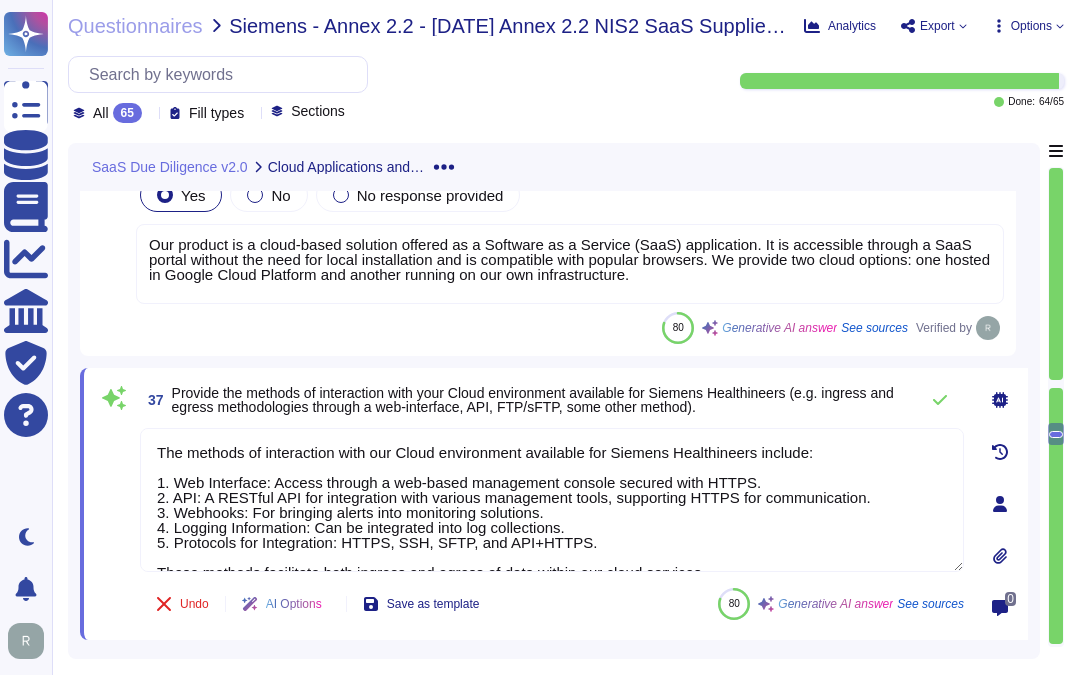click on "Provide the methods of interaction with your Cloud environment available for Siemens Healthineers (e.g. ingress and egress methodologies through a web-interface, API, FTP/sFTP, some other method)." at bounding box center (533, 400) 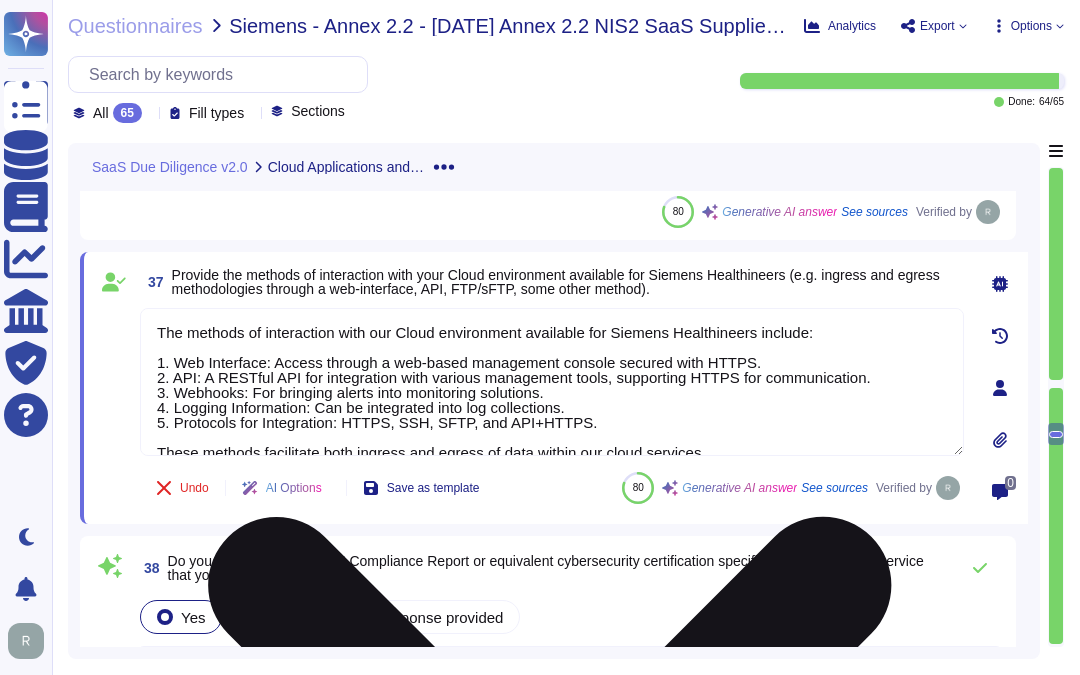 scroll, scrollTop: 7751, scrollLeft: 0, axis: vertical 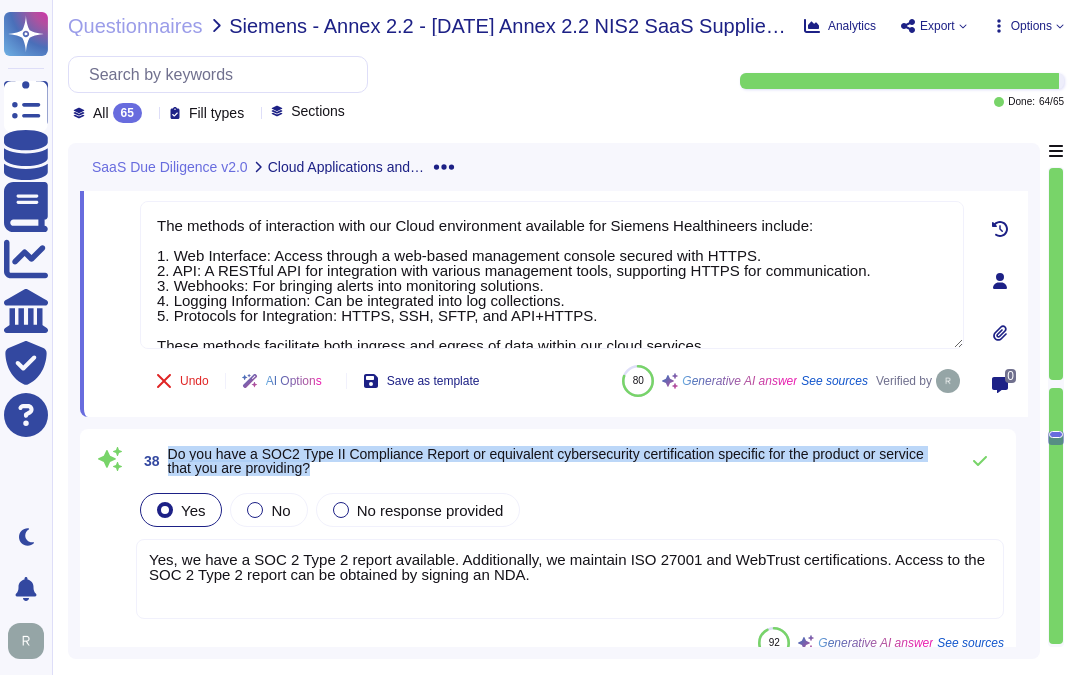 drag, startPoint x: 166, startPoint y: 446, endPoint x: 341, endPoint y: 473, distance: 177.0706 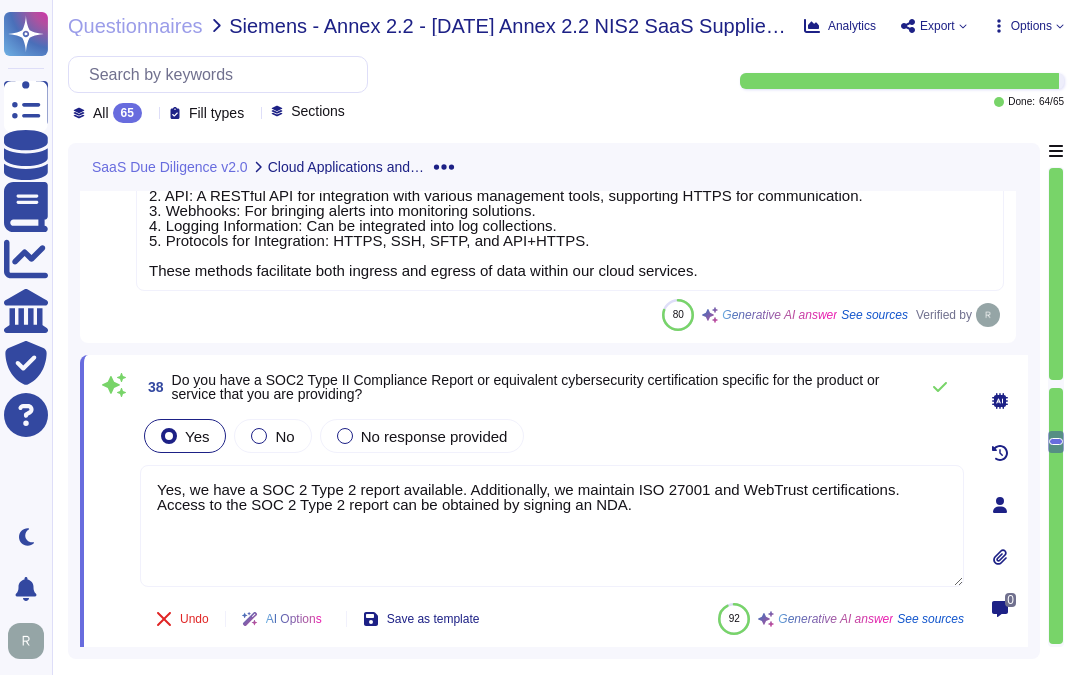 scroll, scrollTop: 7862, scrollLeft: 0, axis: vertical 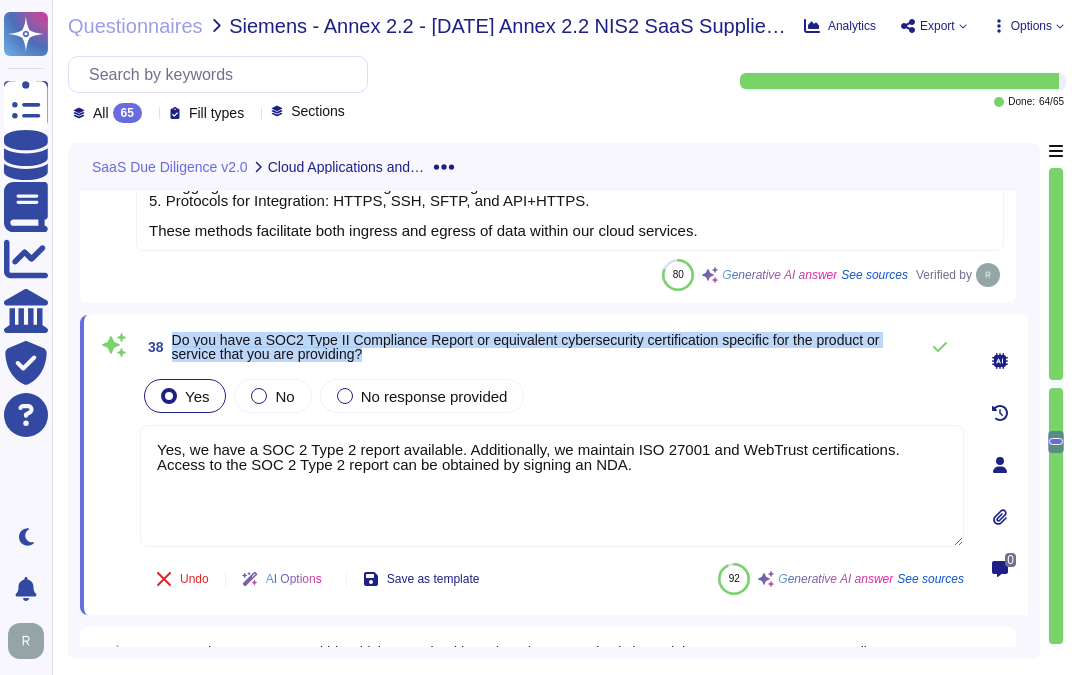 drag, startPoint x: 172, startPoint y: 338, endPoint x: 407, endPoint y: 361, distance: 236.12285 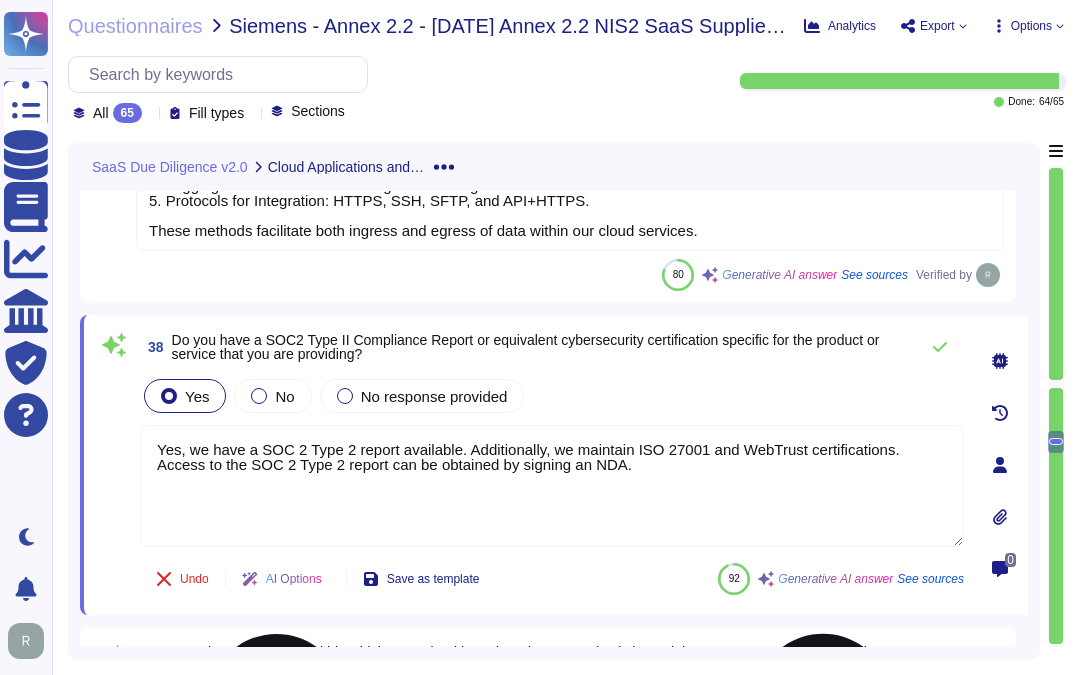 click on "Yes, we have a SOC 2 Type 2 report available. Additionally, we maintain ISO 27001 and WebTrust certifications. Access to the SOC 2 Type 2 report can be obtained by signing an NDA." at bounding box center (552, 486) 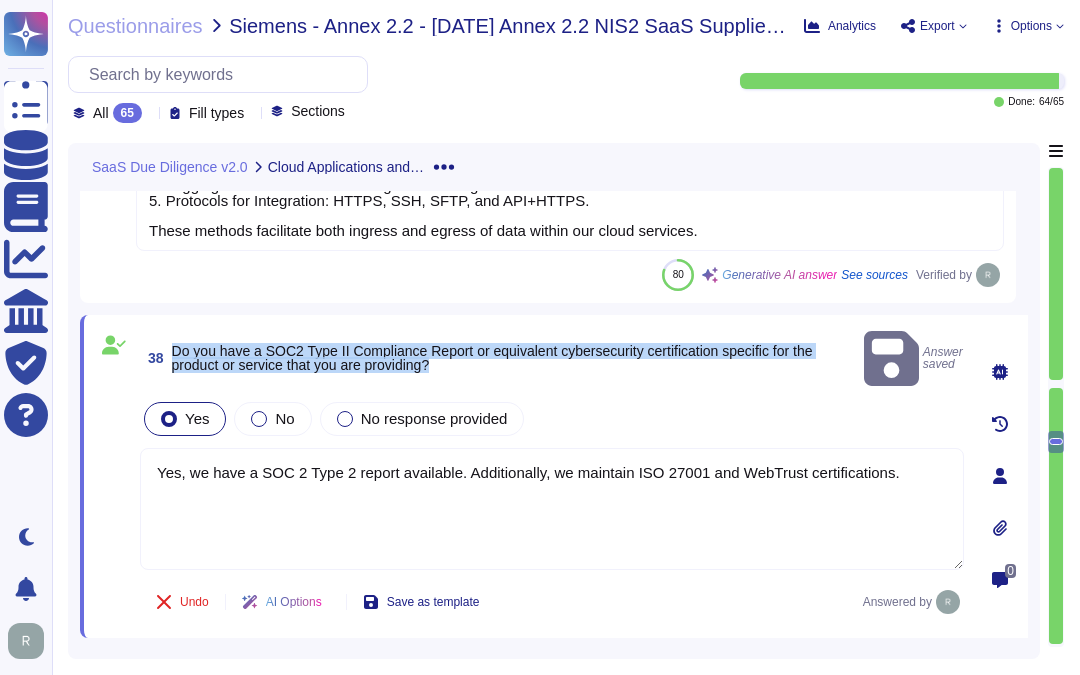 drag, startPoint x: 171, startPoint y: 338, endPoint x: 533, endPoint y: 358, distance: 362.55206 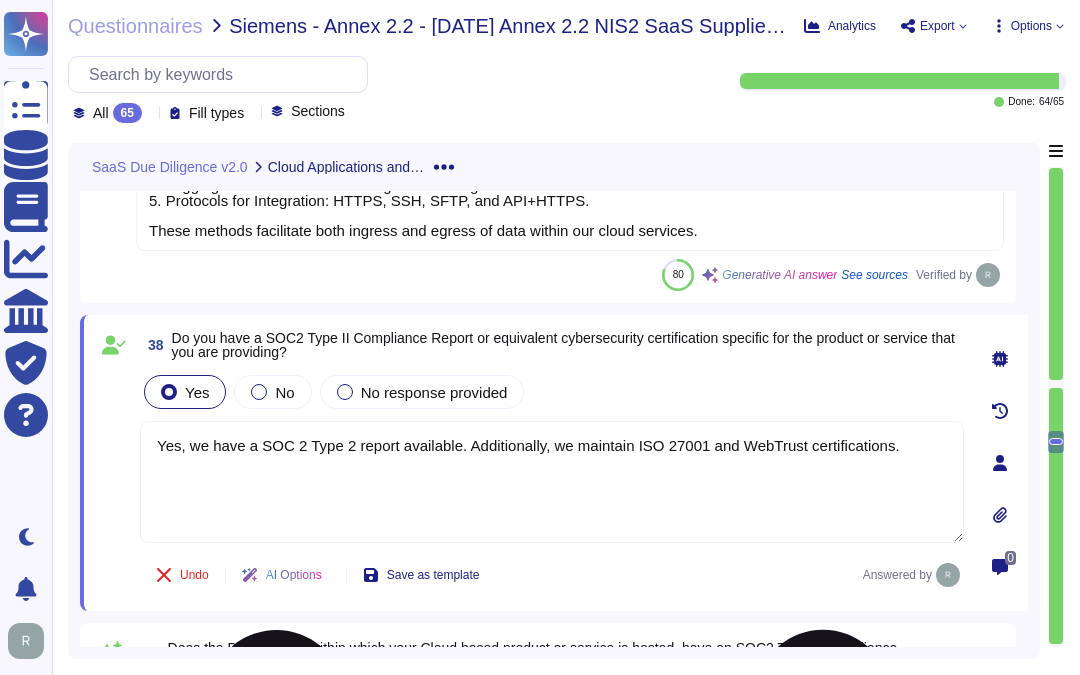 click on "Yes, we have a SOC 2 Type 2 report available. Additionally, we maintain ISO 27001 and WebTrust certifications." at bounding box center [552, 482] 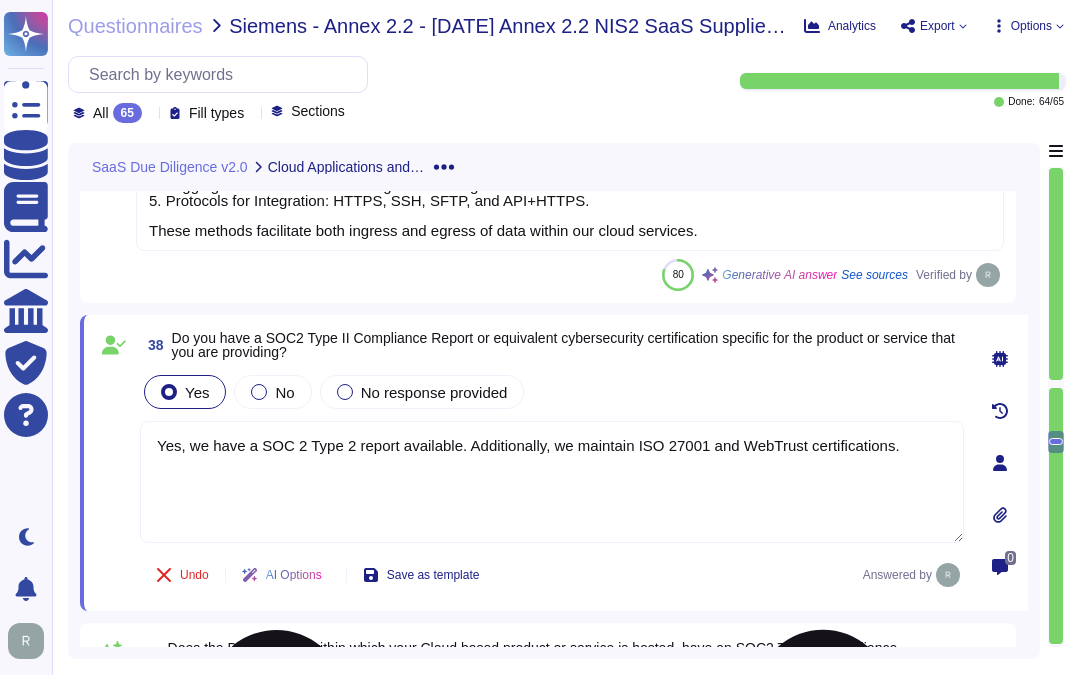 paste on "ccess to the SOC 2 Type 2 report can be obtained by signing an NDA. Additionally, we maintain ISO 27001 and WebTrust certifications, which further demonstrate our commitment to cybersecurity and compliance" 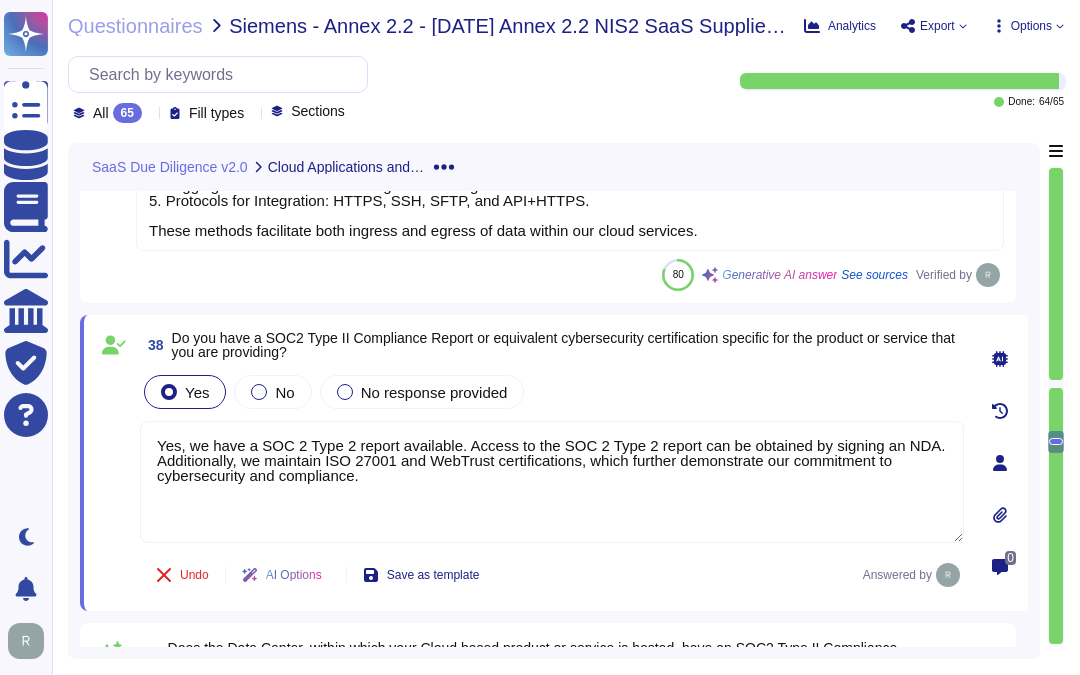 type on "Yes, we have a SOC 2 Type 2 report available. Access to the SOC 2 Type 2 report can be obtained by signing an NDA. Additionally, we maintain ISO 27001 and WebTrust certifications, which further demonstrate our commitment to cybersecurity and compliance." 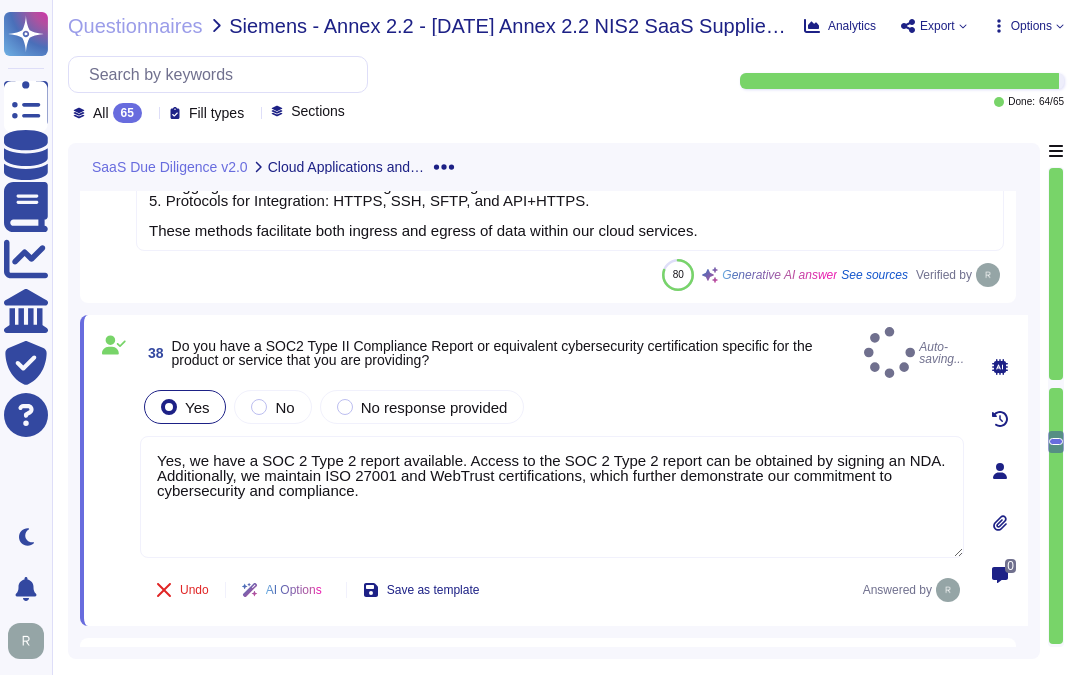 click on "Yes No No response provided" at bounding box center [552, 407] 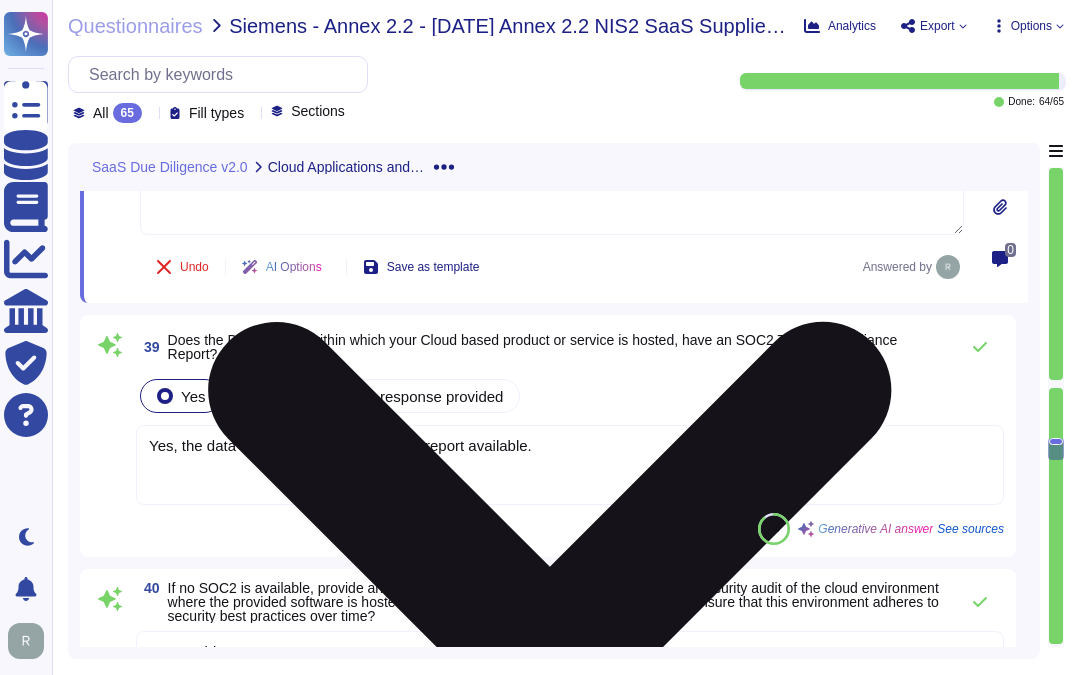 scroll, scrollTop: 8195, scrollLeft: 0, axis: vertical 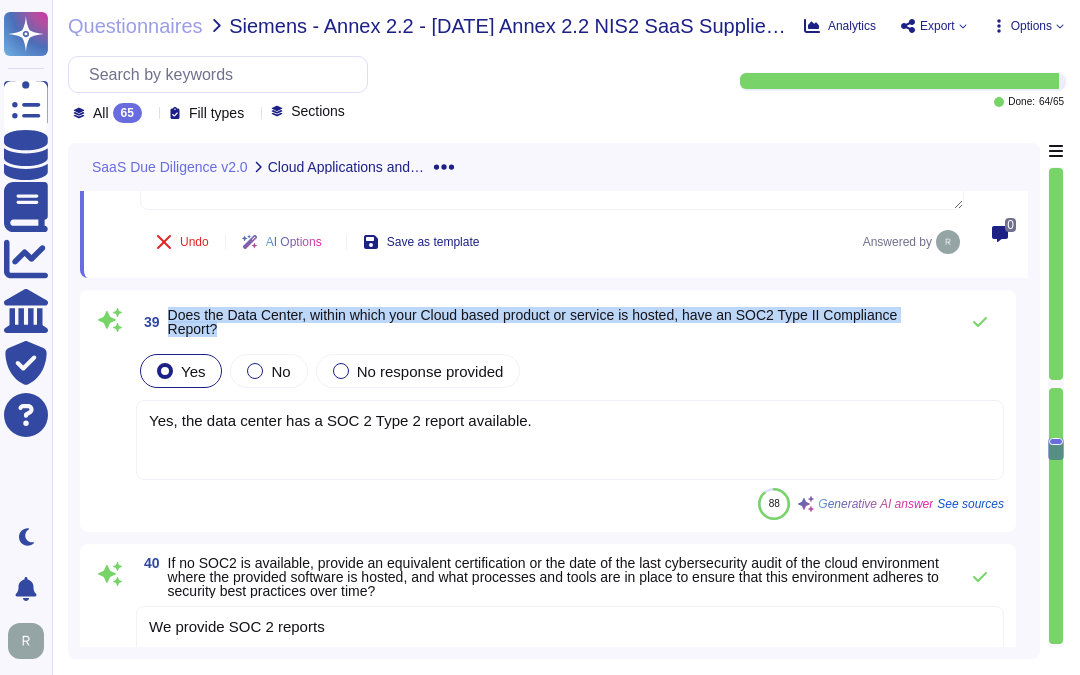 drag, startPoint x: 168, startPoint y: 312, endPoint x: 244, endPoint y: 325, distance: 77.10383 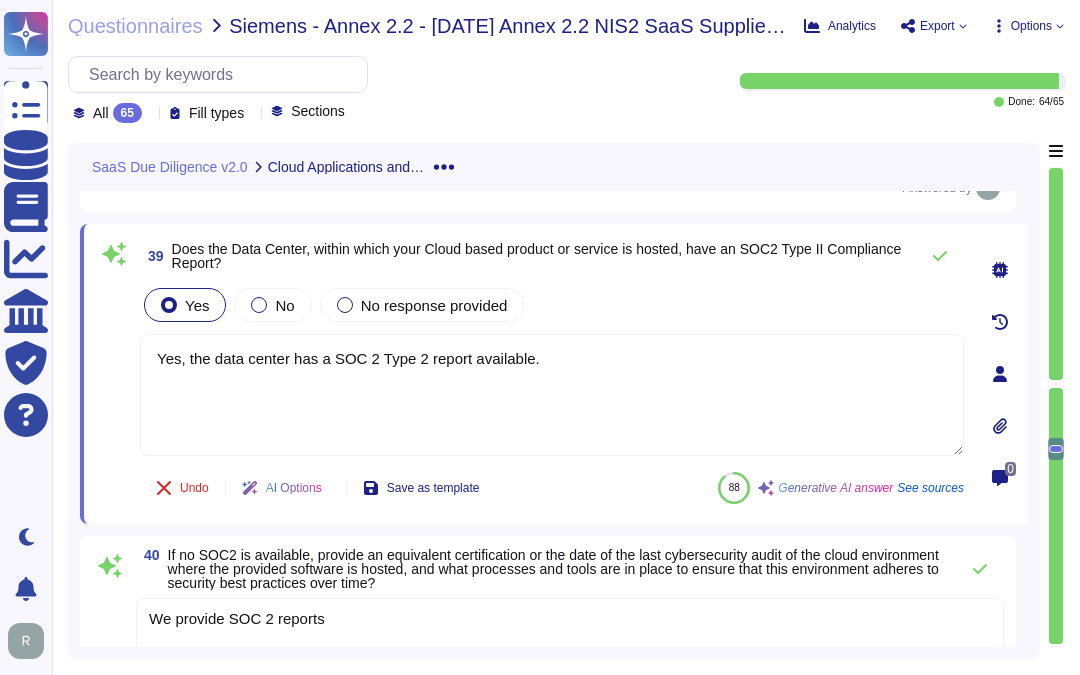 type on "Yes, the data center has a SOC 2 Type 2 report available." 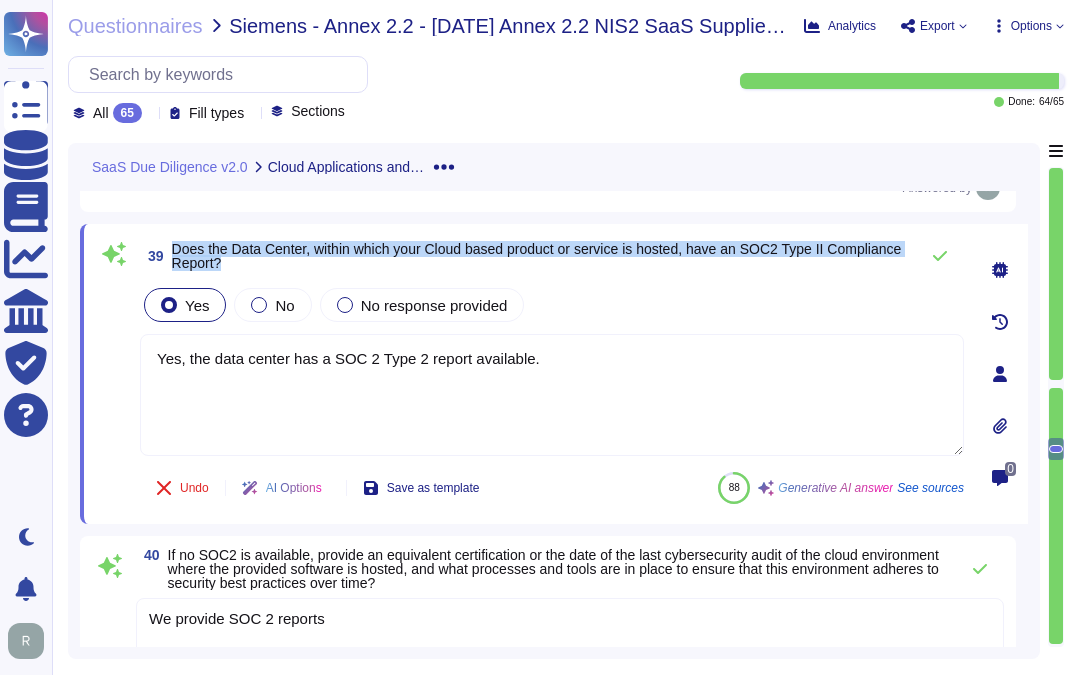 drag, startPoint x: 172, startPoint y: 246, endPoint x: 260, endPoint y: 261, distance: 89.26926 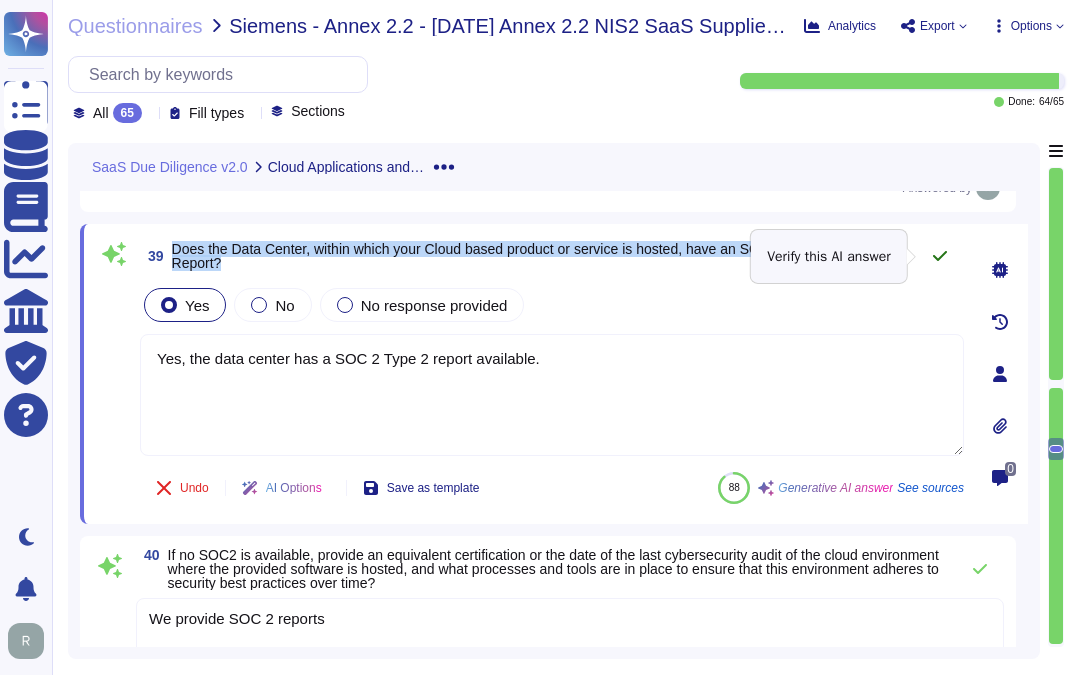 click 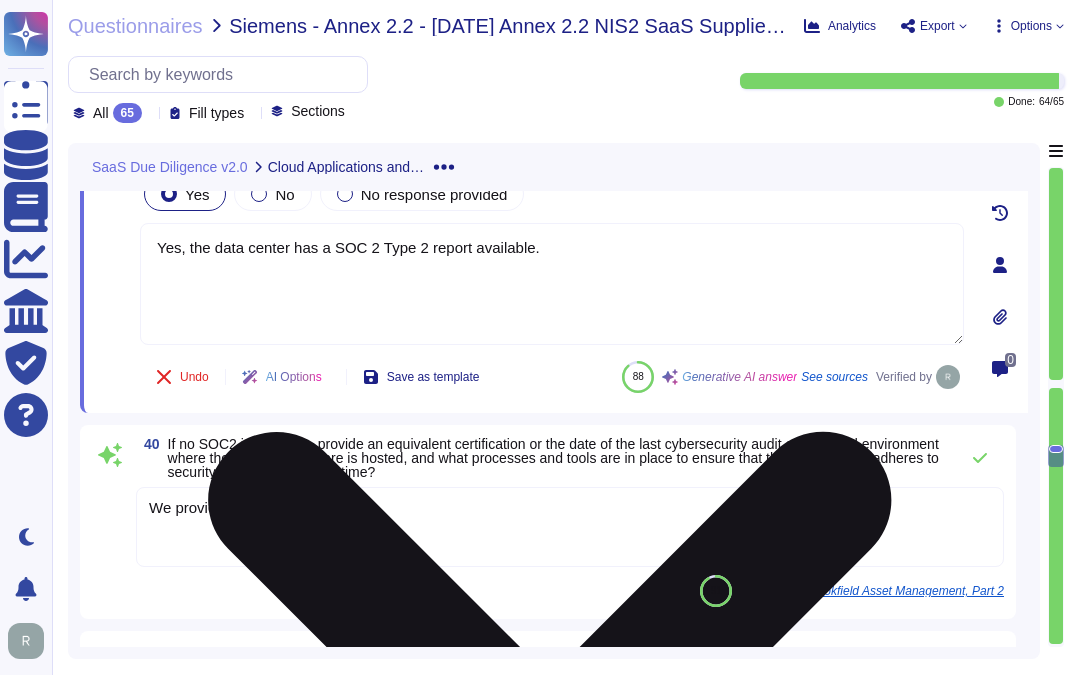 scroll, scrollTop: 8417, scrollLeft: 0, axis: vertical 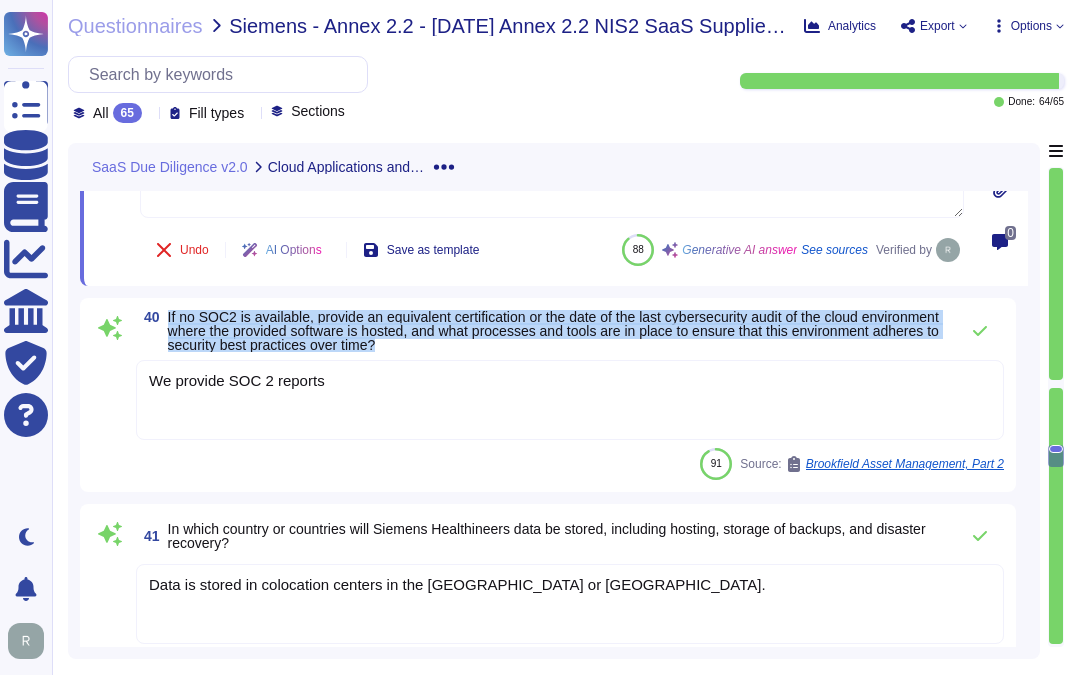 drag, startPoint x: 166, startPoint y: 314, endPoint x: 564, endPoint y: 346, distance: 399.28436 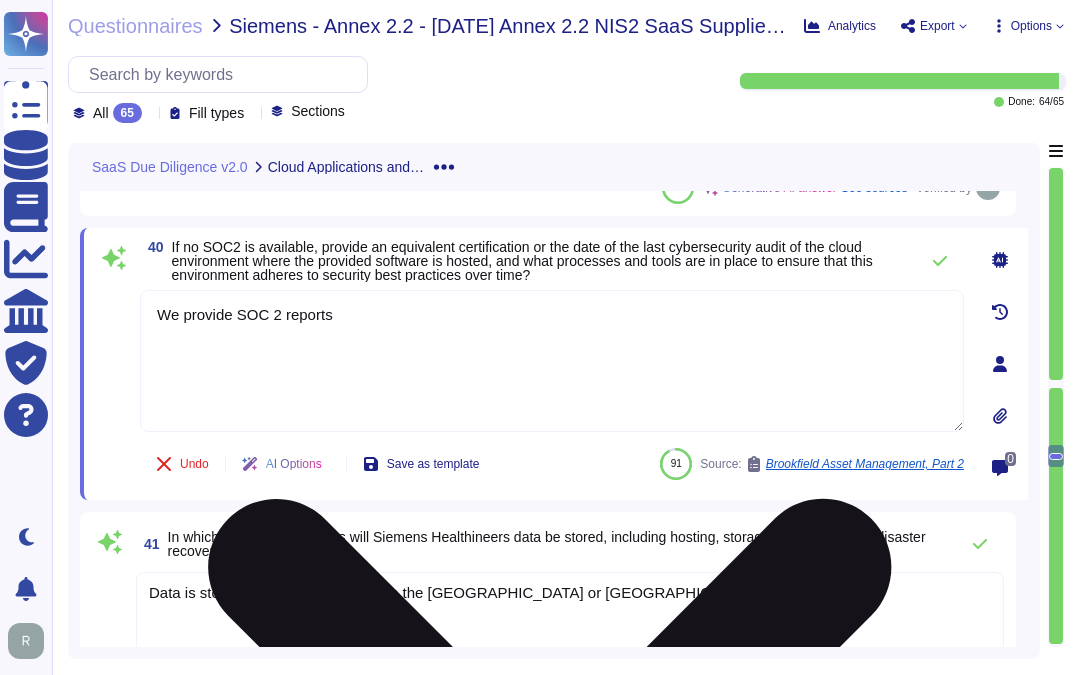 type on "We provide SOC 2 reports" 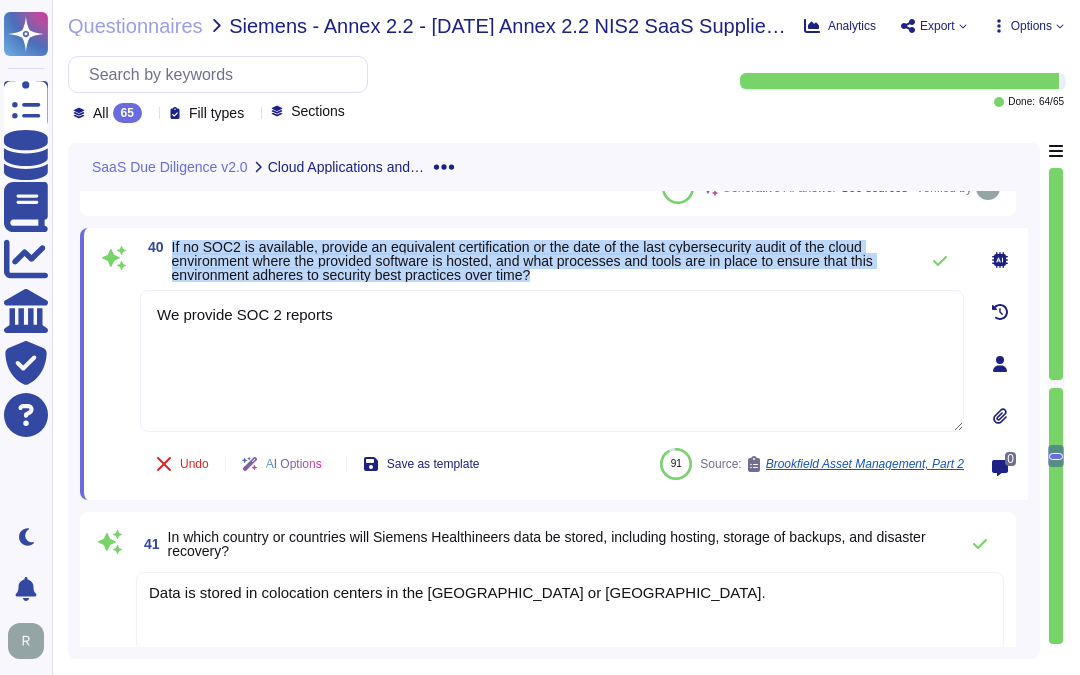 drag, startPoint x: 170, startPoint y: 245, endPoint x: 548, endPoint y: 274, distance: 379.1108 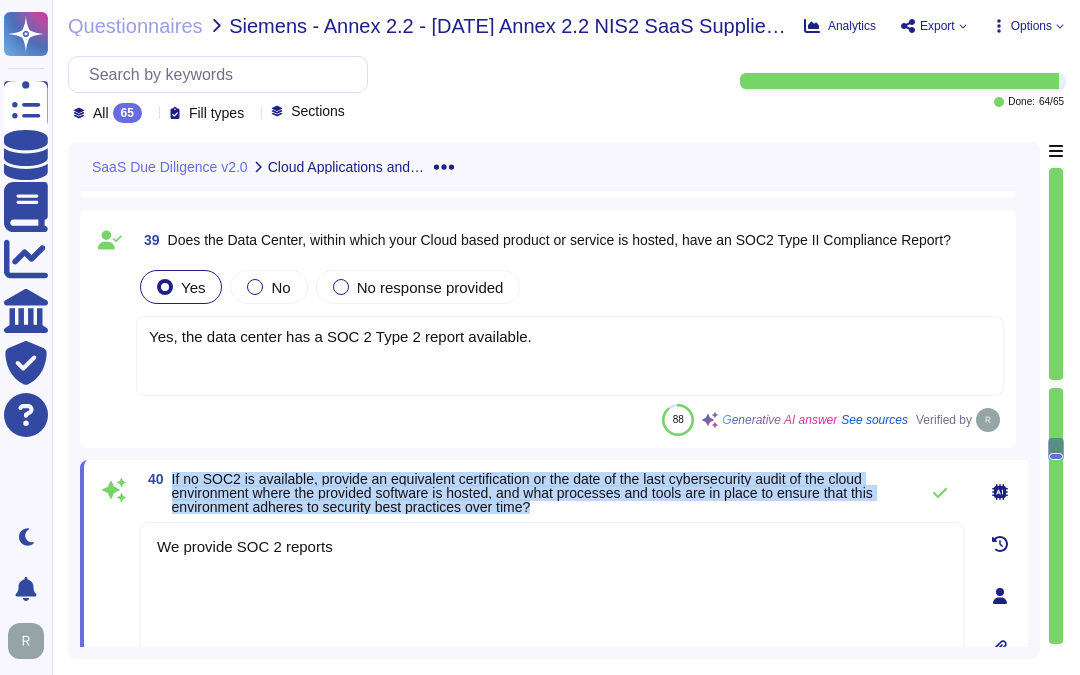 scroll, scrollTop: 8195, scrollLeft: 0, axis: vertical 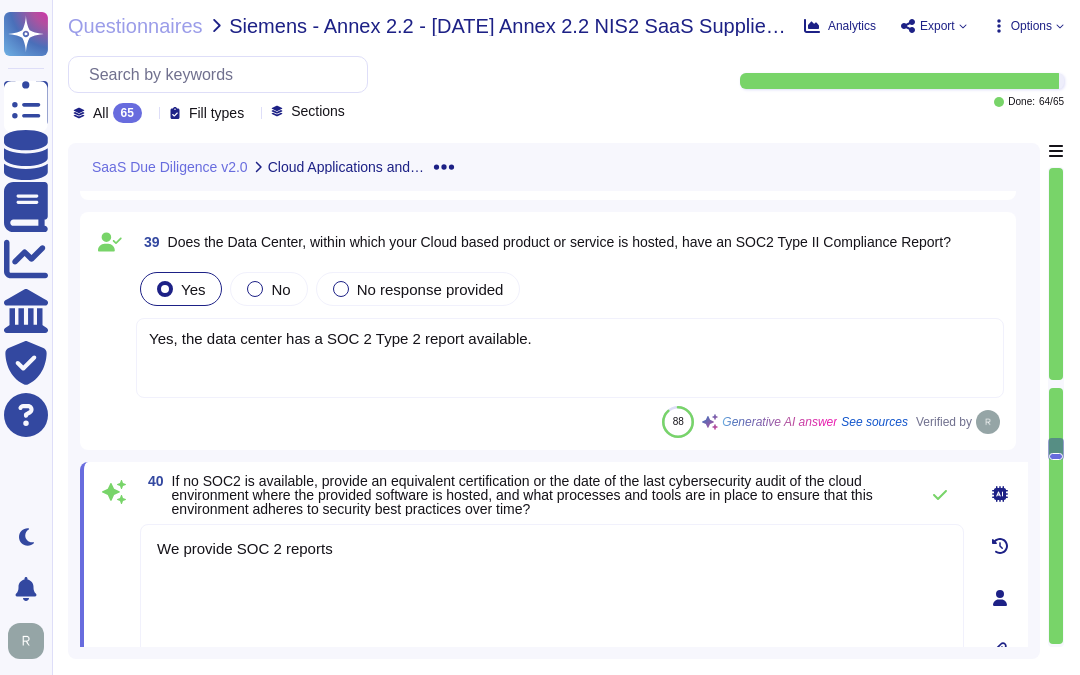 click on "Yes, the data center has a SOC 2 Type 2 report available." at bounding box center (570, 358) 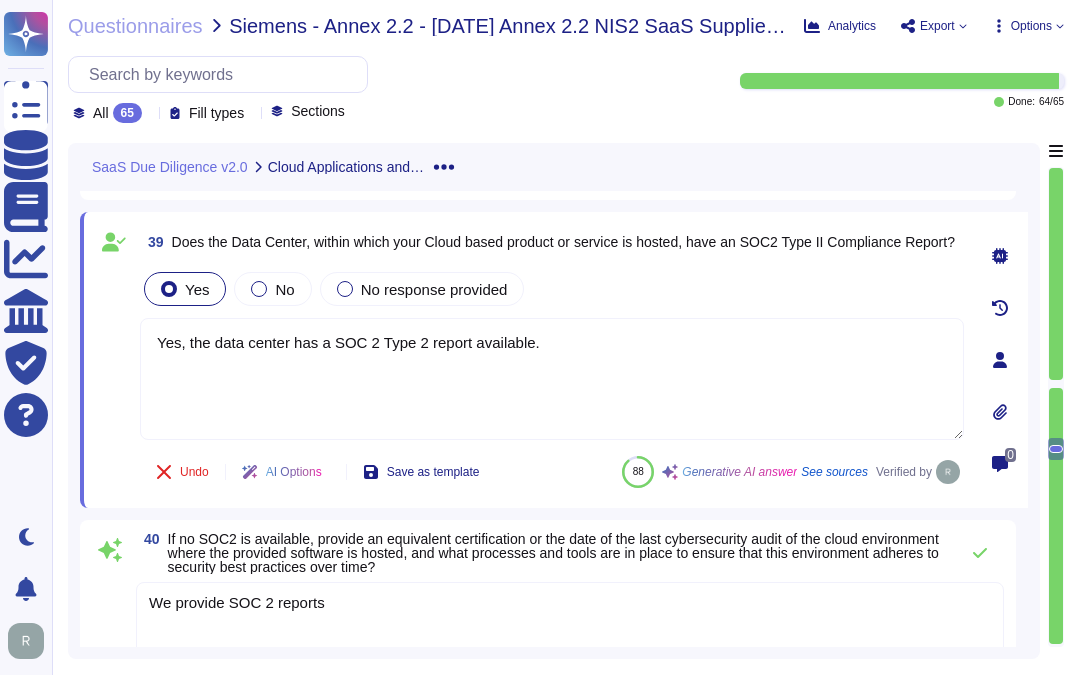 type on "Yes, the data center has a SOC 2 Type 2 report available." 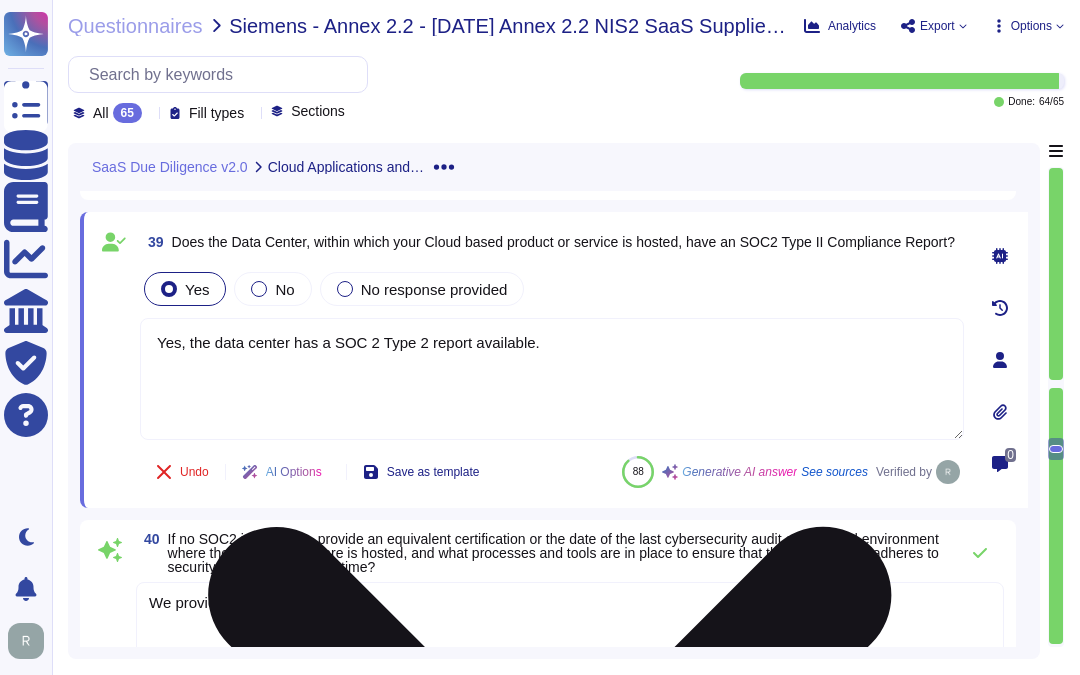 drag, startPoint x: 558, startPoint y: 342, endPoint x: 138, endPoint y: 322, distance: 420.47592 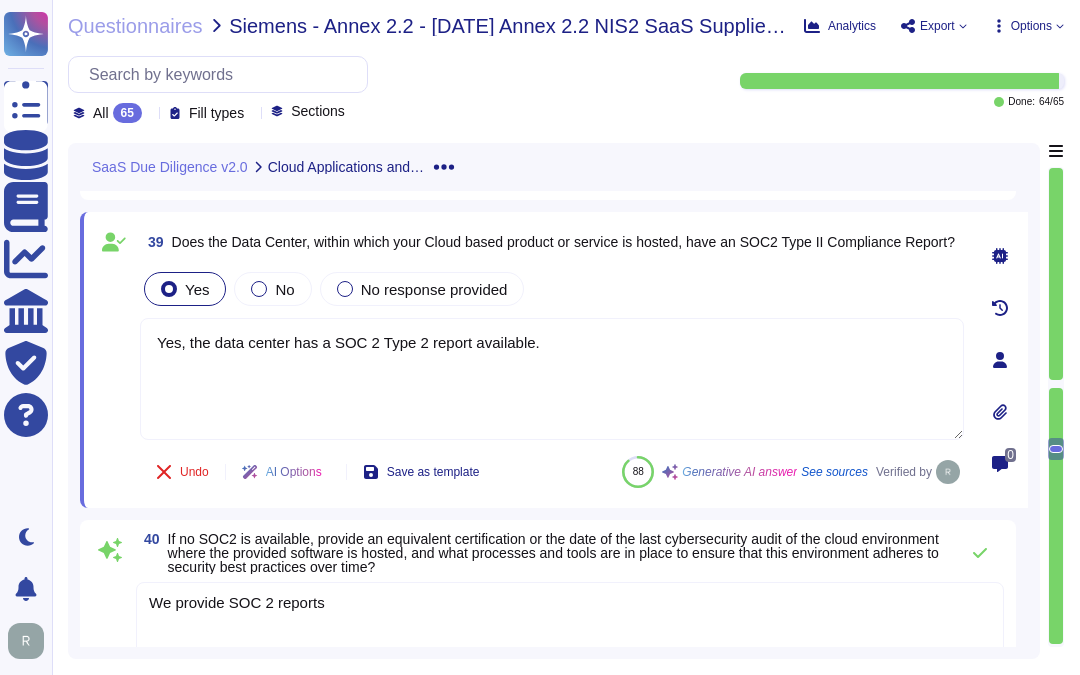 click on "We provide SOC 2 reports" at bounding box center (570, 622) 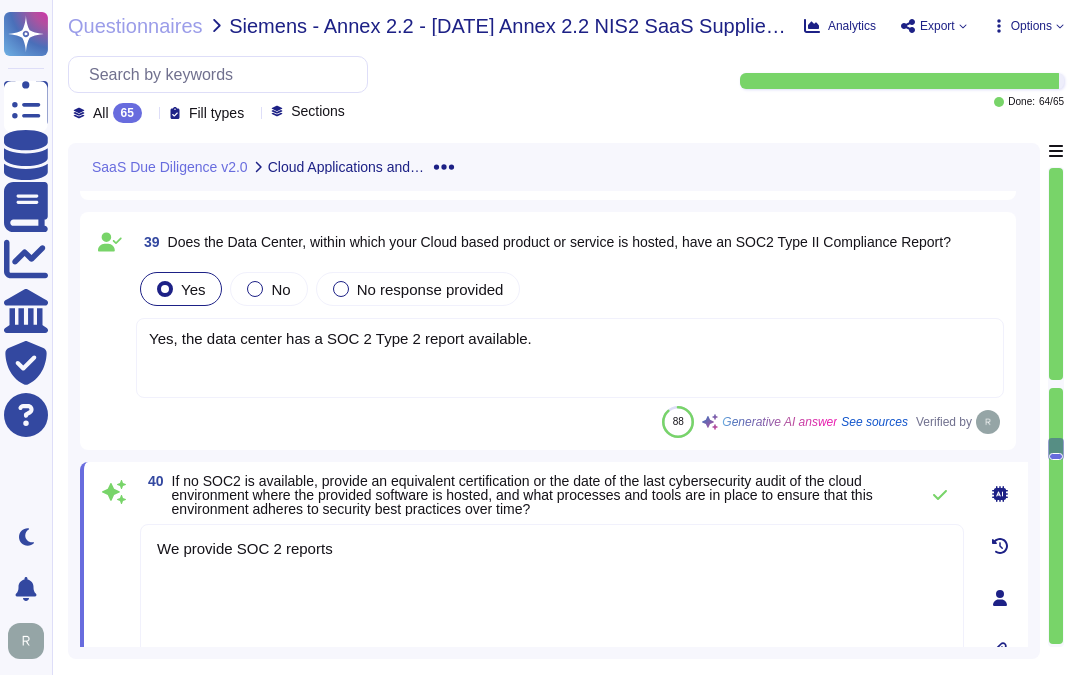 drag, startPoint x: 353, startPoint y: 554, endPoint x: 180, endPoint y: 592, distance: 177.12425 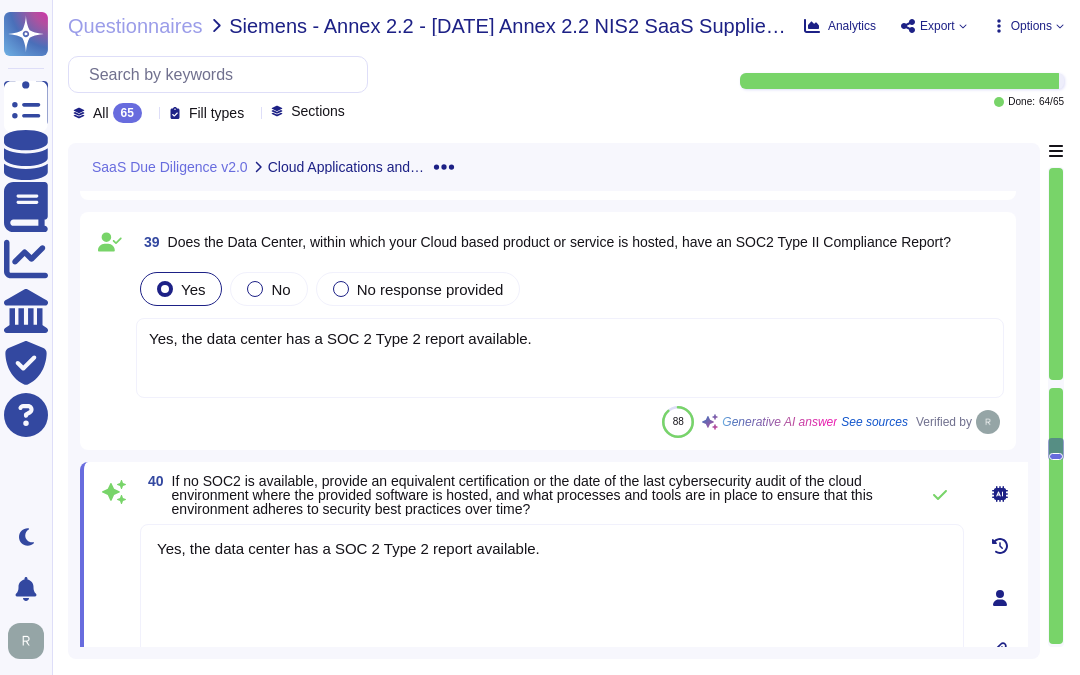 type on "Yes, the data center has a SOC 2 Type 2 report available." 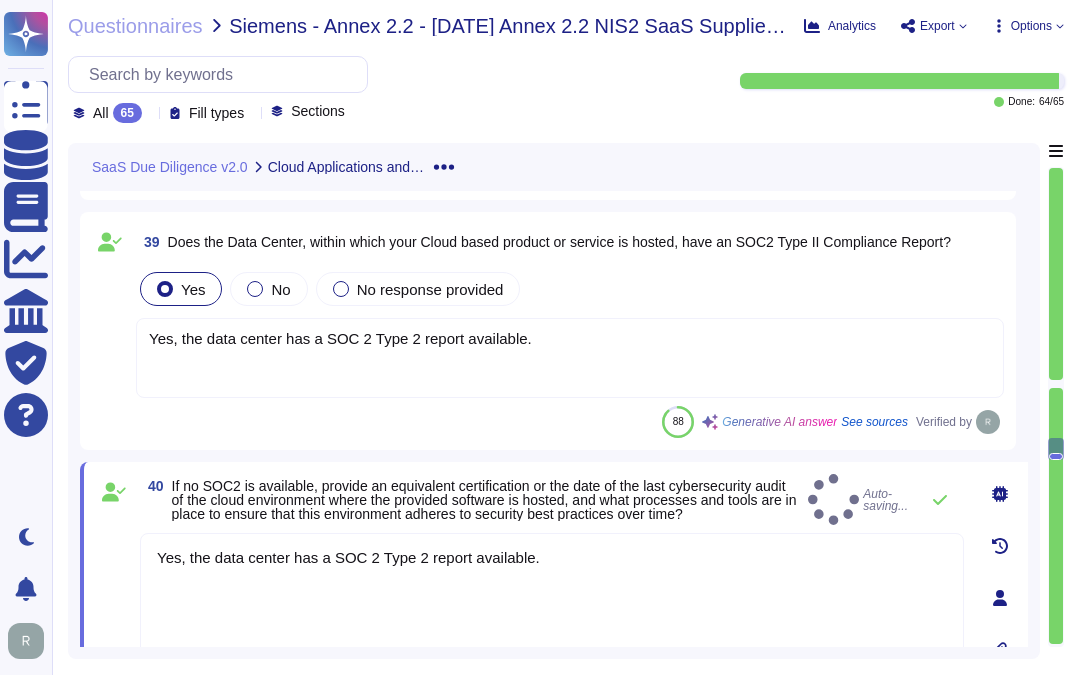 click on "If no SOC2 is available, provide an equivalent certification or the date of the last cybersecurity audit of the cloud environment where the provided software is hosted, and what processes and tools are in place to ensure that this environment adheres to security best practices over time?" at bounding box center [486, 500] 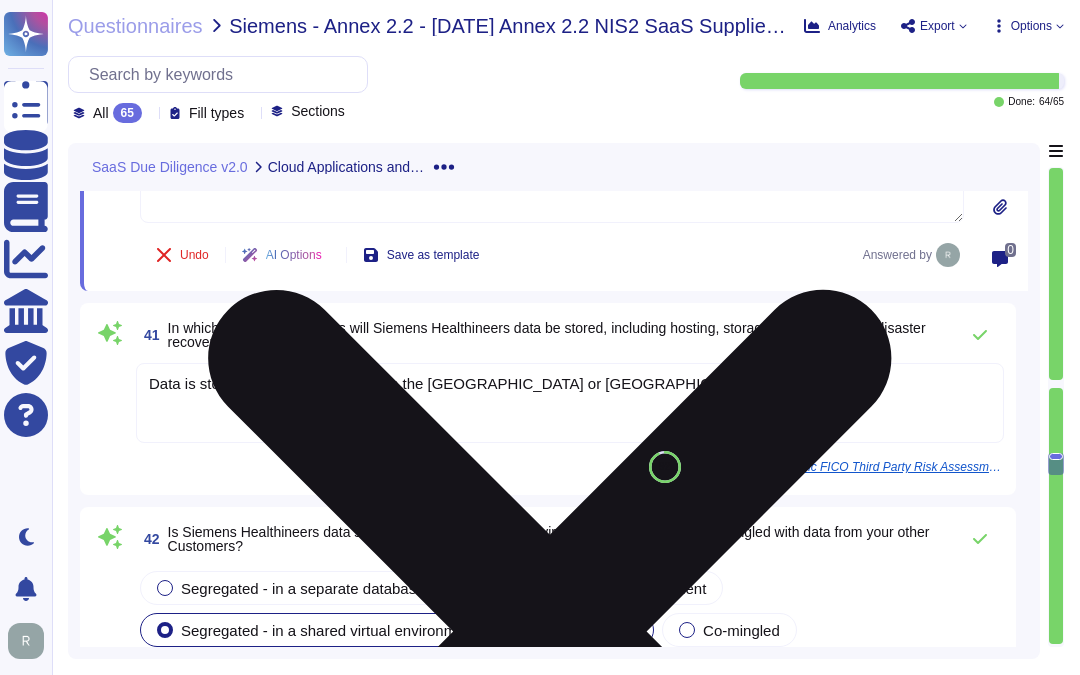 scroll, scrollTop: 8640, scrollLeft: 0, axis: vertical 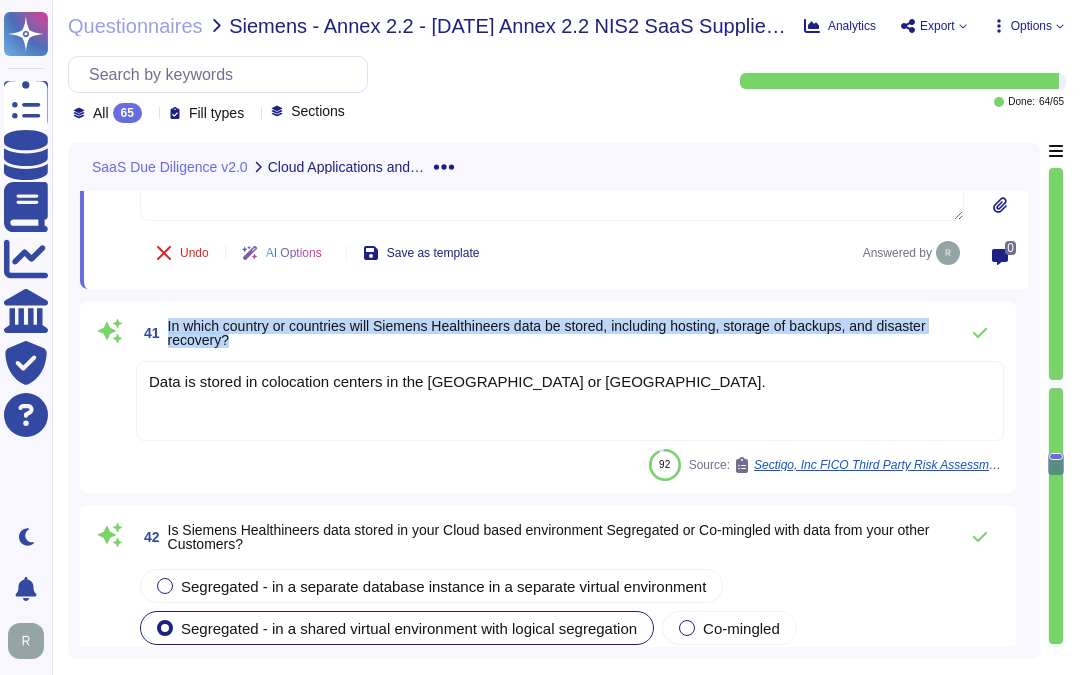 drag, startPoint x: 166, startPoint y: 318, endPoint x: 240, endPoint y: 335, distance: 75.9276 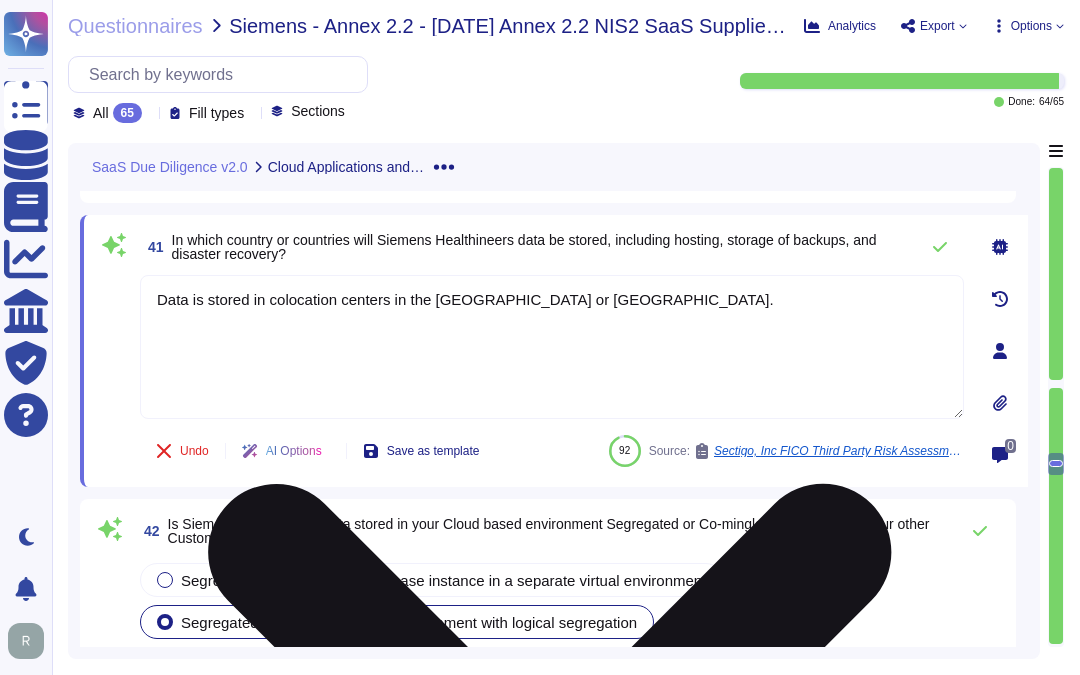 type on "Data is stored in colocation centers in the USA or UK." 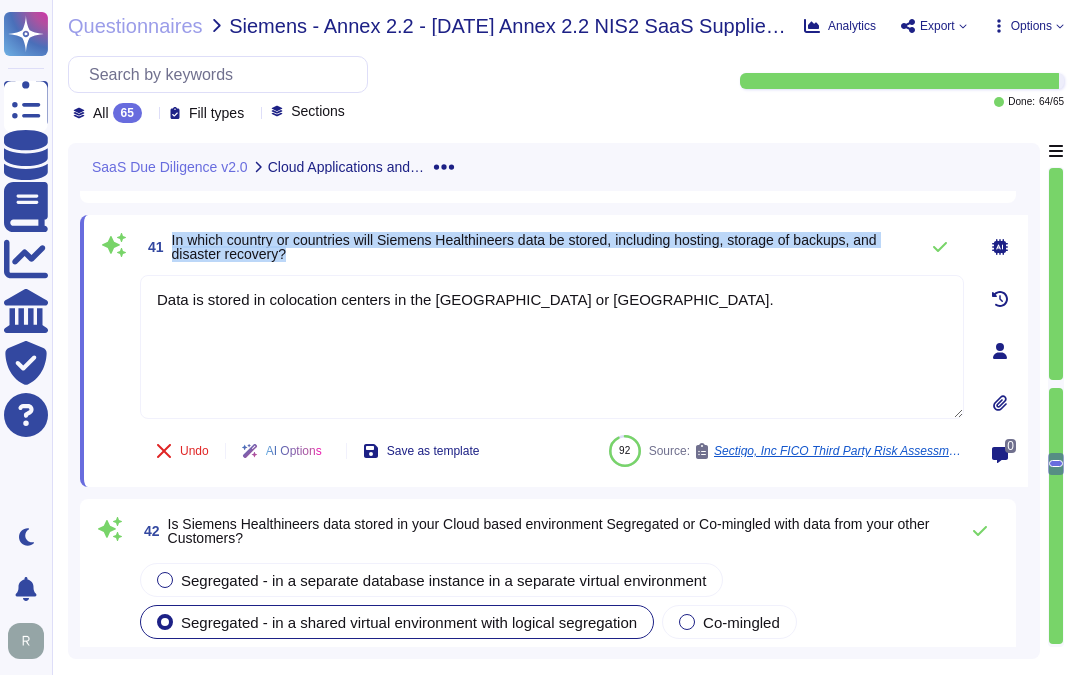 drag, startPoint x: 170, startPoint y: 237, endPoint x: 340, endPoint y: 248, distance: 170.35551 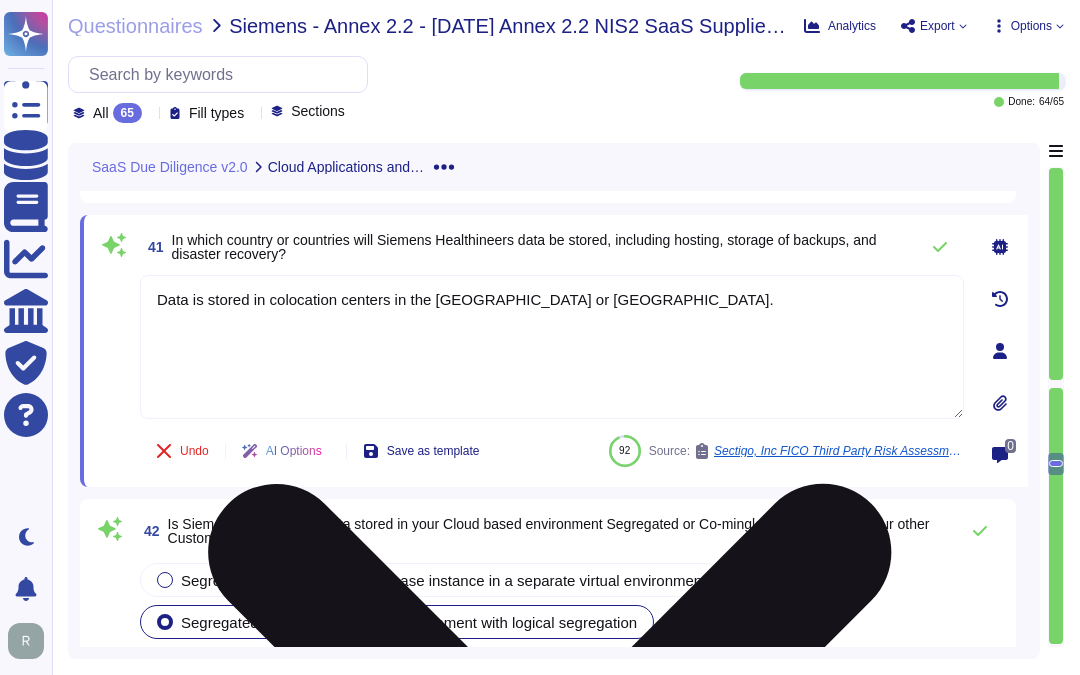 click on "Data is stored in colocation centers in the USA or UK." at bounding box center (552, 347) 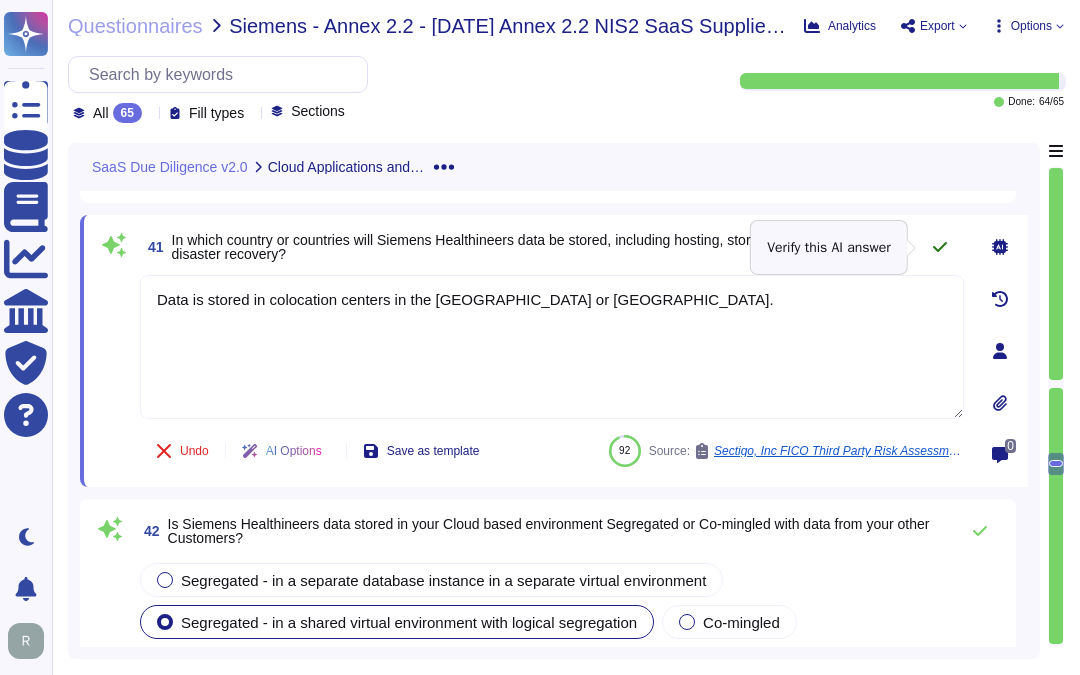 click 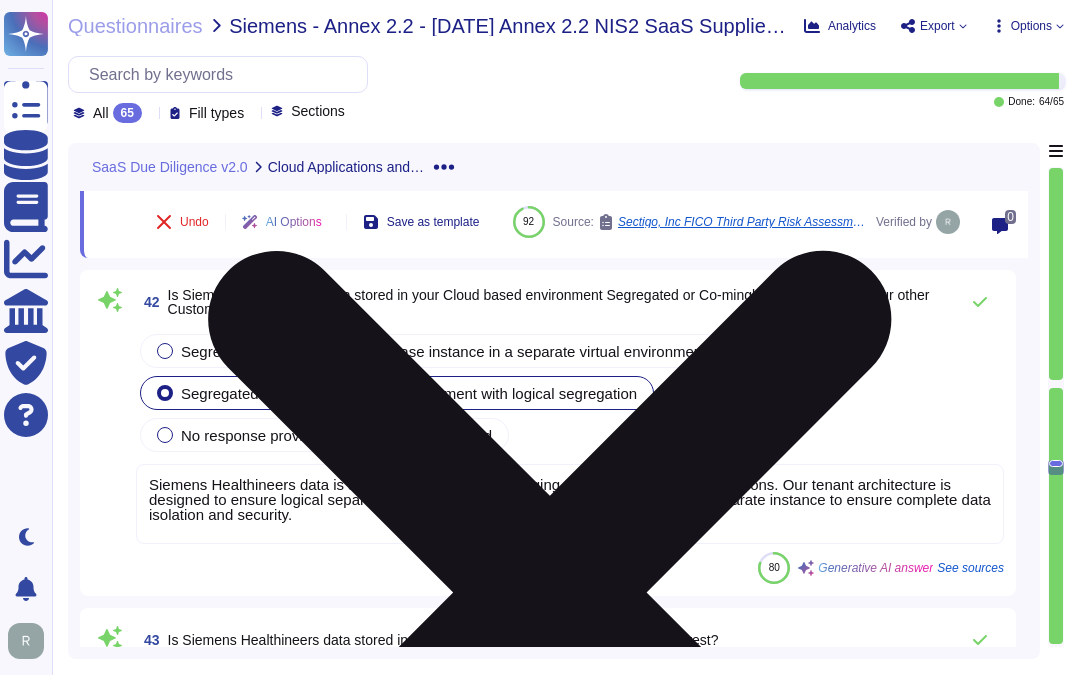 scroll, scrollTop: 8862, scrollLeft: 0, axis: vertical 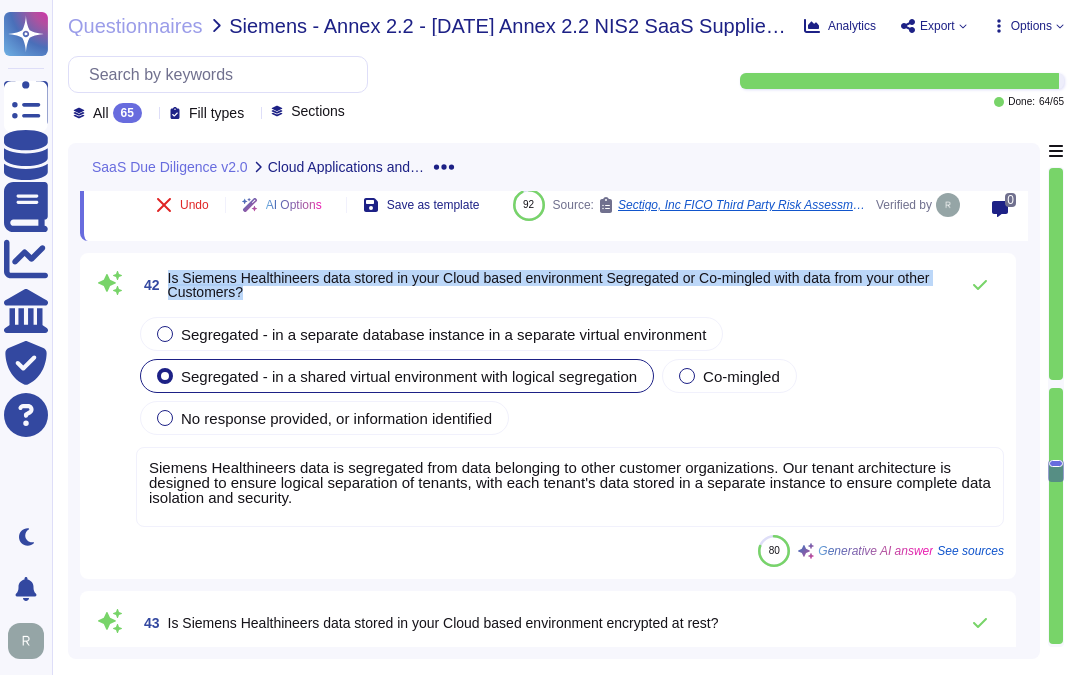 drag, startPoint x: 167, startPoint y: 298, endPoint x: 333, endPoint y: 317, distance: 167.08382 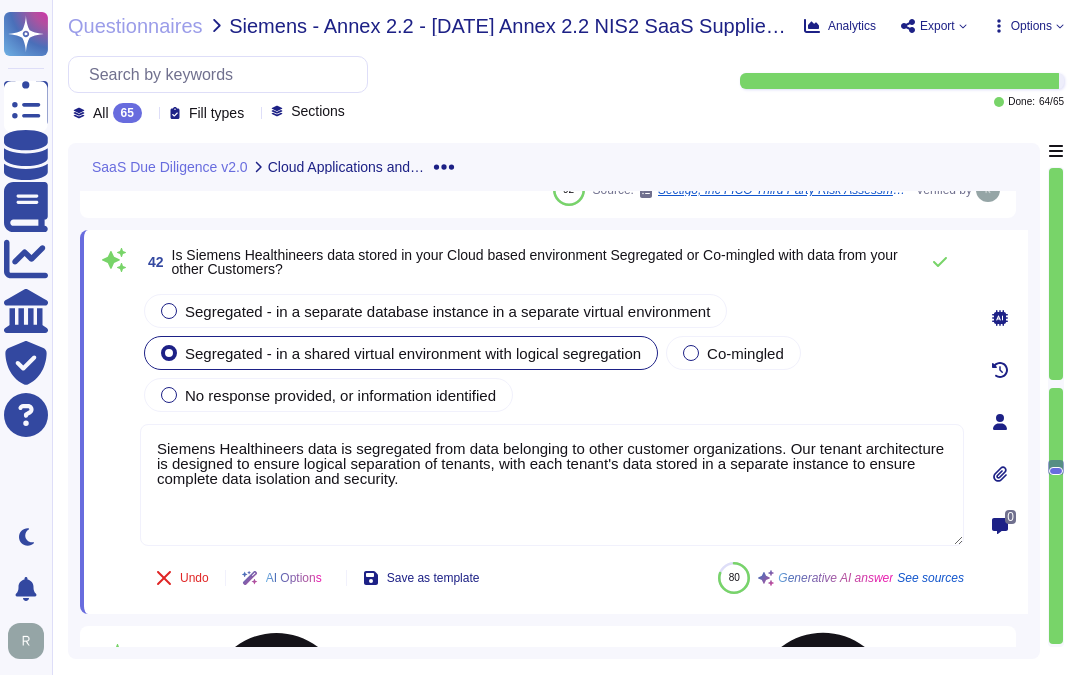 scroll, scrollTop: 8751, scrollLeft: 0, axis: vertical 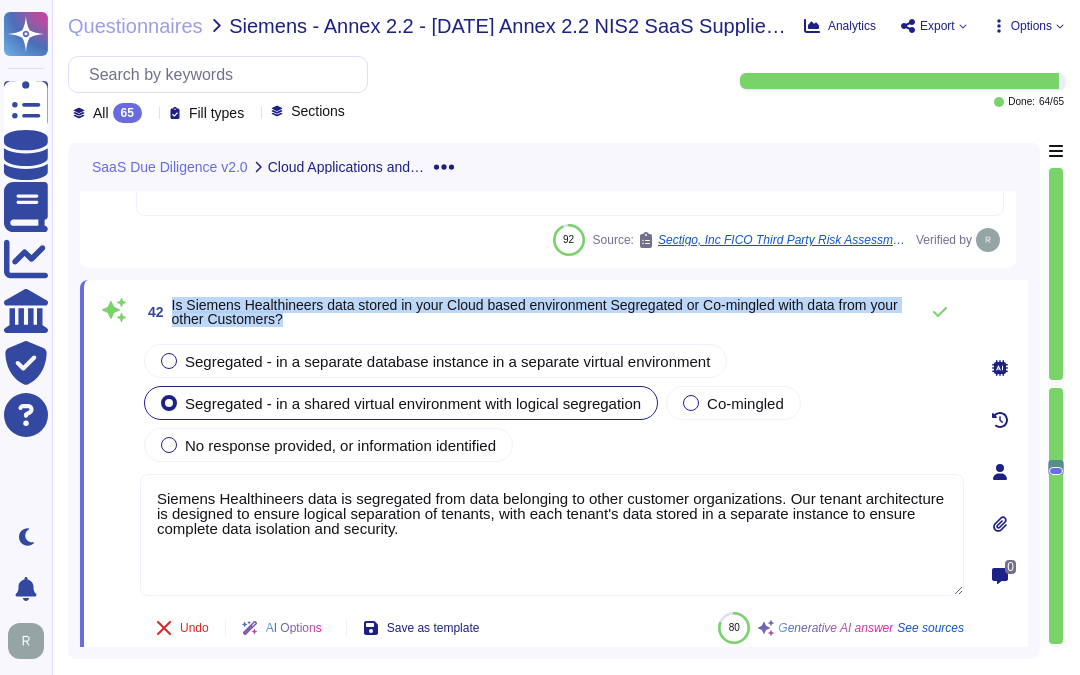 drag, startPoint x: 170, startPoint y: 302, endPoint x: 332, endPoint y: 321, distance: 163.1104 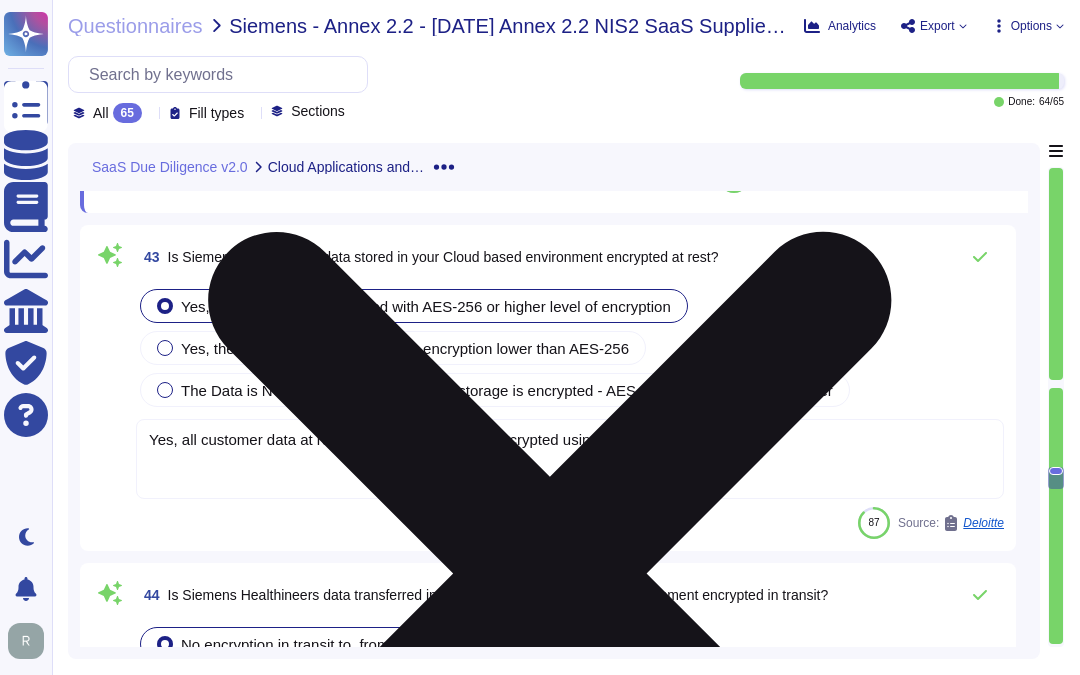 scroll, scrollTop: 9195, scrollLeft: 0, axis: vertical 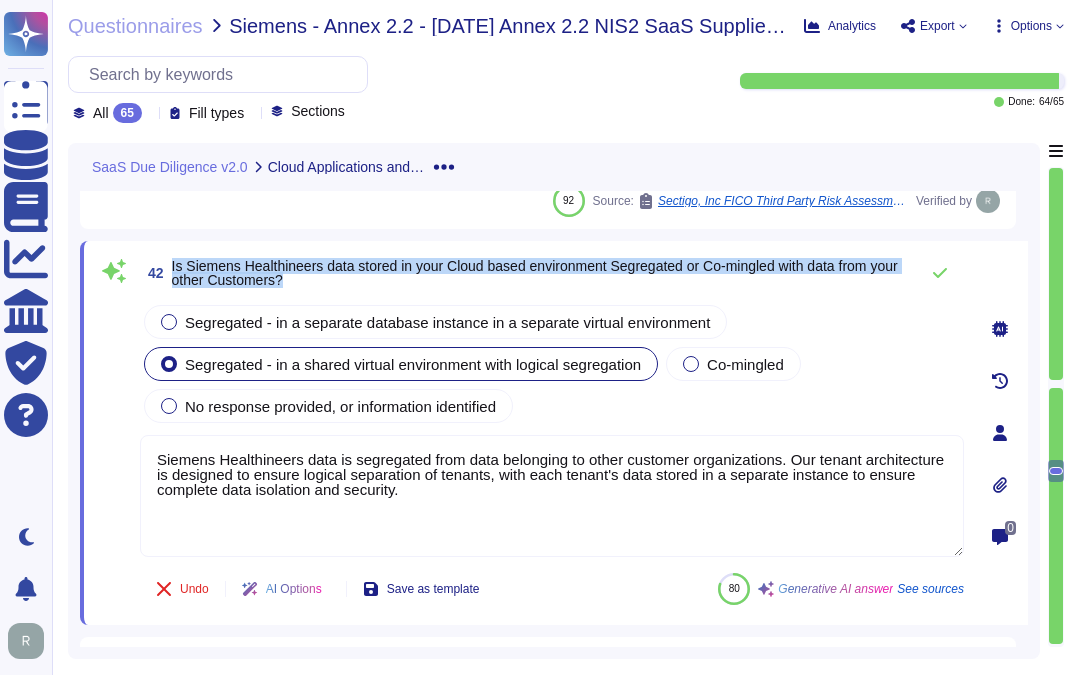 drag, startPoint x: 170, startPoint y: 261, endPoint x: 370, endPoint y: 280, distance: 200.90047 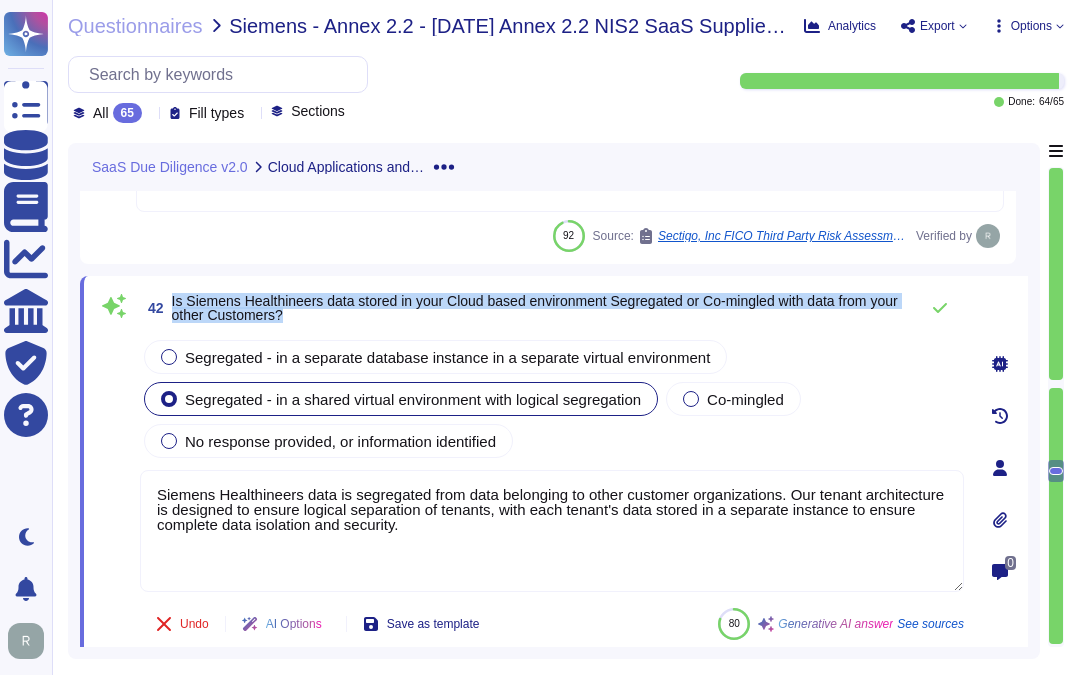 scroll, scrollTop: 8790, scrollLeft: 0, axis: vertical 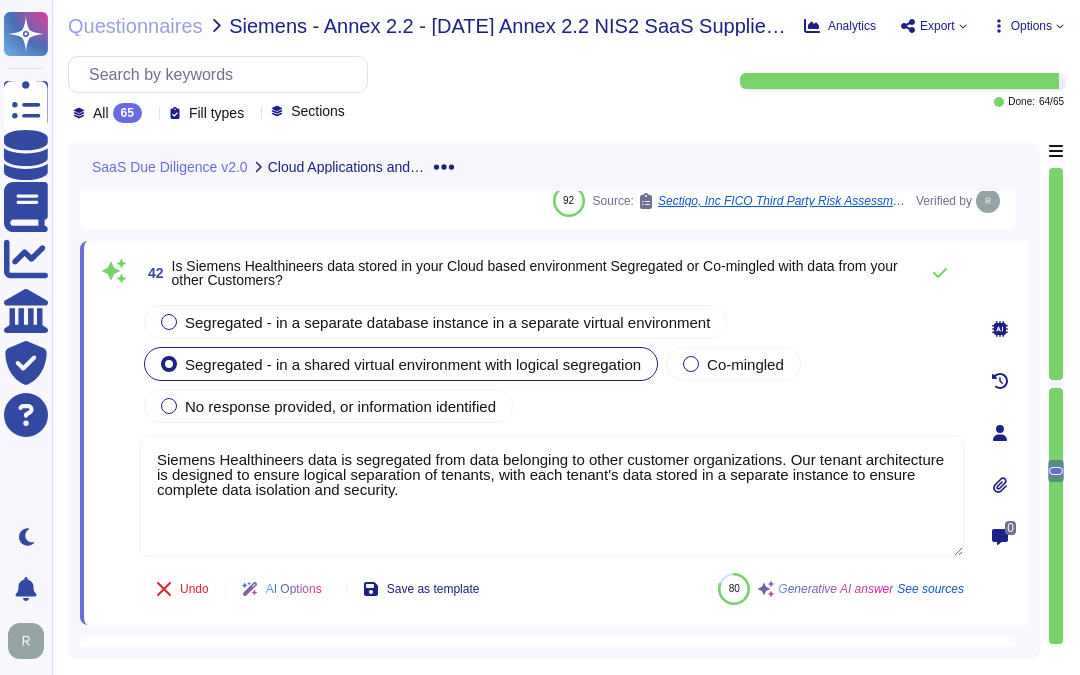 drag, startPoint x: 437, startPoint y: 485, endPoint x: 115, endPoint y: 443, distance: 324.72757 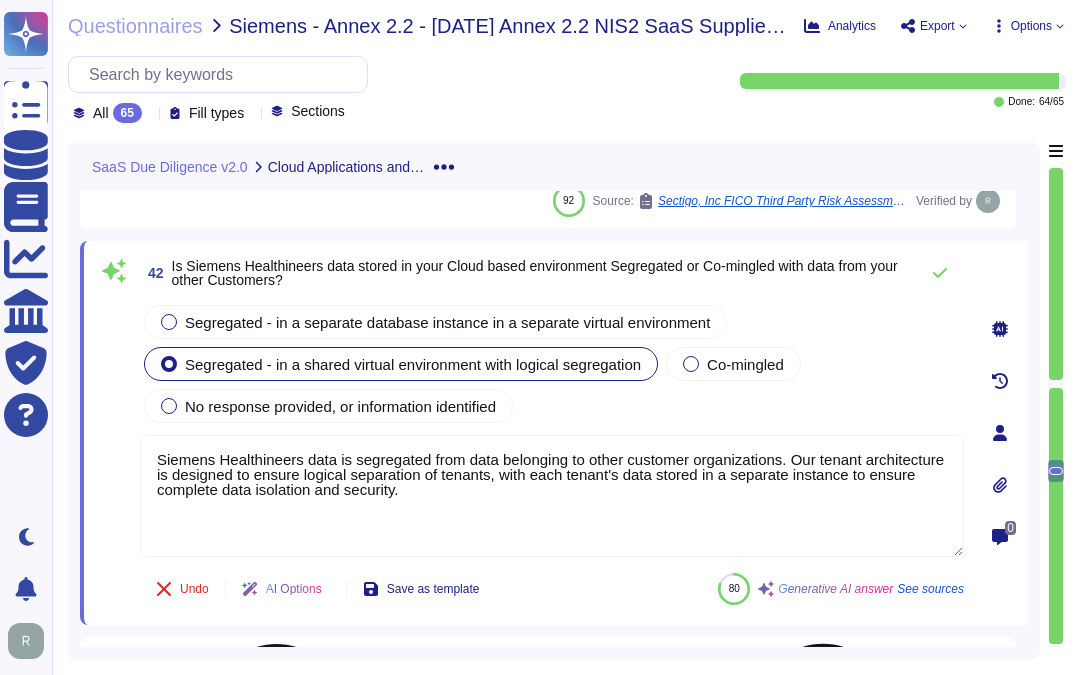paste on "' data is logically segregated from data belonging to other customer organizations. Our tenant architecture is designed to ensure complete data isolation and security, with each tenant's data stored in a separate instance" 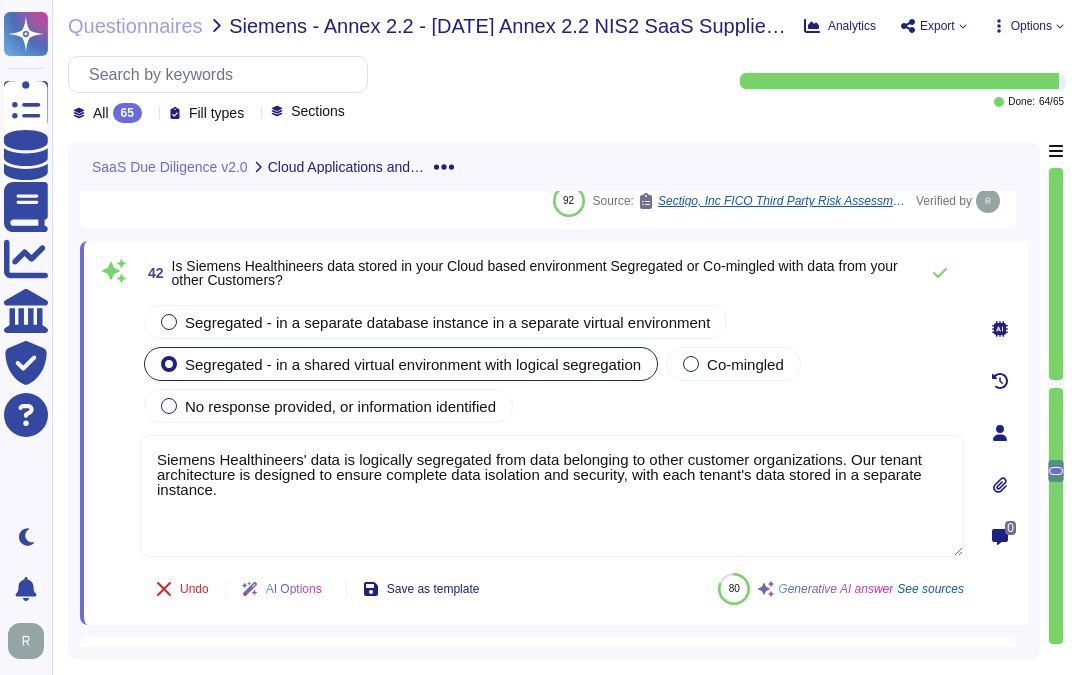 type on "Siemens Healthineers' data is logically segregated from data belonging to other customer organizations. Our tenant architecture is designed to ensure complete data isolation and security, with each tenant's data stored in a separate instance." 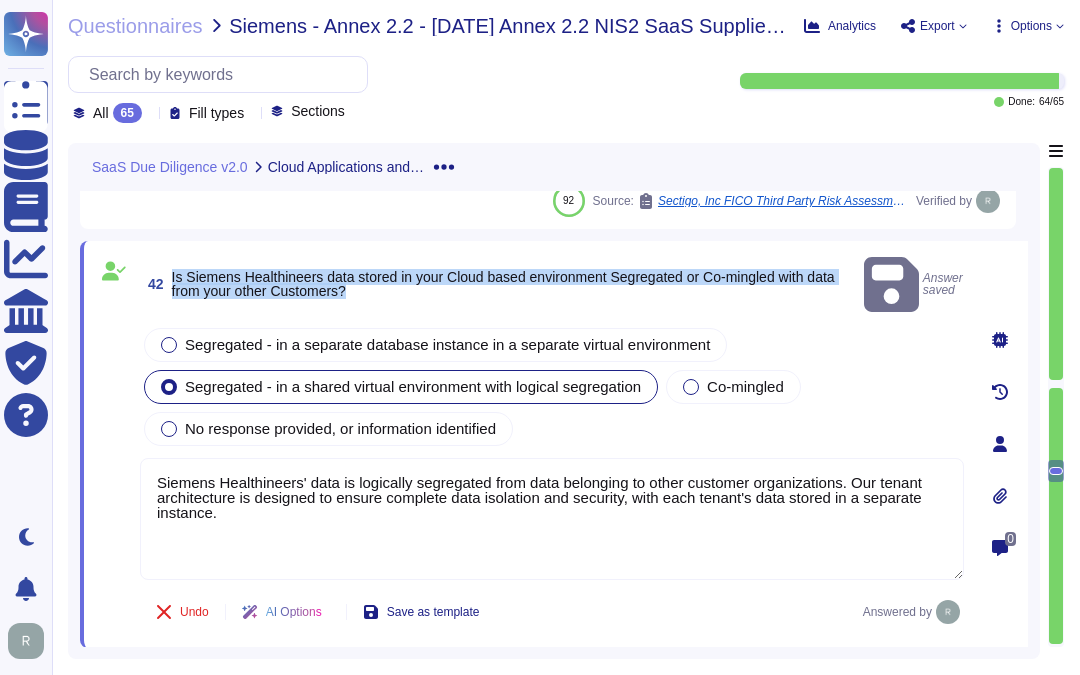 drag, startPoint x: 170, startPoint y: 262, endPoint x: 444, endPoint y: 291, distance: 275.5304 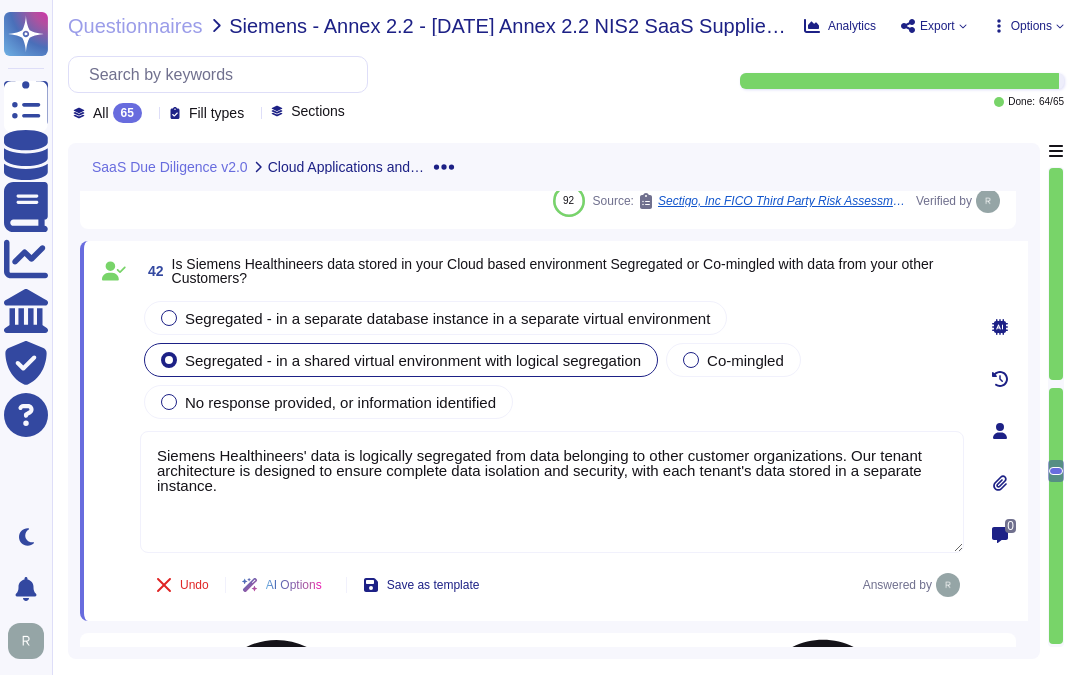 click on "Siemens Healthineers' data is logically segregated from data belonging to other customer organizations. Our tenant architecture is designed to ensure complete data isolation and security, with each tenant's data stored in a separate instance." at bounding box center [552, 492] 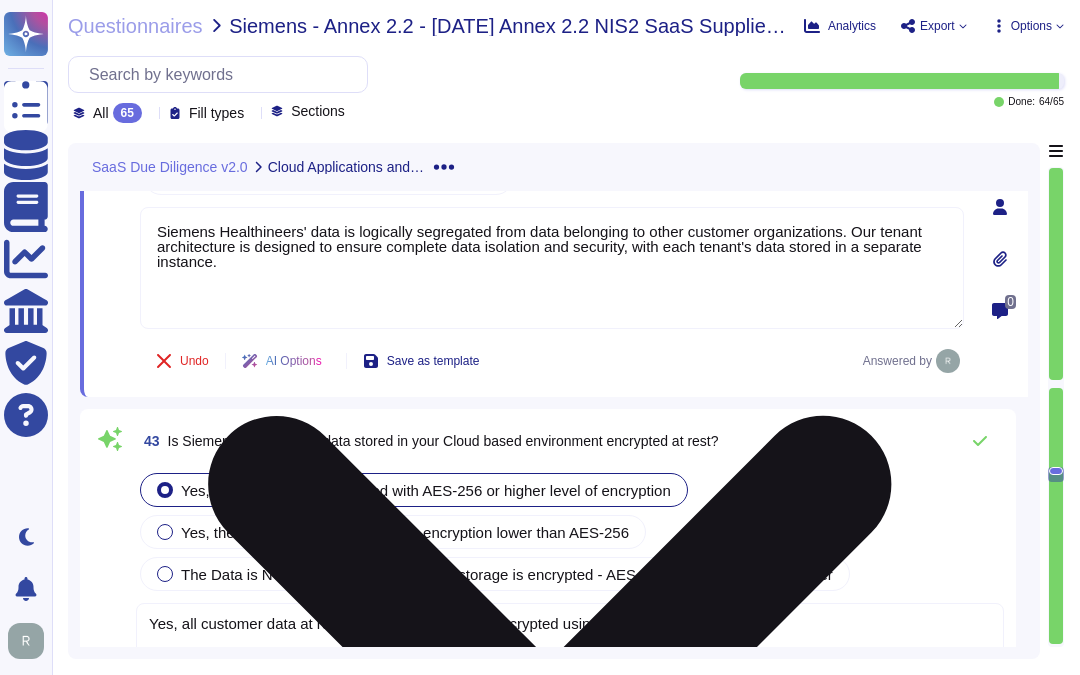 scroll, scrollTop: 9123, scrollLeft: 0, axis: vertical 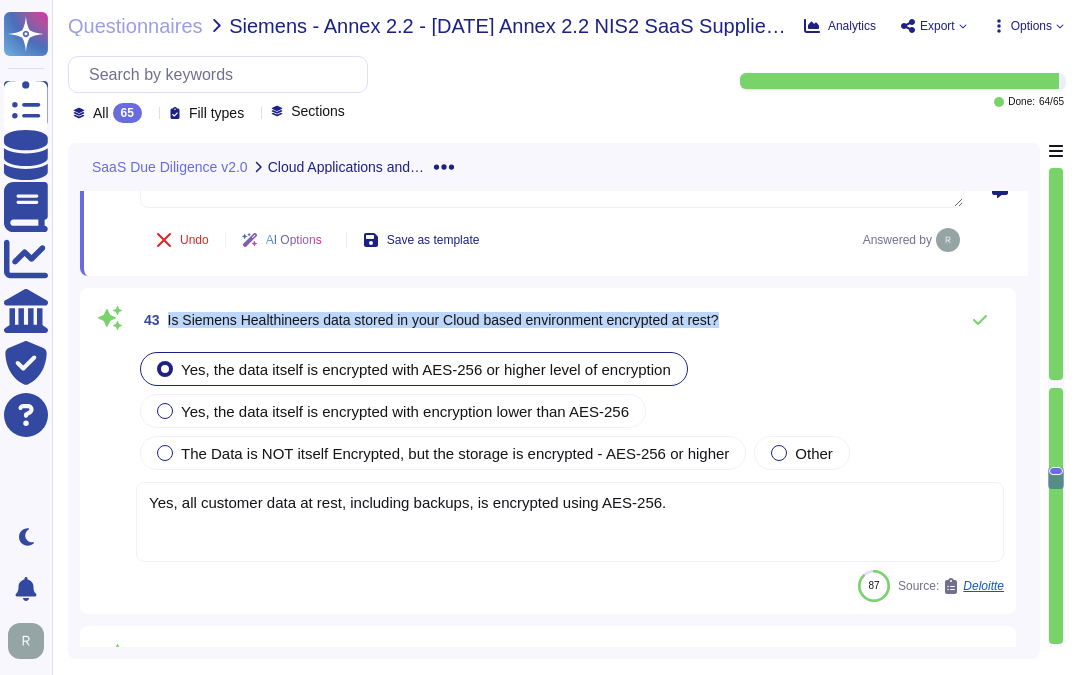 drag, startPoint x: 166, startPoint y: 323, endPoint x: 800, endPoint y: 284, distance: 635.19836 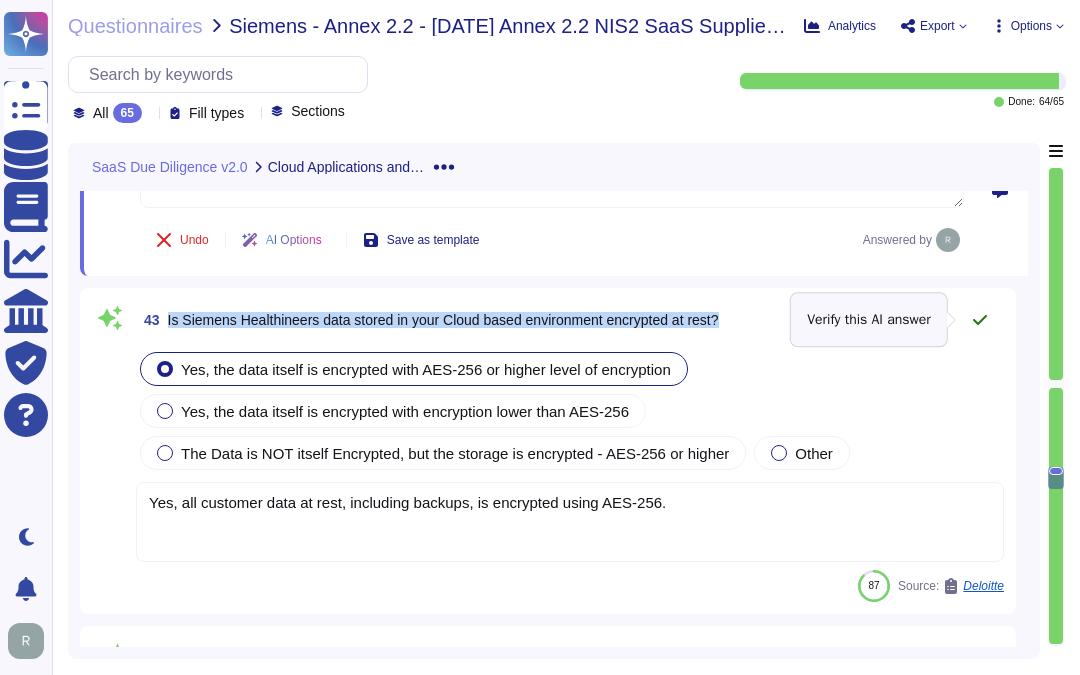 click 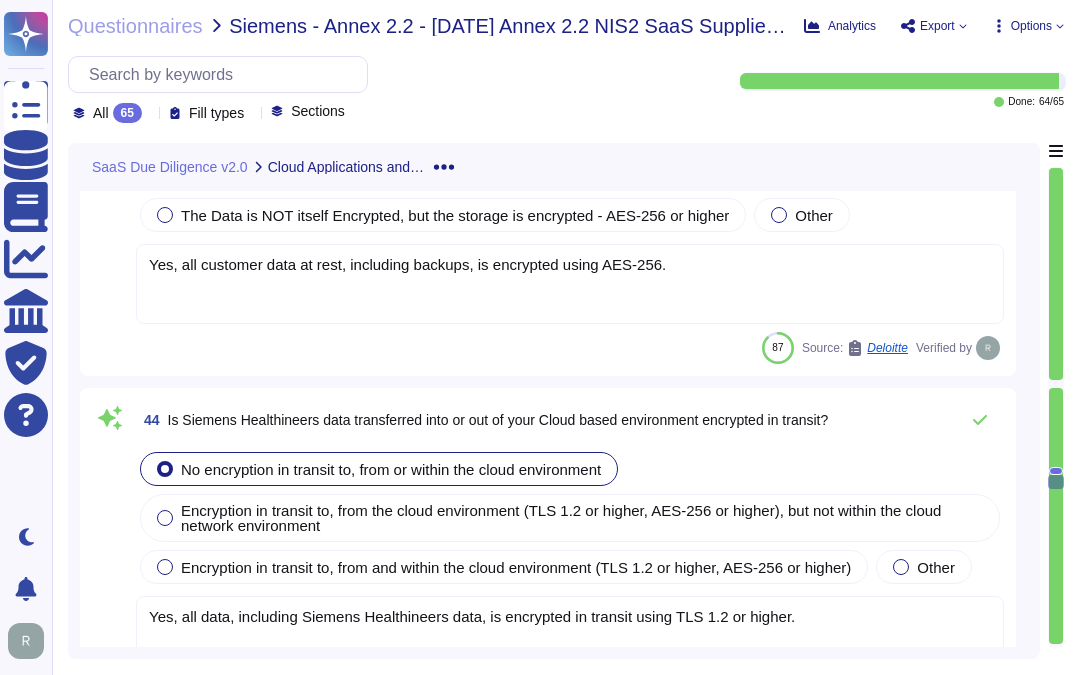 scroll, scrollTop: 9456, scrollLeft: 0, axis: vertical 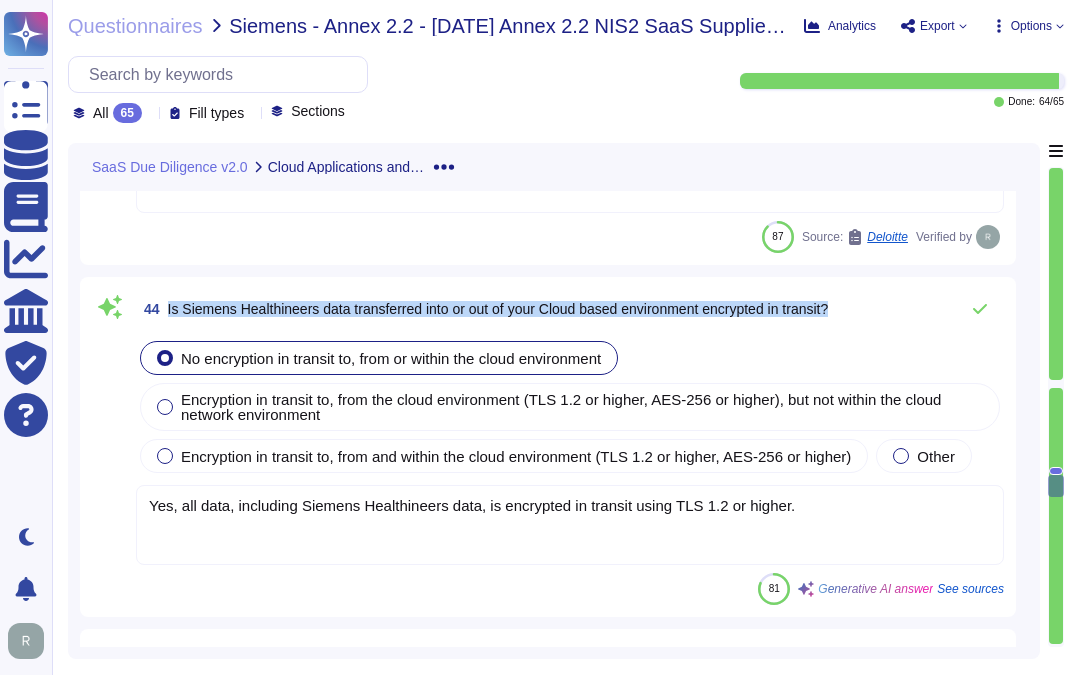drag, startPoint x: 168, startPoint y: 311, endPoint x: 885, endPoint y: 317, distance: 717.0251 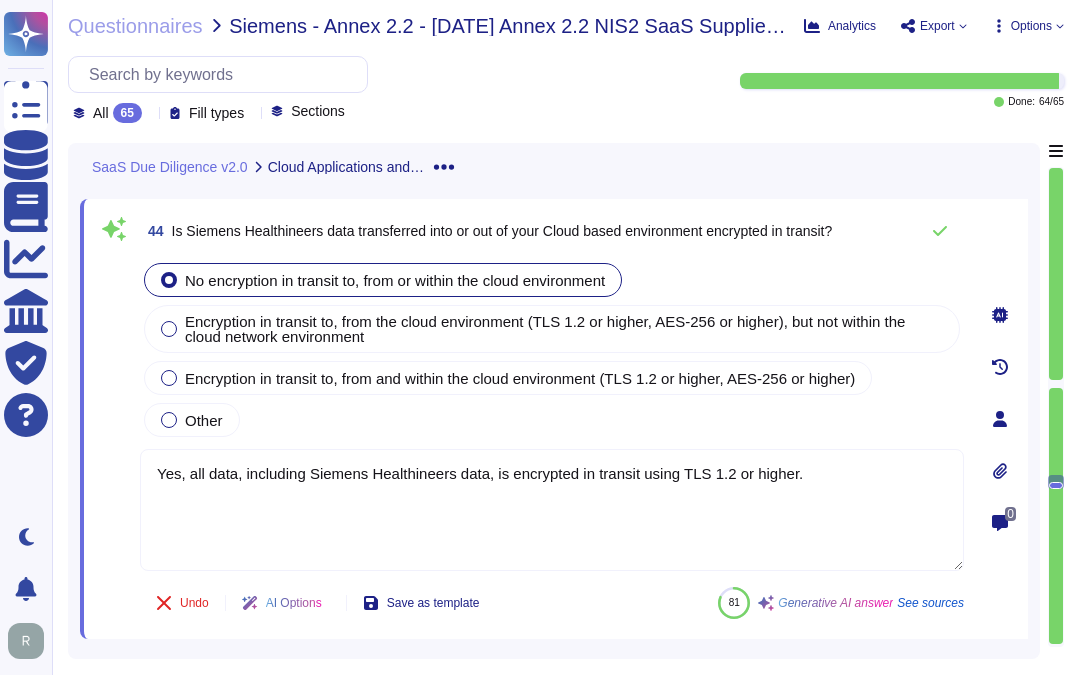 type on "Yes, all data, including Siemens Healthineers data, is encrypted in transit using TLS 1.2 or higher." 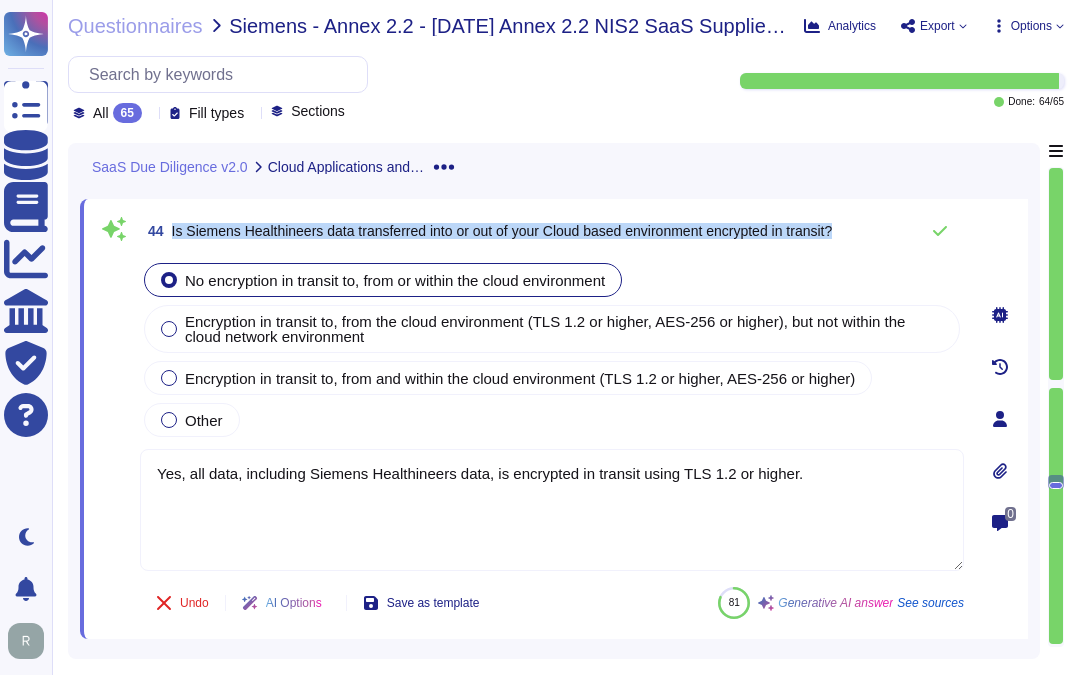 drag, startPoint x: 170, startPoint y: 230, endPoint x: 850, endPoint y: 233, distance: 680.0066 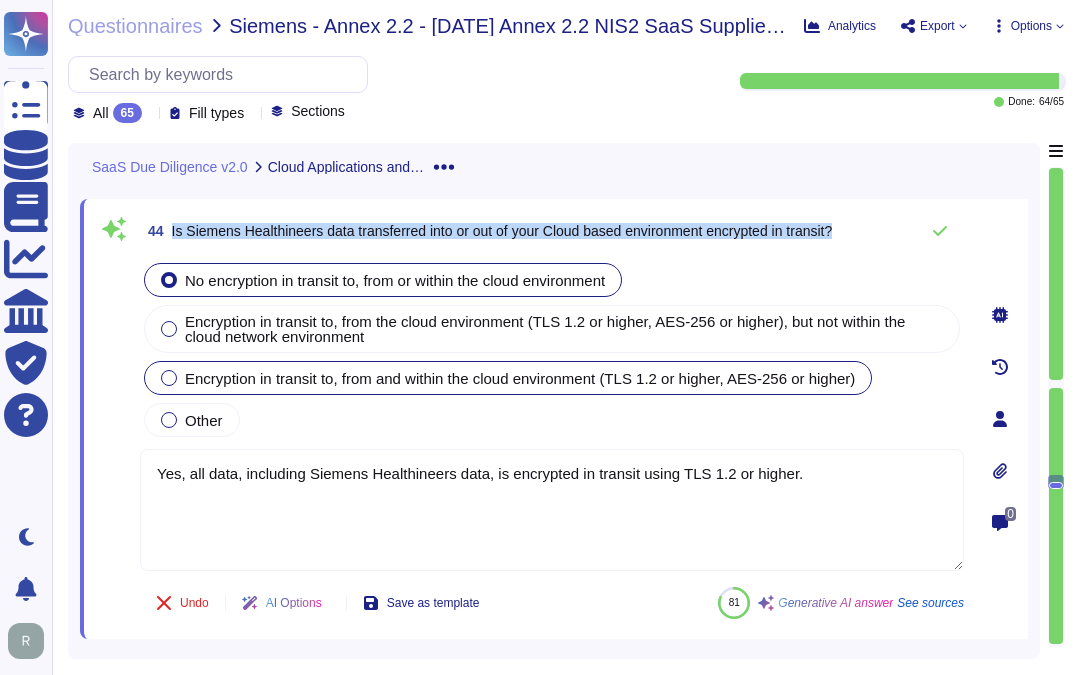 click at bounding box center (169, 378) 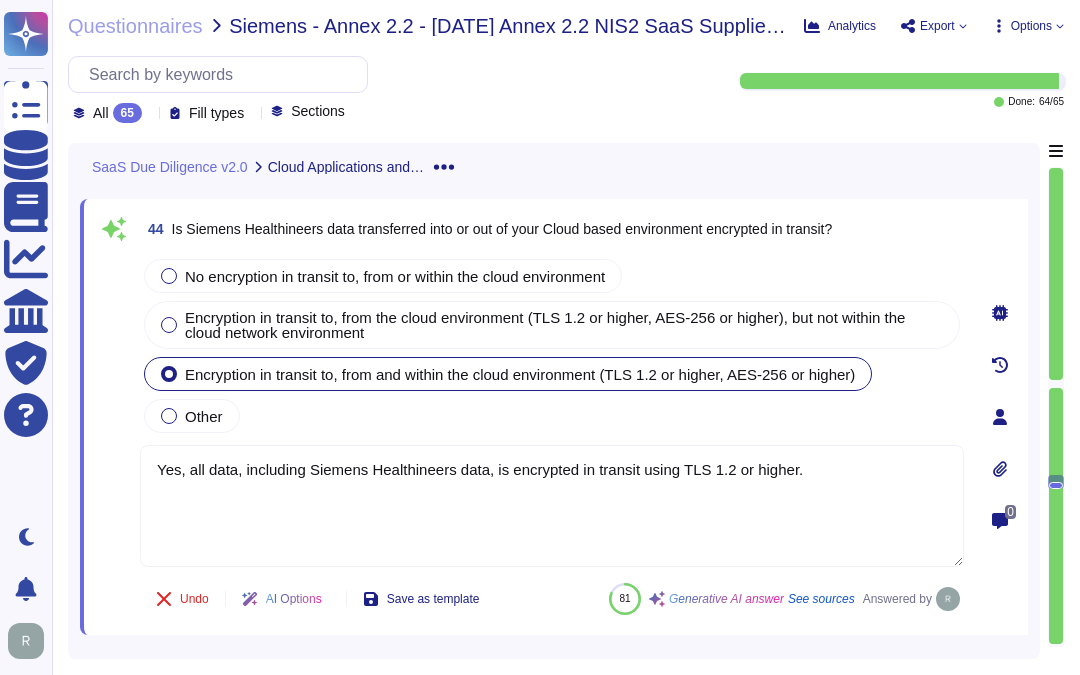click on "No encryption in transit to, from or within the cloud environment Encryption in transit to, from the cloud environment (TLS 1.2 or higher, AES-256 or higher), but not within the cloud network environment Encryption in transit to, from and within the cloud environment (TLS 1.2 or higher, AES-256 or higher) Other" at bounding box center [552, 346] 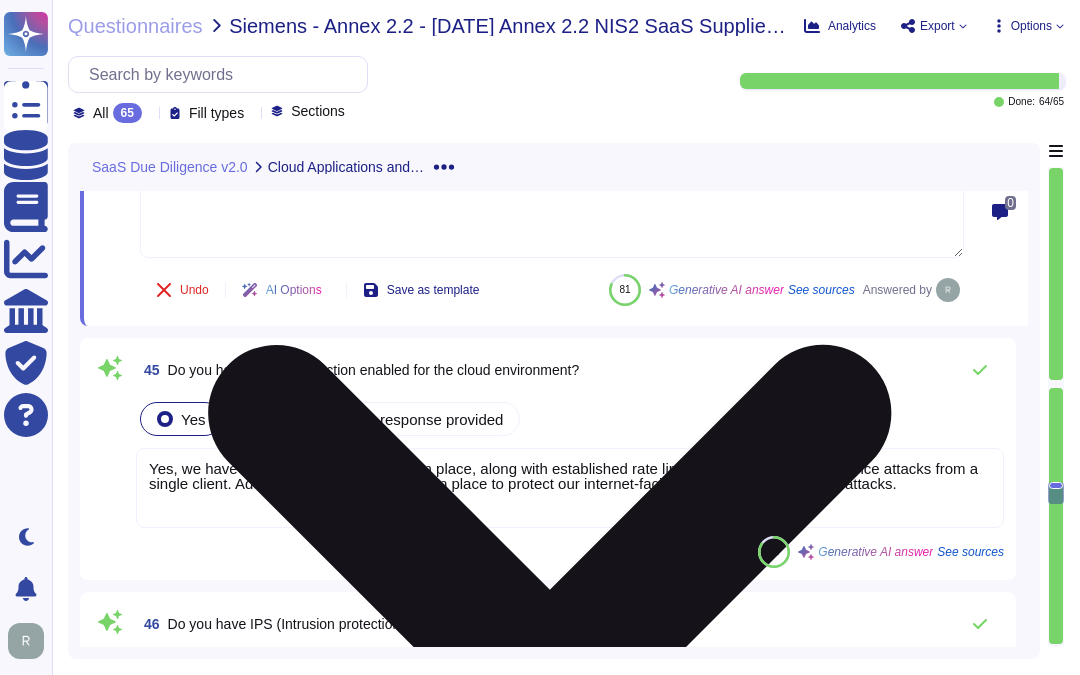 scroll, scrollTop: 9790, scrollLeft: 0, axis: vertical 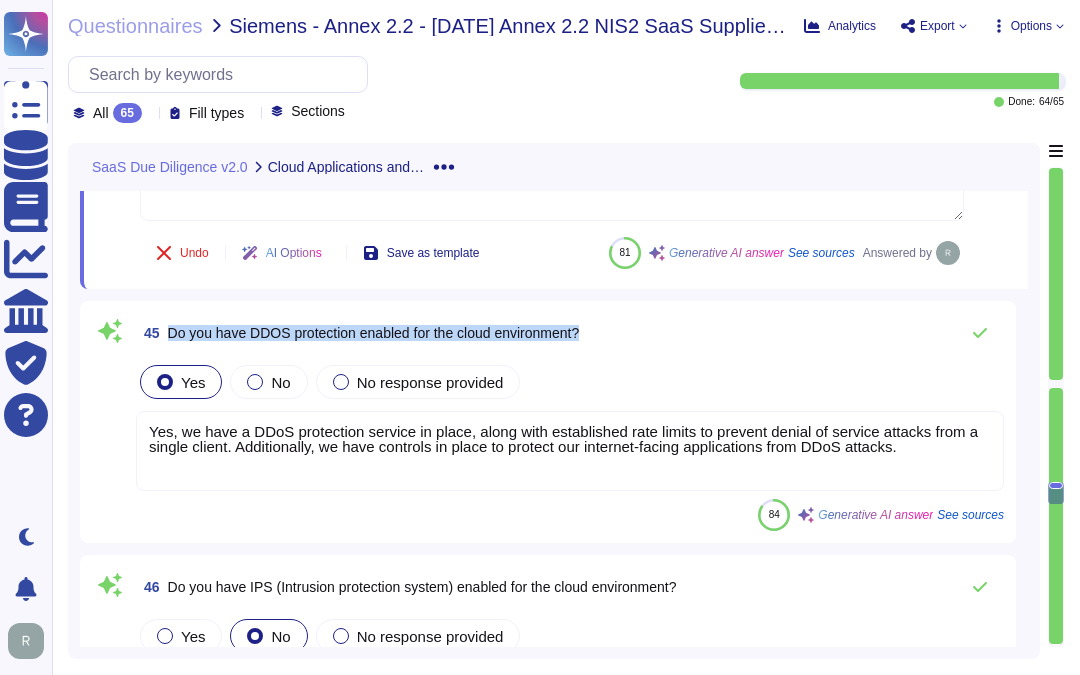 drag, startPoint x: 171, startPoint y: 333, endPoint x: 708, endPoint y: 337, distance: 537.0149 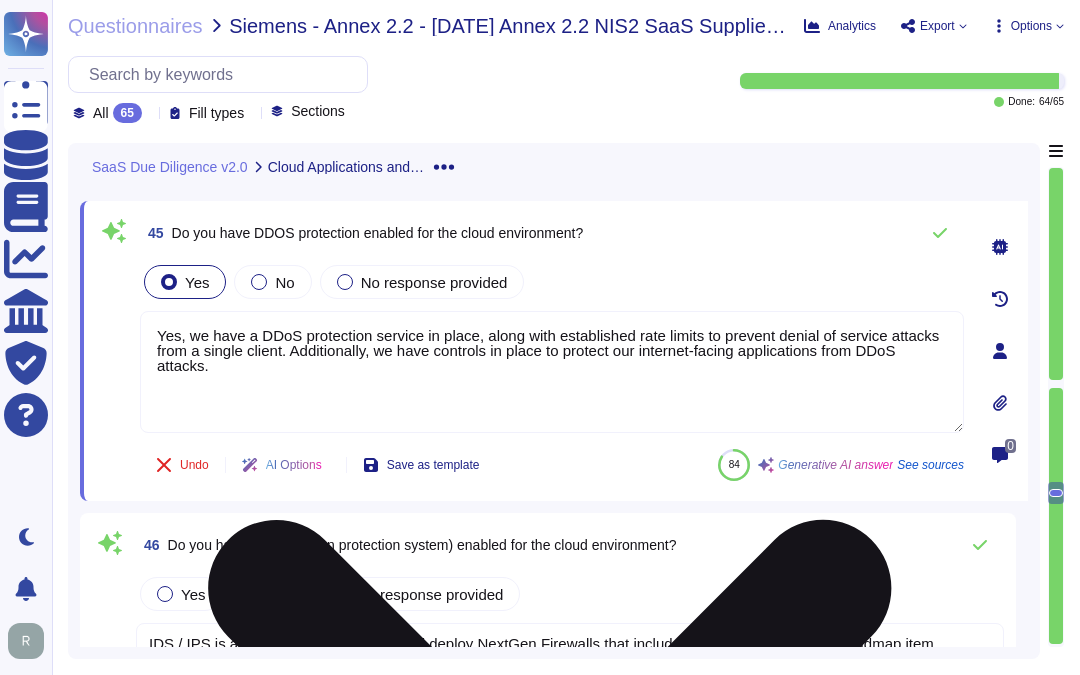 type on "Yes, we have a DDoS protection service in place, along with established rate limits to prevent denial of service attacks from a single client. Additionally, we have controls in place to protect our internet-facing applications from DDoS attacks." 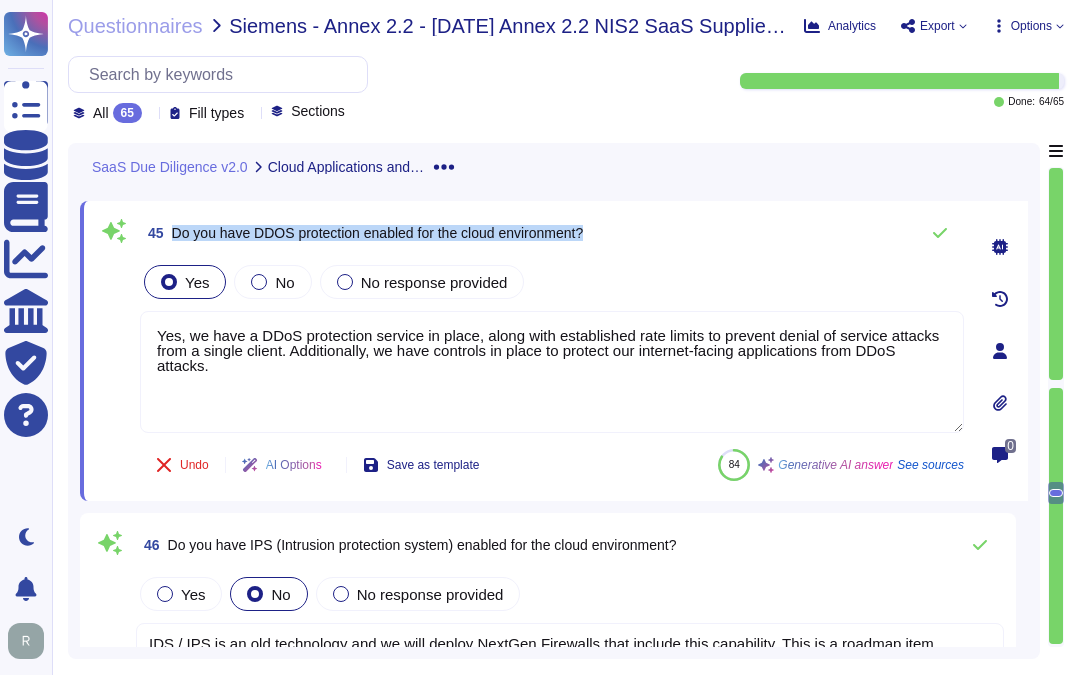 drag, startPoint x: 173, startPoint y: 231, endPoint x: 645, endPoint y: 243, distance: 472.15253 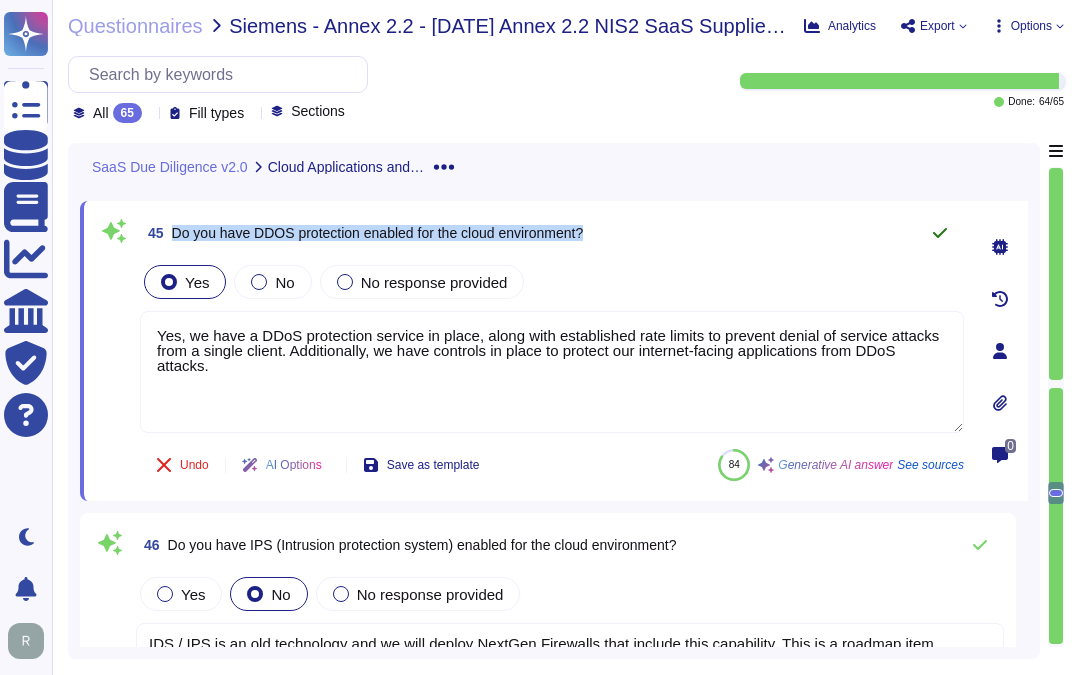click 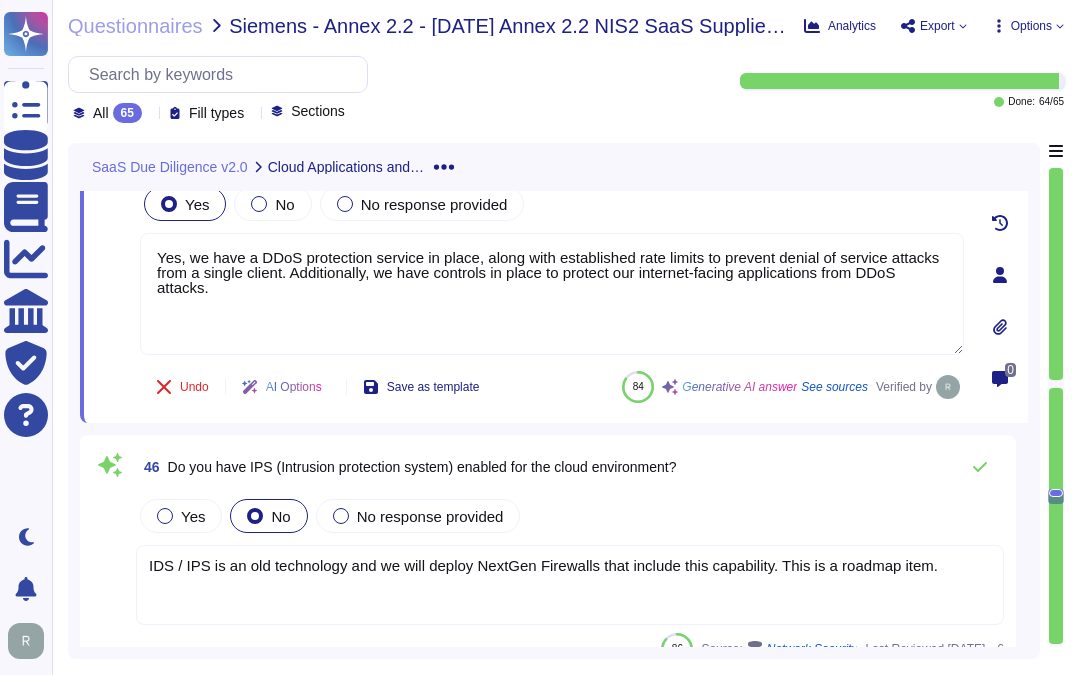 scroll, scrollTop: 9901, scrollLeft: 0, axis: vertical 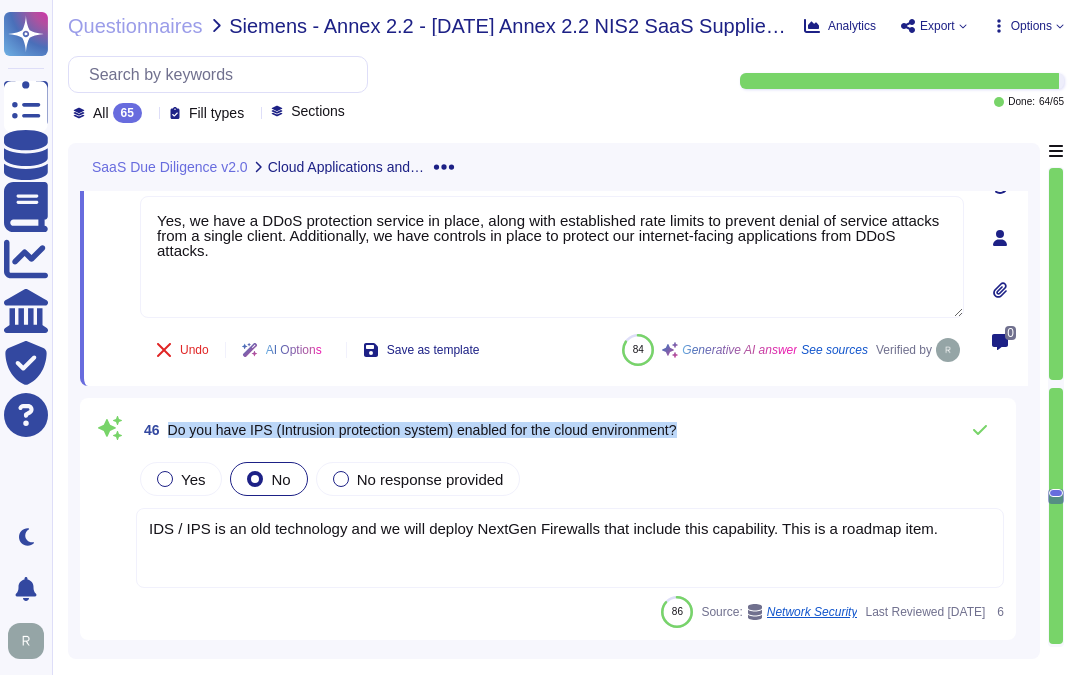 drag, startPoint x: 165, startPoint y: 430, endPoint x: 732, endPoint y: 430, distance: 567 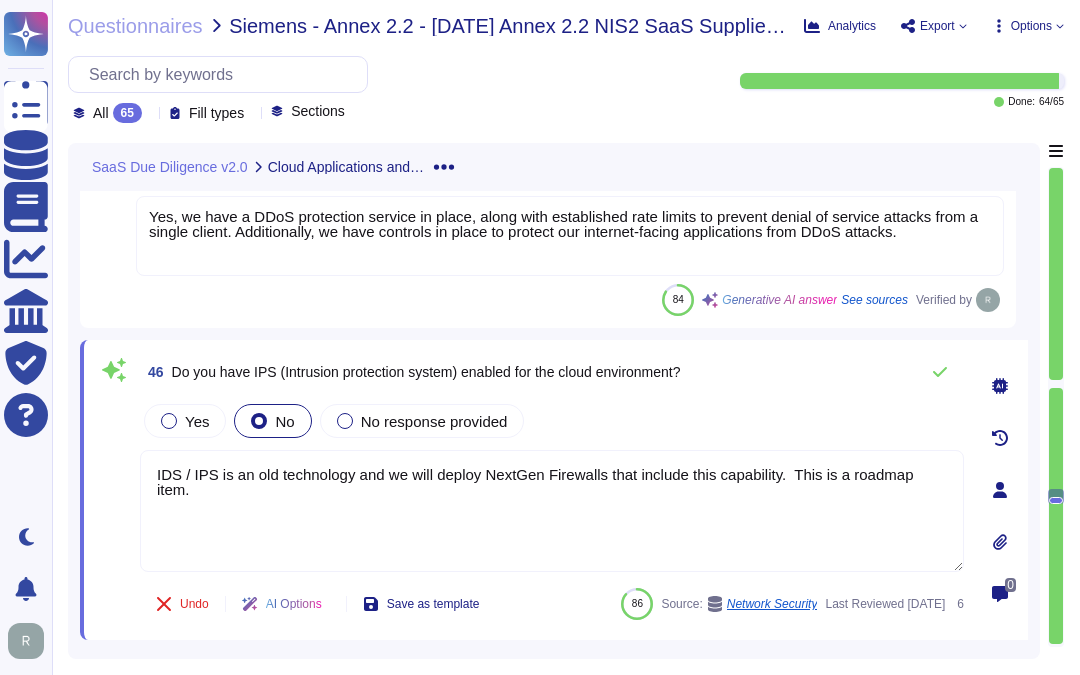type on "IDS / IPS is an old technology and we will deploy NextGen Firewalls that include this capability.  This is a roadmap item." 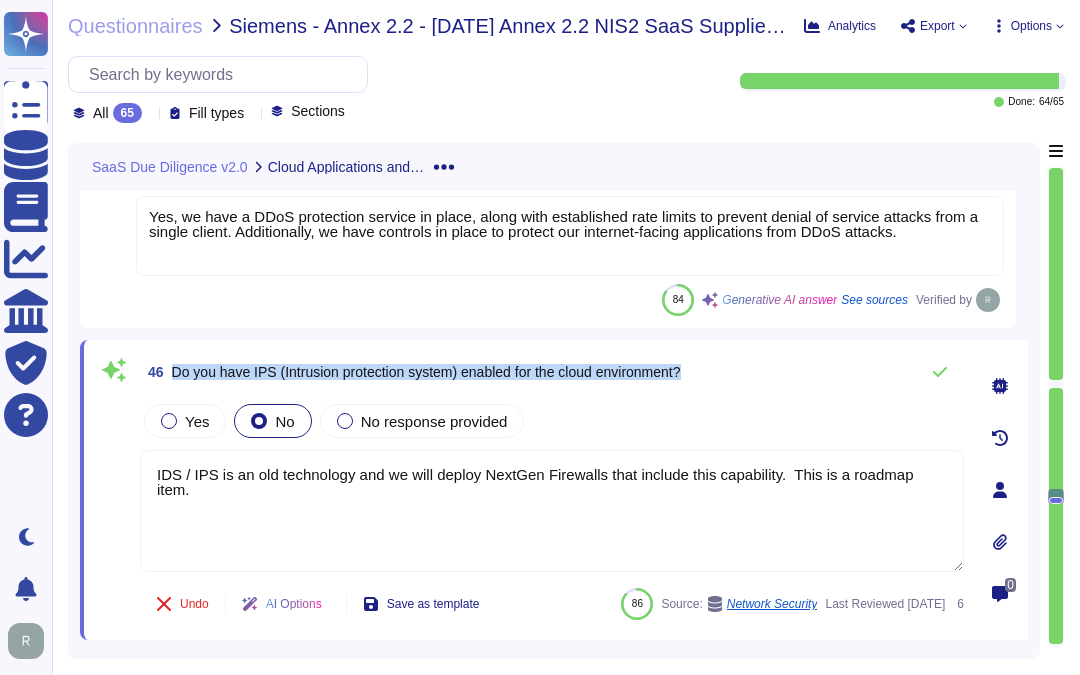drag, startPoint x: 170, startPoint y: 367, endPoint x: 737, endPoint y: 362, distance: 567.02203 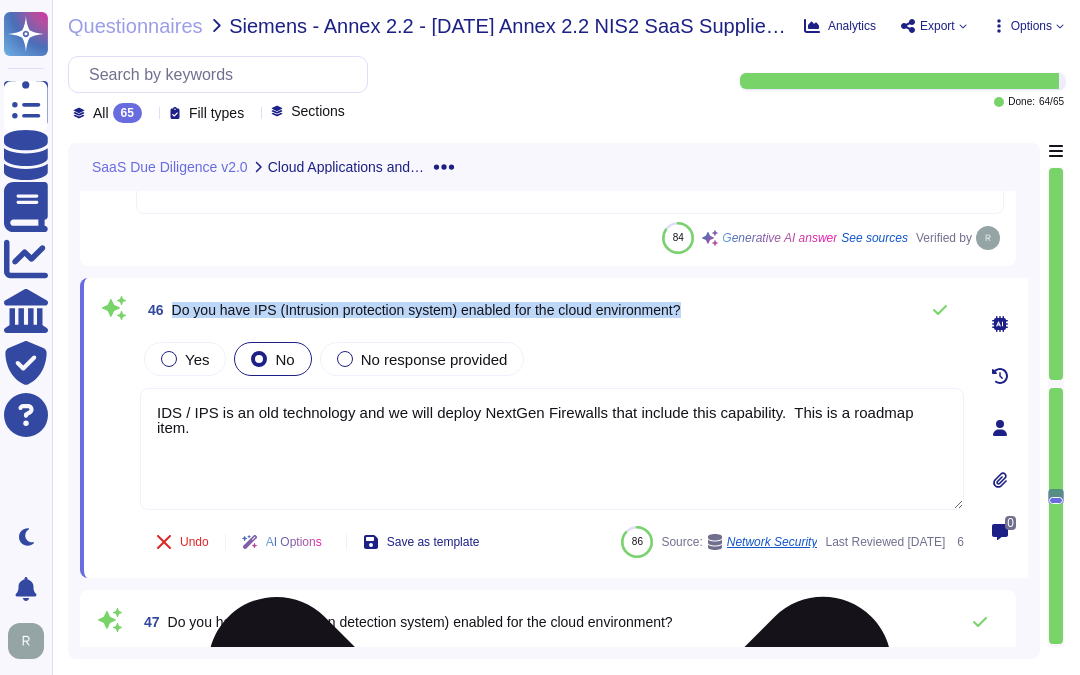 scroll, scrollTop: 10012, scrollLeft: 0, axis: vertical 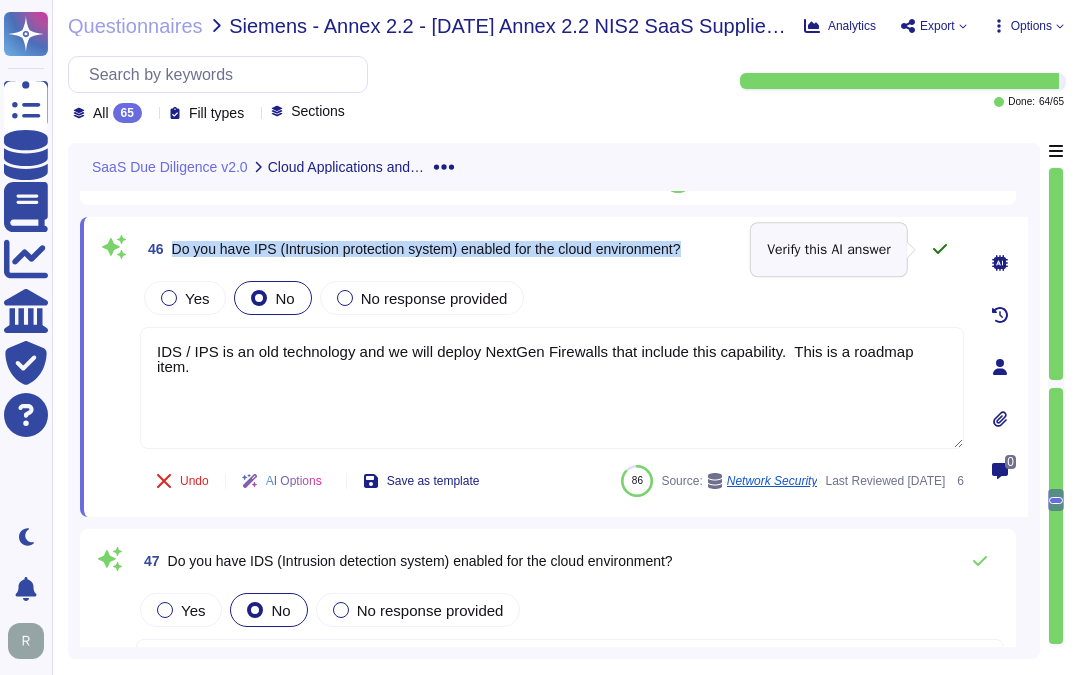 click 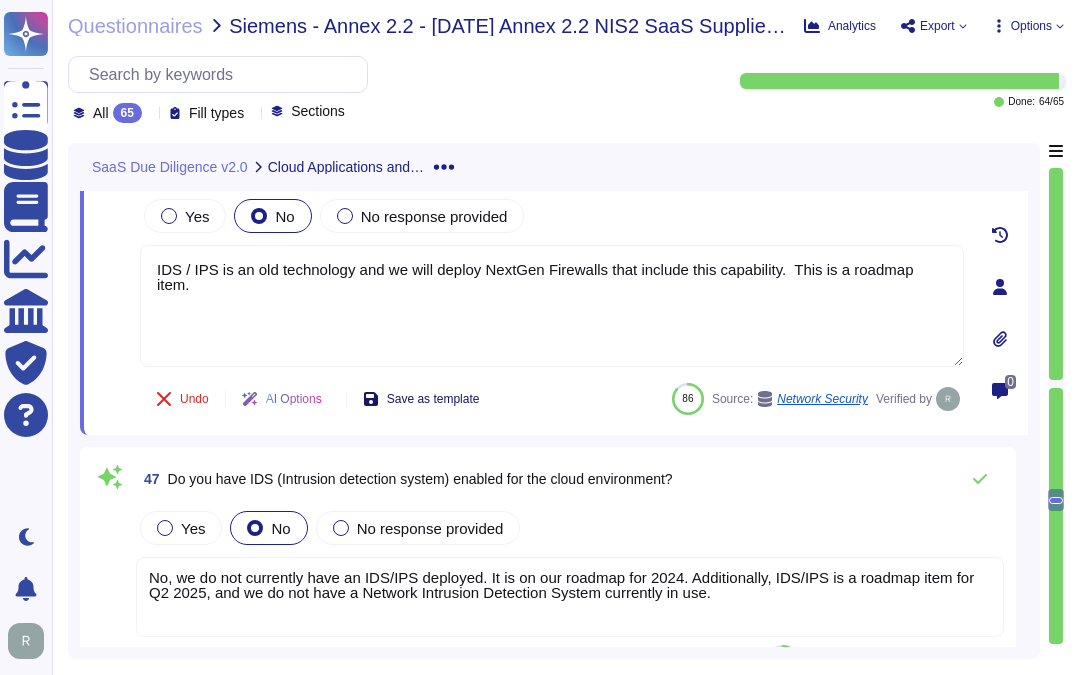 scroll, scrollTop: 10234, scrollLeft: 0, axis: vertical 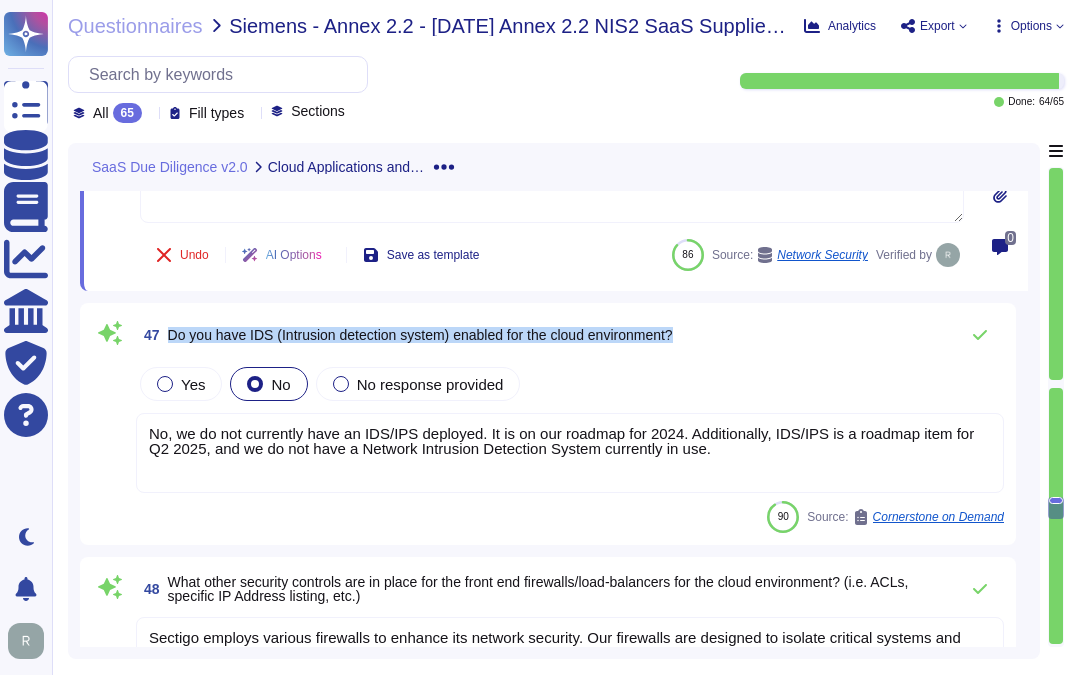 drag, startPoint x: 165, startPoint y: 330, endPoint x: 726, endPoint y: 338, distance: 561.05707 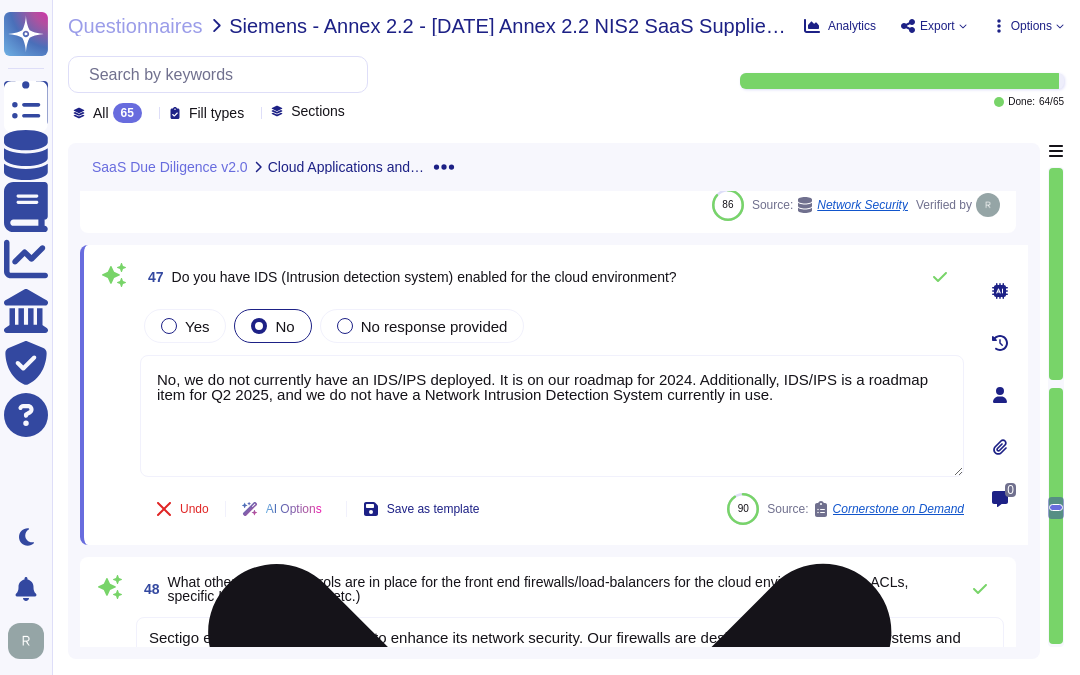 drag, startPoint x: 494, startPoint y: 376, endPoint x: 803, endPoint y: 416, distance: 311.57825 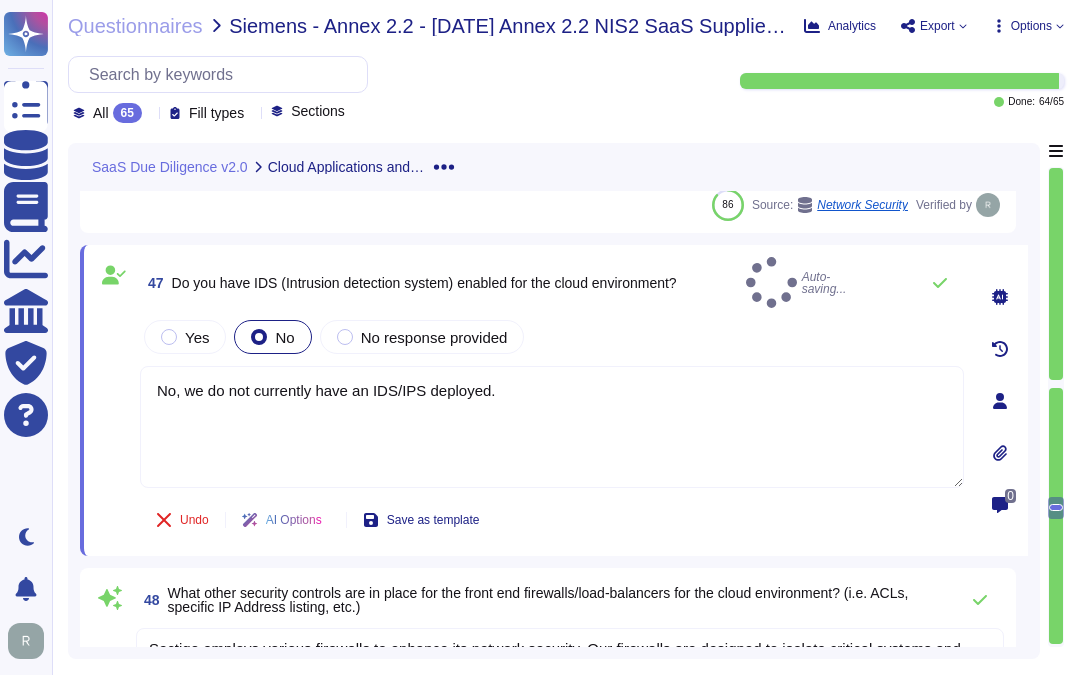 type on "No, we do not currently have an IDS/IPS deployed." 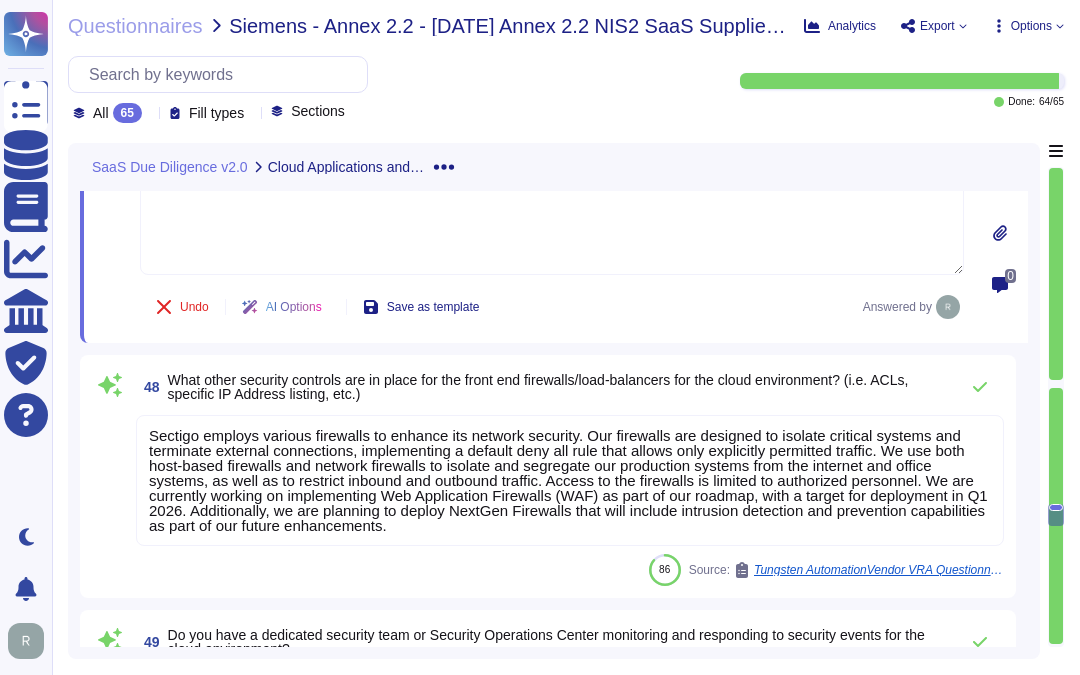 scroll, scrollTop: 10456, scrollLeft: 0, axis: vertical 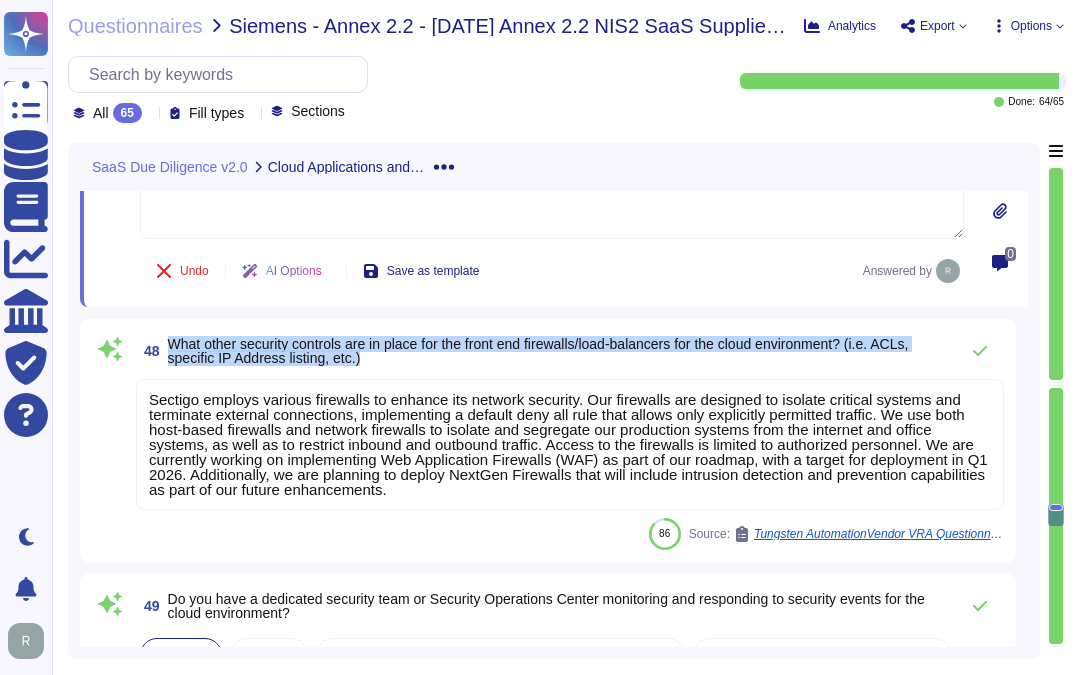 drag, startPoint x: 166, startPoint y: 337, endPoint x: 401, endPoint y: 361, distance: 236.22235 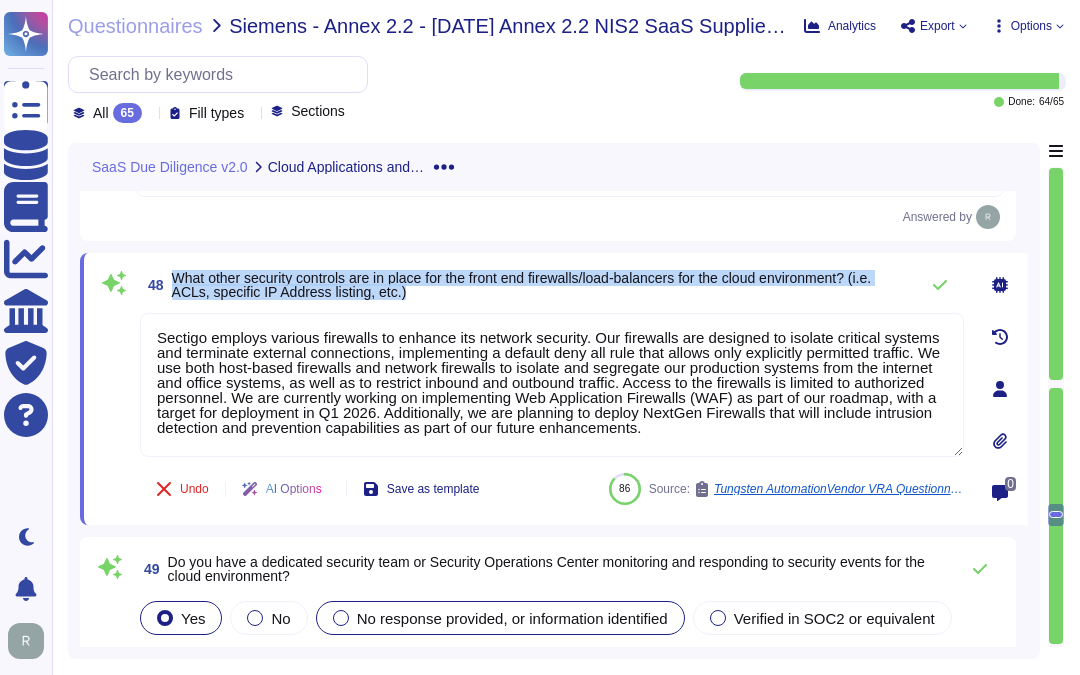 type on "Sectigo employs various firewalls to enhance its network security. Our firewalls are designed to isolate critical systems and terminate external connections, implementing a default deny all rule that allows only explicitly permitted traffic. We use both host-based firewalls and network firewalls to isolate and segregate our production systems from the internet and office systems, as well as to restrict inbound and outbound traffic. Access to the firewalls is limited to authorized personnel. We are currently working on implementing Web Application Firewalls (WAF) as part of our roadmap, with a target for deployment in Q1 2026. Additionally, we are planning to deploy NextGen Firewalls that will include intrusion detection and prevention capabilities as part of our future enhancements." 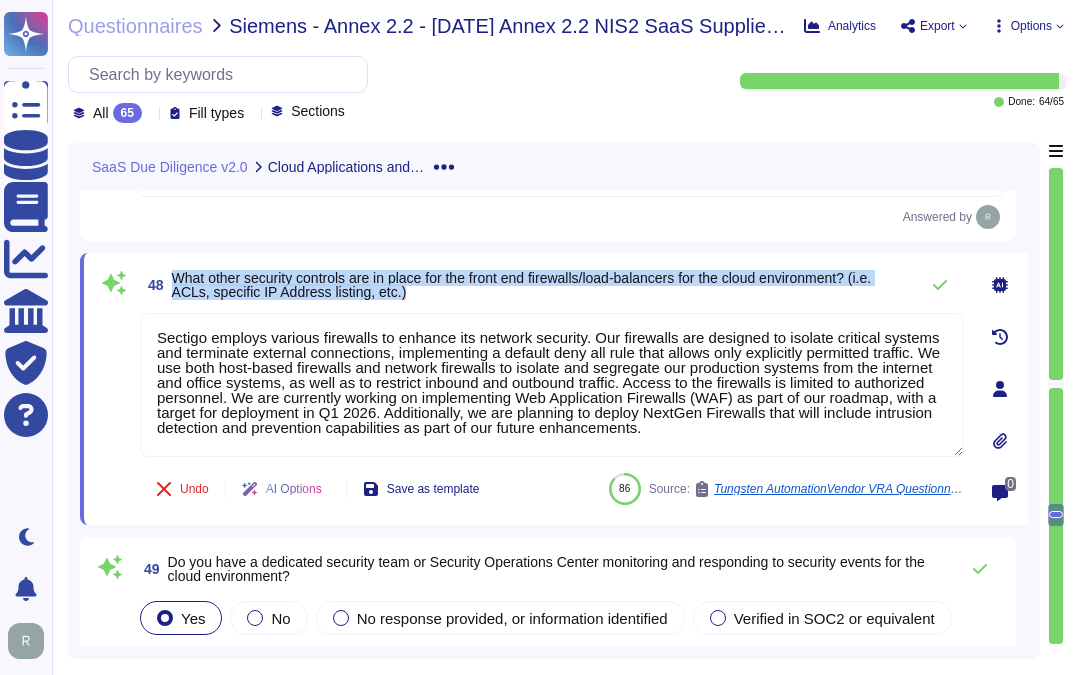 drag, startPoint x: 171, startPoint y: 275, endPoint x: 433, endPoint y: 290, distance: 262.42905 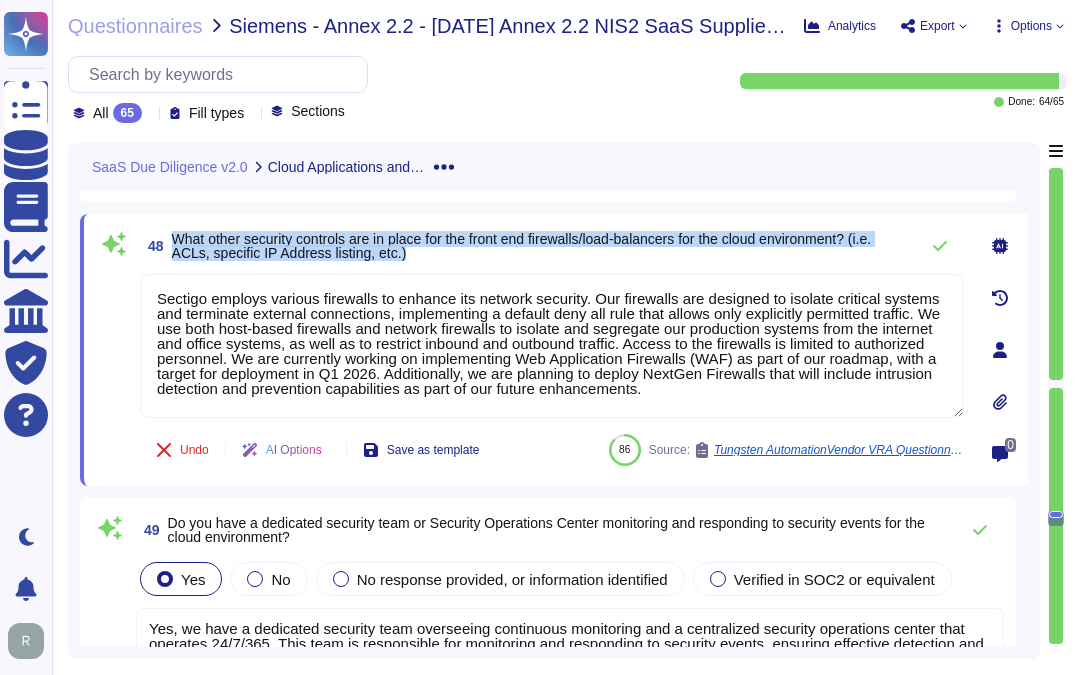 scroll, scrollTop: 10456, scrollLeft: 0, axis: vertical 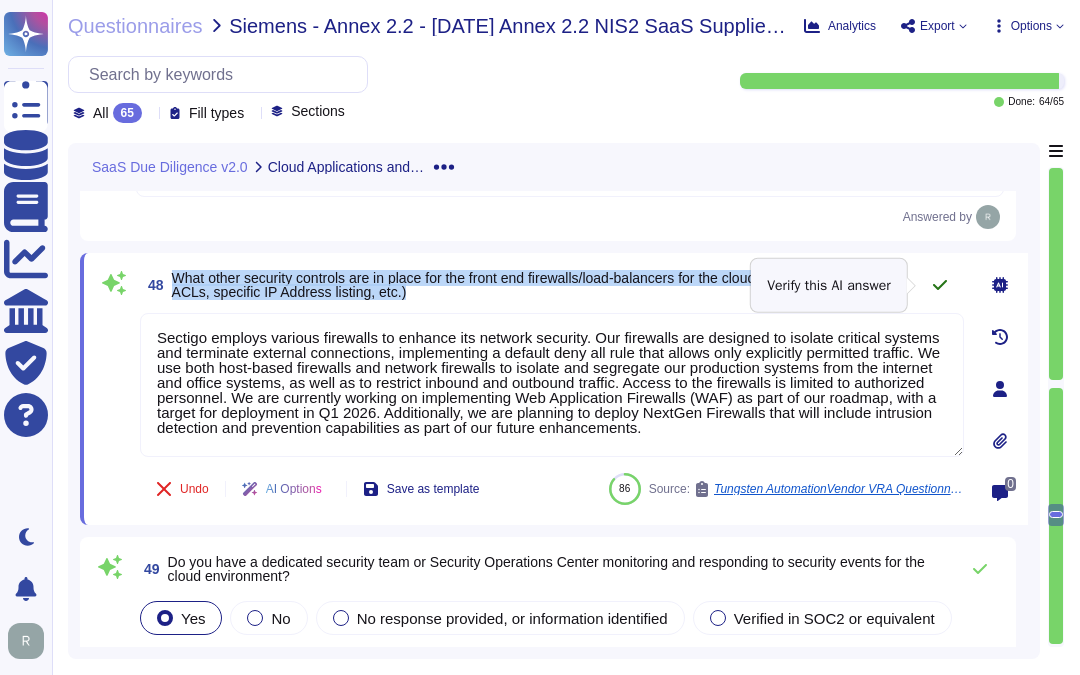 click at bounding box center [940, 285] 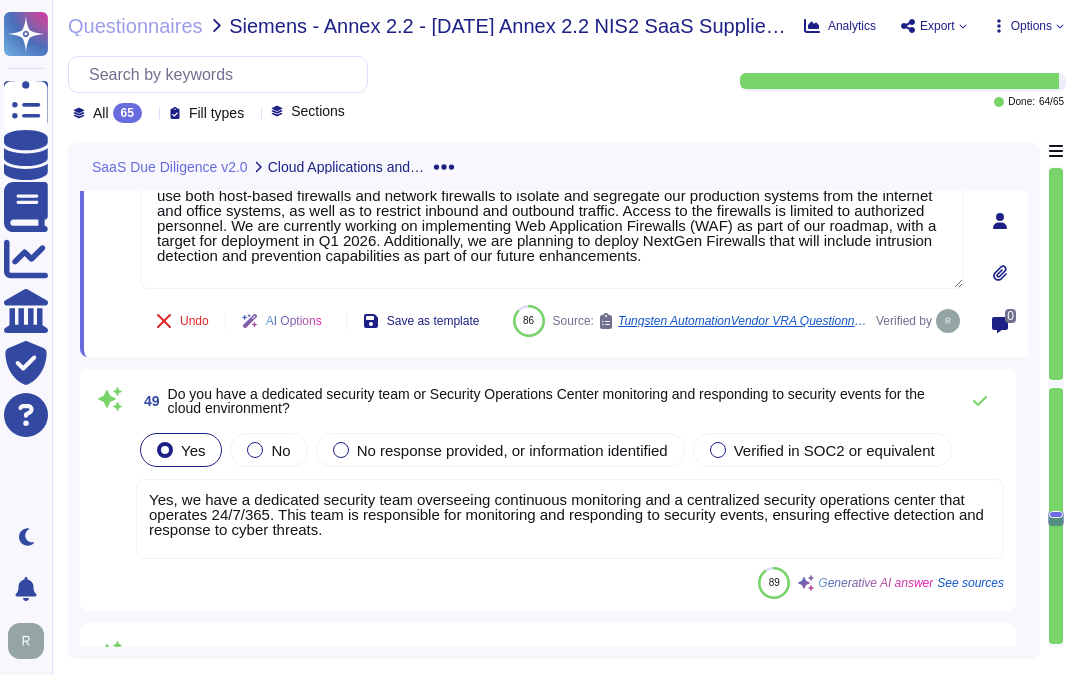 scroll, scrollTop: 10678, scrollLeft: 0, axis: vertical 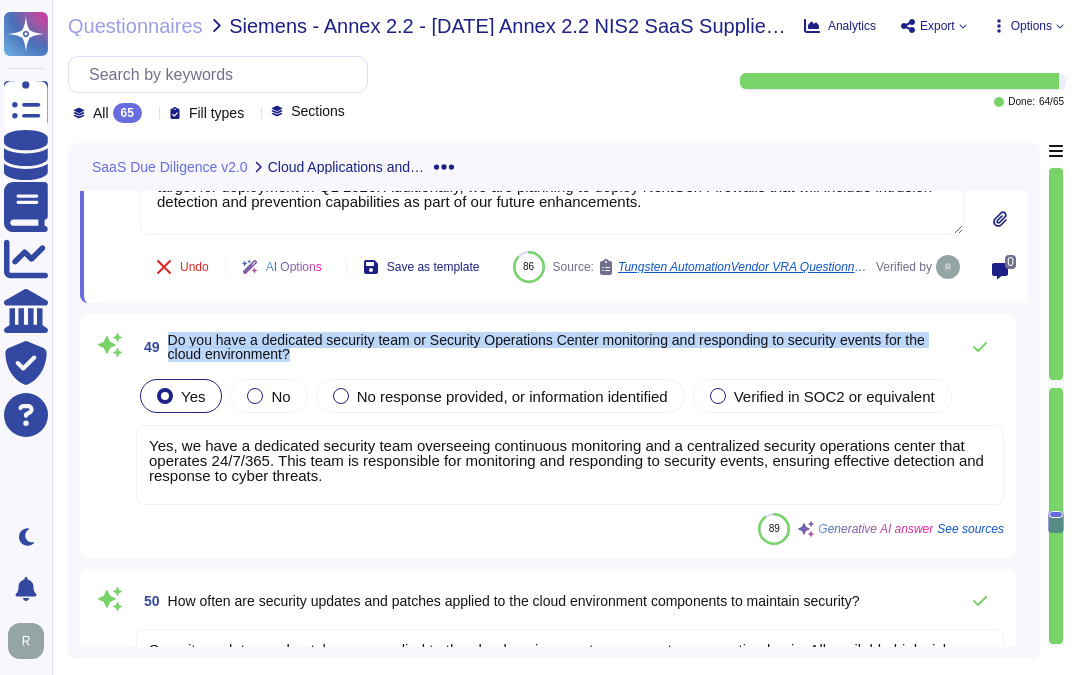 drag, startPoint x: 168, startPoint y: 355, endPoint x: 336, endPoint y: 371, distance: 168.76018 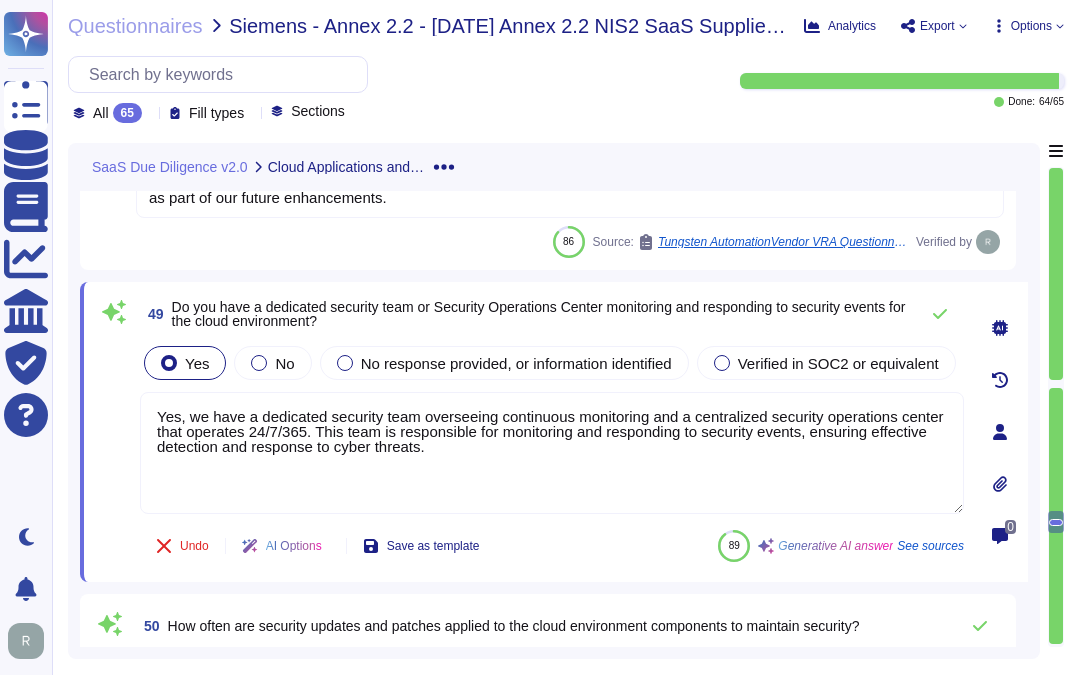 type on "Yes, we have a dedicated security team overseeing continuous monitoring and a centralized security operations center that operates 24/7/365. This team is responsible for monitoring and responding to security events, ensuring effective detection and response to cyber threats." 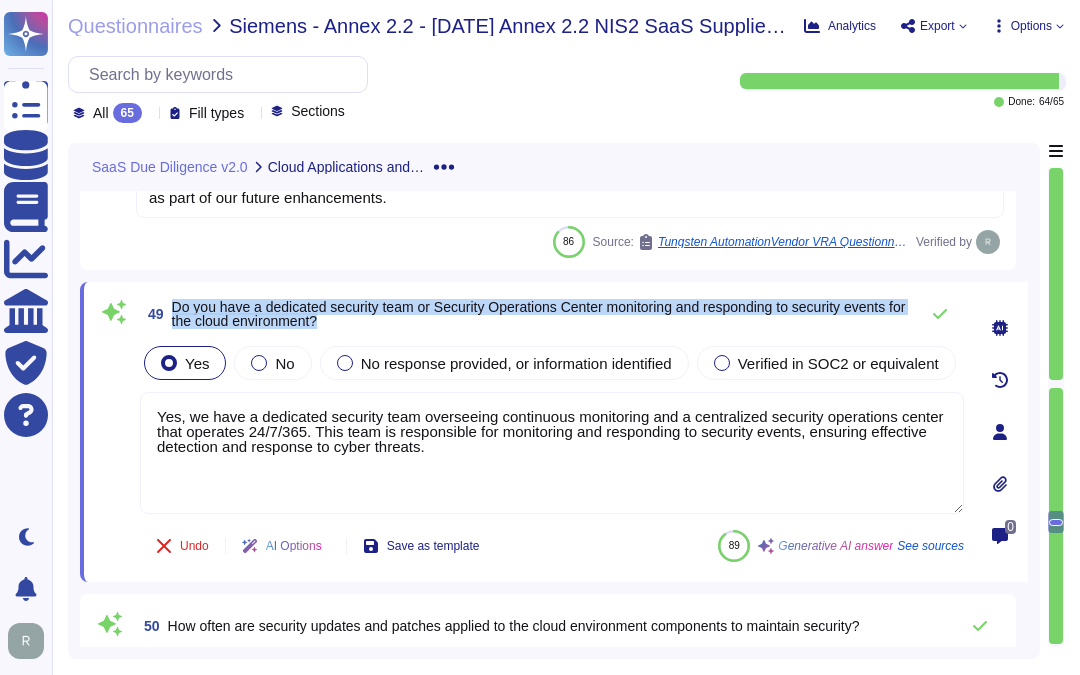 drag, startPoint x: 171, startPoint y: 308, endPoint x: 434, endPoint y: 322, distance: 263.37234 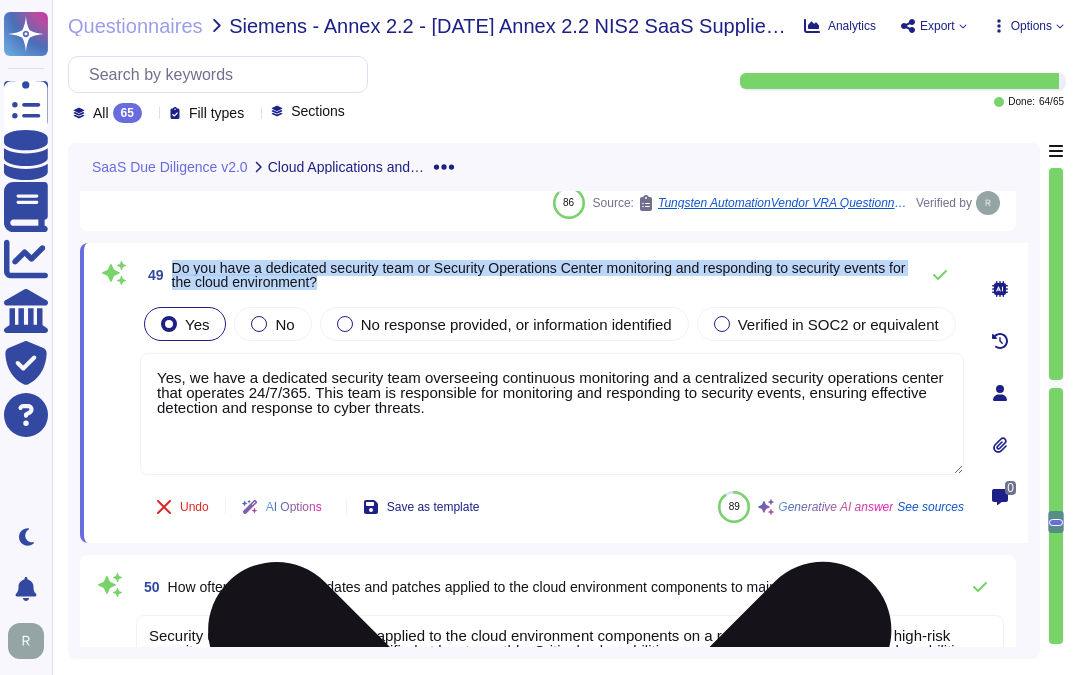 scroll, scrollTop: 10678, scrollLeft: 0, axis: vertical 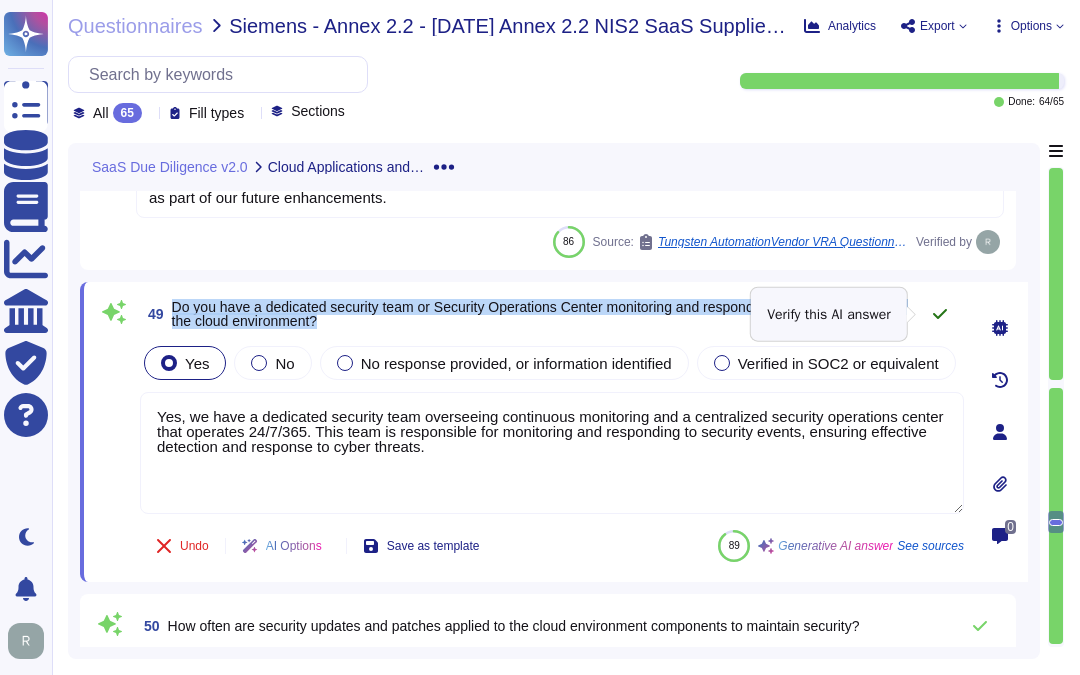 click 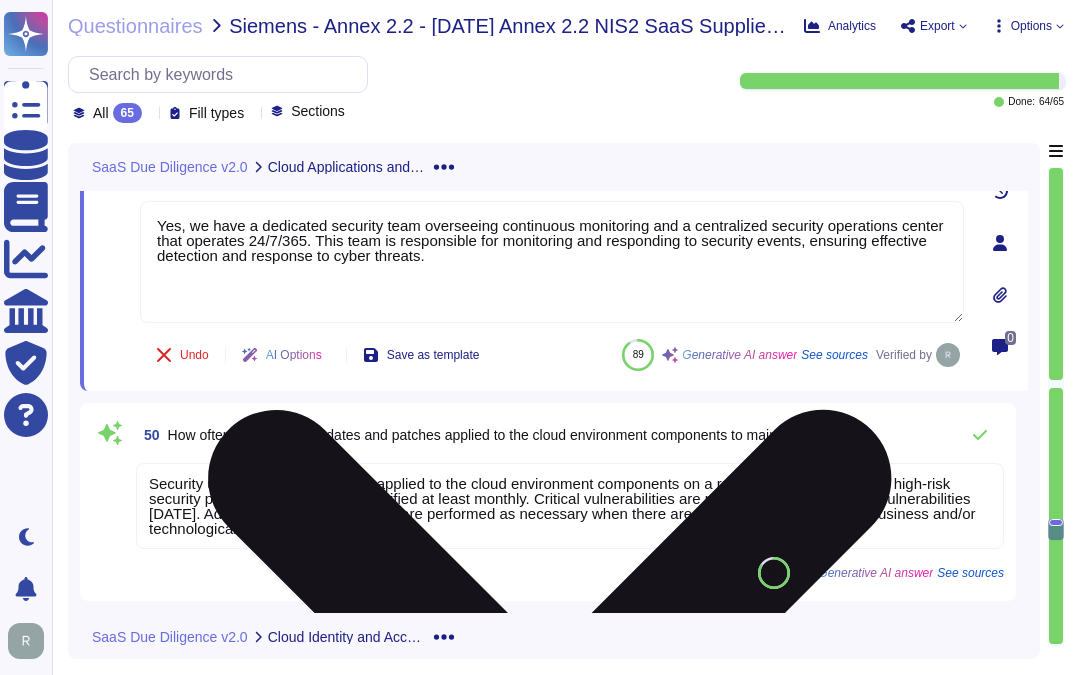 scroll, scrollTop: 10901, scrollLeft: 0, axis: vertical 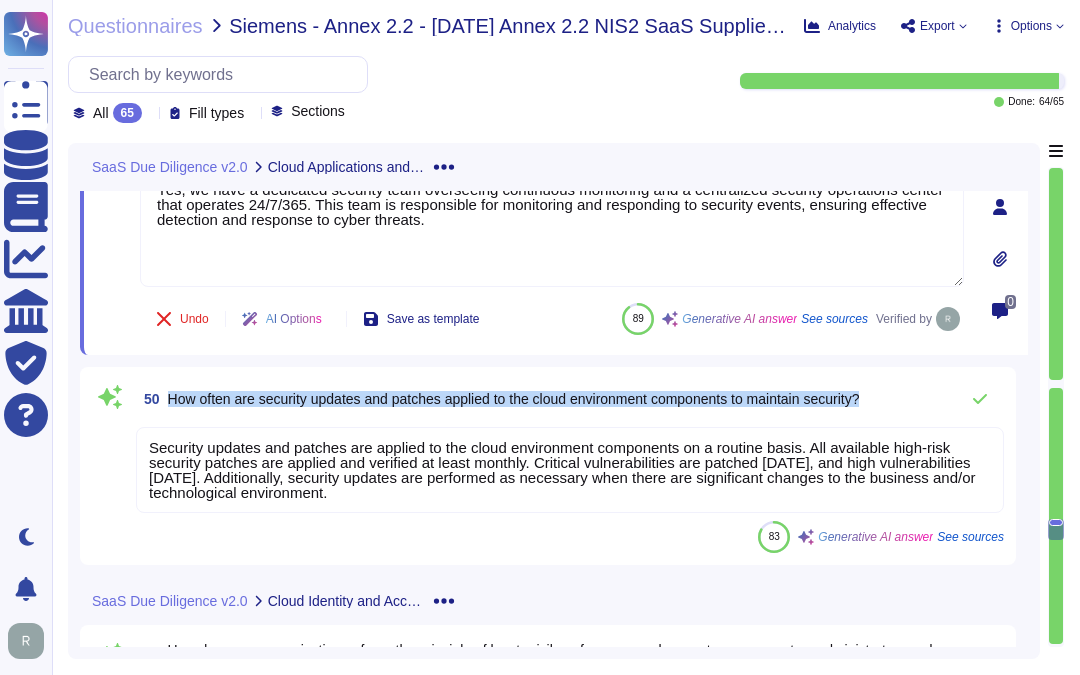 drag, startPoint x: 170, startPoint y: 400, endPoint x: 891, endPoint y: 407, distance: 721.034 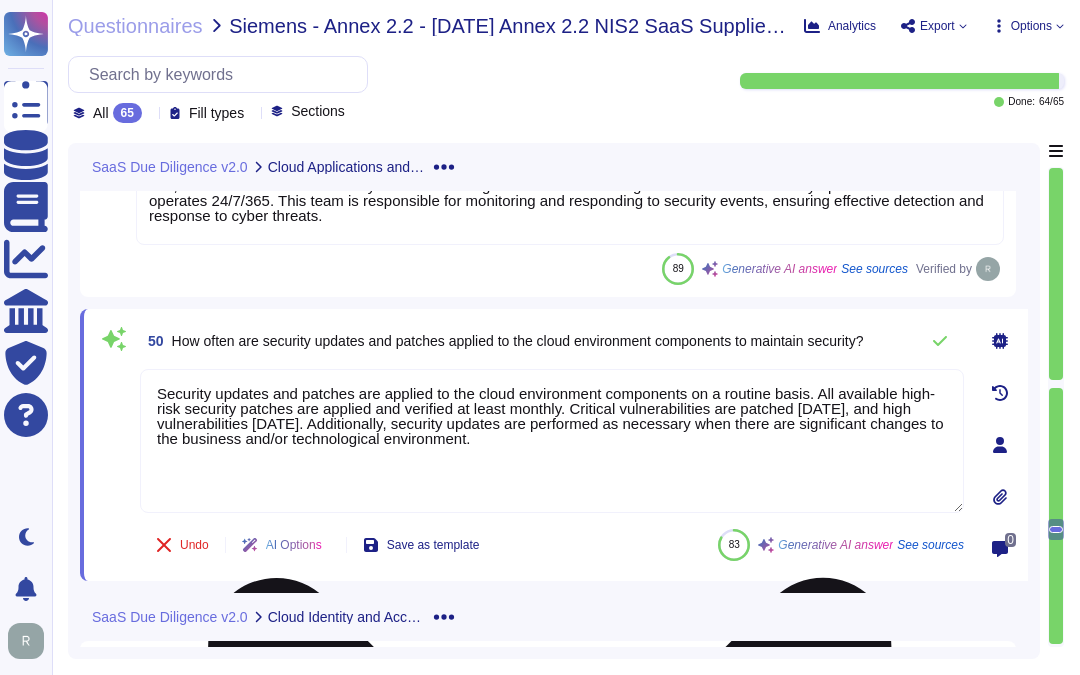 type on "Security updates and patches are applied to the cloud environment components on a routine basis. All available high-risk security patches are applied and verified at least monthly. Critical vulnerabilities are patched within four days, and high vulnerabilities within 30 days. Additionally, security updates are performed as necessary when there are significant changes to the business and/or technological environment." 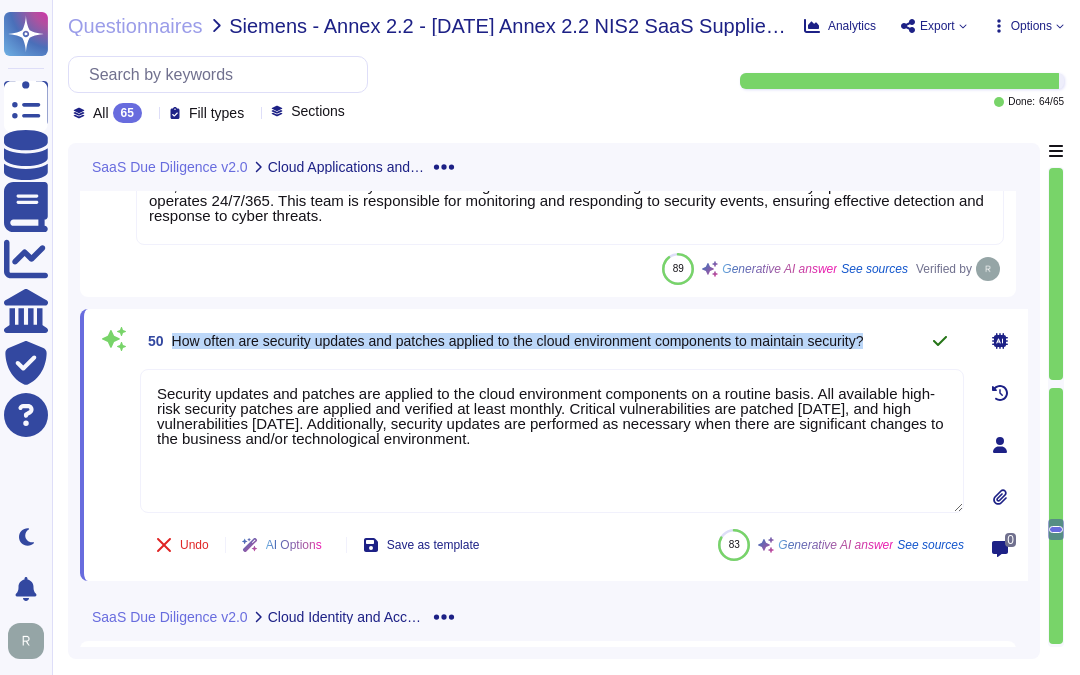 drag, startPoint x: 172, startPoint y: 337, endPoint x: 926, endPoint y: 356, distance: 754.2394 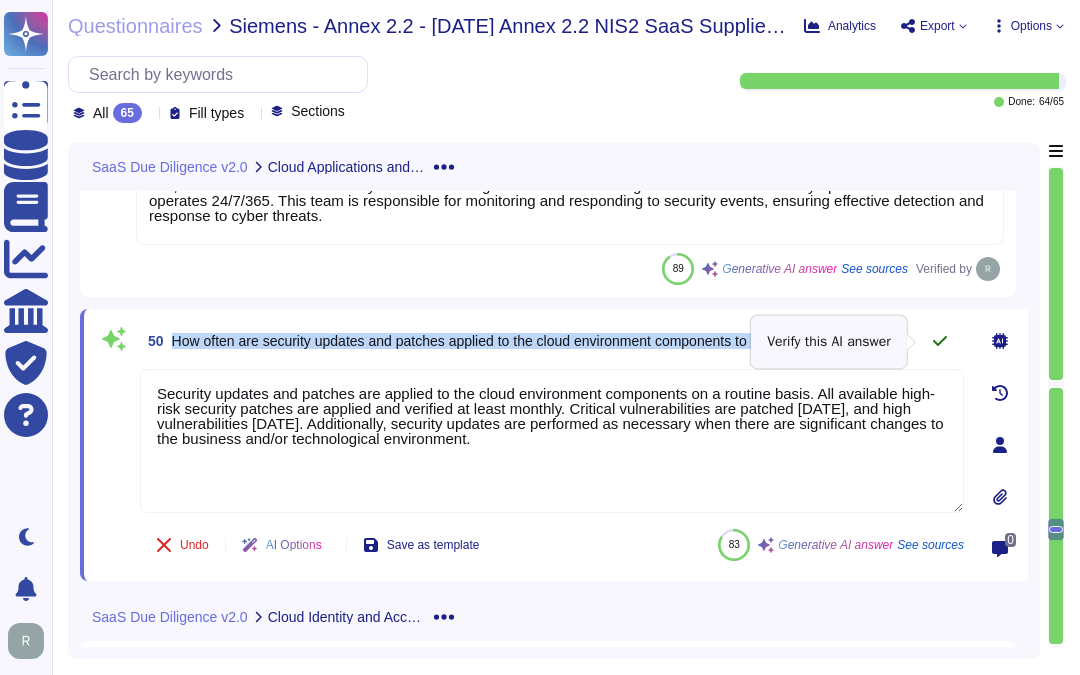 click 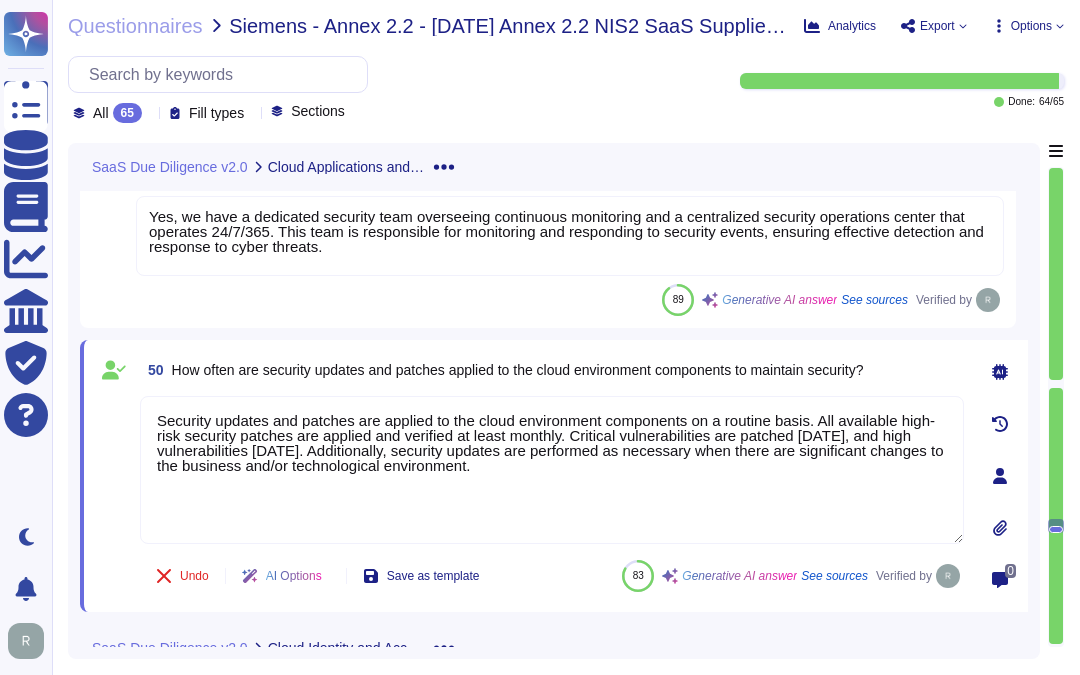 type on "Security updates and patches are applied to the cloud environment components on a routine basis. All available high-risk security patches are applied and verified at least monthly. Critical vulnerabilities are patched within four days, and high vulnerabilities within 30 days. Additionally, security updates are performed as necessary when there are significant changes to the business and/or technological environment." 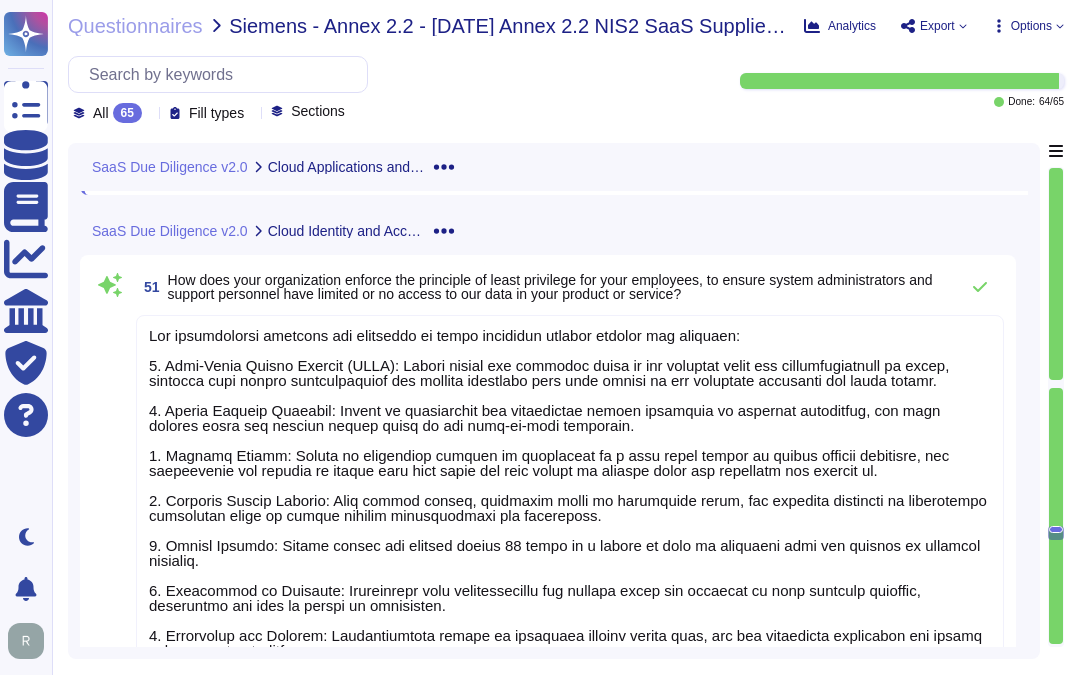 scroll, scrollTop: 11252, scrollLeft: 0, axis: vertical 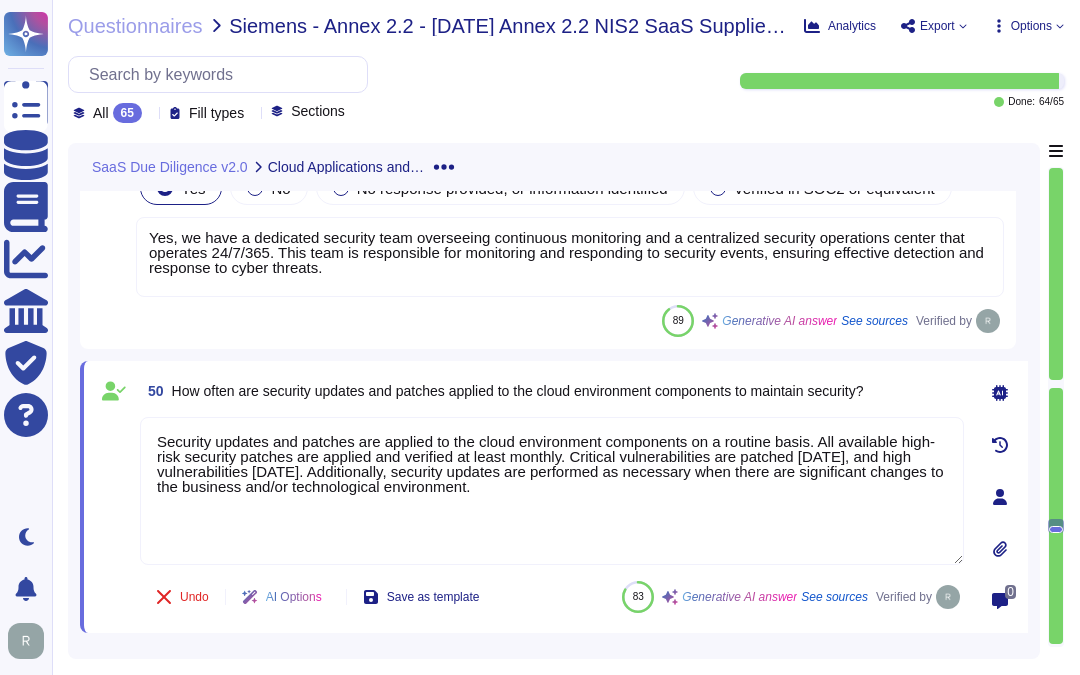 type on "Security updates and patches are applied to the cloud environment components on a routine basis. All available high-risk security patches are applied and verified at least monthly. Critical vulnerabilities are patched within four days, and high vulnerabilities within 30 days. Additionally, security updates are performed as necessary when there are significant changes to the business and/or technological environment." 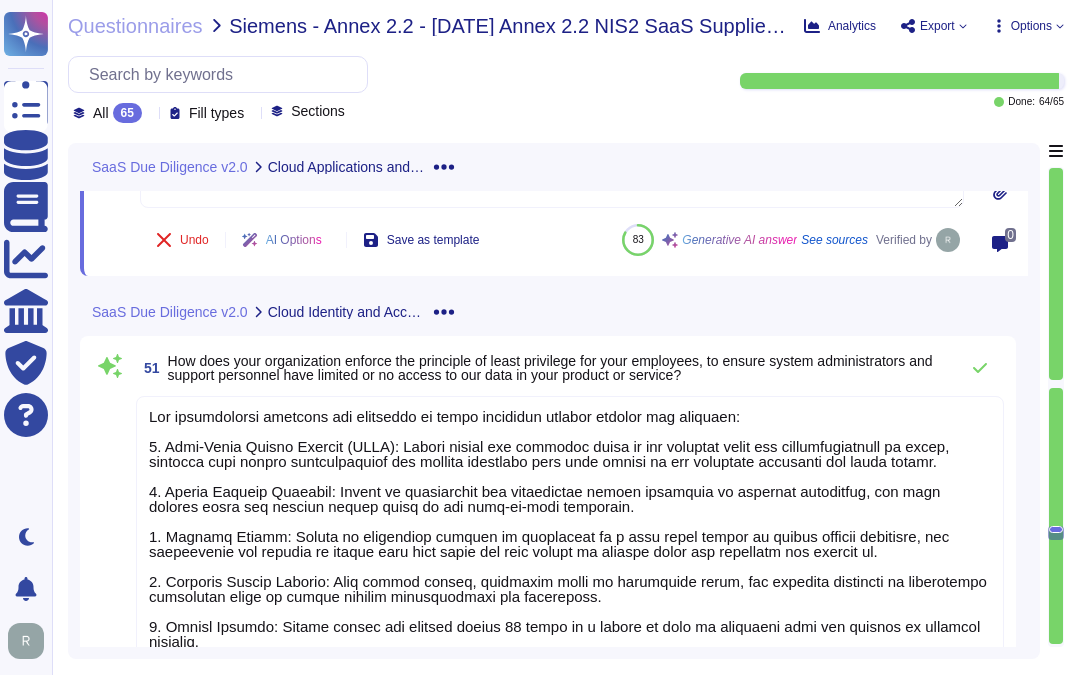 scroll, scrollTop: 11270, scrollLeft: 0, axis: vertical 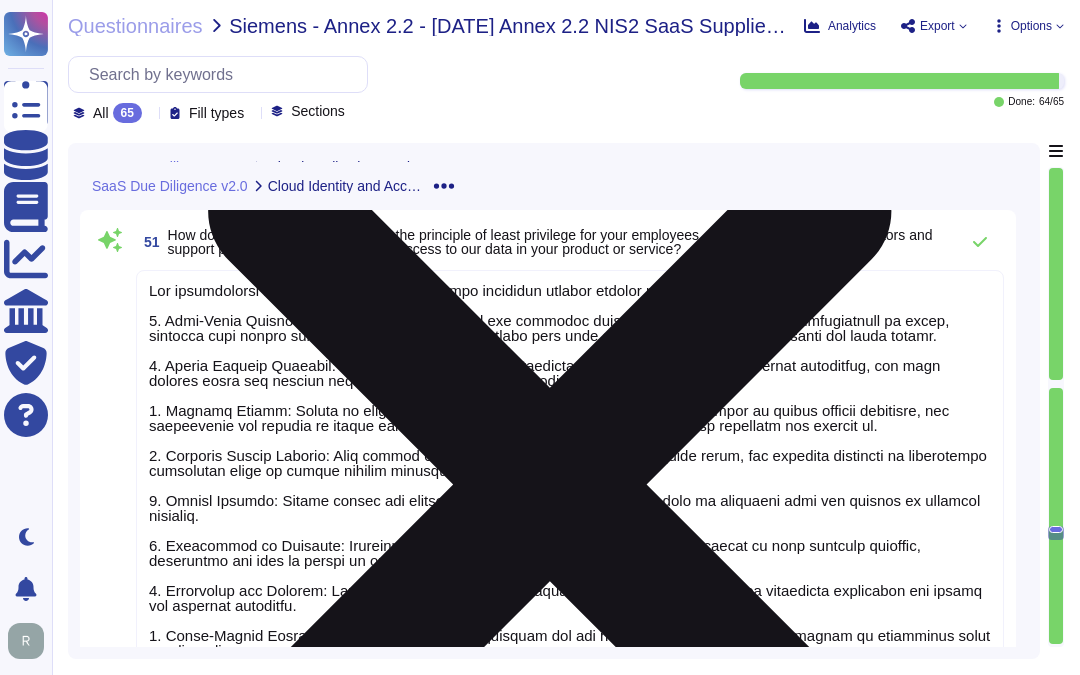 type on "Security updates and patches are applied to the cloud environment components on a routine basis. All available high-risk security patches are applied and verified at least monthly. Critical vulnerabilities are patched within four days, and high vulnerabilities within 30 days. Additionally, security updates are performed as necessary when there are significant changes to the business and/or technological environment." 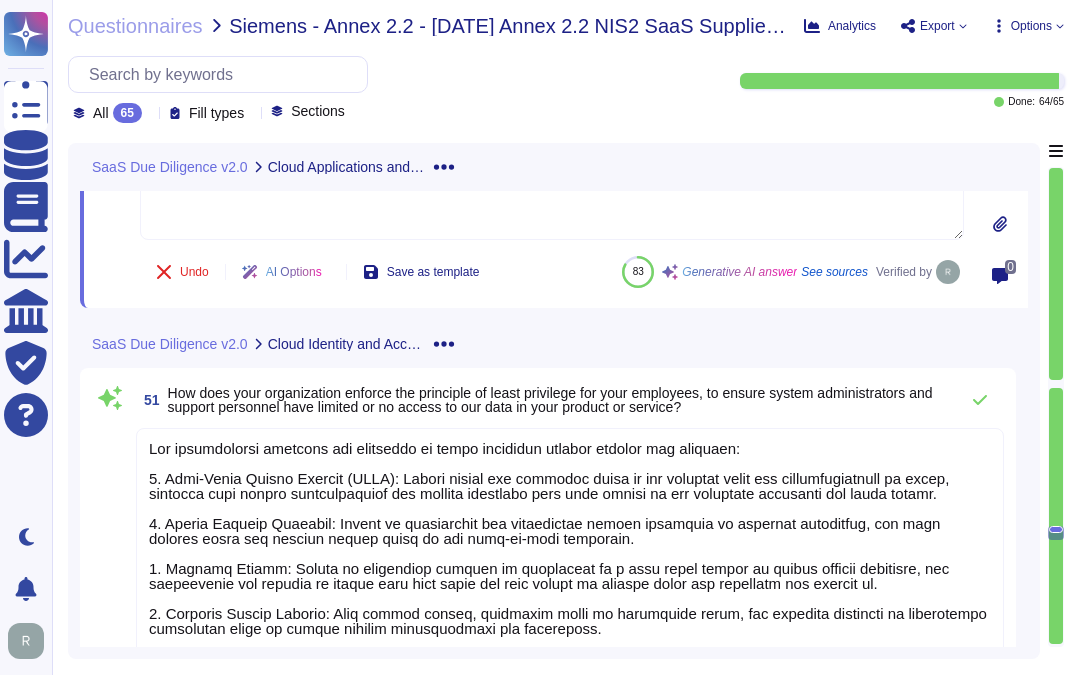 scroll, scrollTop: 11178, scrollLeft: 0, axis: vertical 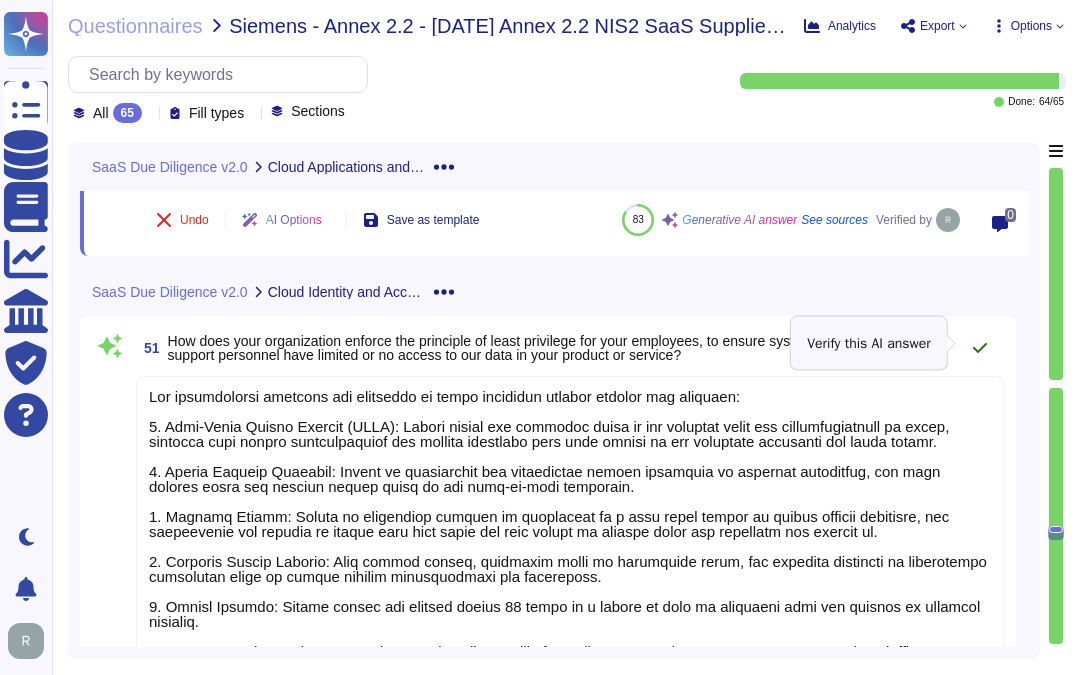 click 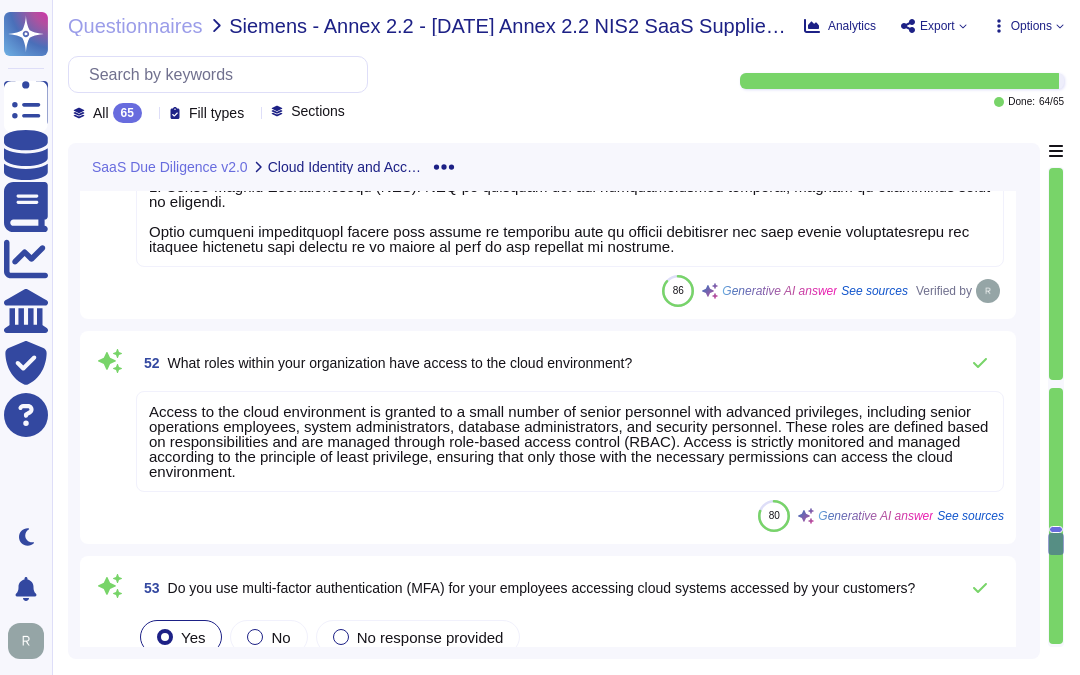 scroll, scrollTop: 11734, scrollLeft: 0, axis: vertical 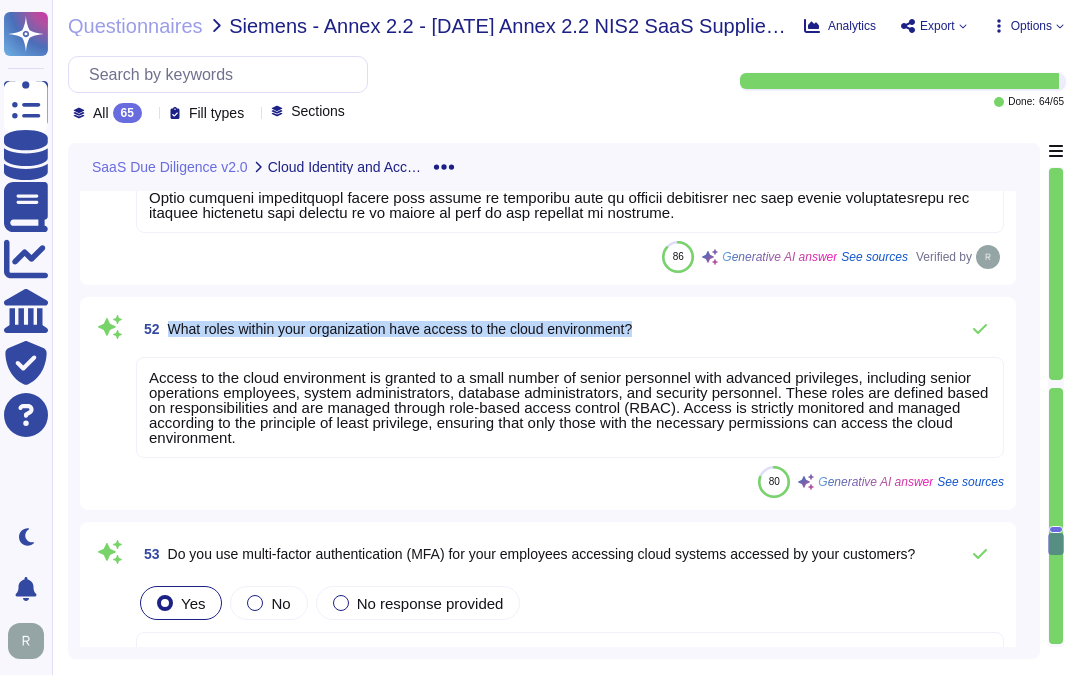 drag, startPoint x: 170, startPoint y: 311, endPoint x: 655, endPoint y: 322, distance: 485.12473 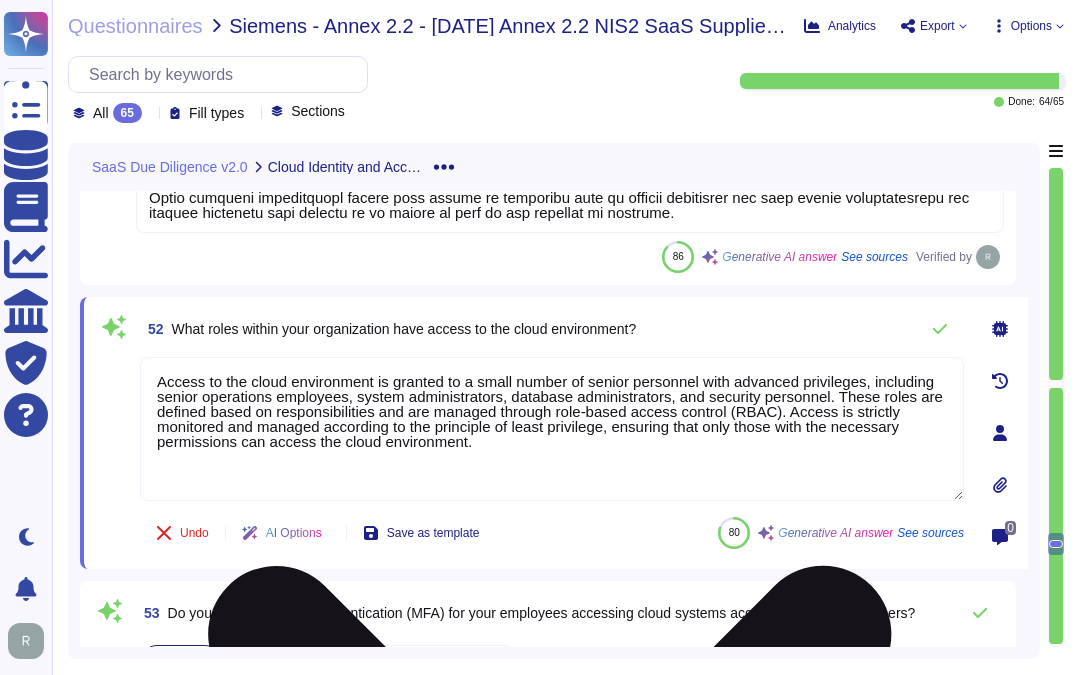 type on "Access to the cloud environment is granted to a small number of senior personnel with advanced privileges, including senior operations employees, system administrators, database administrators, and security personnel. These roles are defined based on responsibilities and are managed through role-based access control (RBAC). Access is strictly monitored and managed according to the principle of least privilege, ensuring that only those with the necessary permissions can access the cloud environment." 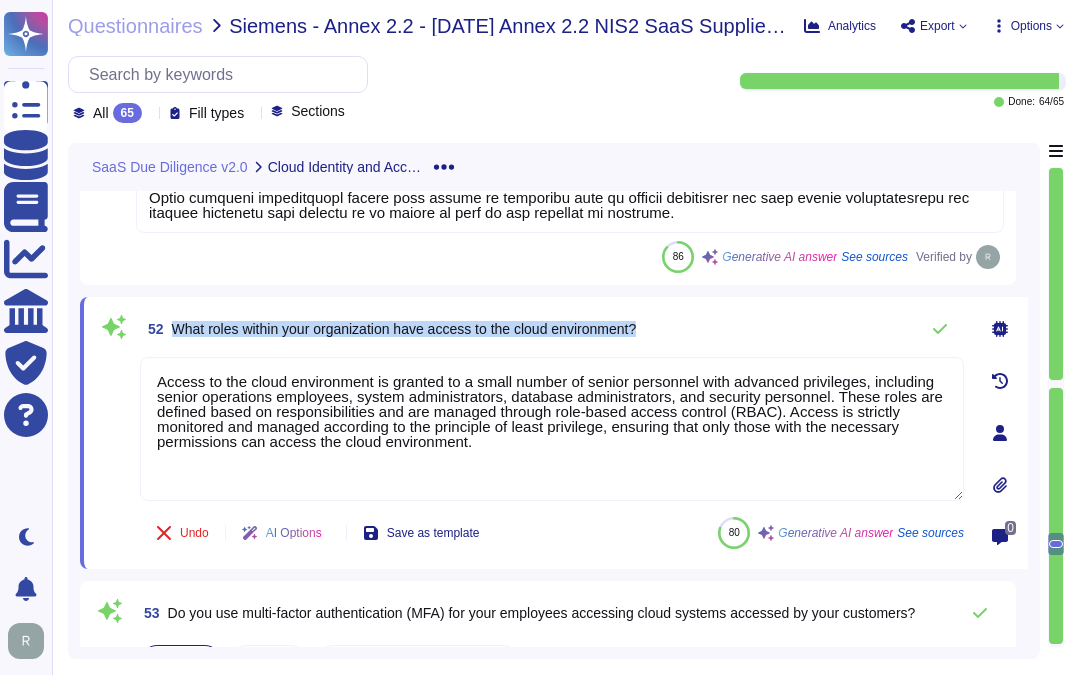 drag, startPoint x: 172, startPoint y: 310, endPoint x: 697, endPoint y: 323, distance: 525.16095 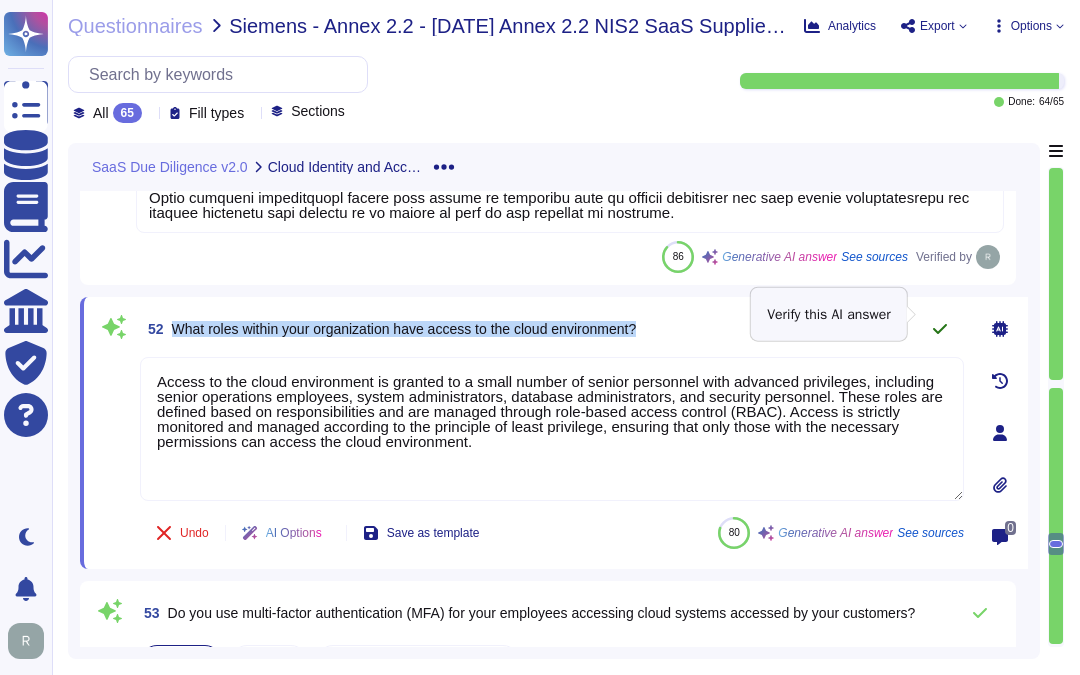 click 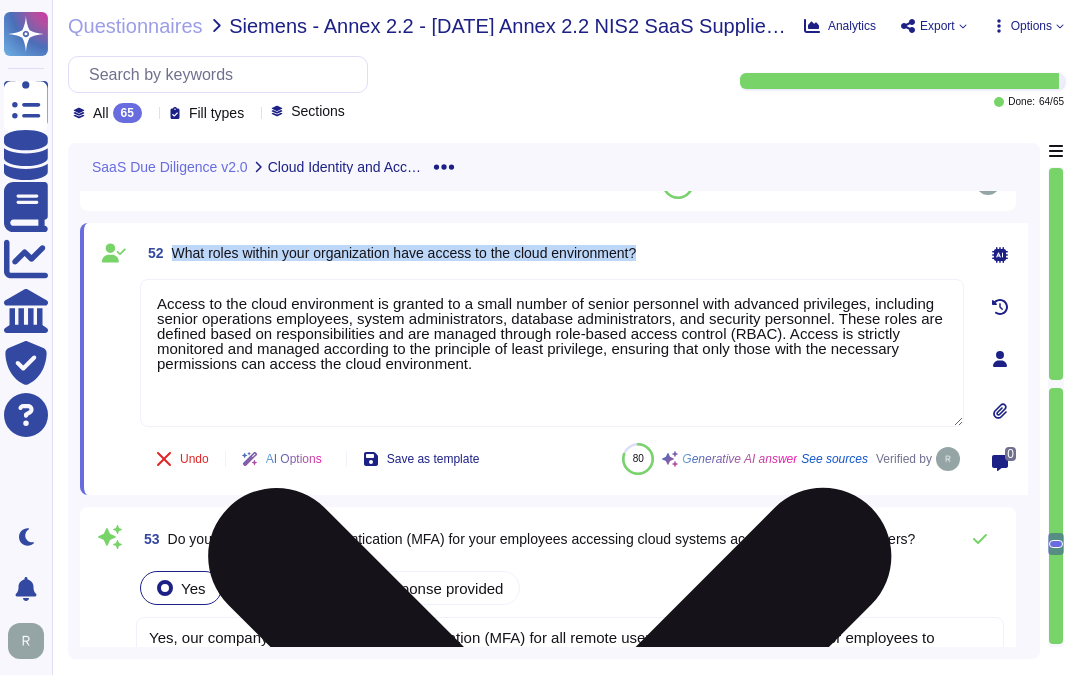 scroll, scrollTop: 11845, scrollLeft: 0, axis: vertical 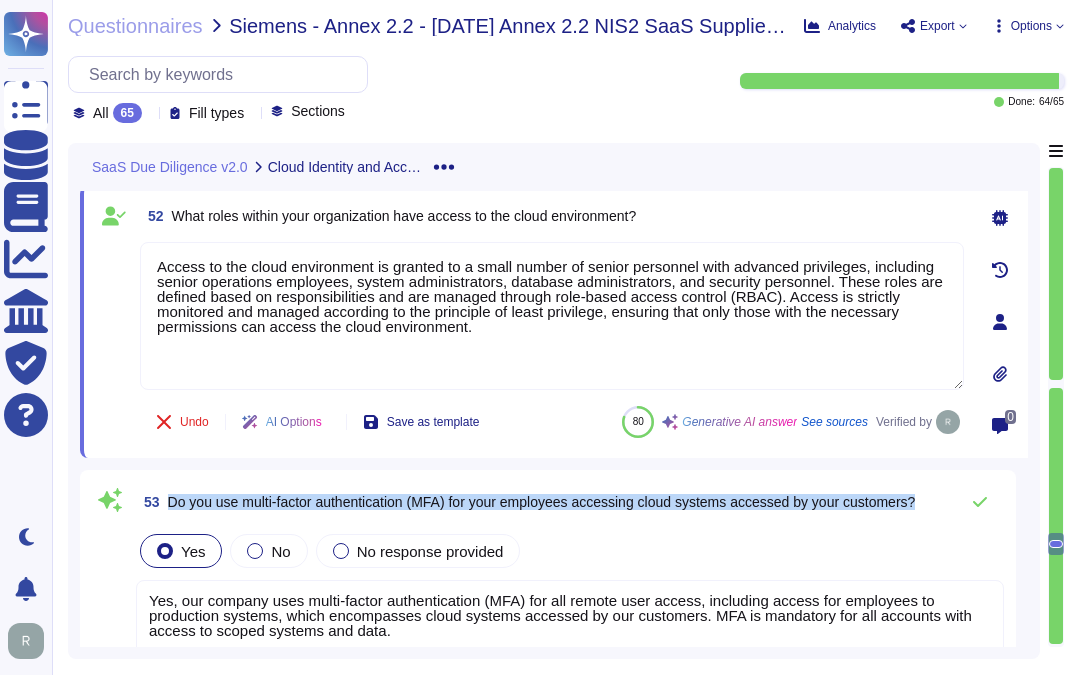 drag, startPoint x: 167, startPoint y: 480, endPoint x: 942, endPoint y: 487, distance: 775.0316 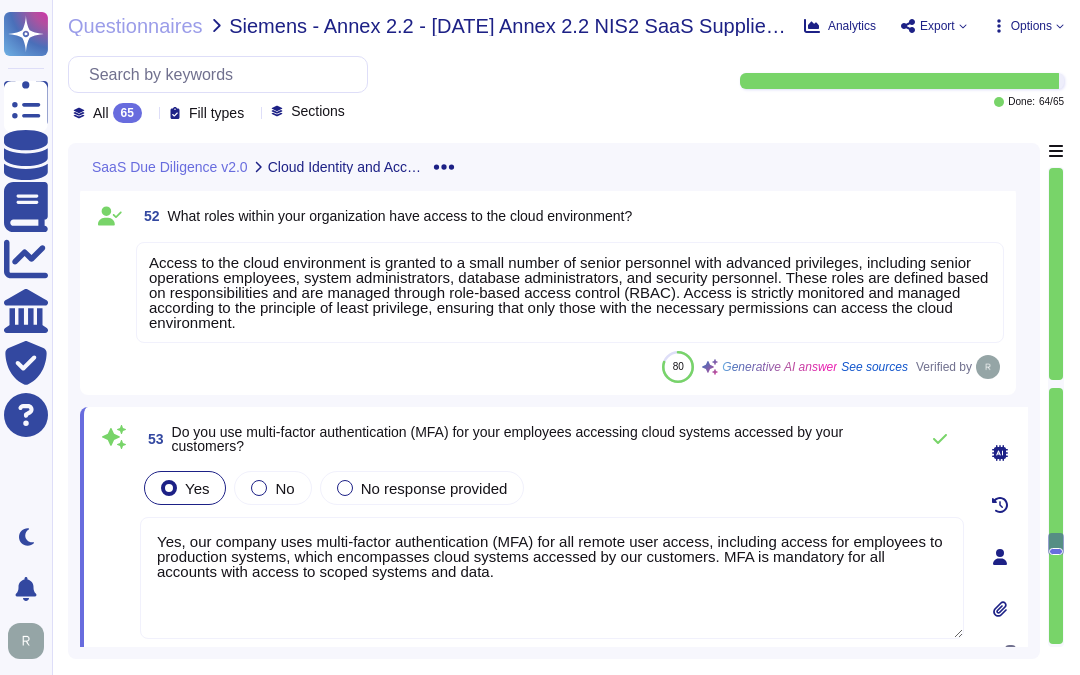 type on "Yes, our company uses multi-factor authentication (MFA) for all remote user access, including access for employees to production systems, which encompasses cloud systems accessed by our customers. MFA is mandatory for all accounts with access to scoped systems and data." 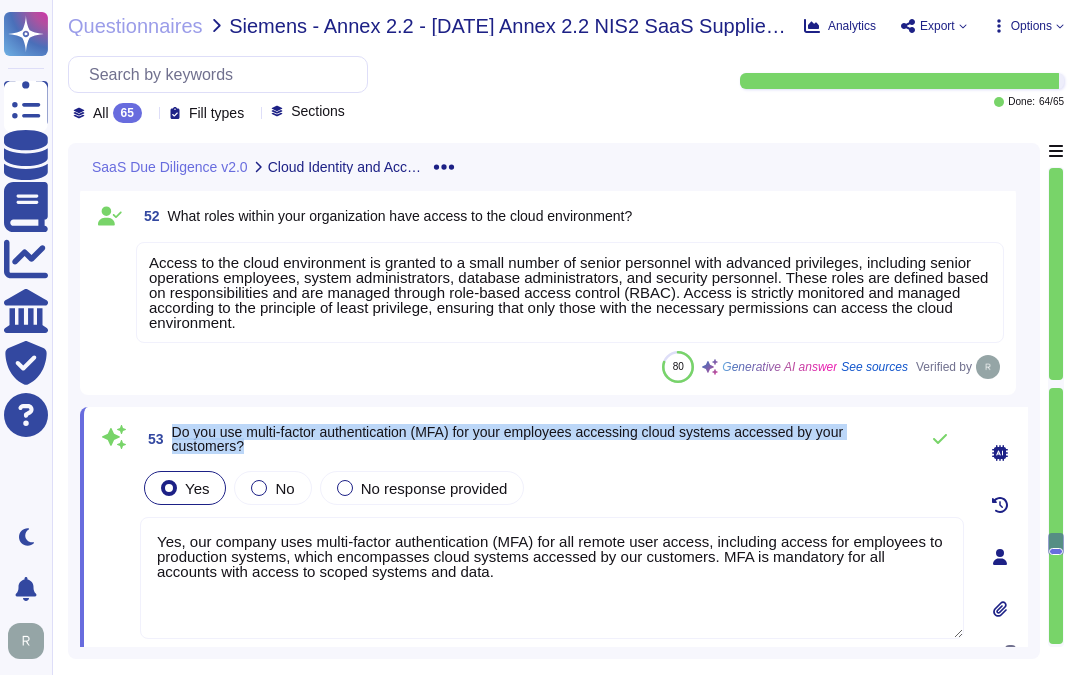 drag, startPoint x: 171, startPoint y: 415, endPoint x: 290, endPoint y: 435, distance: 120.66897 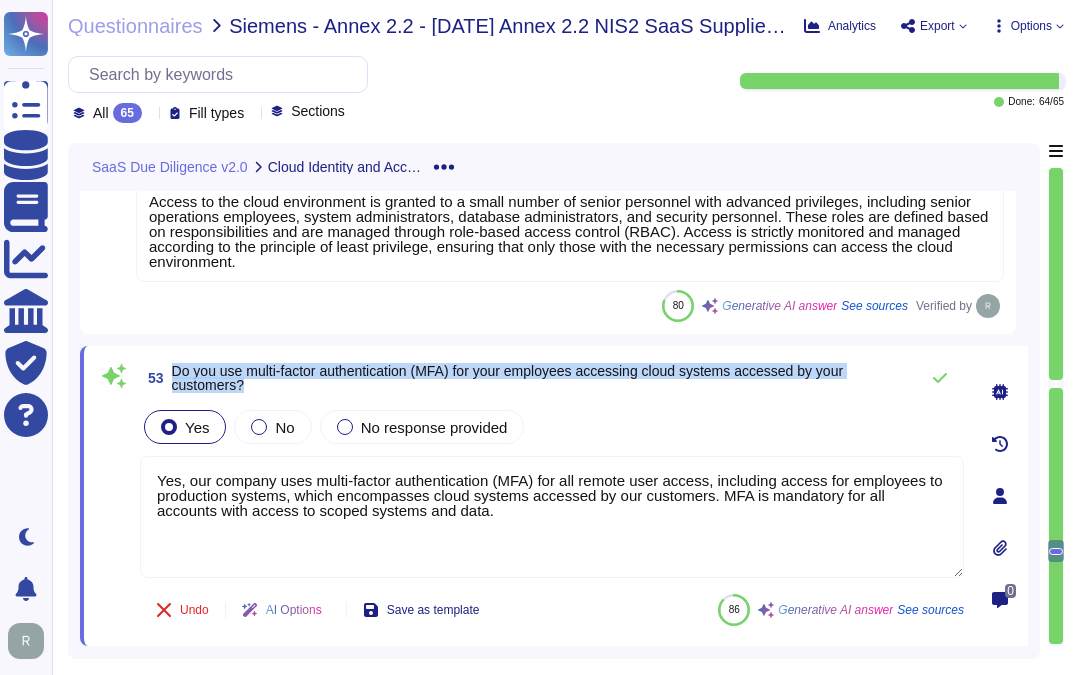 scroll, scrollTop: 11956, scrollLeft: 0, axis: vertical 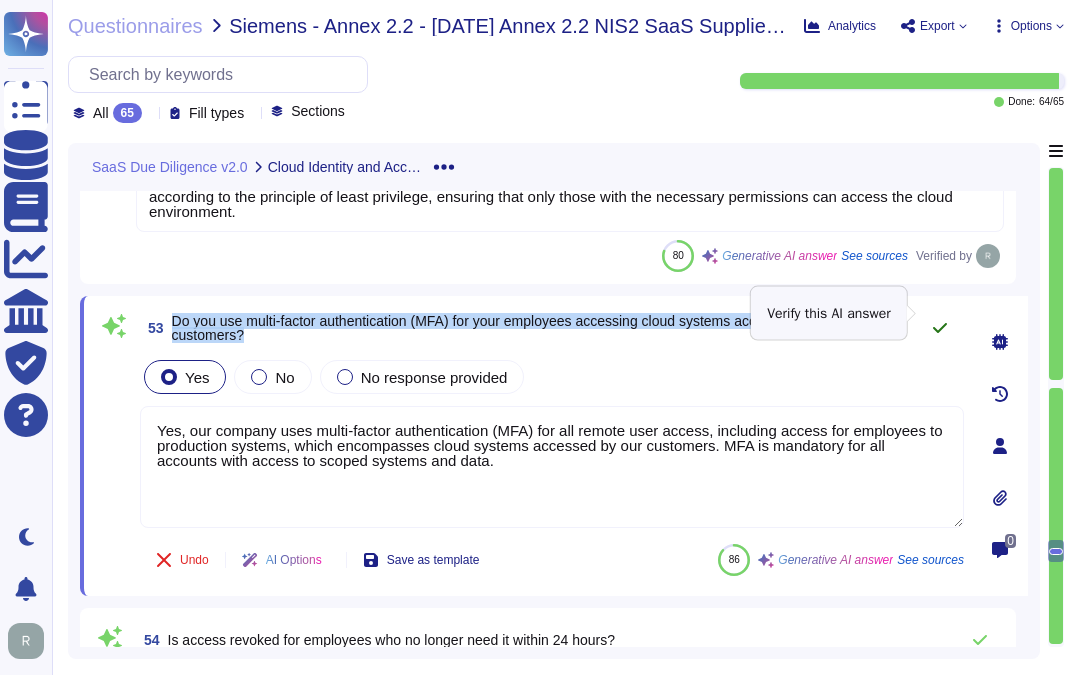 click 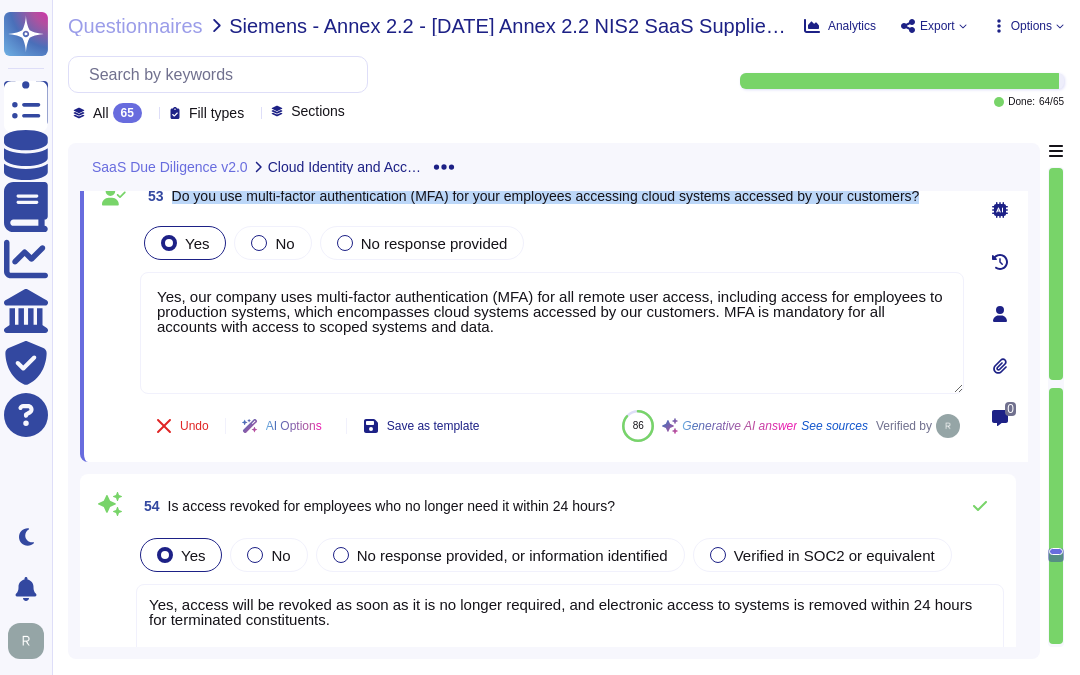 scroll, scrollTop: 12178, scrollLeft: 0, axis: vertical 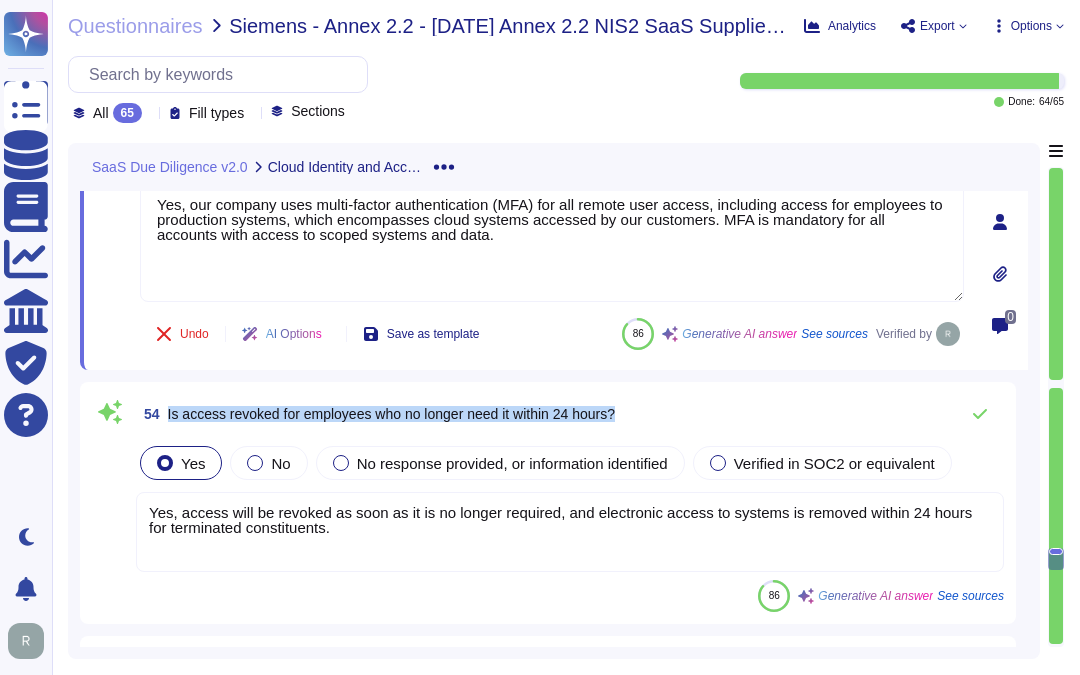 drag, startPoint x: 168, startPoint y: 400, endPoint x: 635, endPoint y: 395, distance: 467.02676 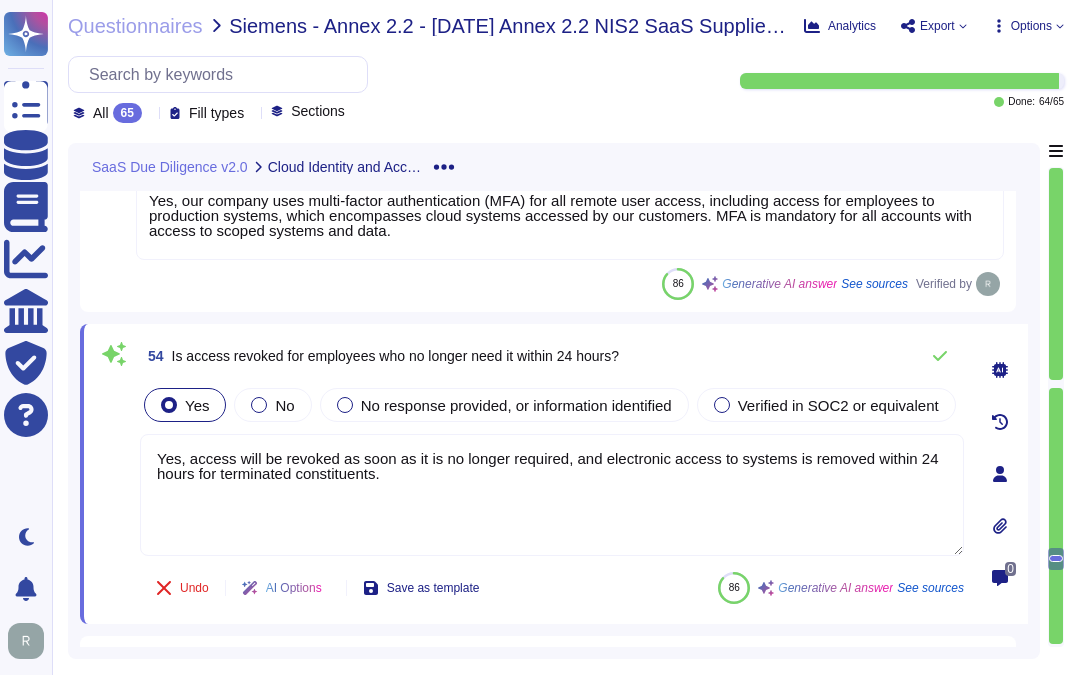 type on "Yes, access will be revoked as soon as it is no longer required, and electronic access to systems is removed within 24 hours for terminated constituents." 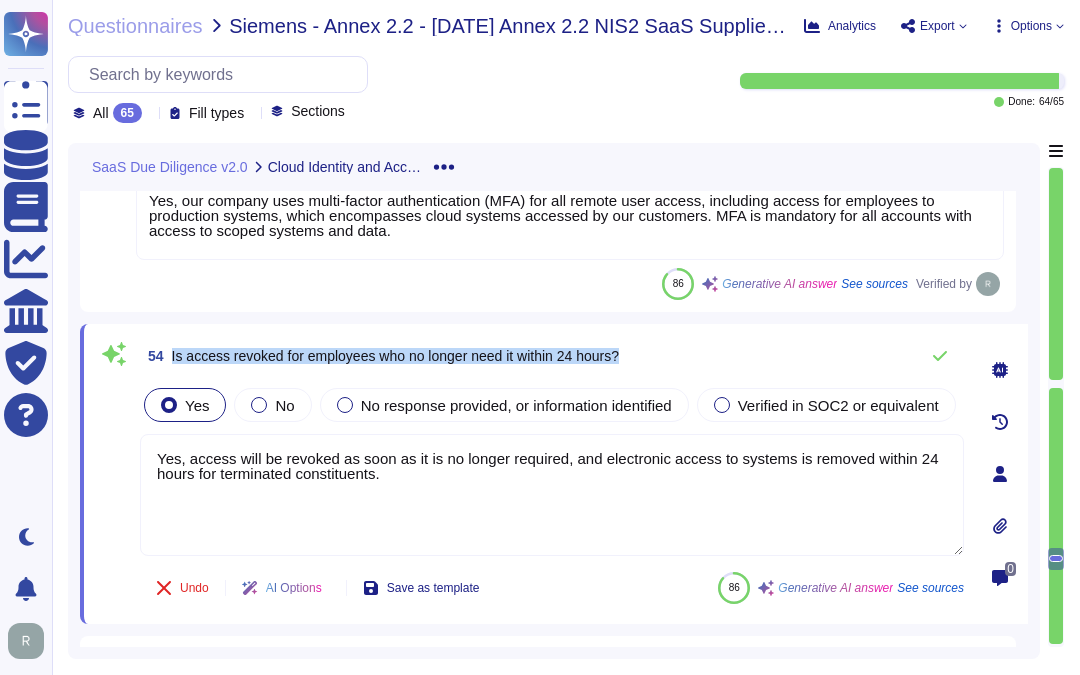 drag, startPoint x: 168, startPoint y: 337, endPoint x: 657, endPoint y: 335, distance: 489.0041 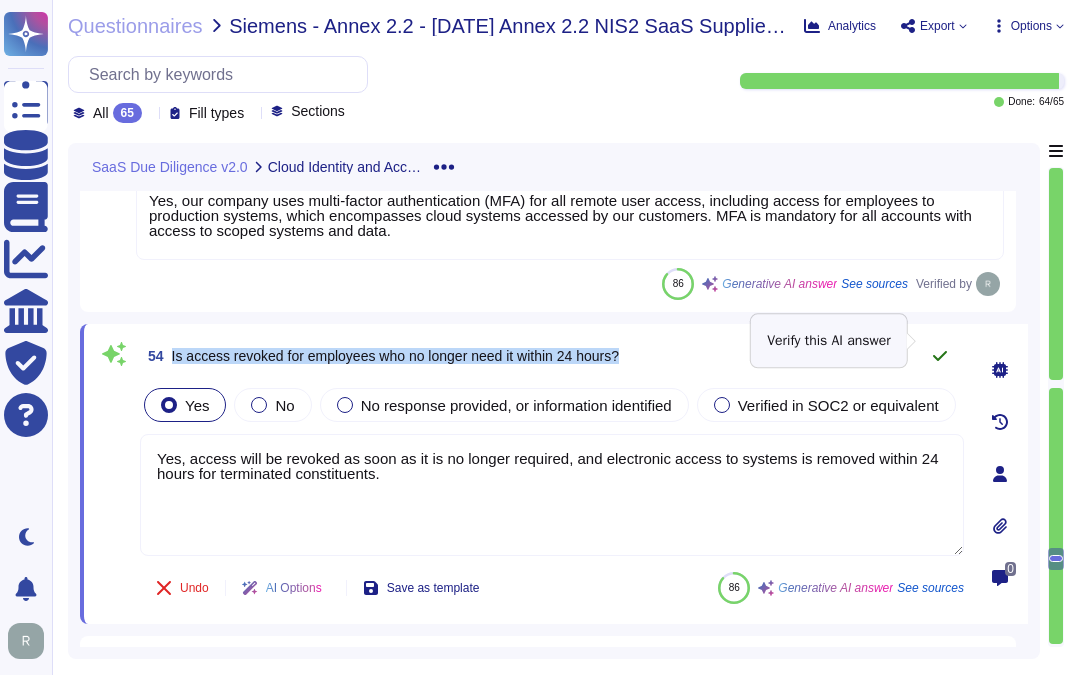 click 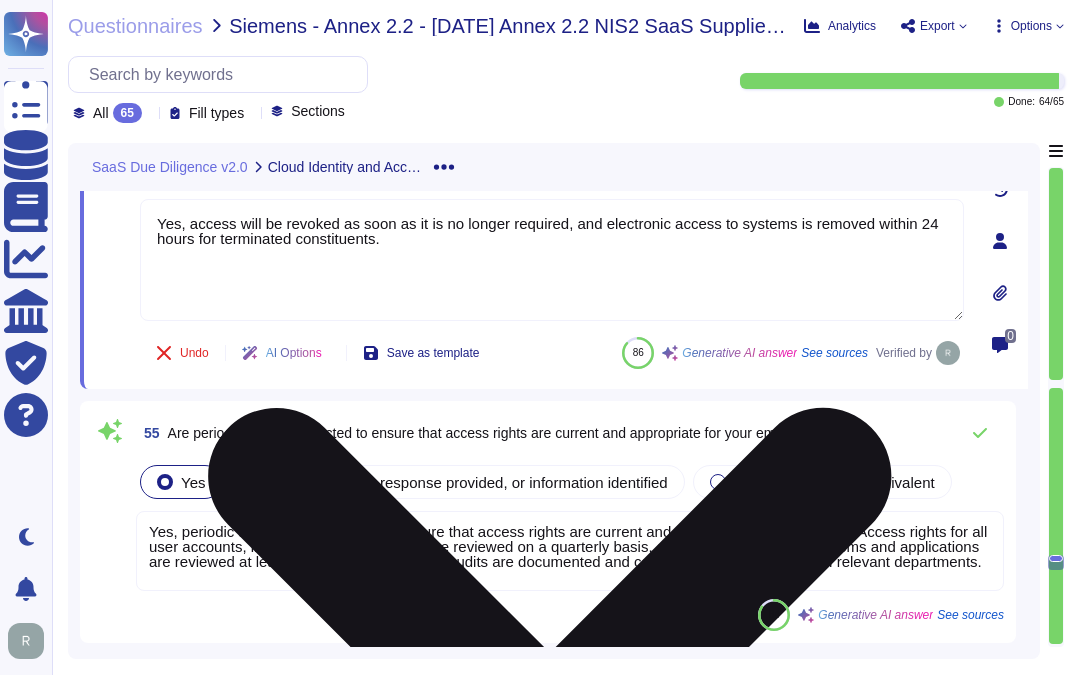 scroll, scrollTop: 12401, scrollLeft: 0, axis: vertical 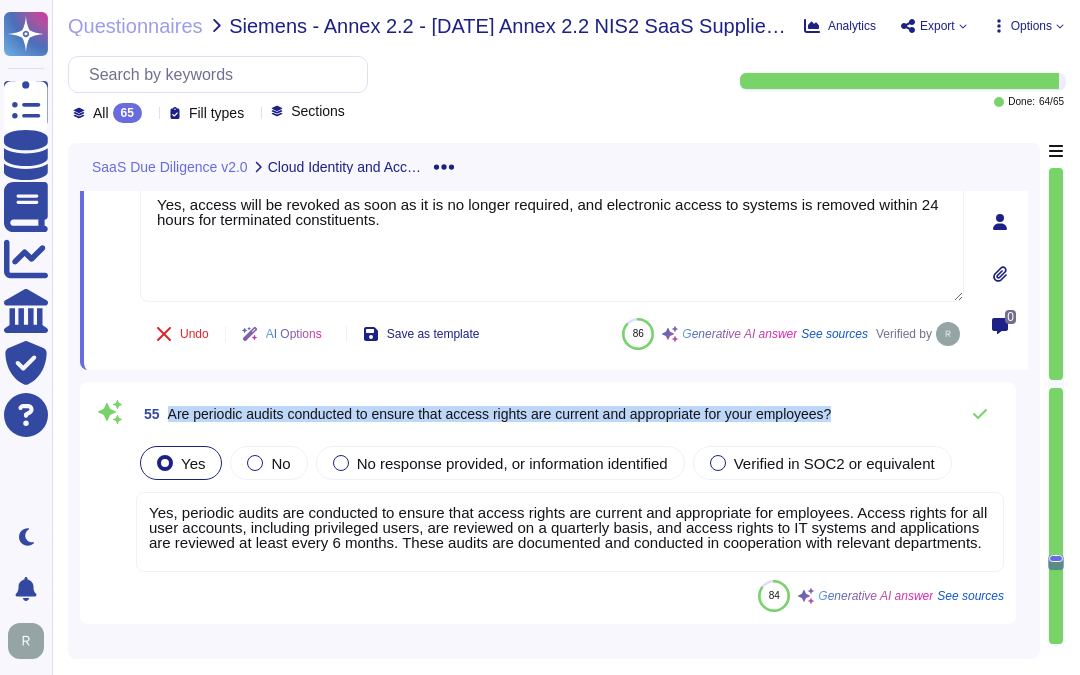 drag, startPoint x: 168, startPoint y: 408, endPoint x: 862, endPoint y: 414, distance: 694.02594 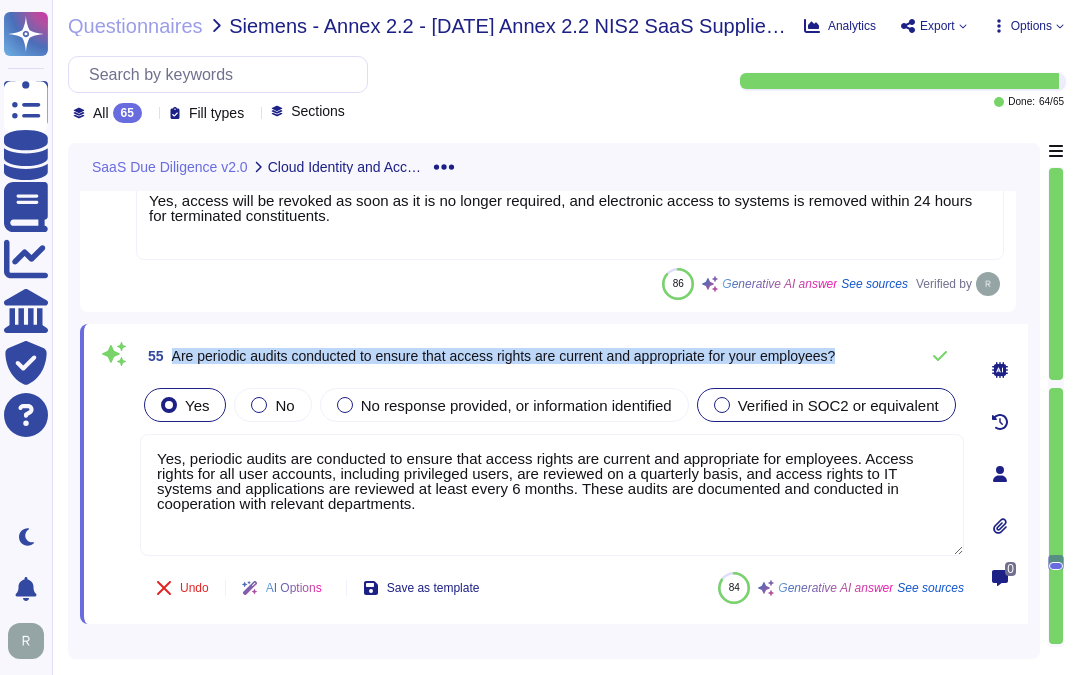 type on "Yes, periodic audits are conducted to ensure that access rights are current and appropriate for employees. Access rights for all user accounts, including privileged users, are reviewed on a quarterly basis, and access rights to IT systems and applications are reviewed at least every 6 months. These audits are documented and conducted in cooperation with relevant departments." 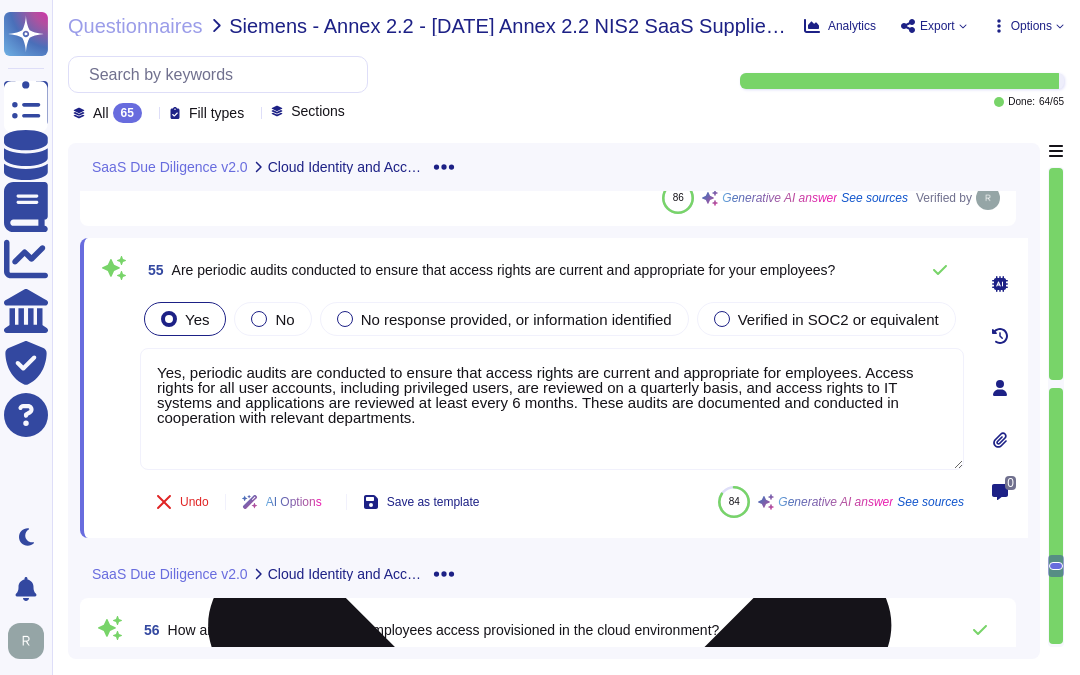 scroll, scrollTop: 12512, scrollLeft: 0, axis: vertical 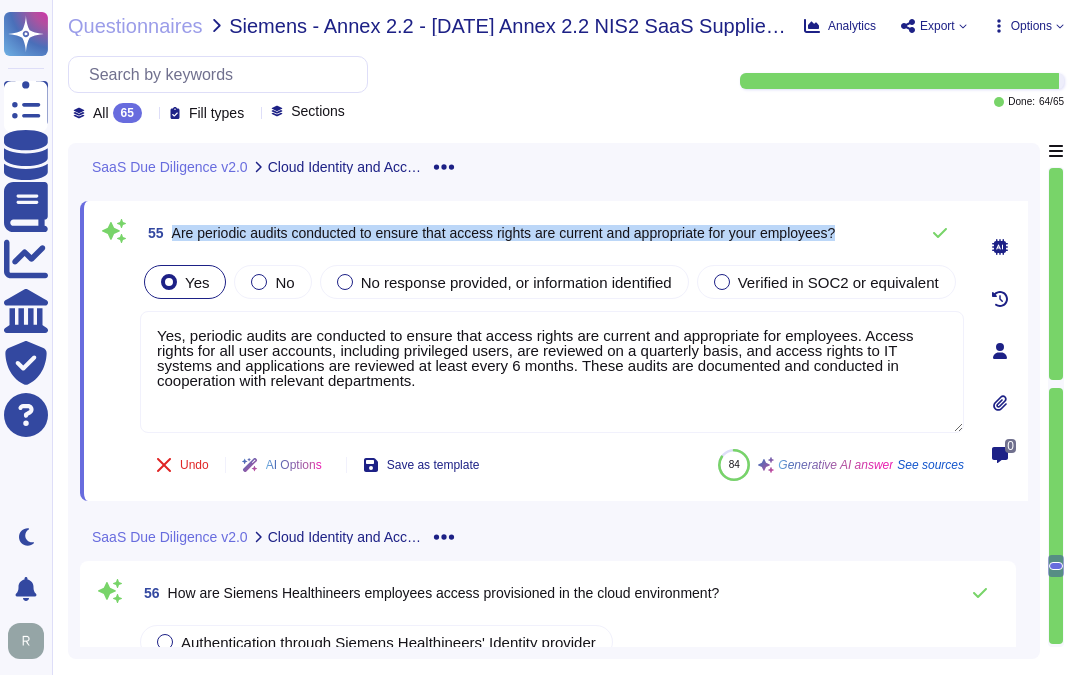 drag, startPoint x: 166, startPoint y: 228, endPoint x: 860, endPoint y: 234, distance: 694.02594 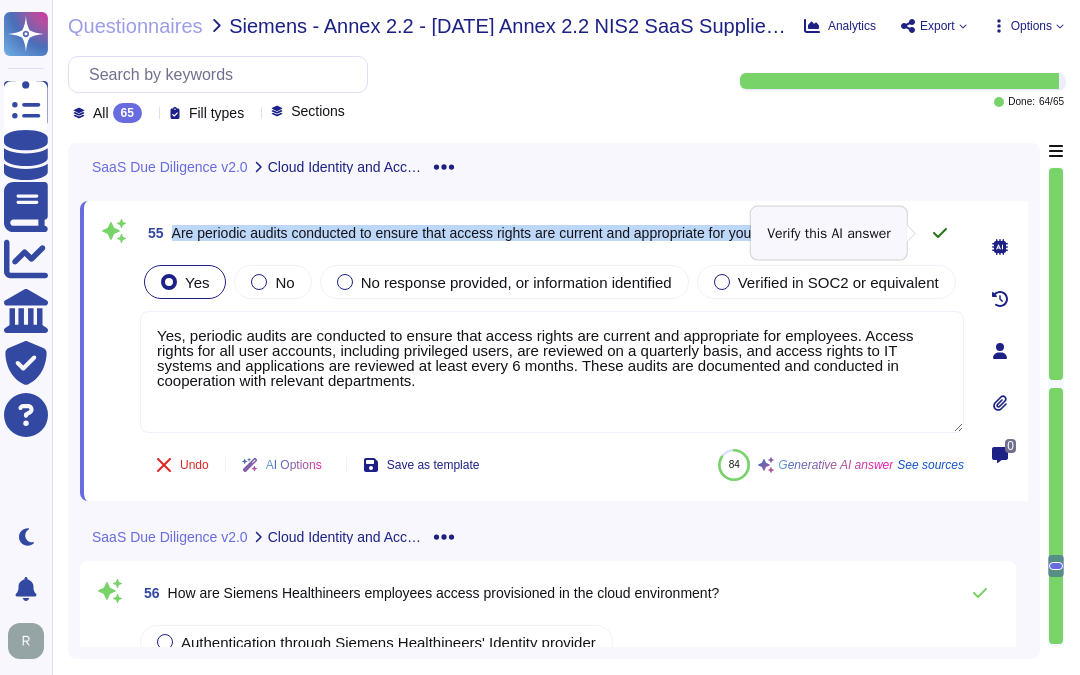 click 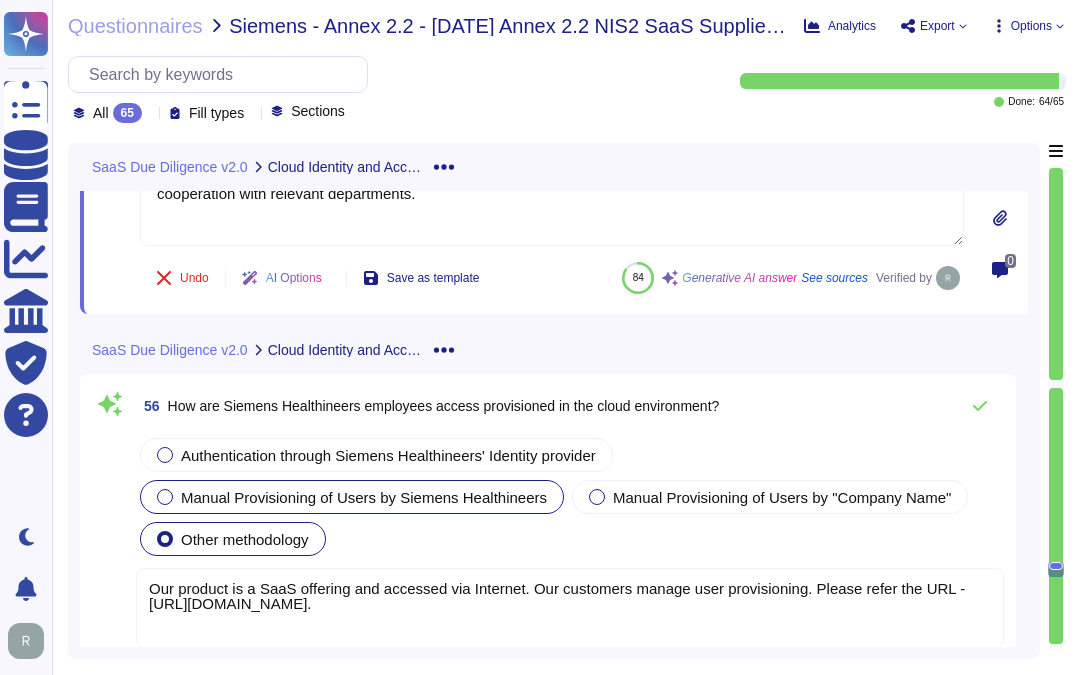 scroll, scrollTop: 12734, scrollLeft: 0, axis: vertical 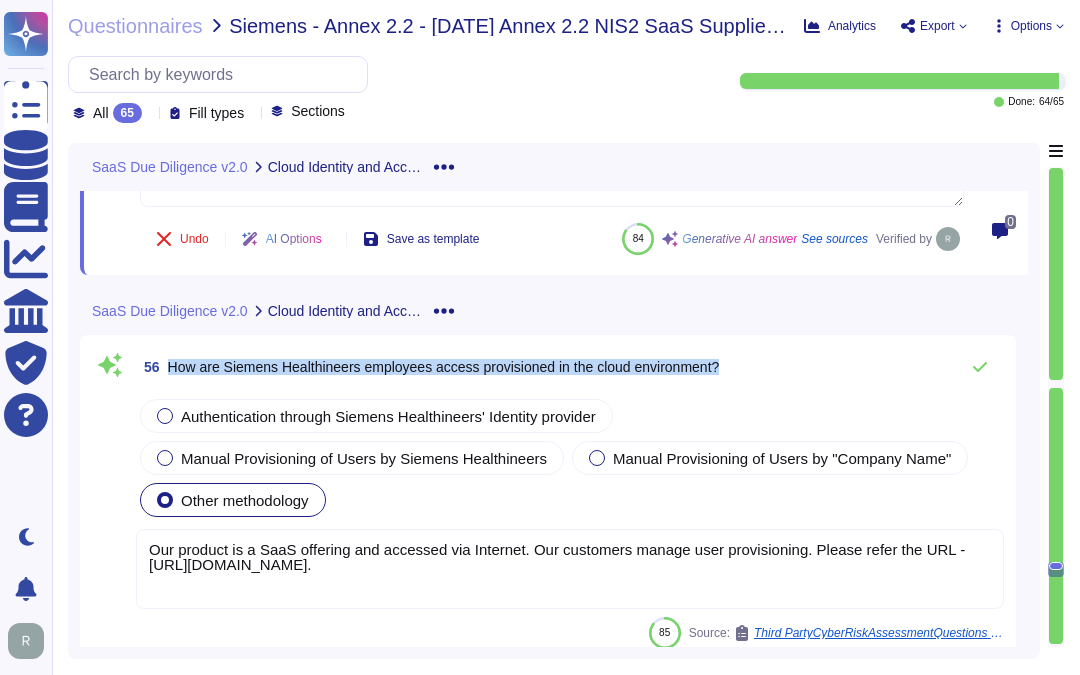 drag, startPoint x: 167, startPoint y: 362, endPoint x: 783, endPoint y: 373, distance: 616.0982 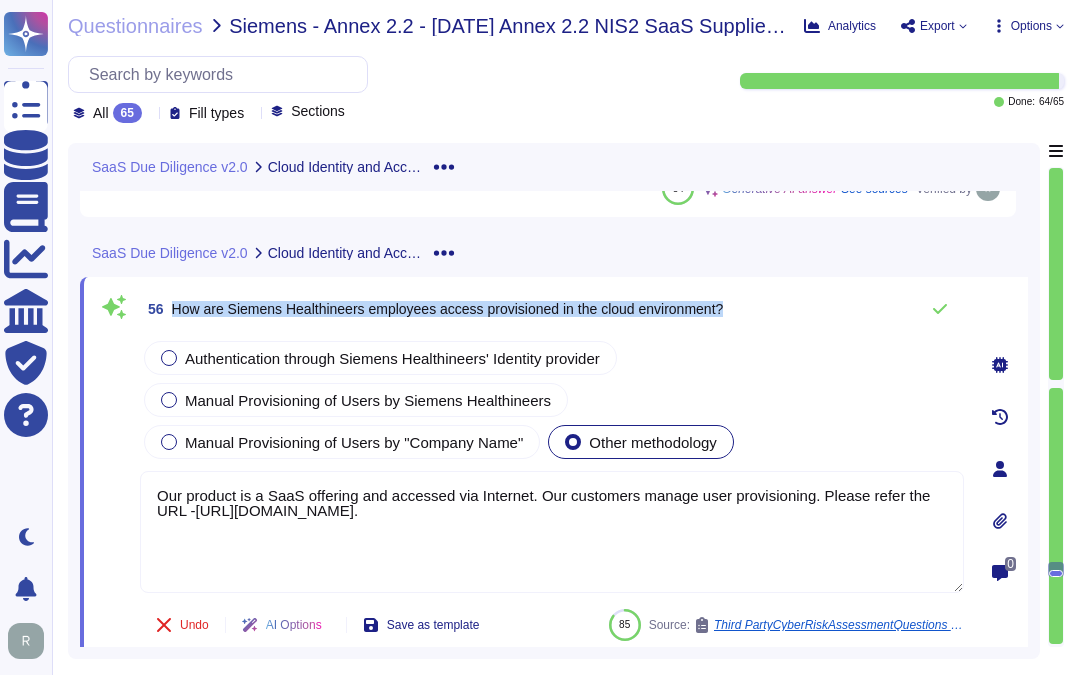 type on "Our product is a SaaS offering and accessed via Internet. Our customers manage user provisioning. Please refer the URL -https://docs.sectigo.com/scm/scm-administrator/understanding-administrators." 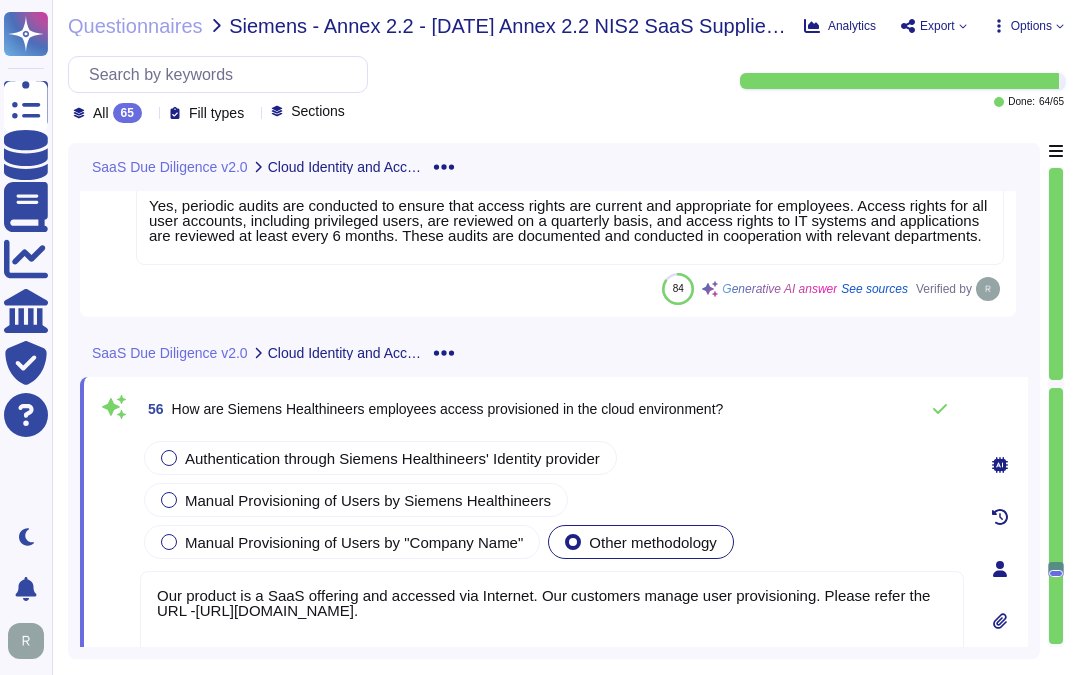 scroll, scrollTop: 12643, scrollLeft: 0, axis: vertical 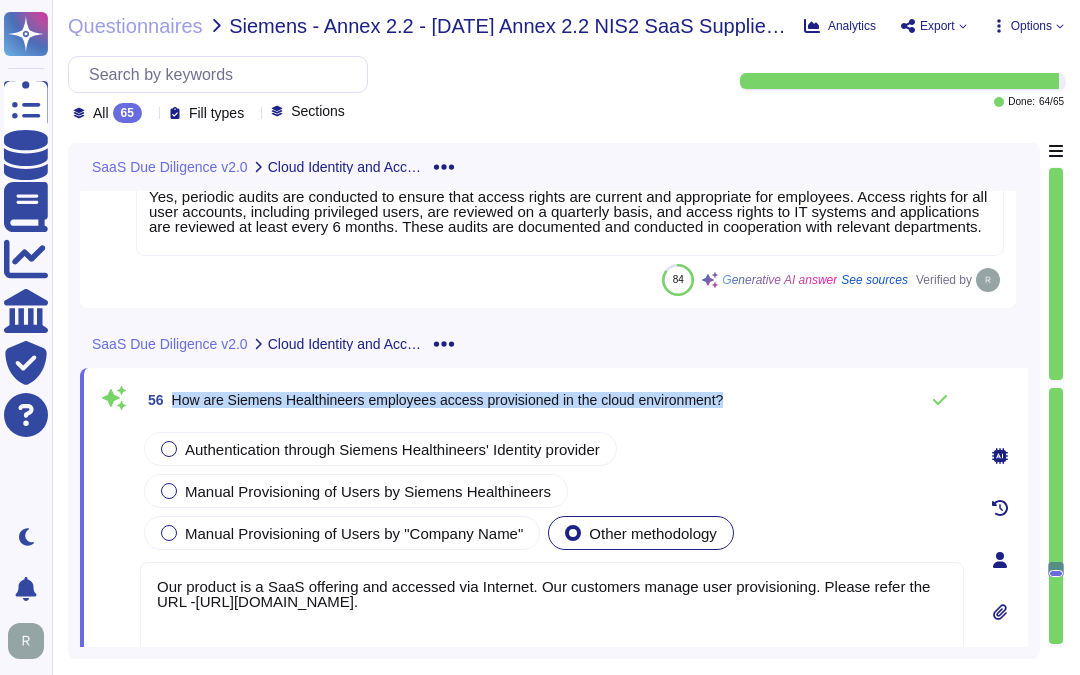 drag, startPoint x: 172, startPoint y: 398, endPoint x: 738, endPoint y: 400, distance: 566.00354 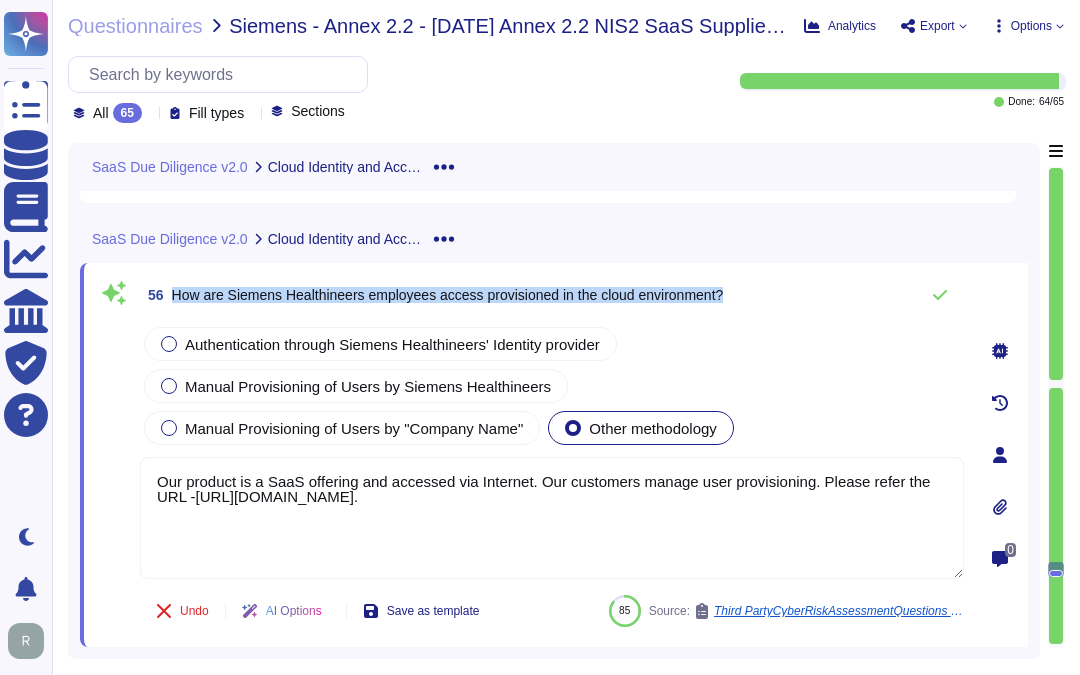 scroll, scrollTop: 12754, scrollLeft: 0, axis: vertical 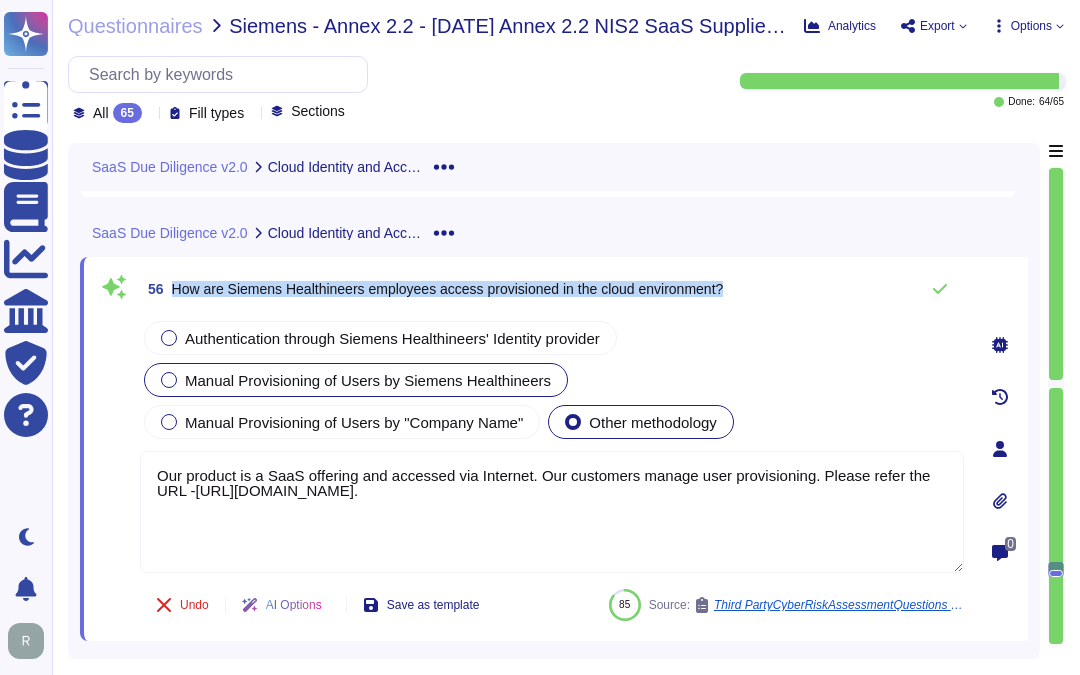 click at bounding box center [169, 380] 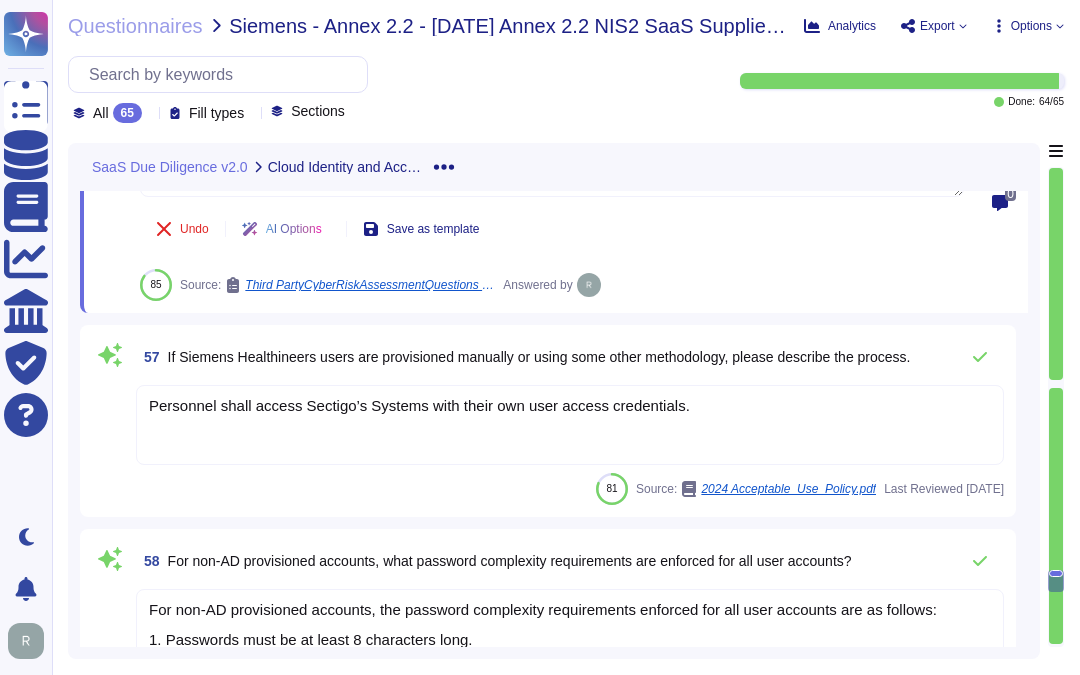 scroll, scrollTop: 13198, scrollLeft: 0, axis: vertical 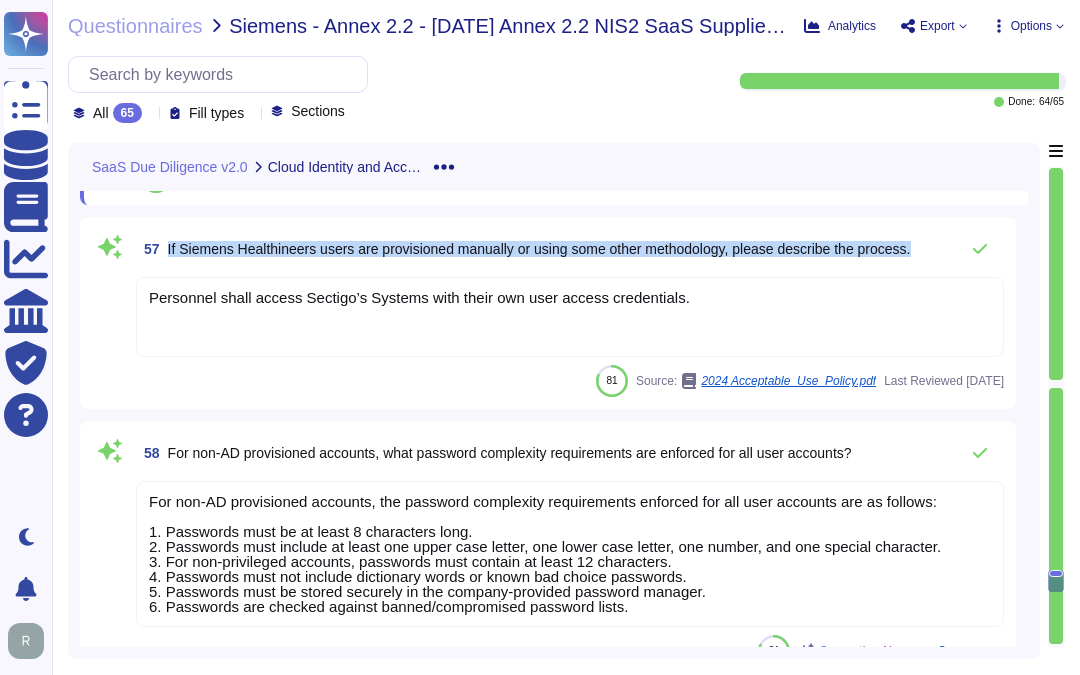 drag, startPoint x: 167, startPoint y: 247, endPoint x: 923, endPoint y: 253, distance: 756.0238 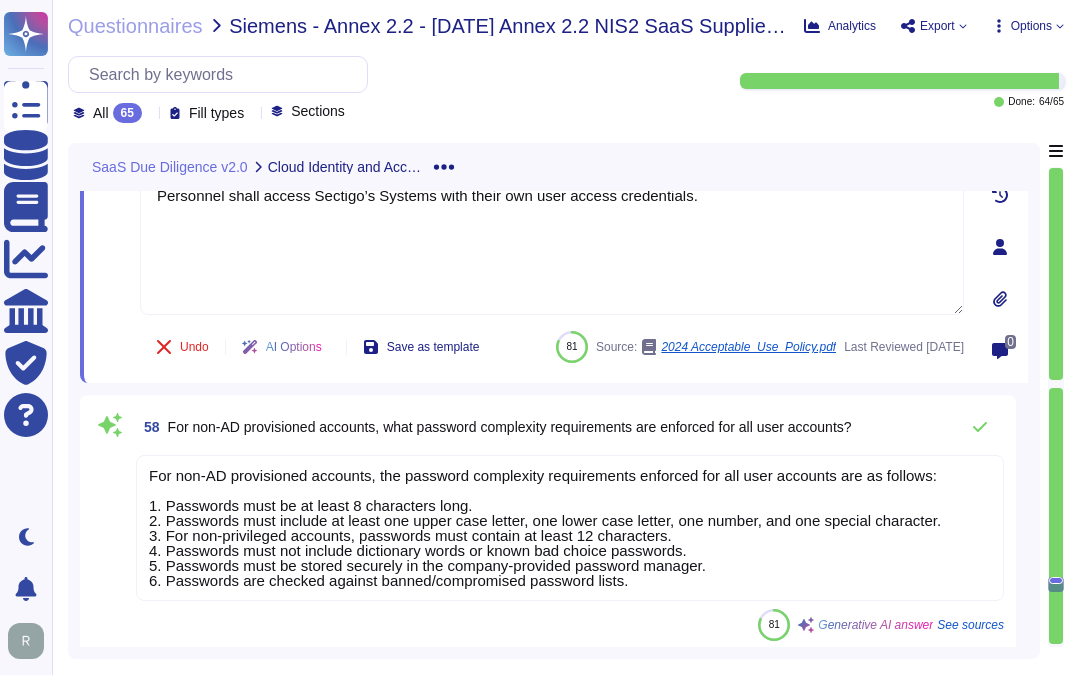 type on "Personnel shall access Sectigo’s Systems with their own user access credentials." 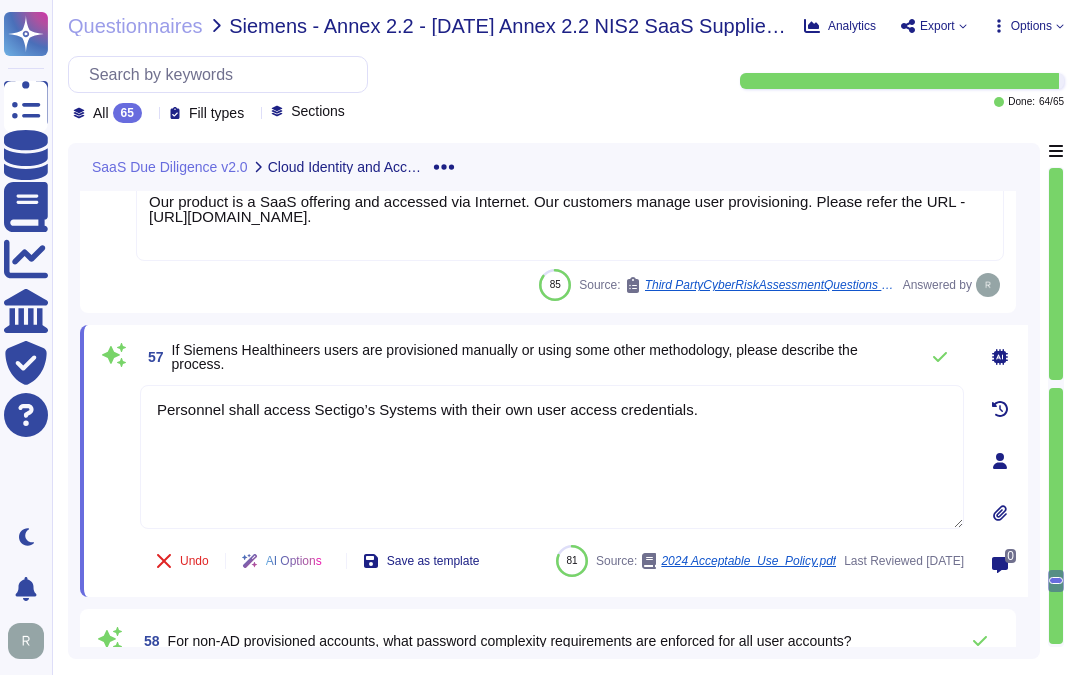 scroll, scrollTop: 12976, scrollLeft: 0, axis: vertical 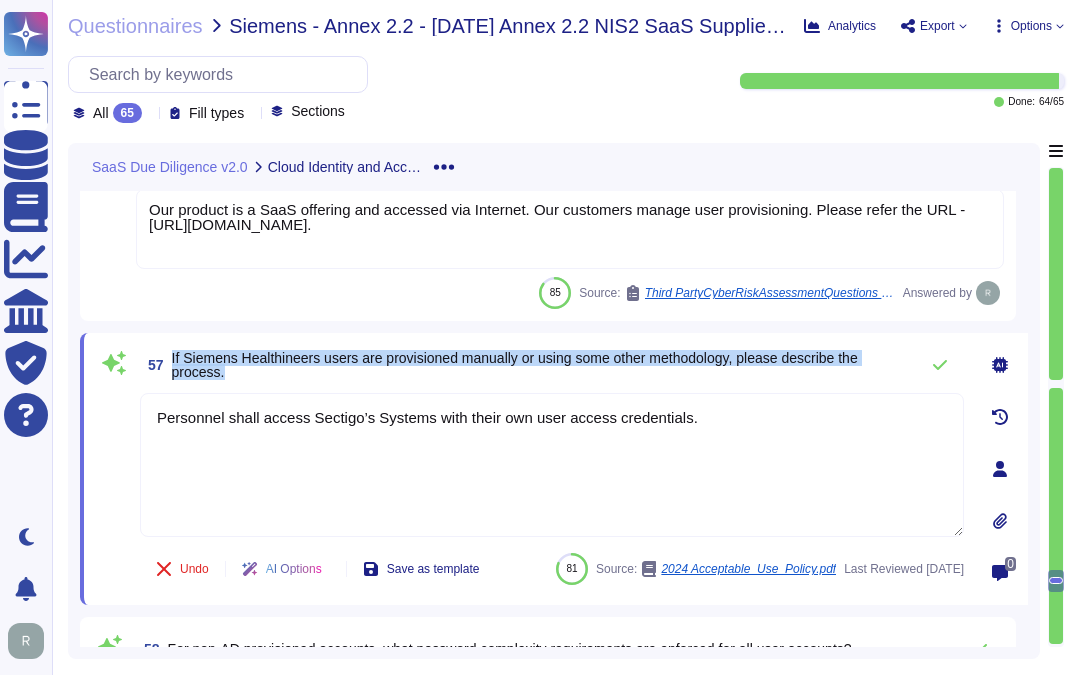 drag, startPoint x: 172, startPoint y: 354, endPoint x: 283, endPoint y: 371, distance: 112.29426 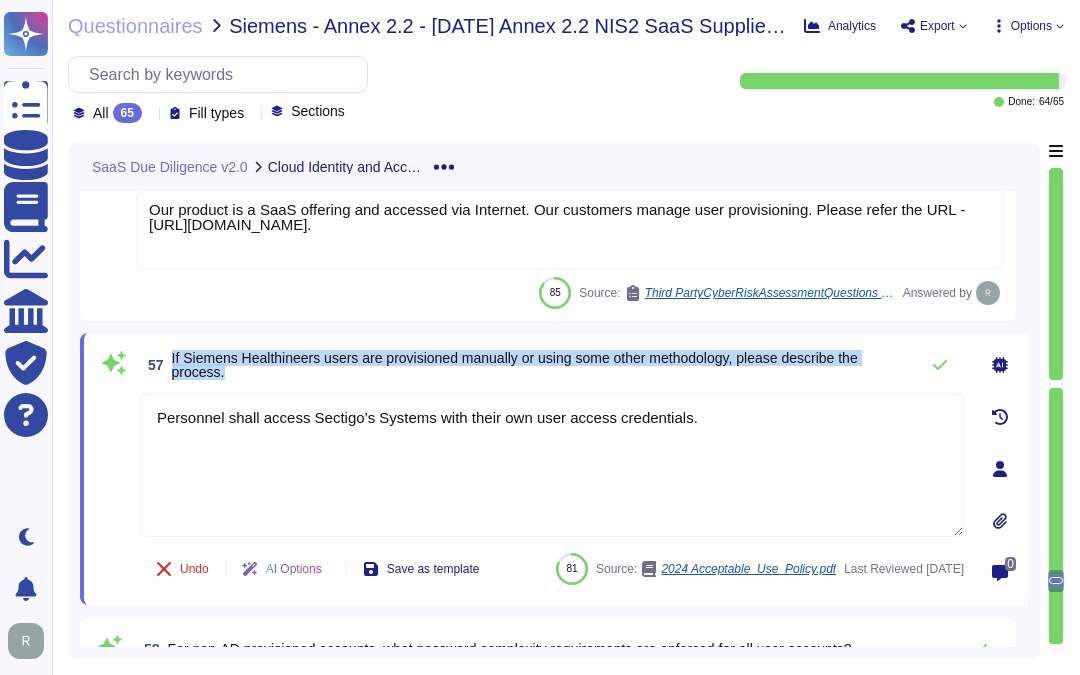click on "If Siemens Healthineers users are provisioned manually or using some other methodology, please describe the process." at bounding box center (540, 365) 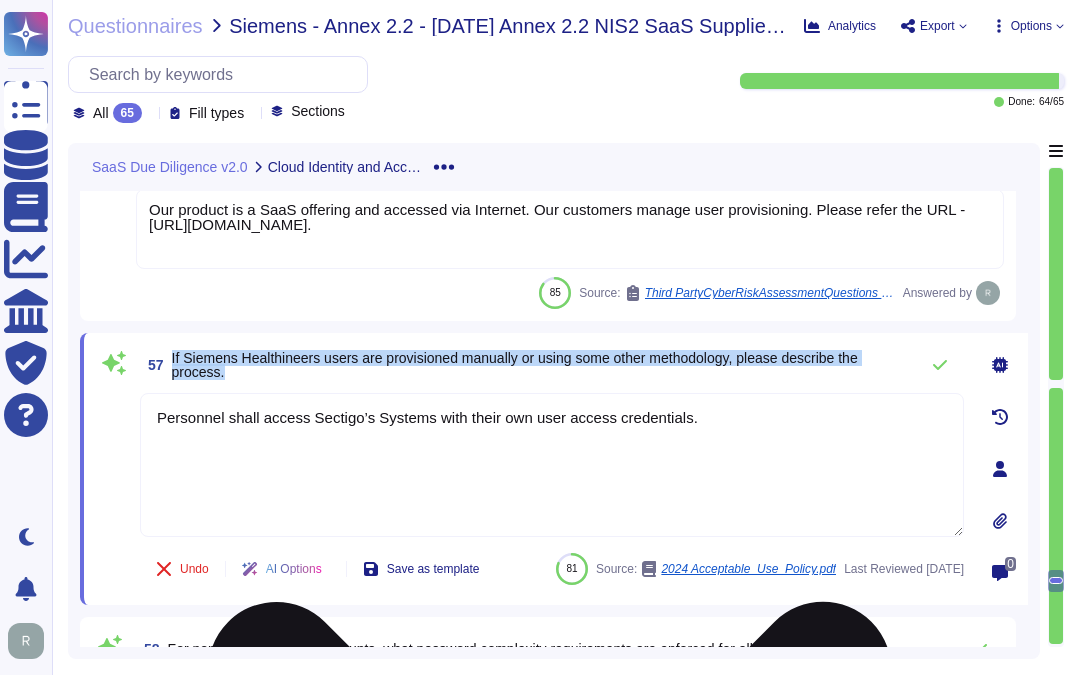 scroll, scrollTop: 12865, scrollLeft: 0, axis: vertical 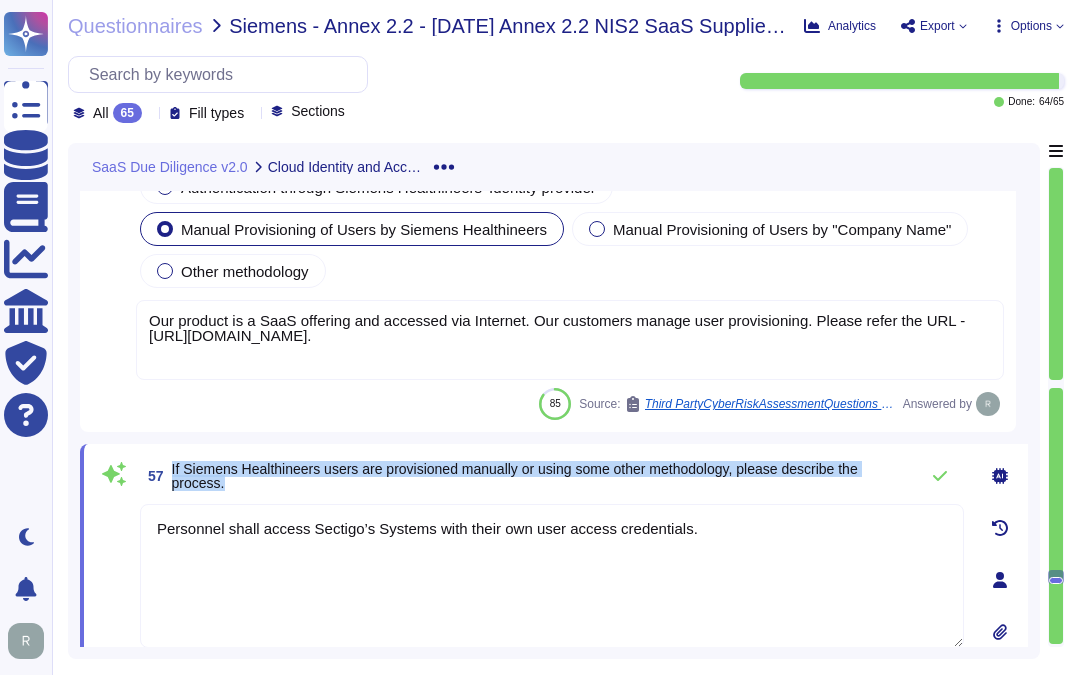 drag, startPoint x: 526, startPoint y: 323, endPoint x: 701, endPoint y: 337, distance: 175.55911 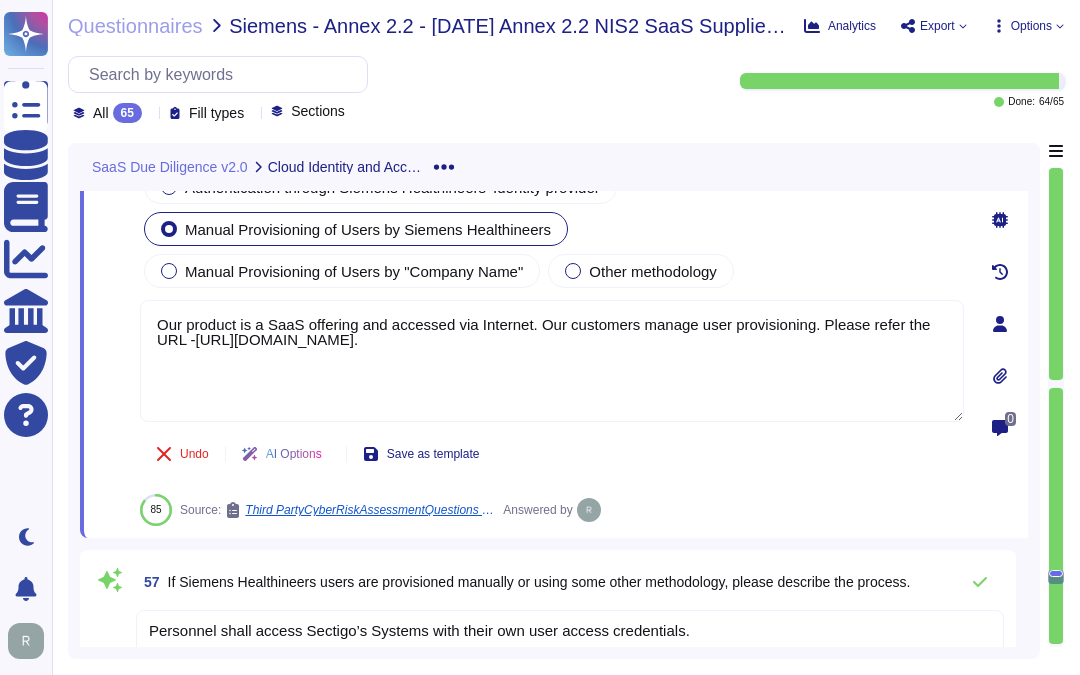 type on "Our product is a SaaS offering and accessed via Internet. Our customers manage user provisioning. Please refer the URL -https://docs.sectigo.com/scm/scm-administrator/understanding-administrators." 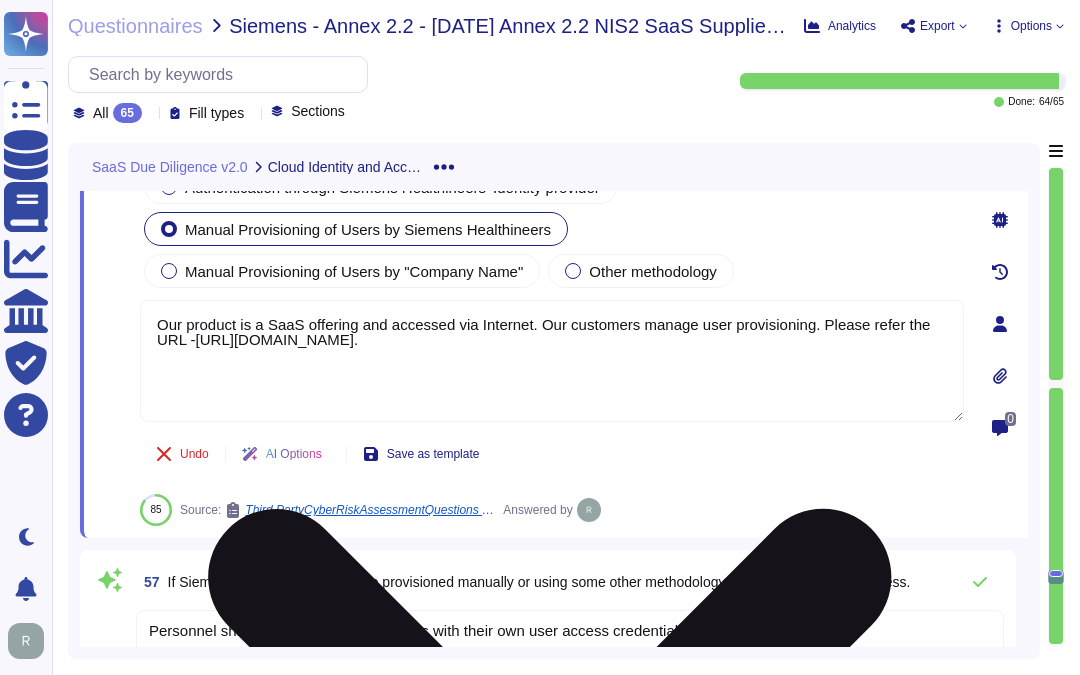 drag, startPoint x: 532, startPoint y: 325, endPoint x: 724, endPoint y: 347, distance: 193.2563 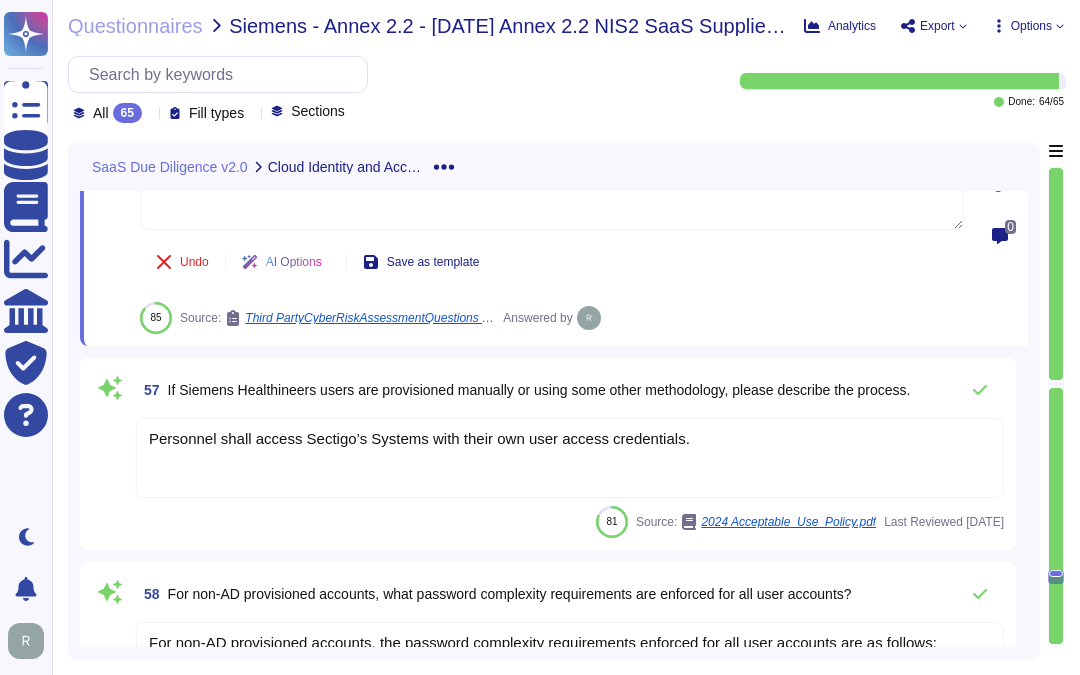 scroll, scrollTop: 13087, scrollLeft: 0, axis: vertical 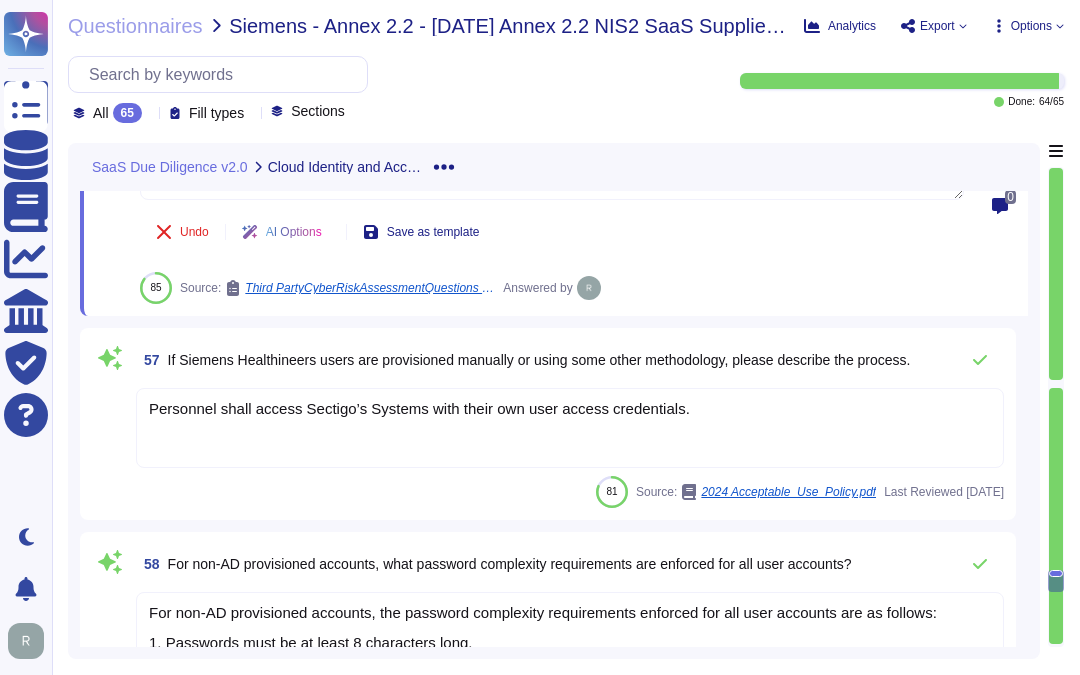 click on "Personnel shall access Sectigo’s Systems with their own user access credentials." at bounding box center [570, 428] 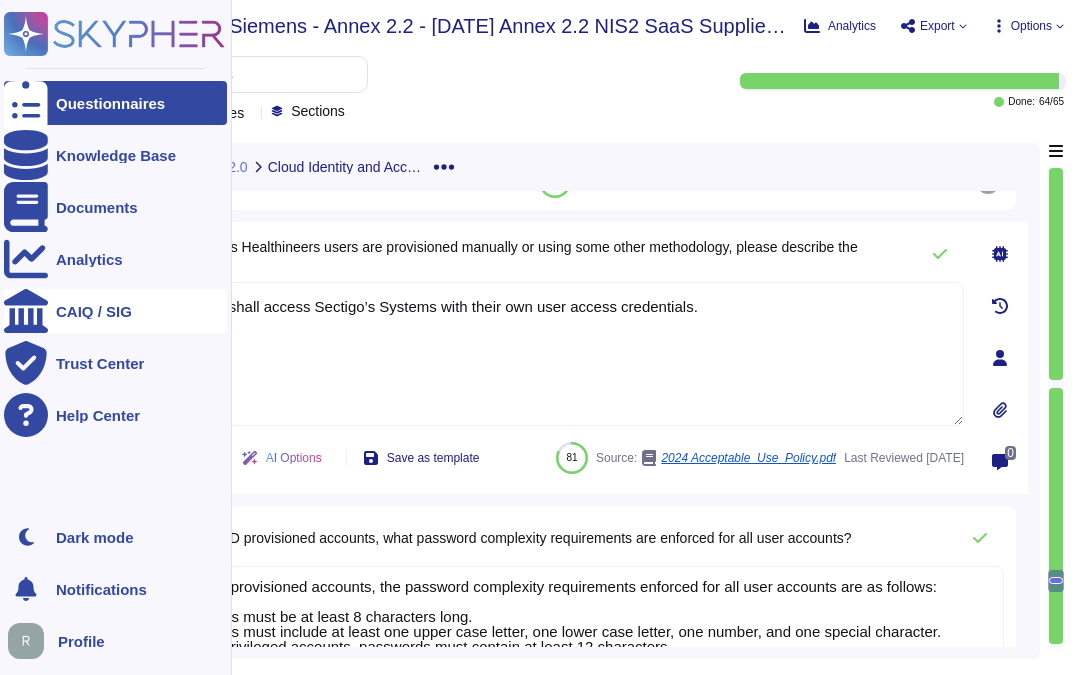 drag, startPoint x: 703, startPoint y: 315, endPoint x: 15, endPoint y: 323, distance: 688.0465 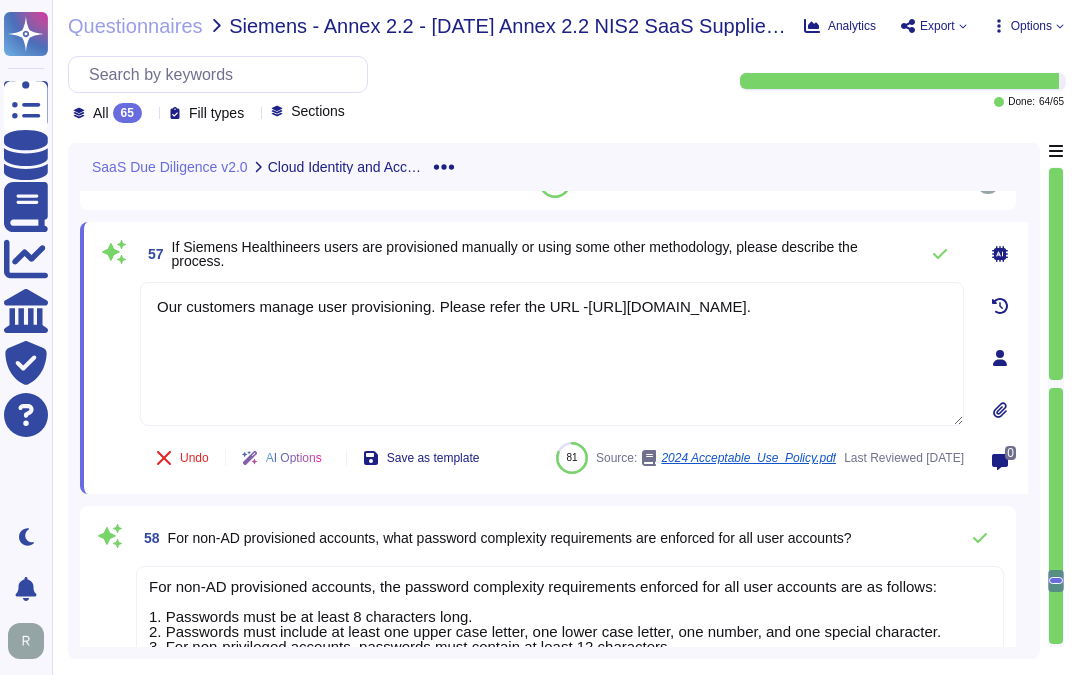 type on "Our customers manage user provisioning. Please refer the URL -https://docs.sectigo.com/scm/scm-administrator/understanding-administrators." 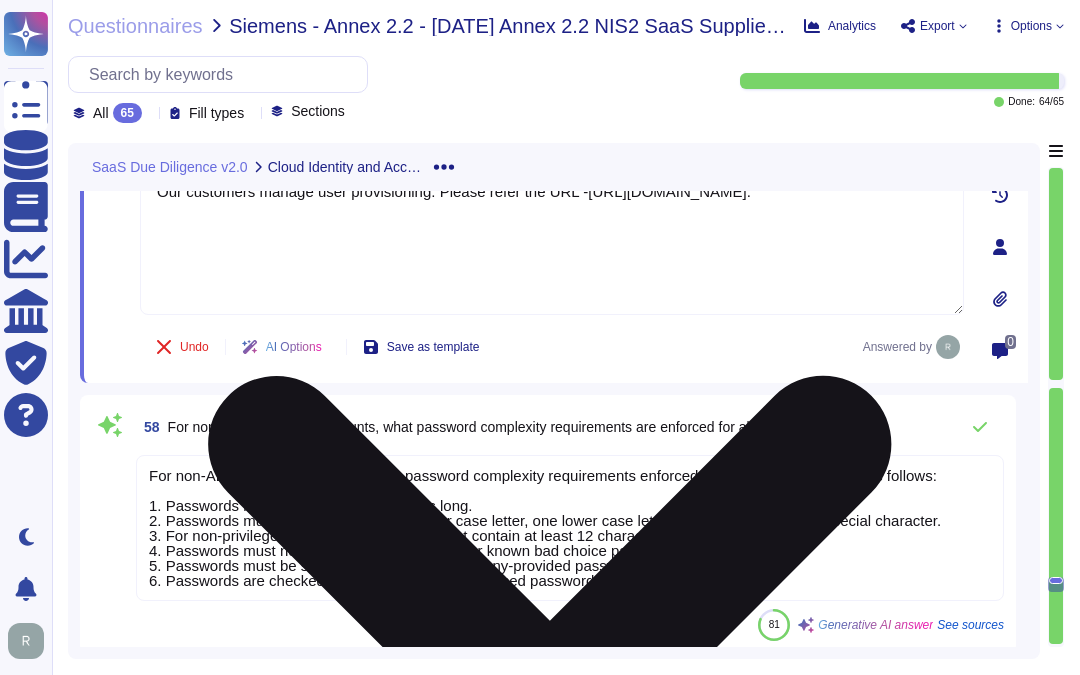 scroll, scrollTop: 13310, scrollLeft: 0, axis: vertical 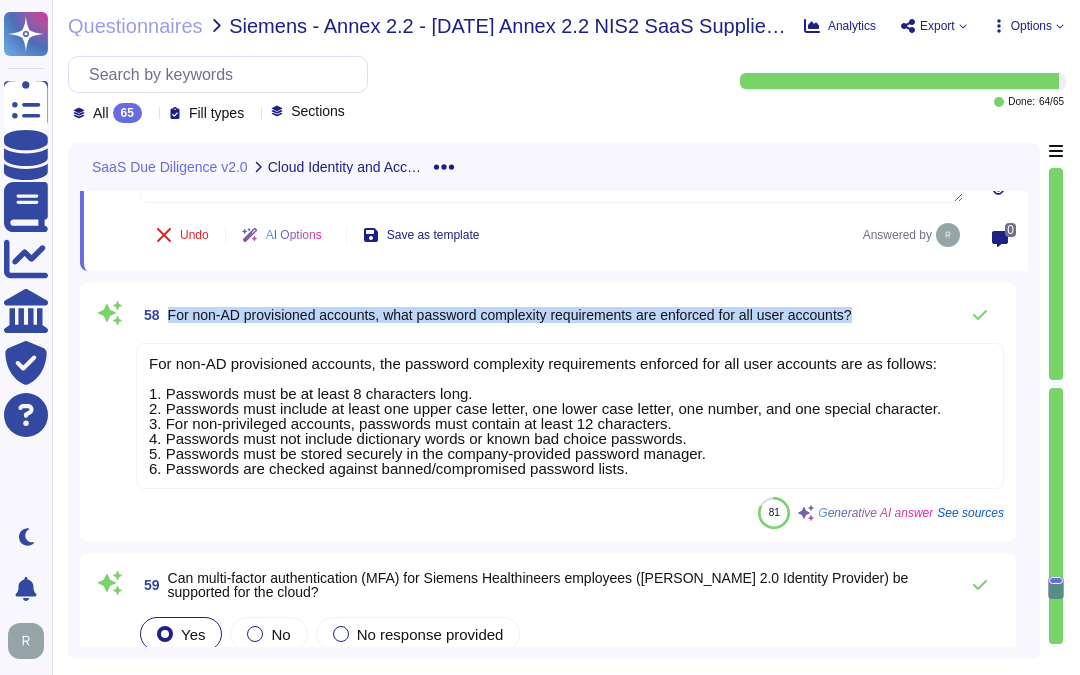 drag, startPoint x: 171, startPoint y: 307, endPoint x: 875, endPoint y: 311, distance: 704.01135 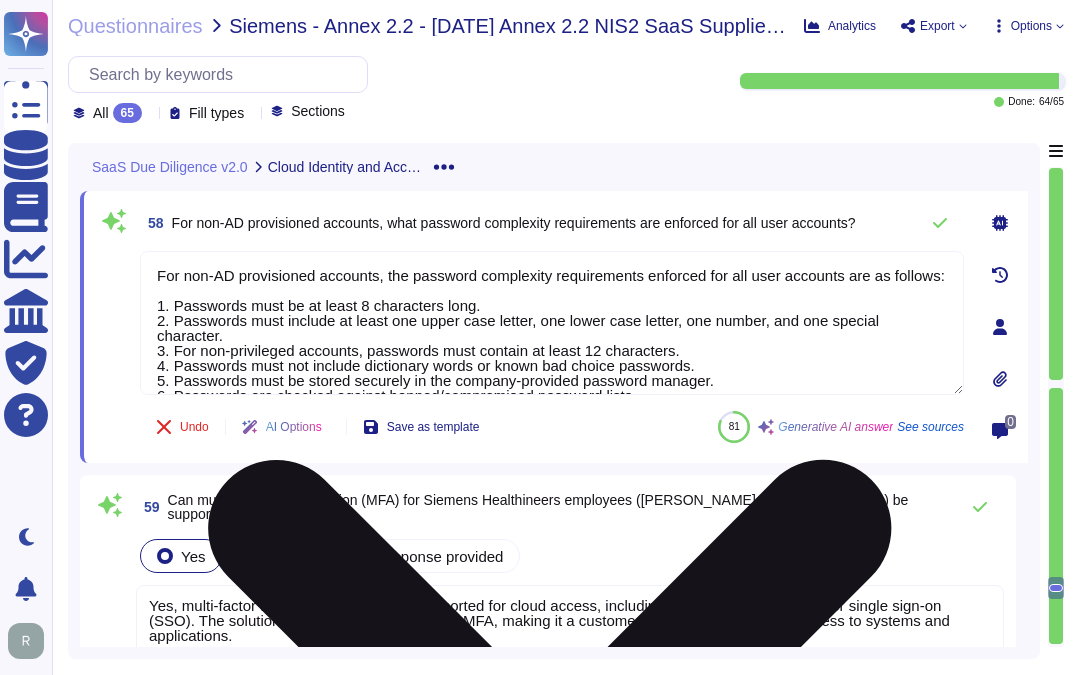 type on "For non-AD provisioned accounts, the password complexity requirements enforced for all user accounts are as follows:
1. Passwords must be at least 8 characters long.
2. Passwords must include at least one upper case letter, one lower case letter, one number, and one special character.
3. For non-privileged accounts, passwords must contain at least 12 characters.
4. Passwords must not include dictionary words or known bad choice passwords.
5. Passwords must be stored securely in the company-provided password manager.
6. Passwords are checked against banned/compromised password lists." 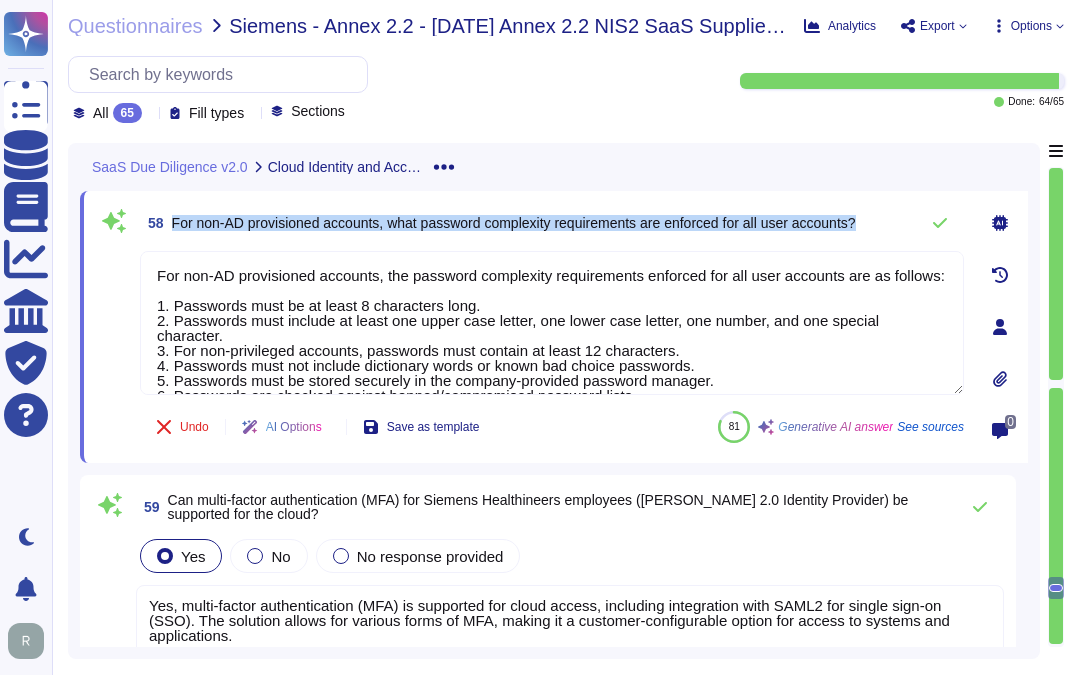 drag, startPoint x: 168, startPoint y: 222, endPoint x: 903, endPoint y: 227, distance: 735.017 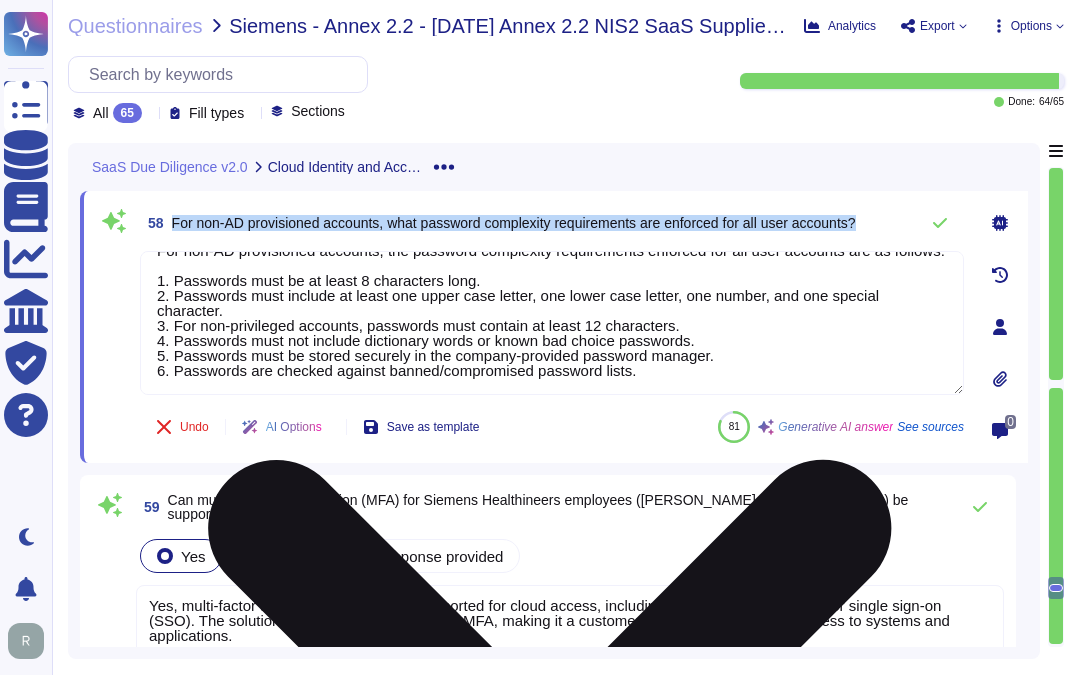 scroll, scrollTop: 44, scrollLeft: 0, axis: vertical 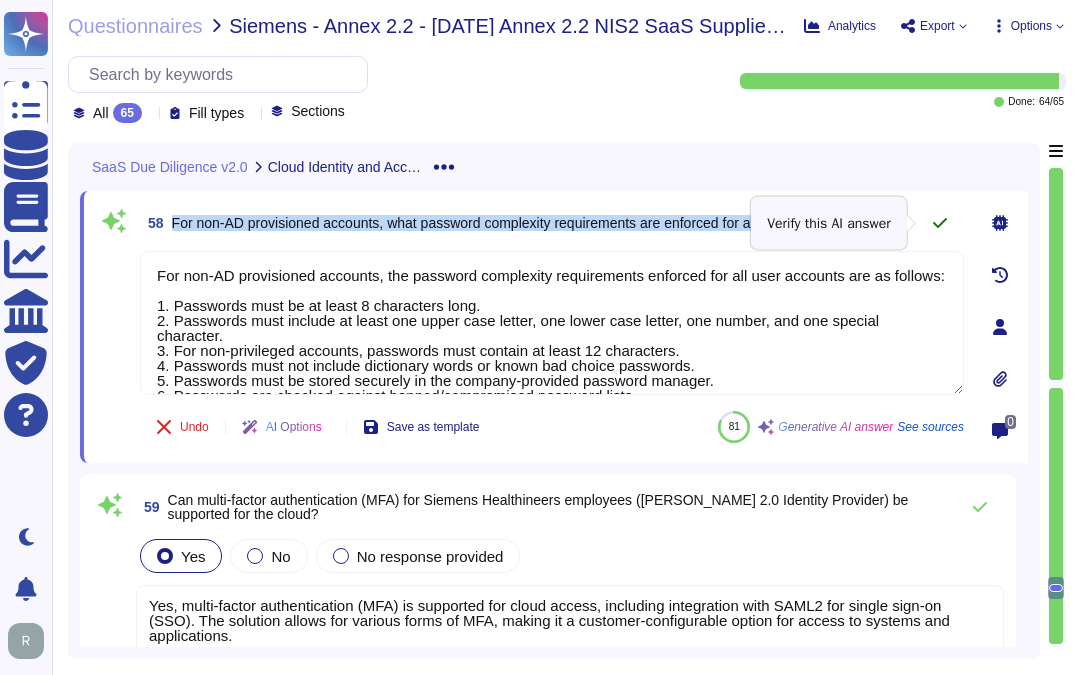 click 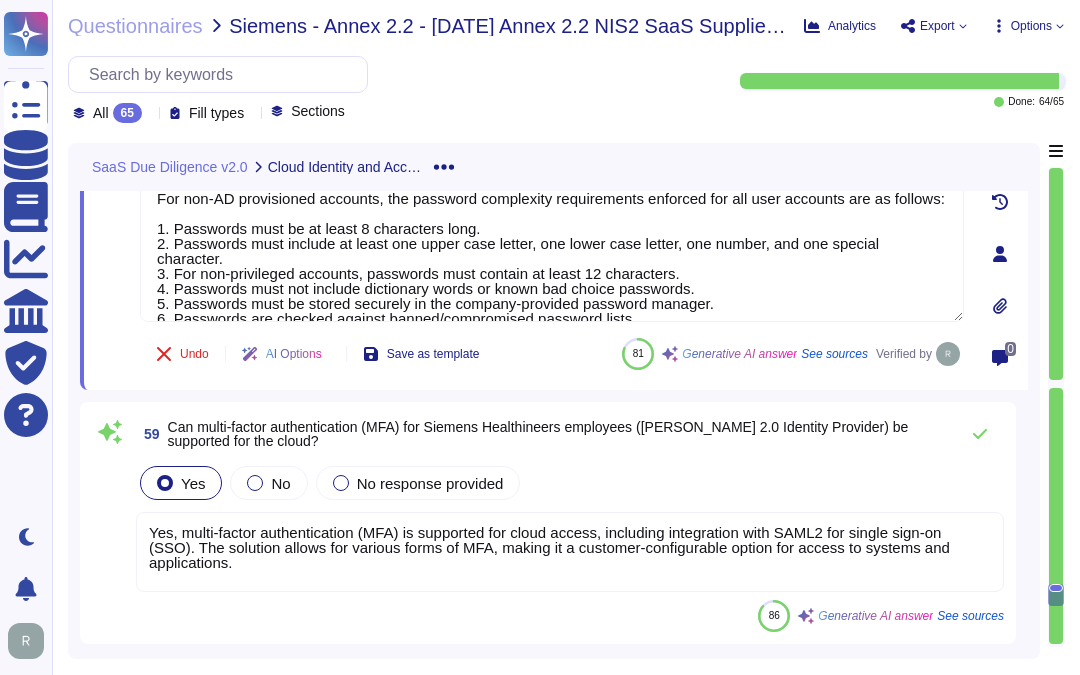 scroll, scrollTop: 13421, scrollLeft: 0, axis: vertical 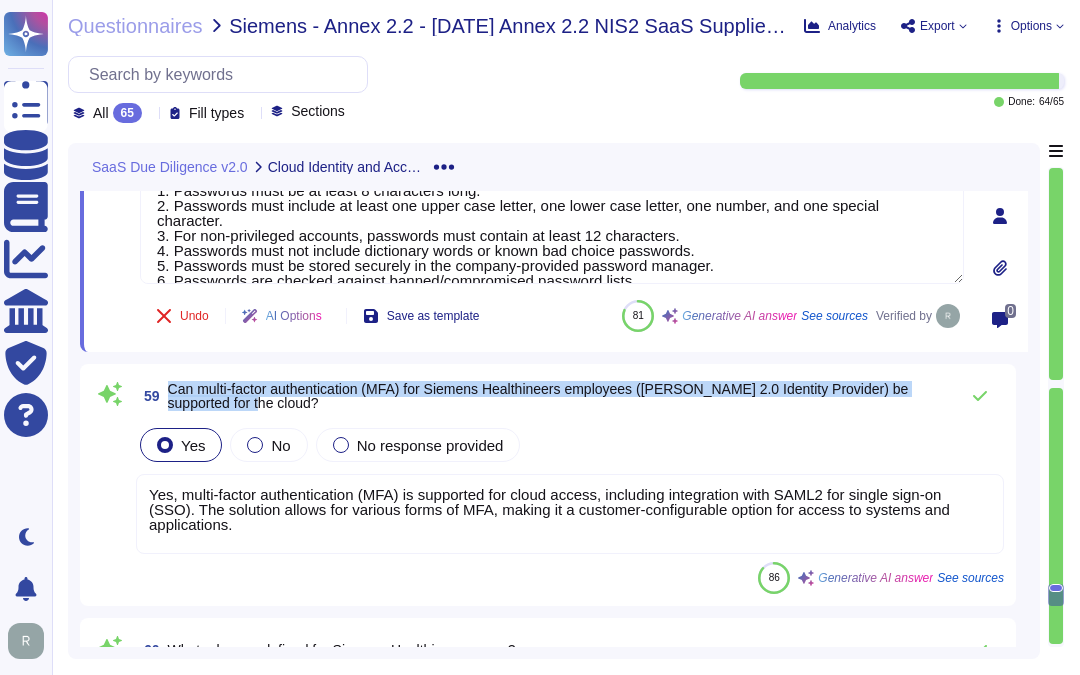drag, startPoint x: 170, startPoint y: 380, endPoint x: 261, endPoint y: 402, distance: 93.62158 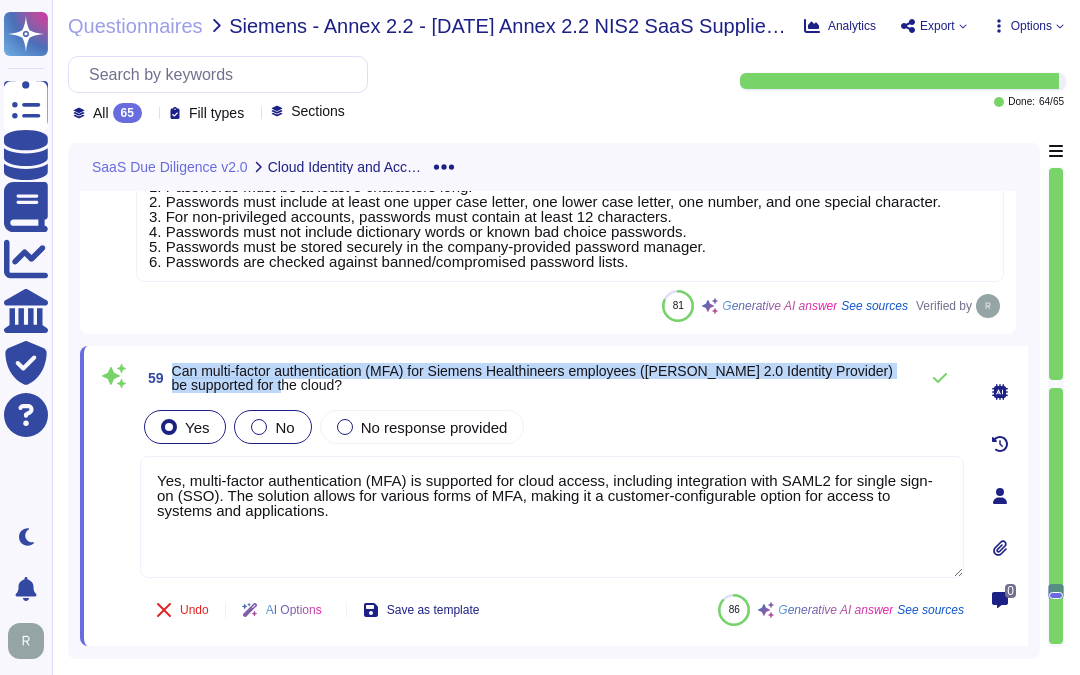 type on "Yes, multi-factor authentication (MFA) is supported for cloud access, including integration with SAML2 for single sign-on (SSO). The solution allows for various forms of MFA, making it a customer-configurable option for access to systems and applications." 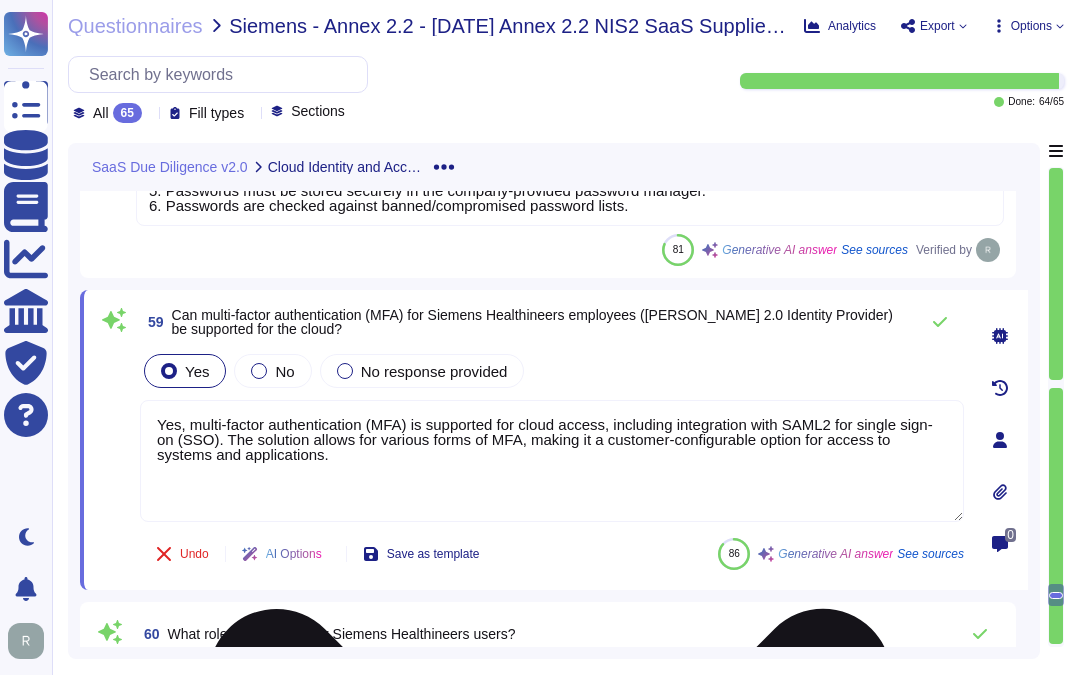 scroll, scrollTop: 13532, scrollLeft: 0, axis: vertical 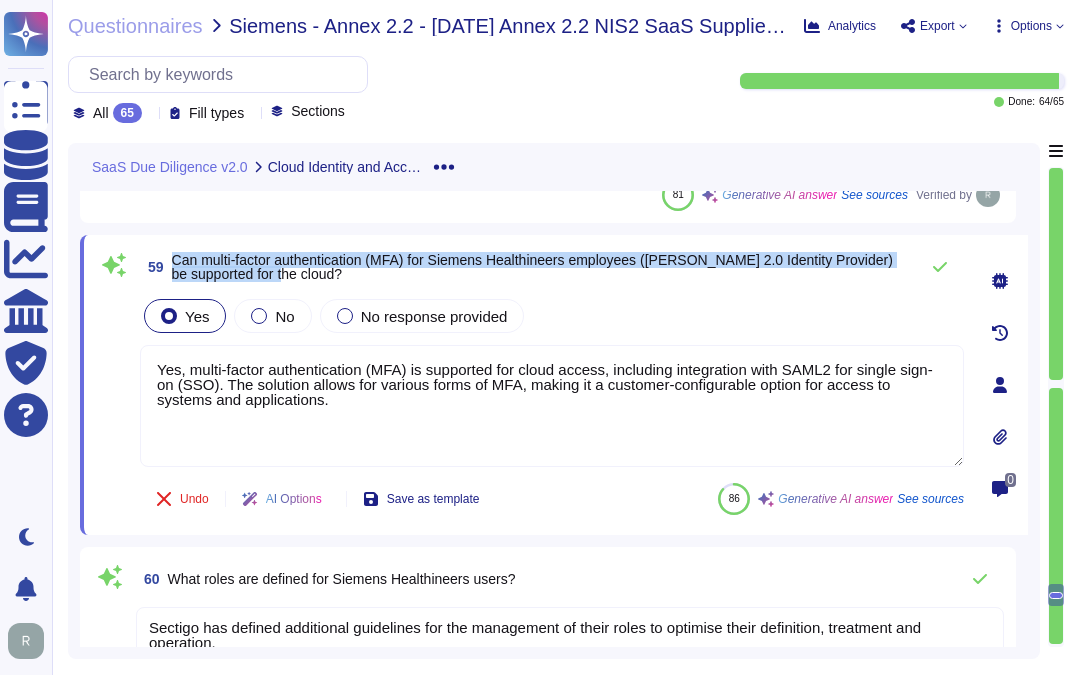 drag, startPoint x: 173, startPoint y: 256, endPoint x: 333, endPoint y: 277, distance: 161.37224 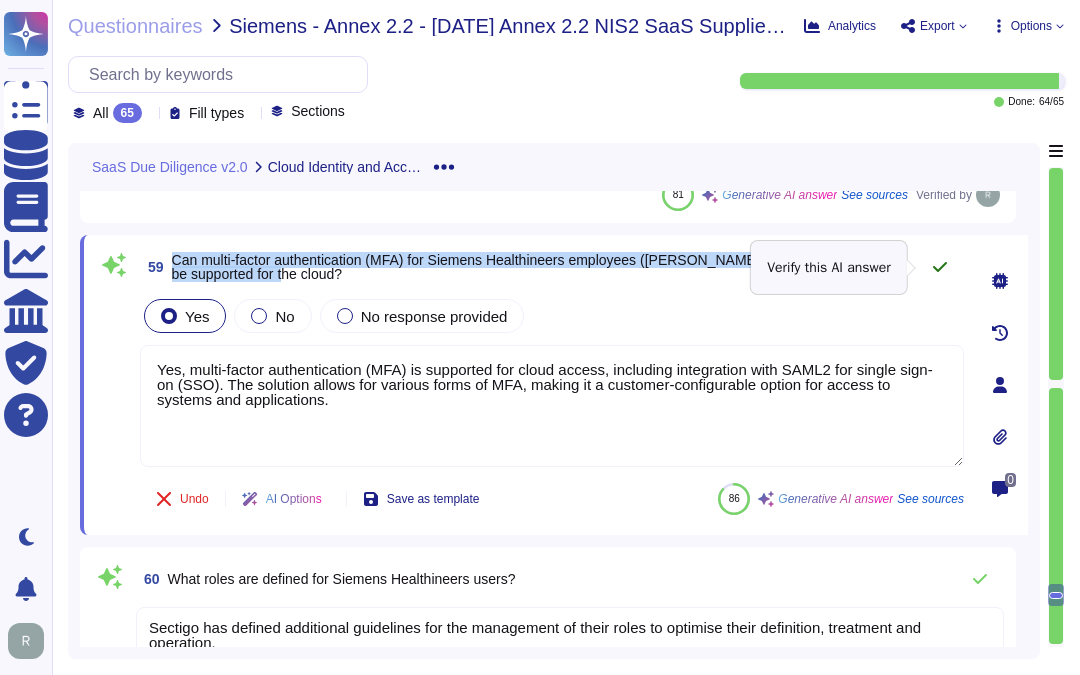 click 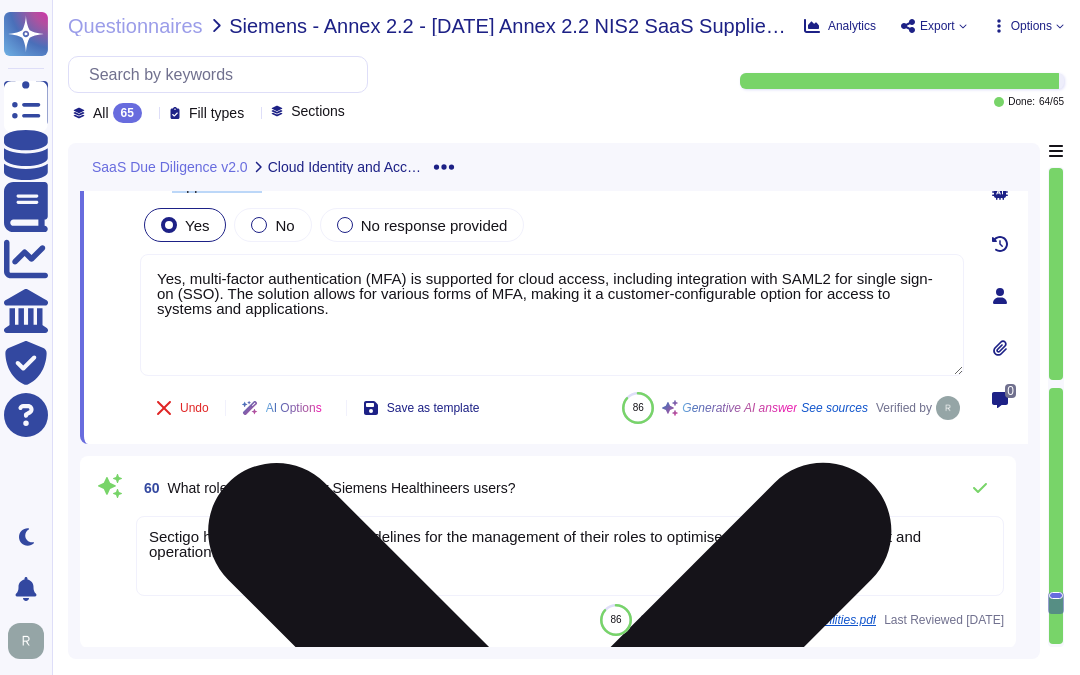 scroll, scrollTop: 13754, scrollLeft: 0, axis: vertical 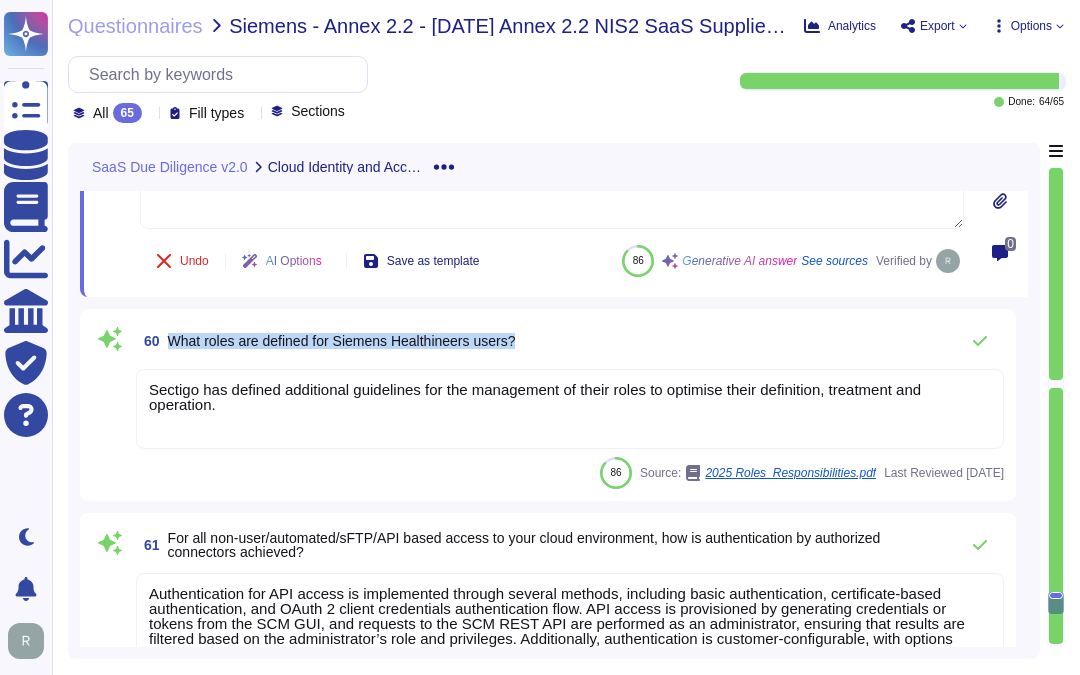 drag, startPoint x: 171, startPoint y: 336, endPoint x: 576, endPoint y: 350, distance: 405.2419 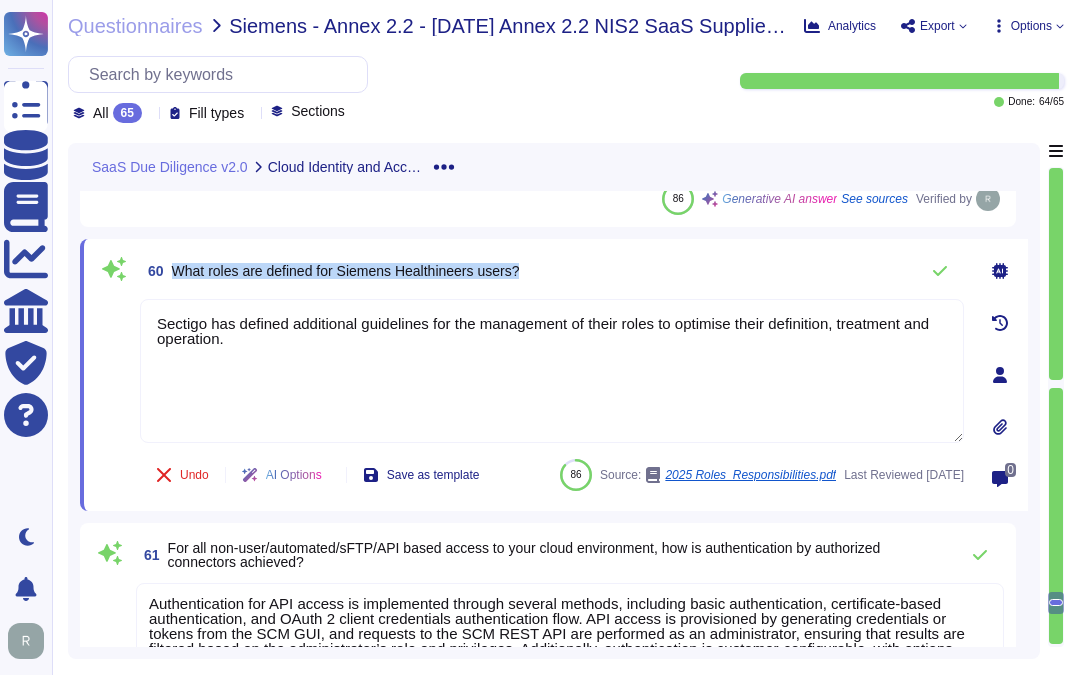 drag, startPoint x: 171, startPoint y: 267, endPoint x: 572, endPoint y: 256, distance: 401.15085 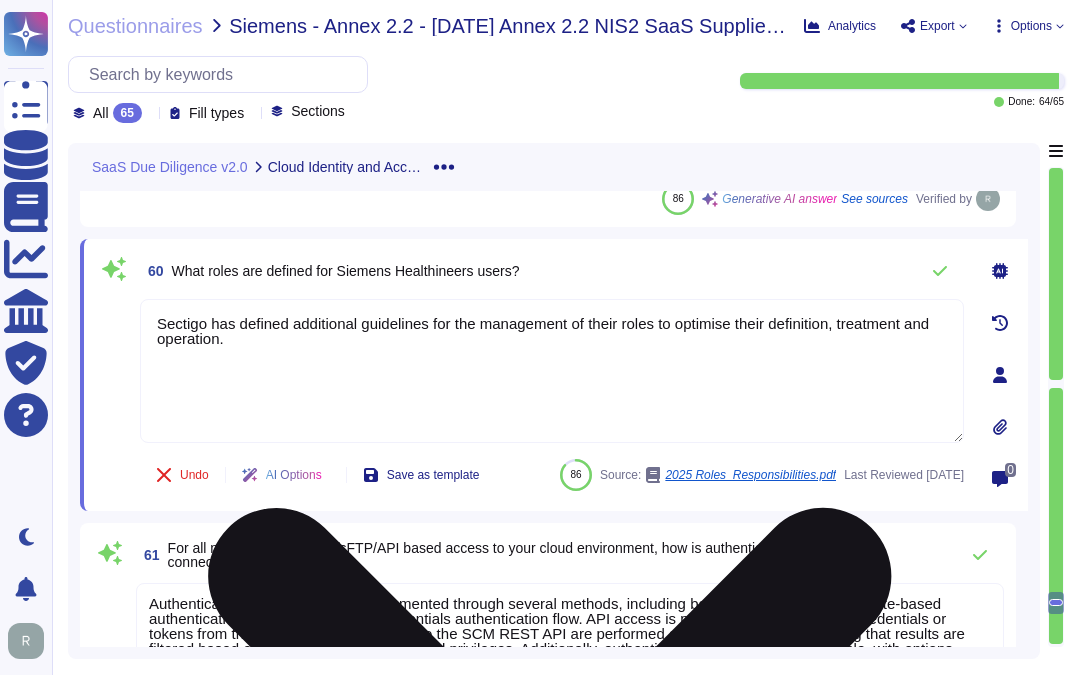drag, startPoint x: 210, startPoint y: 334, endPoint x: 145, endPoint y: 316, distance: 67.44627 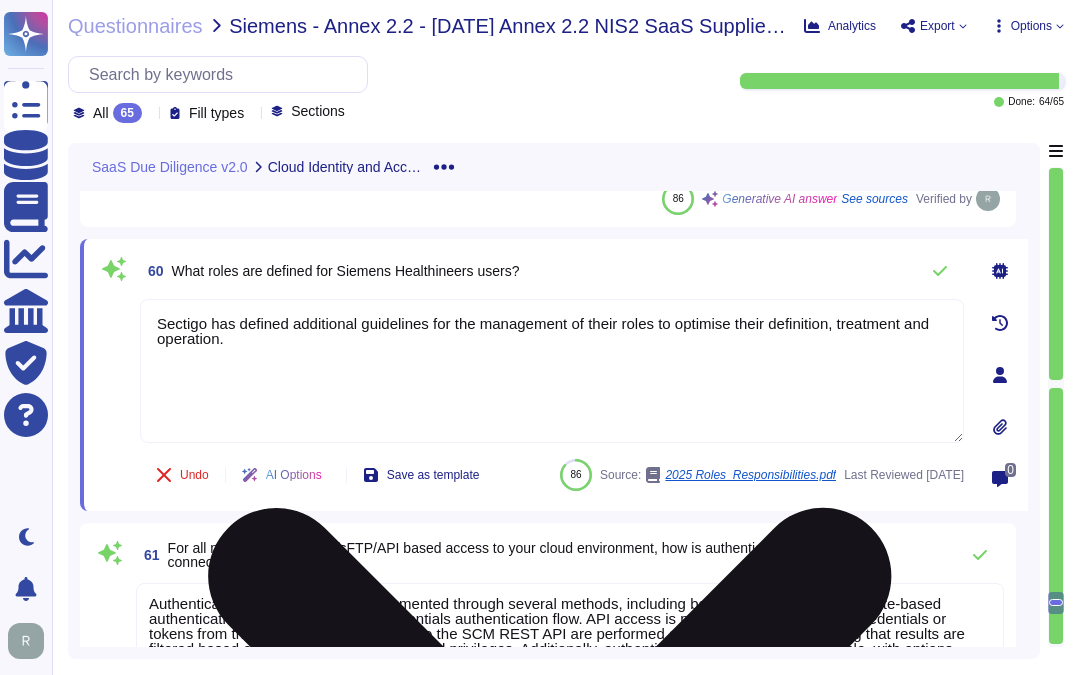 paste on "1.1.2 Administrators
There are three administrator roles in SCM:
• Master Registration Authority Officer (MRAO)
• Registration Authority Officer (RAO)
SCM Administrator’s Guide 1 Understanding SCM
Page 2
• Department Registration Authority Officer (DRAO)
Organizations are typically managed by a RAO, while departments are typically managed by a
DRAO. An MRAO can manage all organizations and all departments.
At a minimum, your SCM configuration will include 1 MRAO. An MRAO can add
administrators of any role (including other MRAOs)" 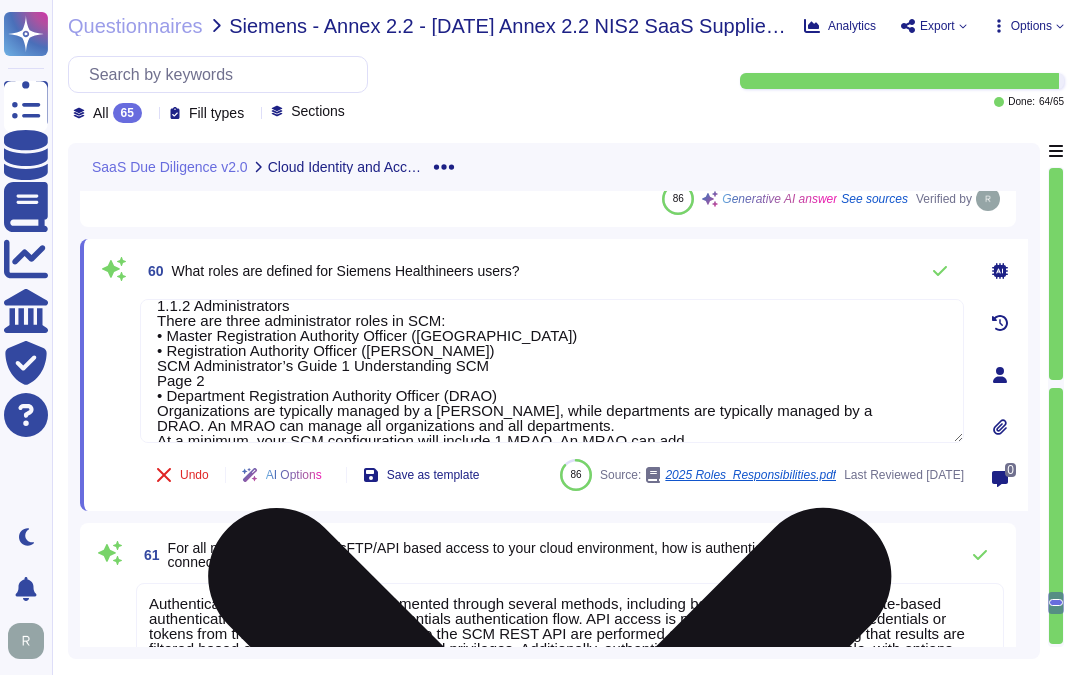 scroll, scrollTop: 0, scrollLeft: 0, axis: both 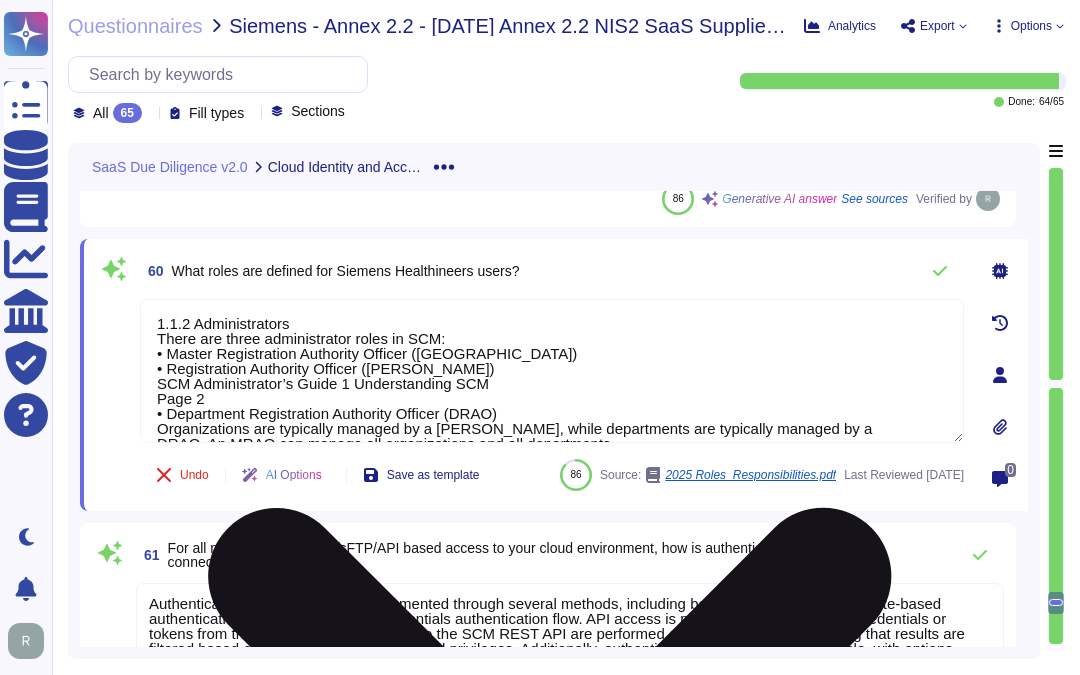 drag, startPoint x: 155, startPoint y: 384, endPoint x: 257, endPoint y: 397, distance: 102.825096 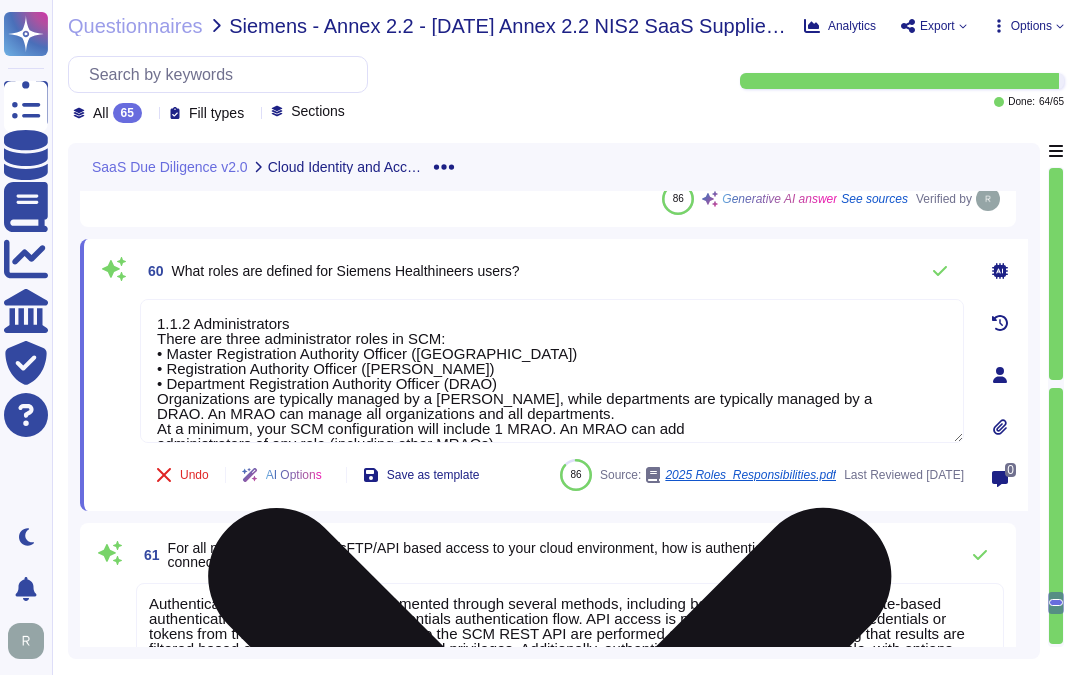 click on "1.1.2 Administrators
There are three administrator roles in SCM:
• Master Registration Authority Officer (MRAO)
• Registration Authority Officer (RAO)
• Department Registration Authority Officer (DRAO)
Organizations are typically managed by a RAO, while departments are typically managed by a
DRAO. An MRAO can manage all organizations and all departments.
At a minimum, your SCM configuration will include 1 MRAO. An MRAO can add
administrators of any role (including other MRAOs)." at bounding box center (552, 371) 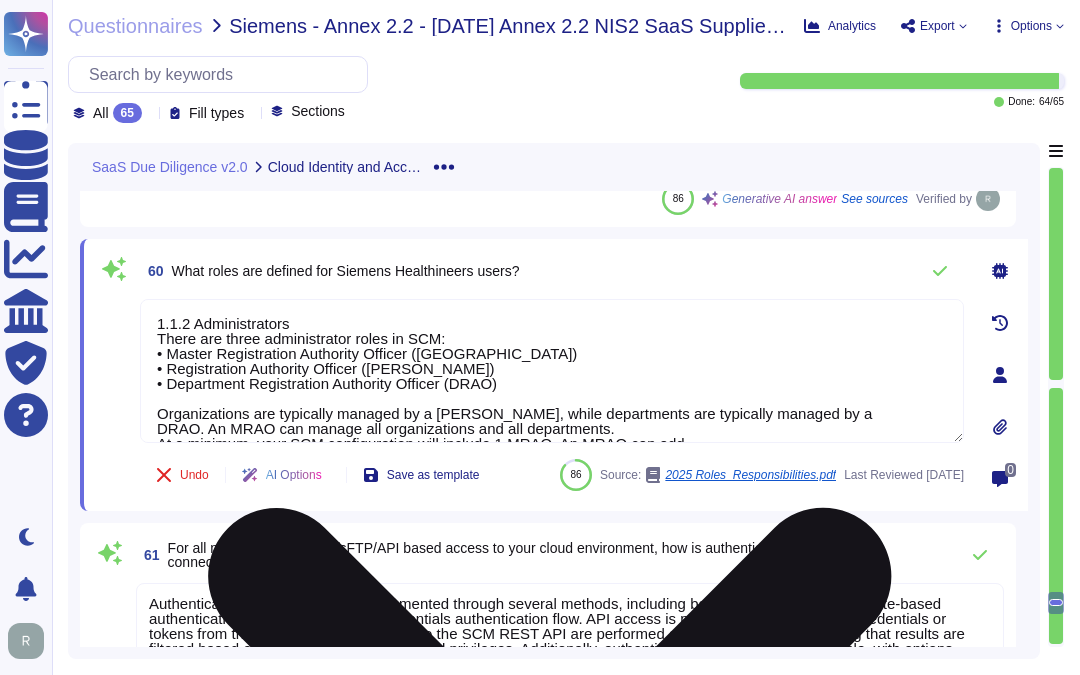 drag, startPoint x: 188, startPoint y: 322, endPoint x: 148, endPoint y: 322, distance: 40 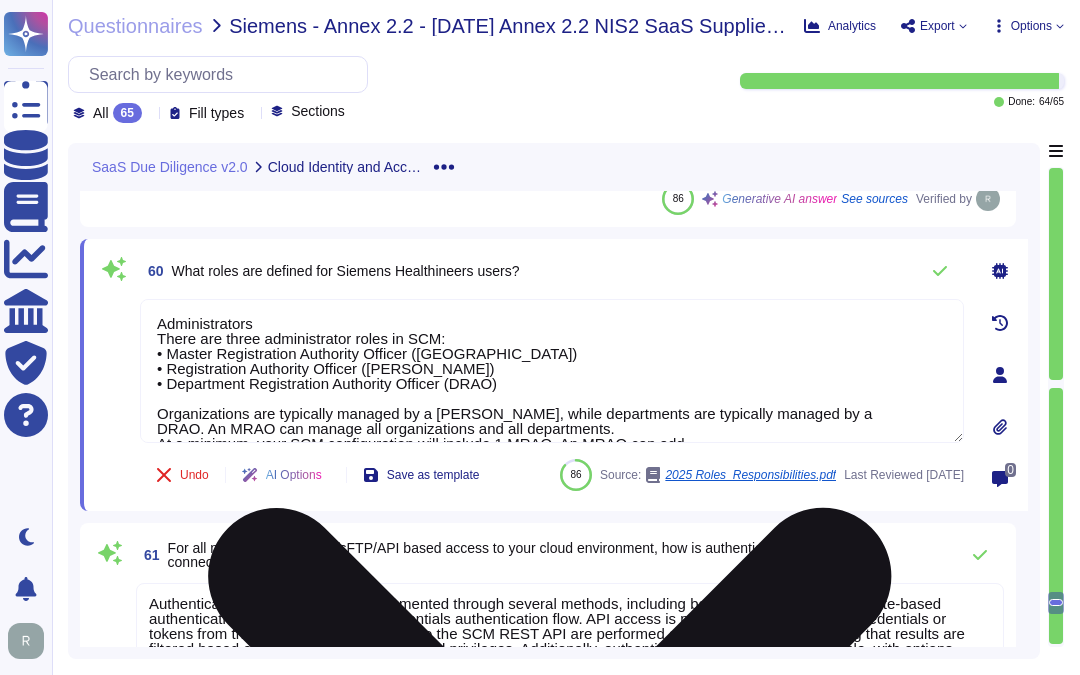 drag, startPoint x: 283, startPoint y: 317, endPoint x: 142, endPoint y: 320, distance: 141.0319 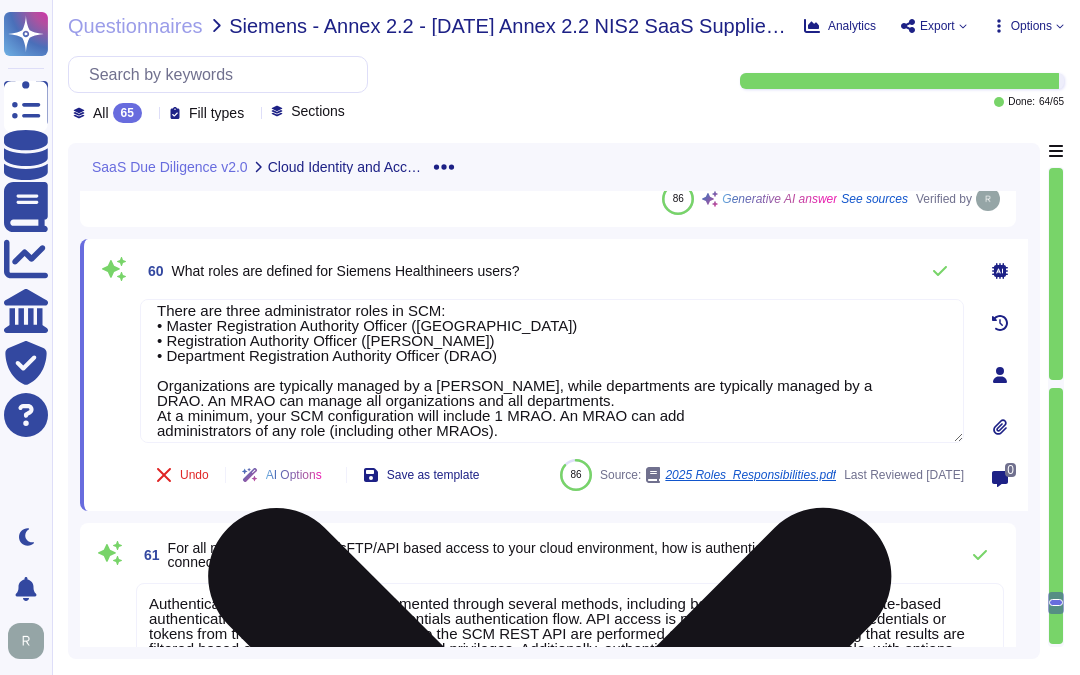 scroll, scrollTop: 28, scrollLeft: 0, axis: vertical 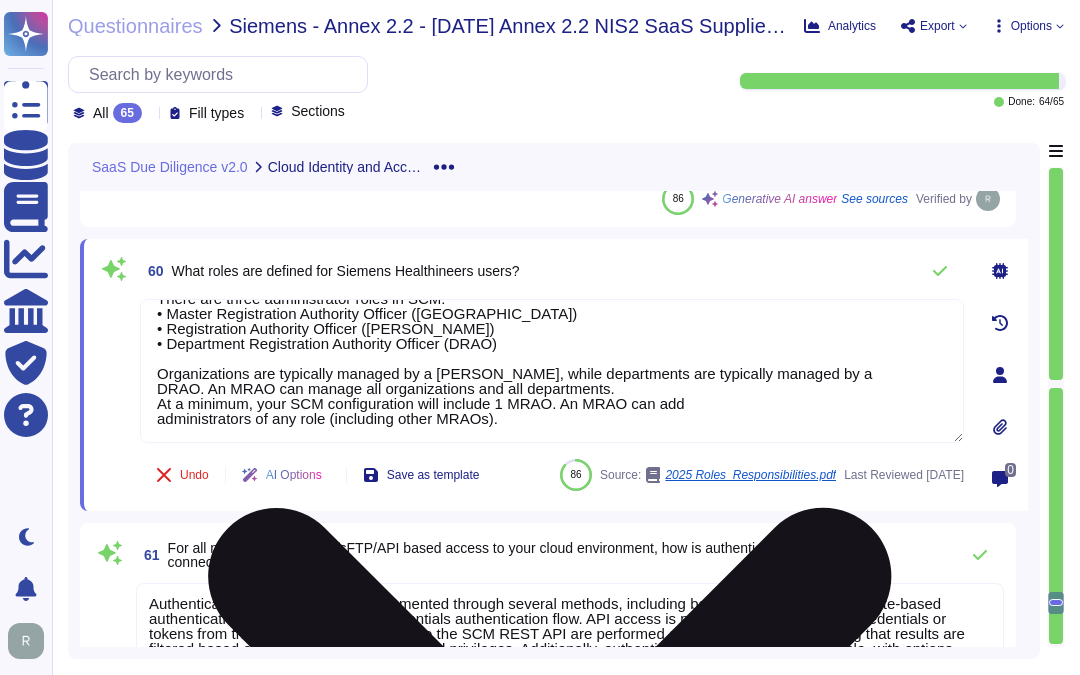 drag, startPoint x: 514, startPoint y: 417, endPoint x: 155, endPoint y: 406, distance: 359.1685 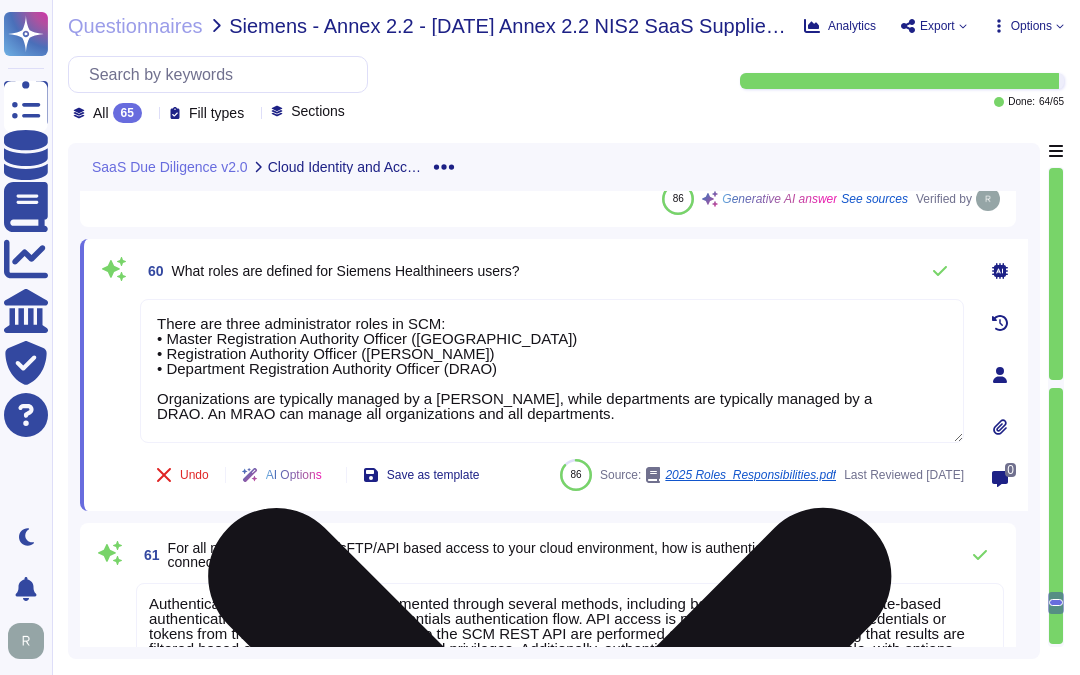 scroll, scrollTop: 0, scrollLeft: 0, axis: both 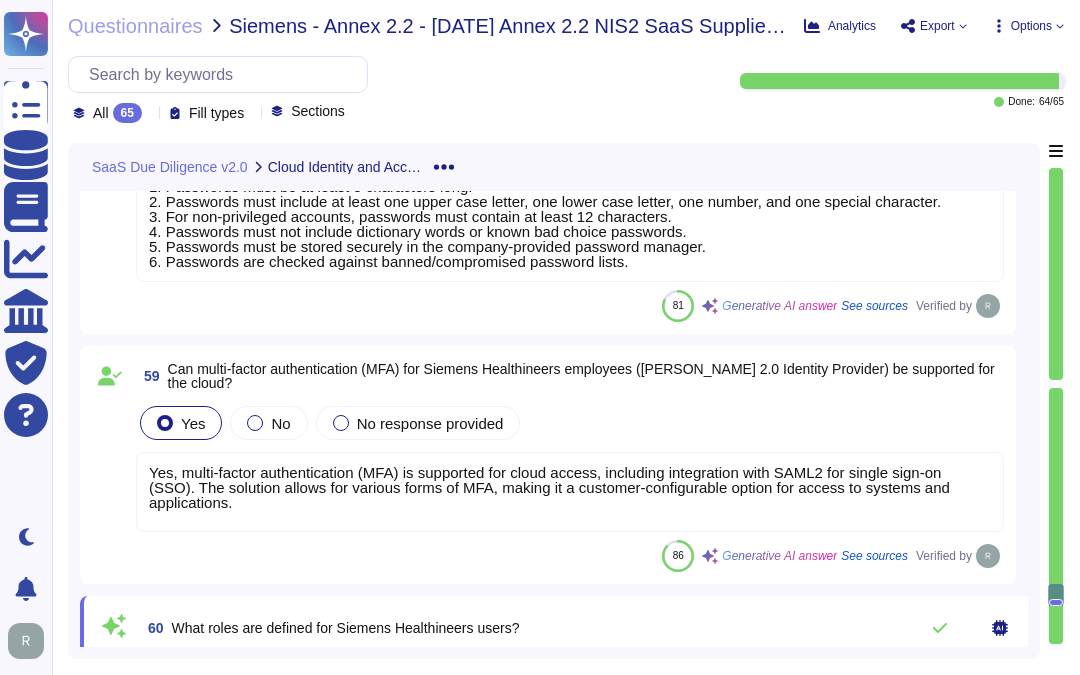 type on "There are three administrator roles in SCM:
• Master Registration Authority Officer (MRAO)
• Registration Authority Officer (RAO)
• Department Registration Authority Officer (DRAO)
Organizations are typically managed by a RAO, while departments are typically managed by a
DRAO. An MRAO can manage all organizations and all departments." 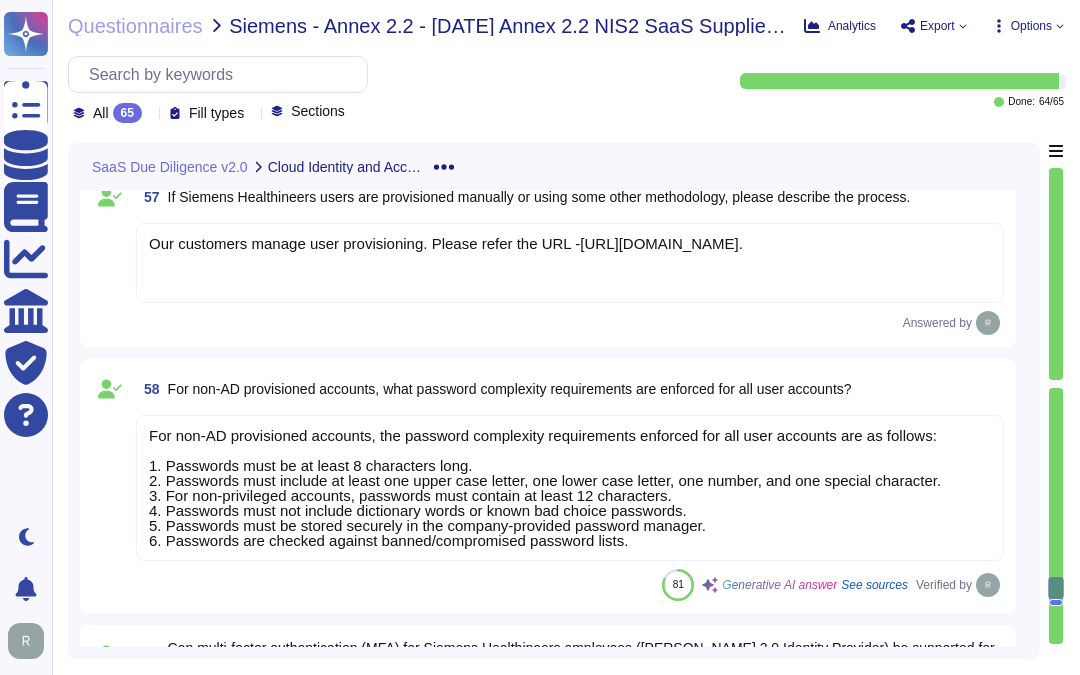 scroll, scrollTop: 13087, scrollLeft: 0, axis: vertical 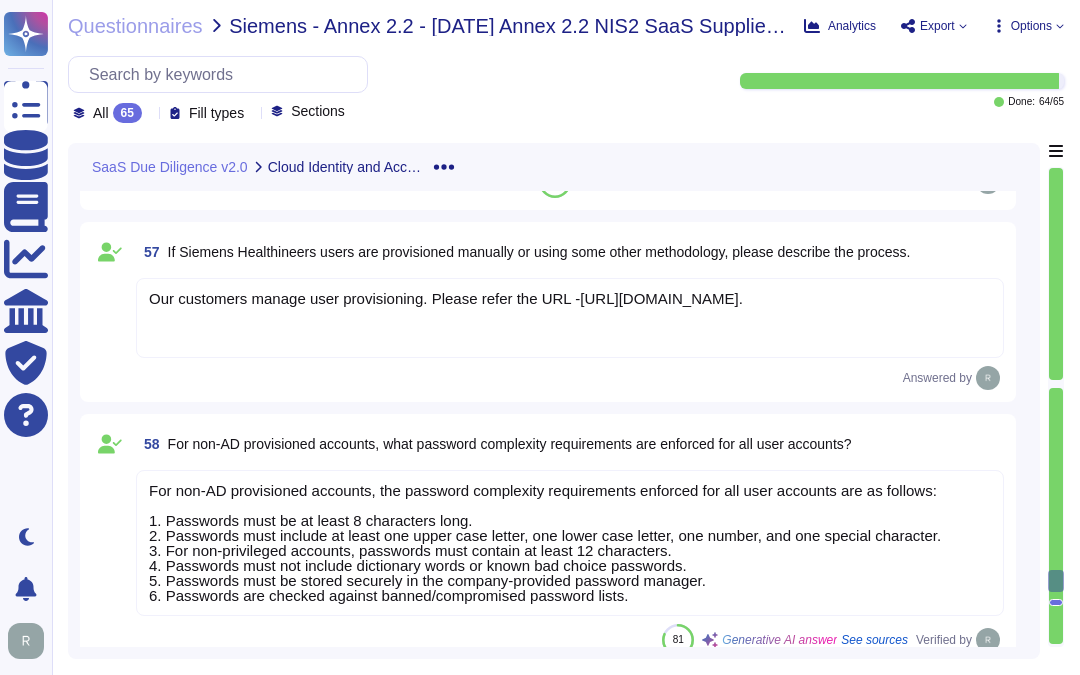 click on "Our customers manage user provisioning. Please refer the URL -https://docs.sectigo.com/scm/scm-administrator/understanding-administrators." at bounding box center (446, 298) 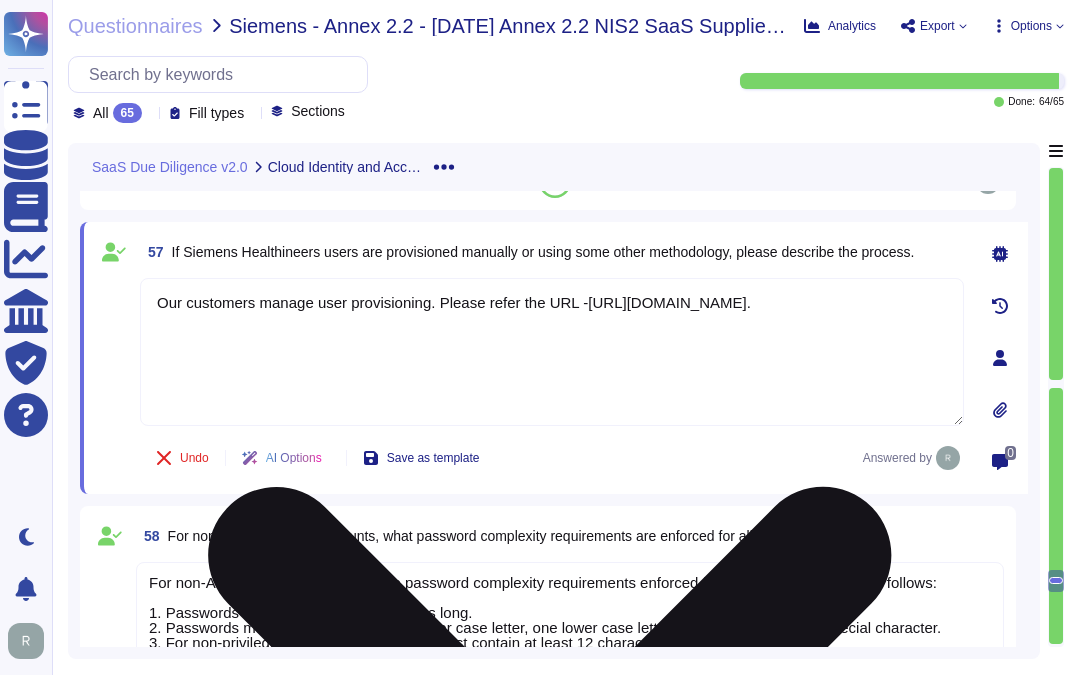 type on "Our customers manage user provisioning. Please refer the URL -https://docs.sectigo.com/scm/scm-administrator/understanding-administrators." 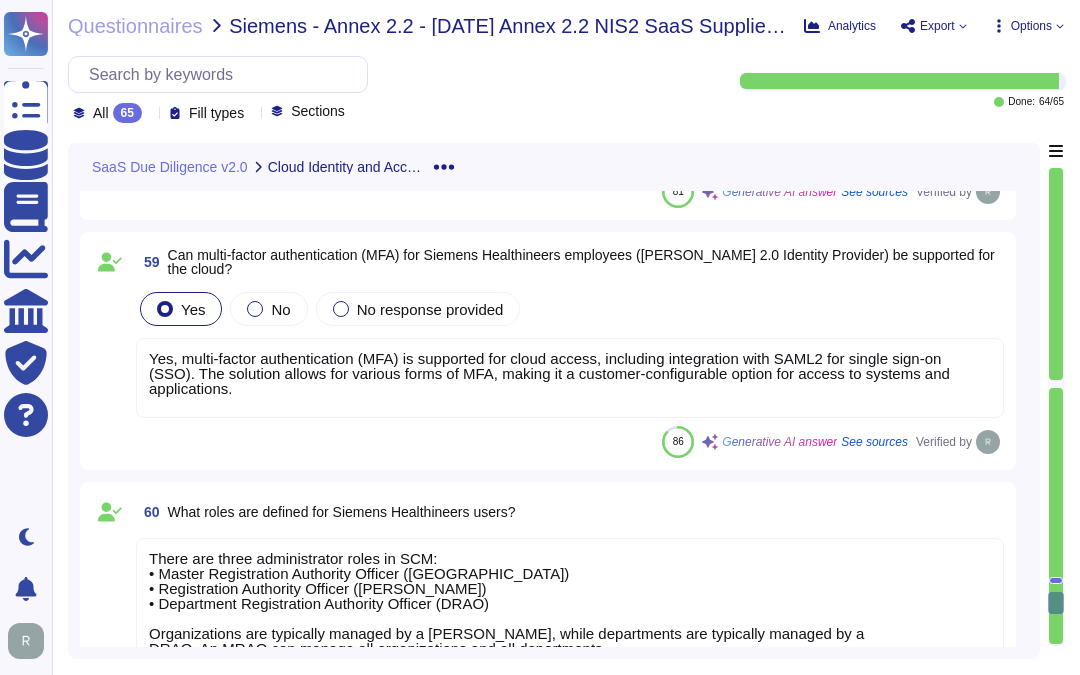 scroll, scrollTop: 13754, scrollLeft: 0, axis: vertical 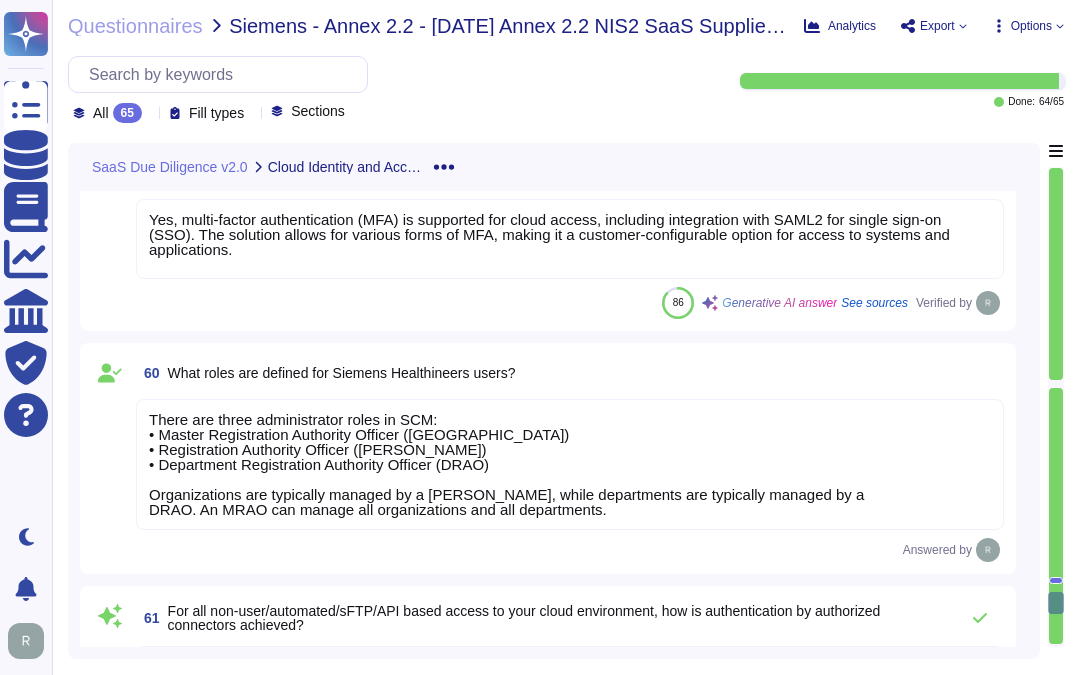 click on "There are three administrator roles in SCM:
• Master Registration Authority Officer (MRAO)
• Registration Authority Officer (RAO)
• Department Registration Authority Officer (DRAO)
Organizations are typically managed by a RAO, while departments are typically managed by a
DRAO. An MRAO can manage all organizations and all departments." at bounding box center [570, 464] 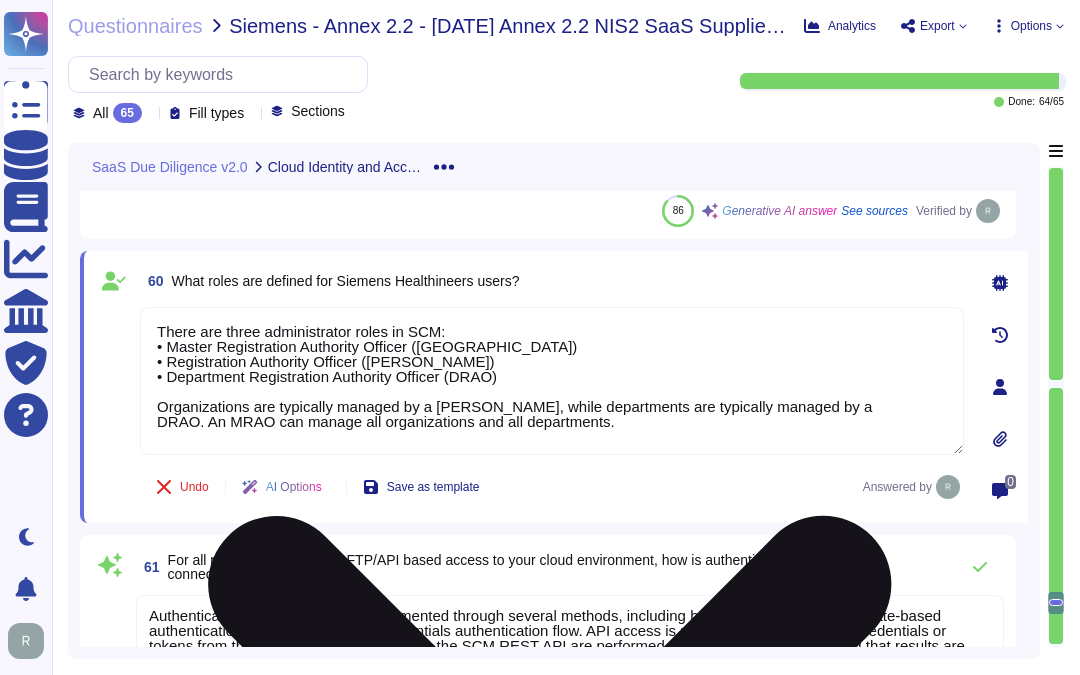 click on "There are three administrator roles in SCM:
• Master Registration Authority Officer (MRAO)
• Registration Authority Officer (RAO)
• Department Registration Authority Officer (DRAO)
Organizations are typically managed by a RAO, while departments are typically managed by a
DRAO. An MRAO can manage all organizations and all departments." at bounding box center (552, 381) 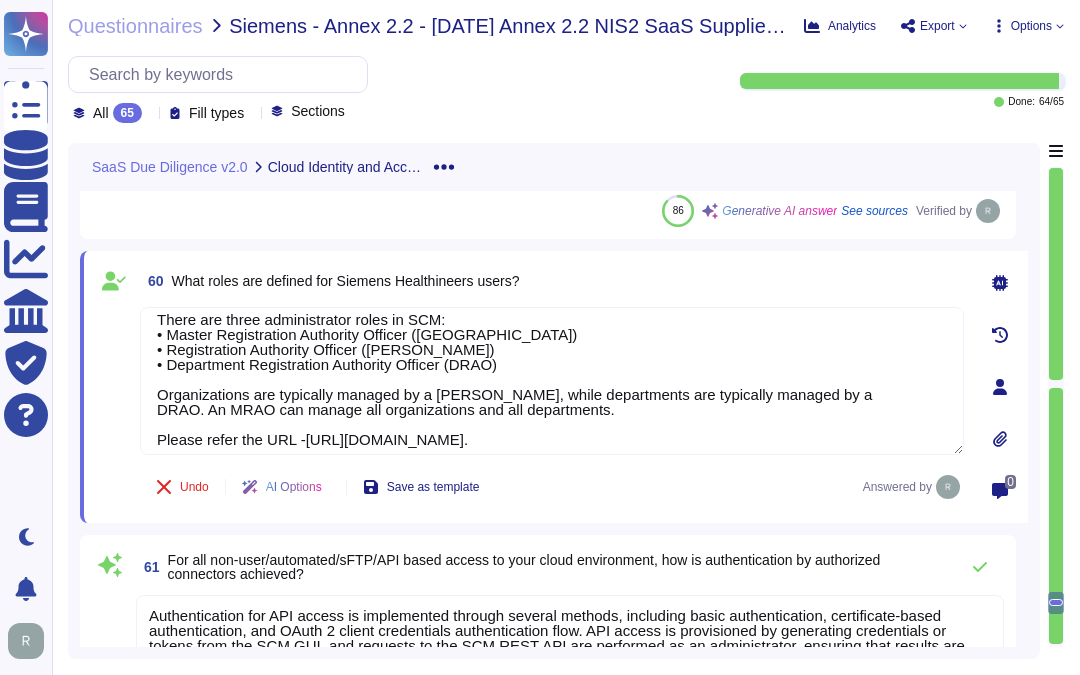 type on "There are three administrator roles in SCM:
• Master Registration Authority Officer (MRAO)
• Registration Authority Officer (RAO)
• Department Registration Authority Officer (DRAO)
Organizations are typically managed by a RAO, while departments are typically managed by a
DRAO. An MRAO can manage all organizations and all departments.
Please refer the URL -https://docs.sectigo.com/scm/scm-administrator/understanding-administrators." 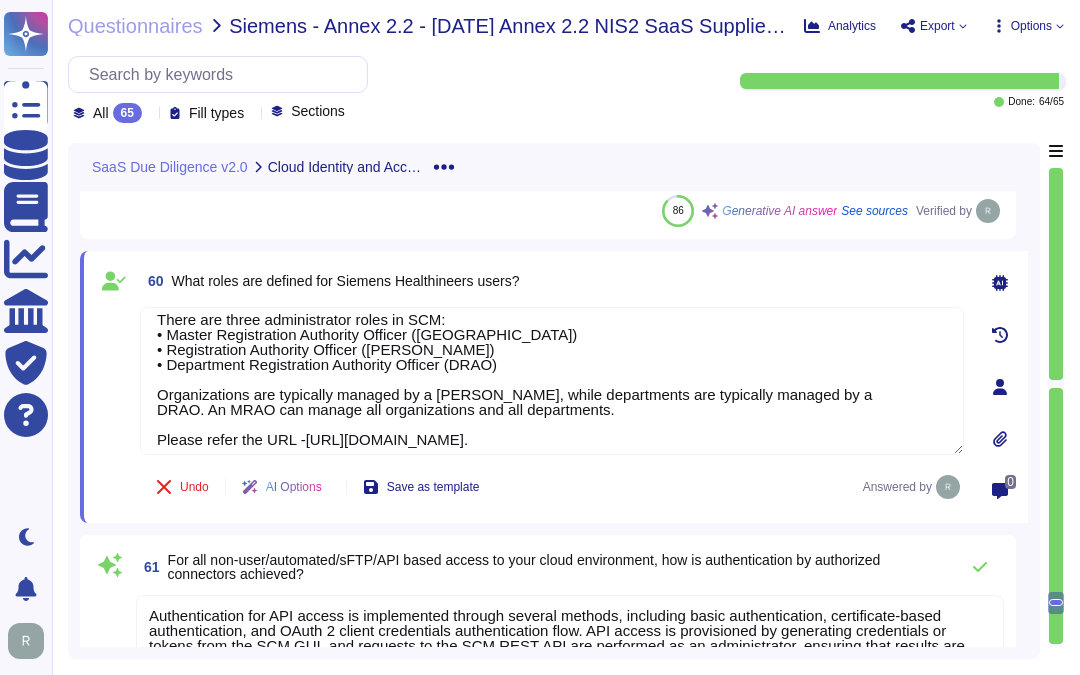 click on "60 What roles are defined for Siemens Healthineers users?" at bounding box center [552, 281] 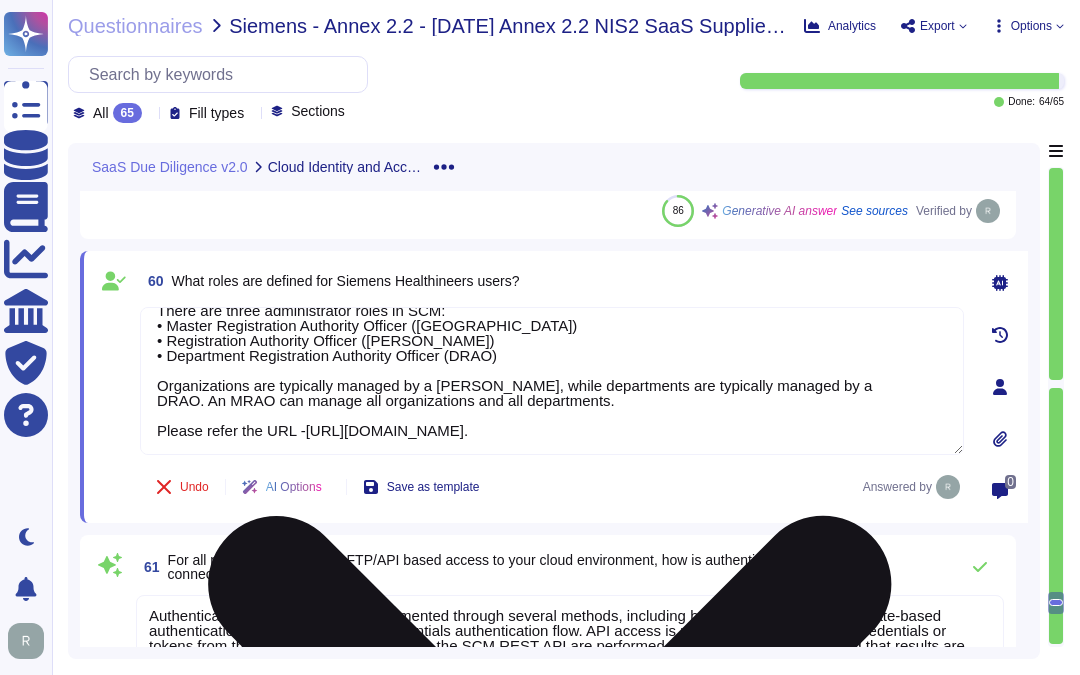 scroll, scrollTop: 55, scrollLeft: 0, axis: vertical 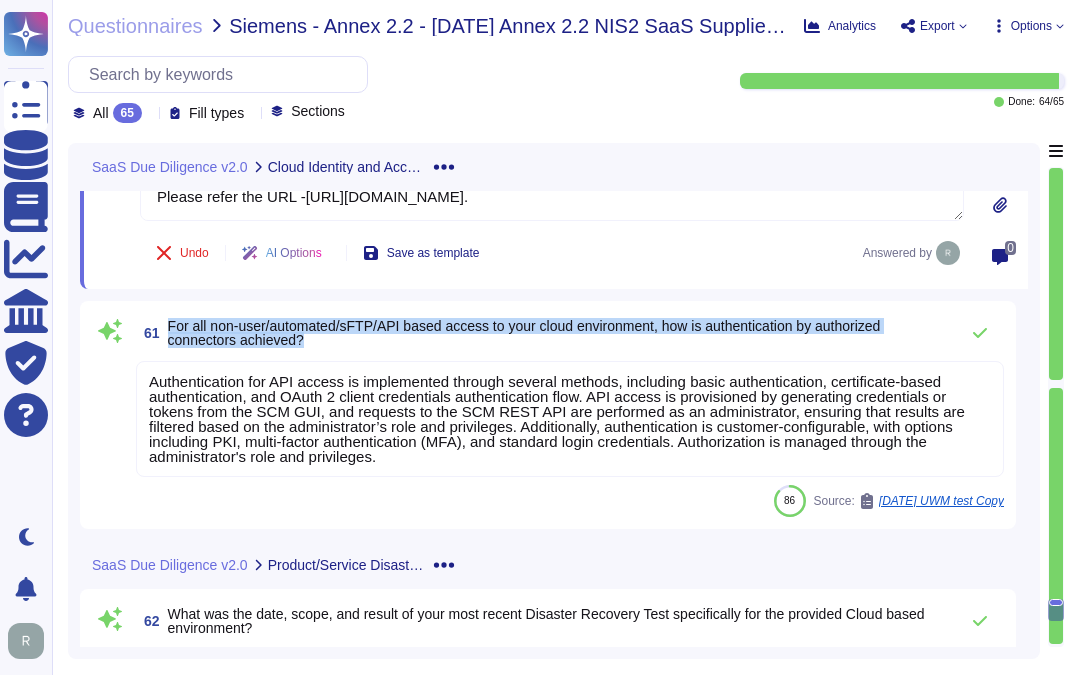 drag, startPoint x: 167, startPoint y: 316, endPoint x: 393, endPoint y: 341, distance: 227.37854 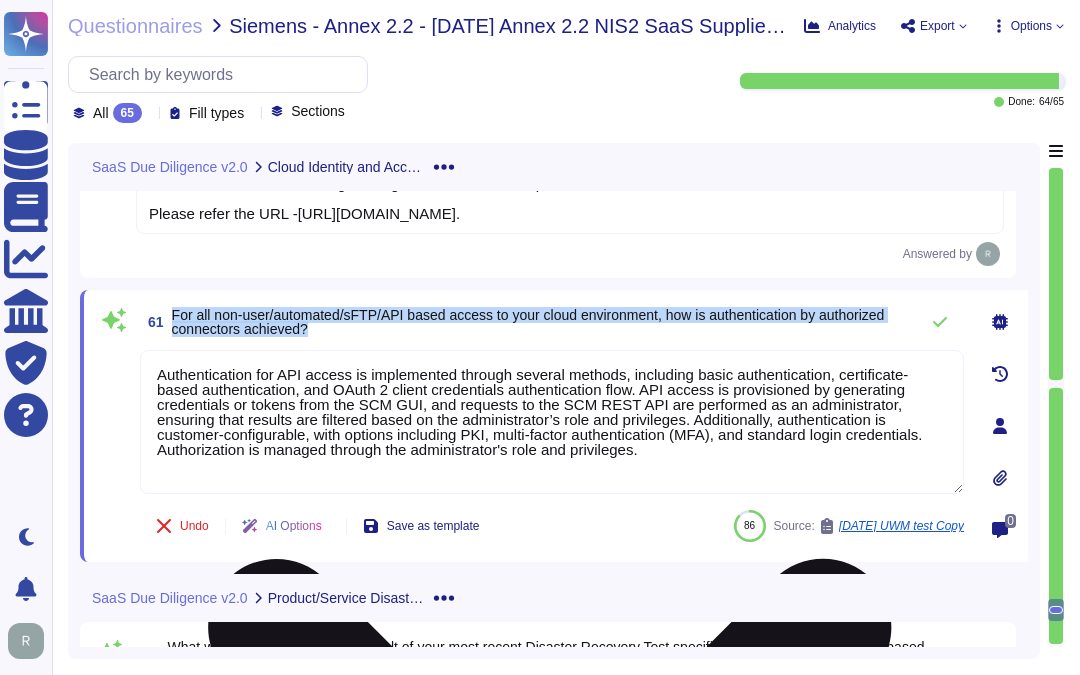 type on "Authentication for API access is implemented through several methods, including basic authentication, certificate-based authentication, and OAuth 2 client credentials authentication flow. API access is provisioned by generating credentials or tokens from the SCM GUI, and requests to the SCM REST API are performed as an administrator, ensuring that results are filtered based on the administrator’s role and privileges. Additionally, authentication is customer-configurable, with options including PKI, multi-factor authentication (MFA), and standard login credentials. Authorization is managed through the administrator's role and privileges." 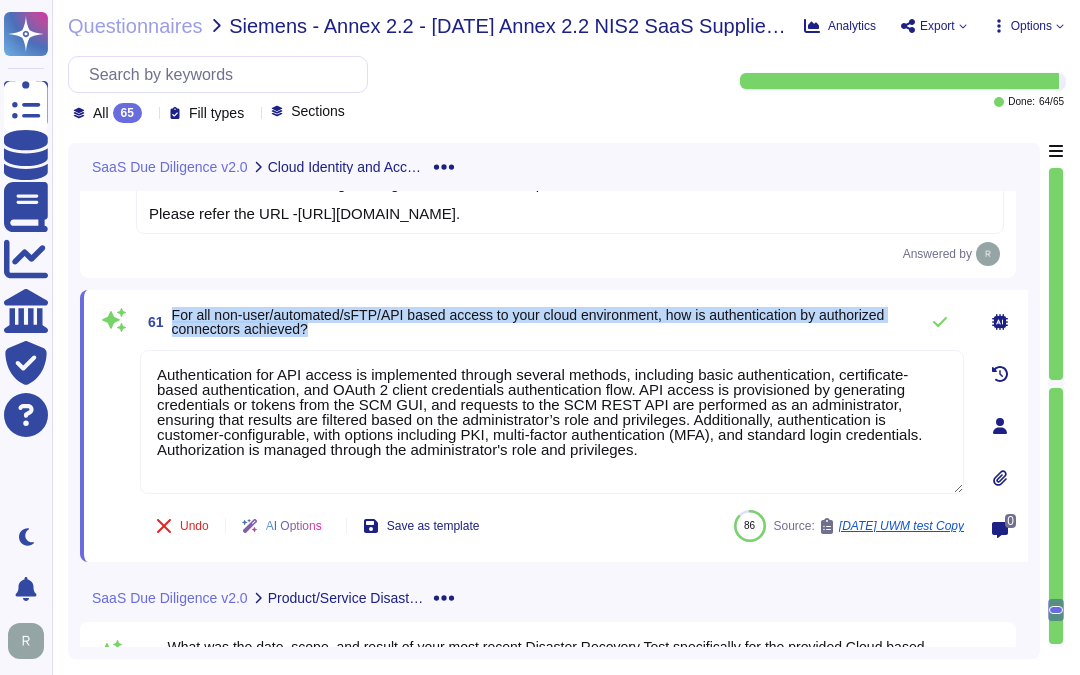 drag, startPoint x: 171, startPoint y: 326, endPoint x: 392, endPoint y: 347, distance: 221.9955 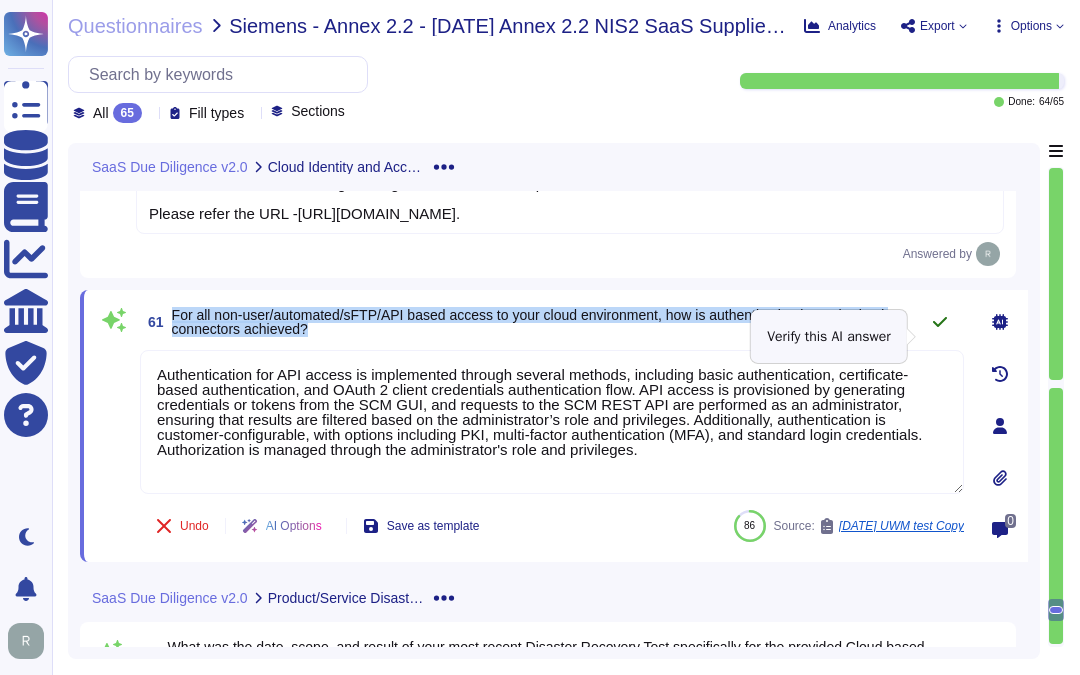 click 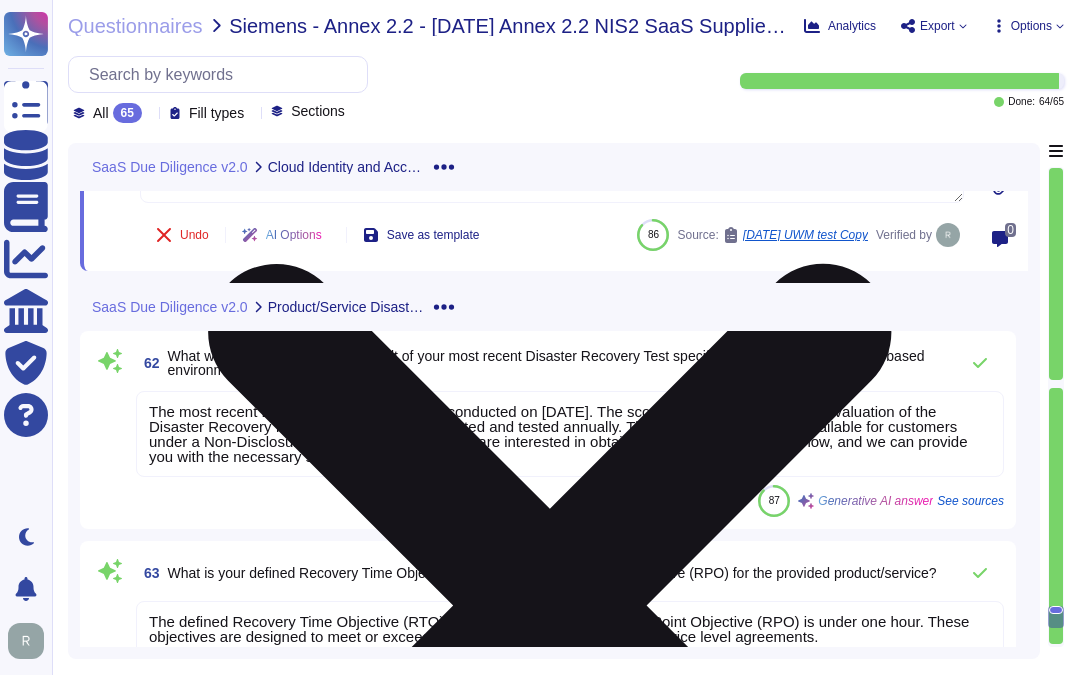 scroll, scrollTop: 14310, scrollLeft: 0, axis: vertical 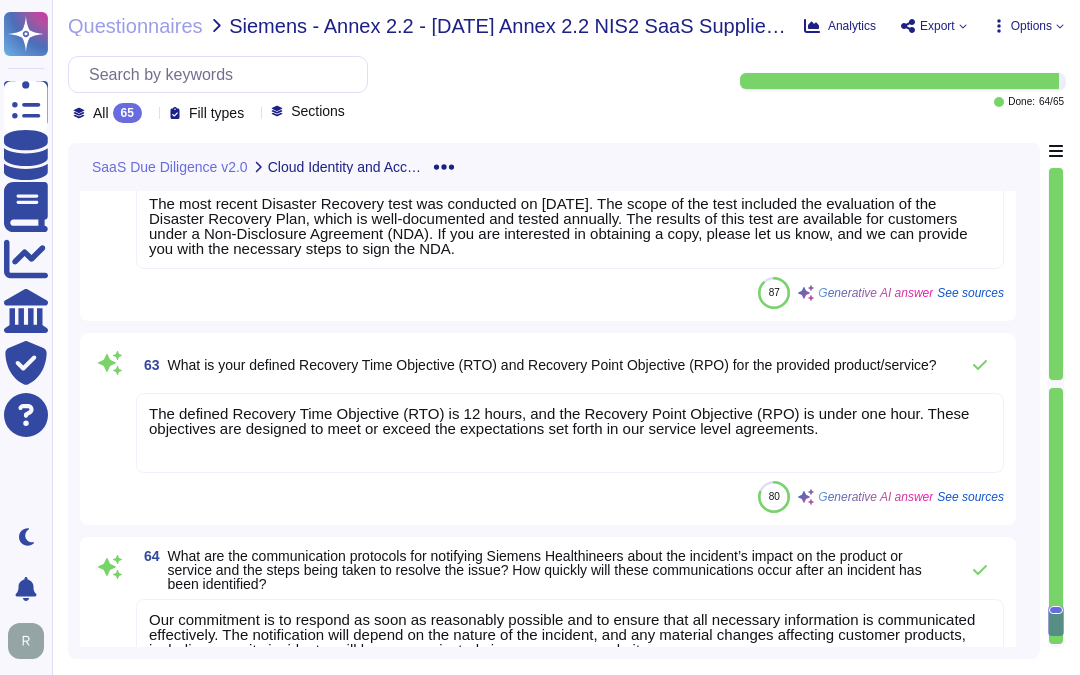 type on "Authentication for API access is implemented through several methods, including basic authentication, certificate-based authentication, and OAuth 2 client credentials authentication flow. API access is provisioned by generating credentials or tokens from the SCM GUI, and requests to the SCM REST API are performed as an administrator, ensuring that results are filtered based on the administrator’s role and privileges. Additionally, authentication is customer-configurable, with options including PKI, multi-factor authentication (MFA), and standard login credentials. Authorization is managed through the administrator's role and privileges." 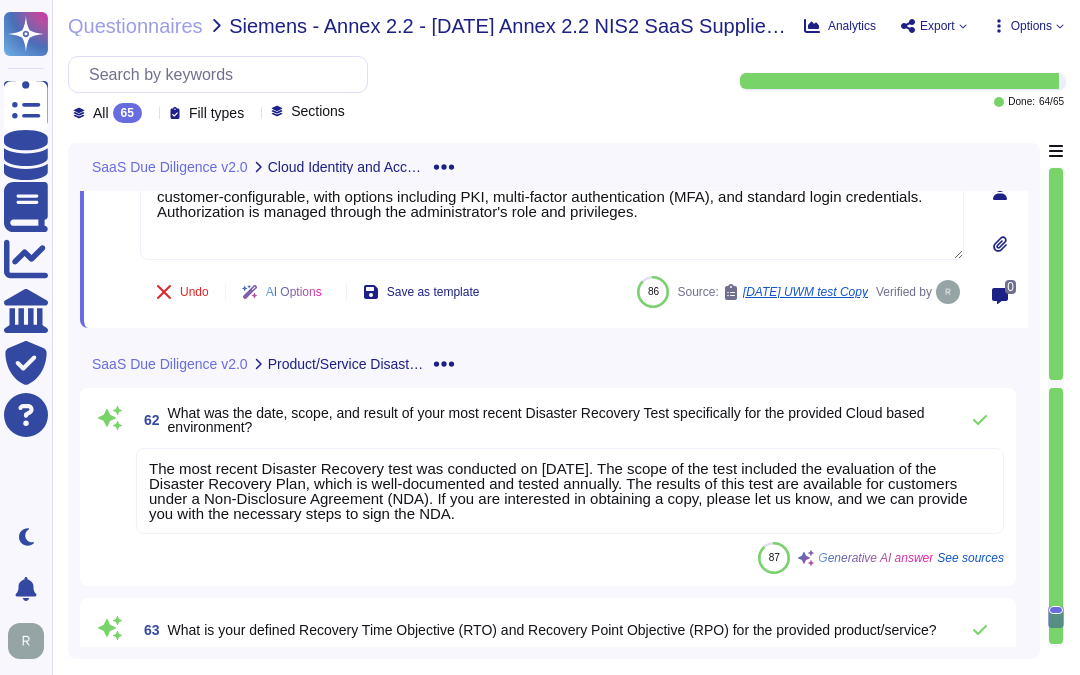 scroll, scrollTop: 14236, scrollLeft: 0, axis: vertical 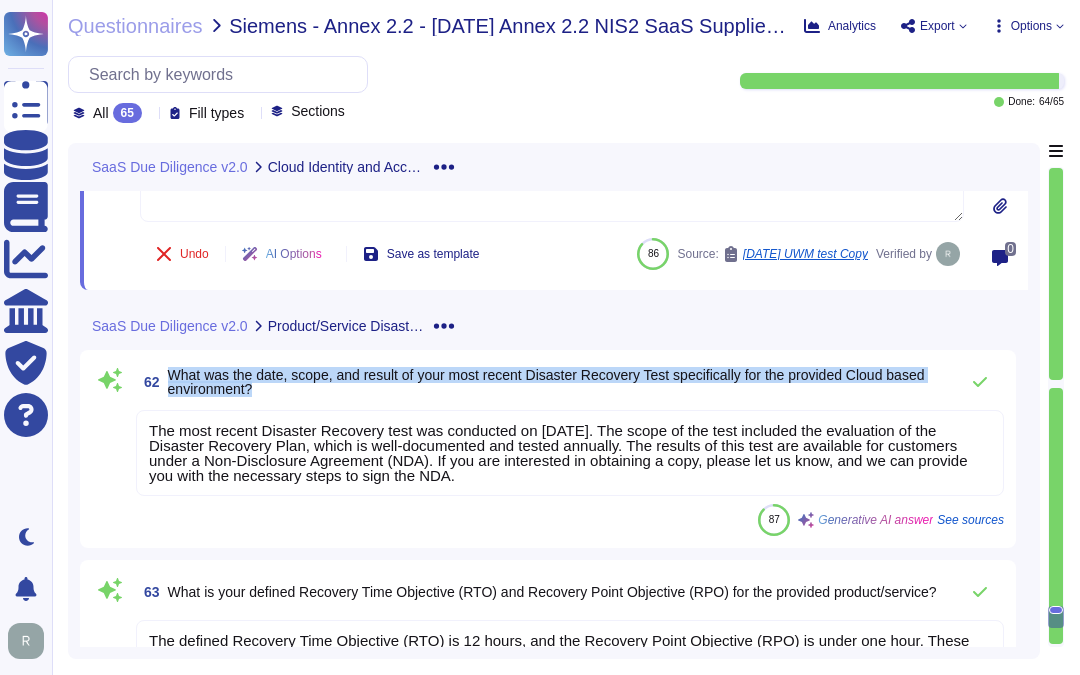 drag, startPoint x: 168, startPoint y: 381, endPoint x: 286, endPoint y: 400, distance: 119.519875 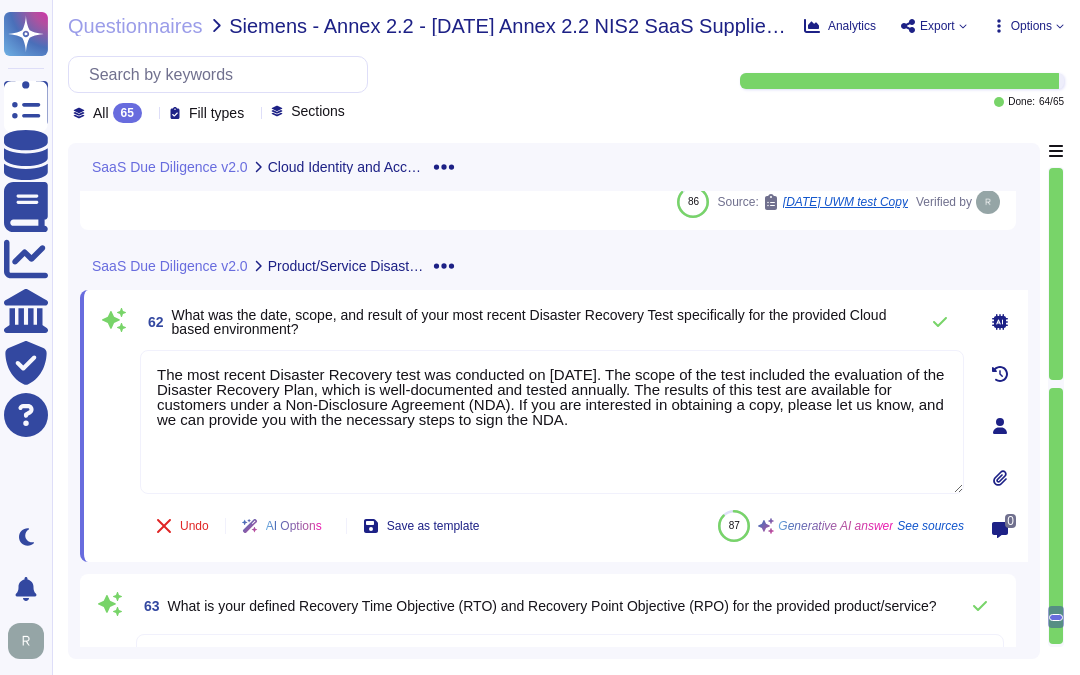 drag, startPoint x: 607, startPoint y: 444, endPoint x: 108, endPoint y: 326, distance: 512.76215 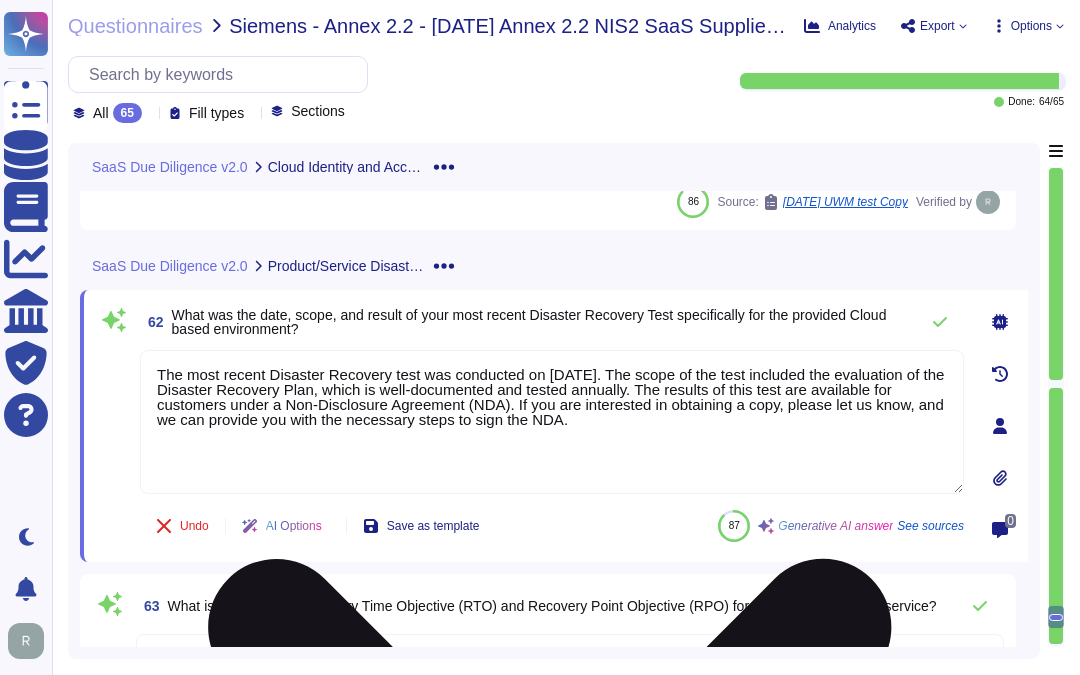 paste on "Our Last BC/DR exercise was on March, 2025 and Failover test was conducted on March 2024" 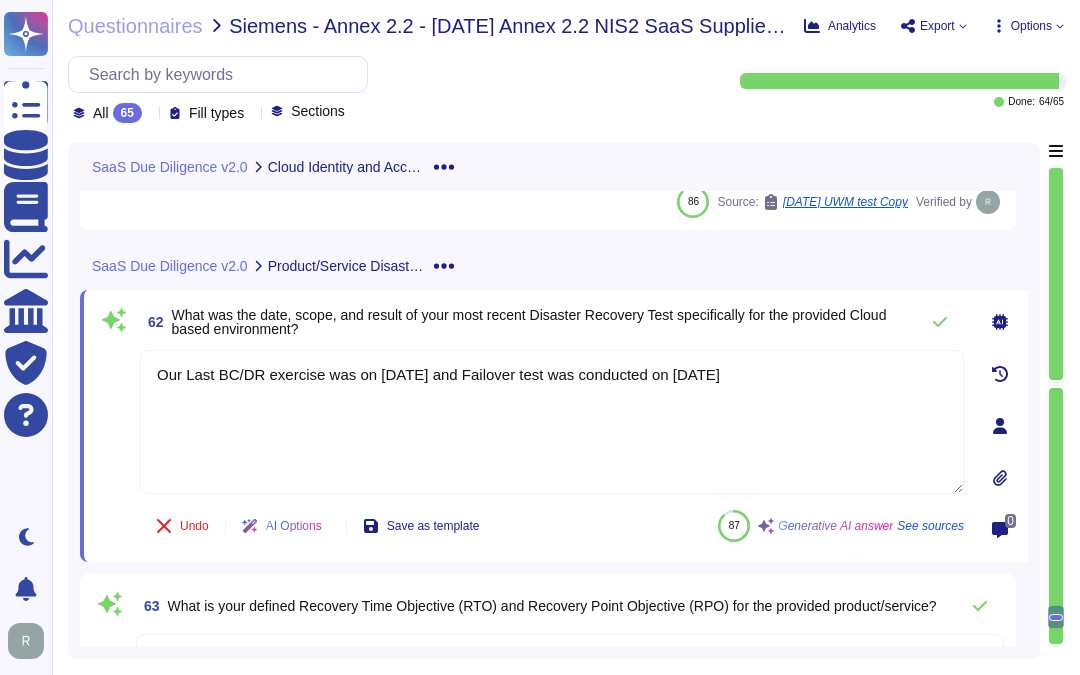 click on "62 What was the date, scope, and result of your most recent Disaster Recovery Test specifically for the provided Cloud based environment?" at bounding box center (524, 322) 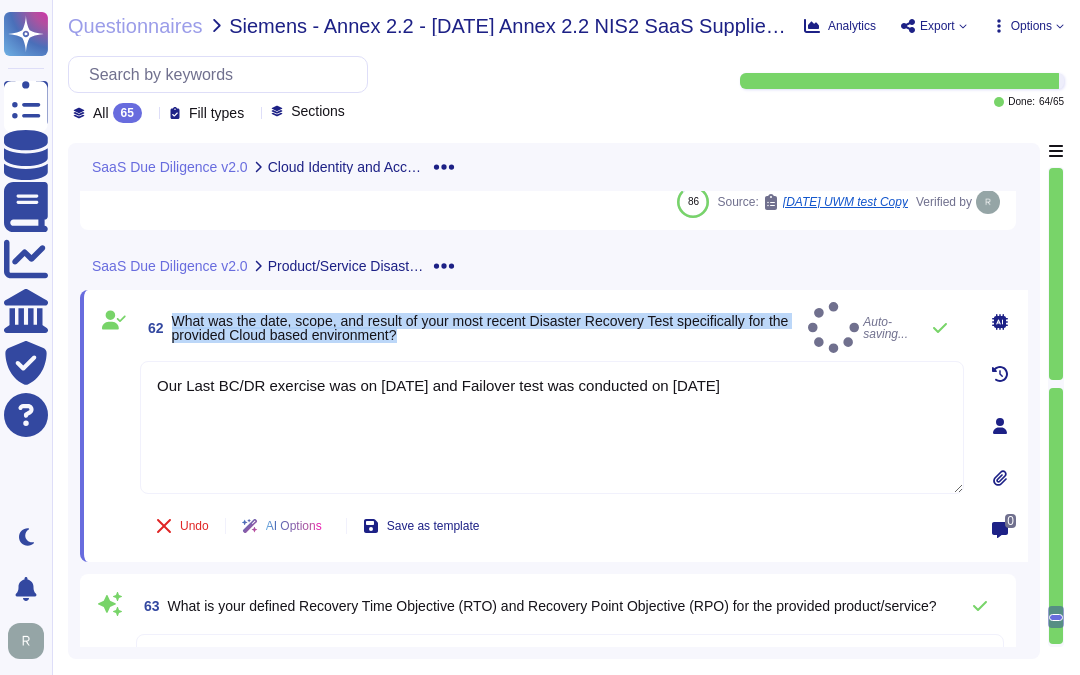 drag, startPoint x: 170, startPoint y: 327, endPoint x: 420, endPoint y: 343, distance: 250.51147 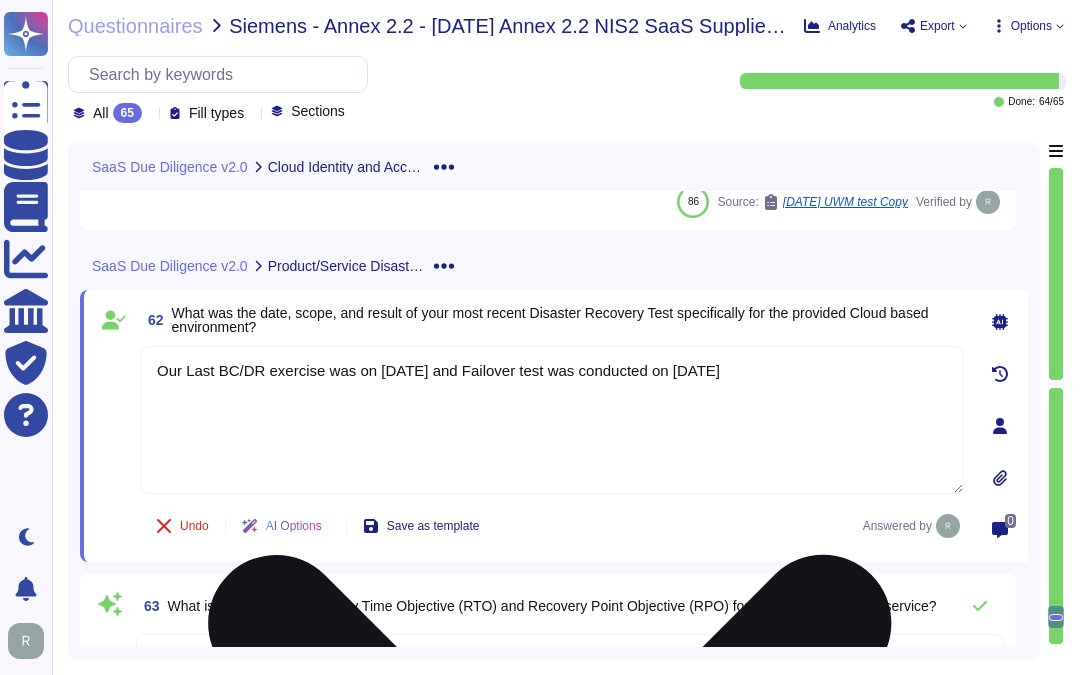 click on "Our Last BC/DR exercise was on March, 2025 and Failover test was conducted on March 2024" at bounding box center [552, 420] 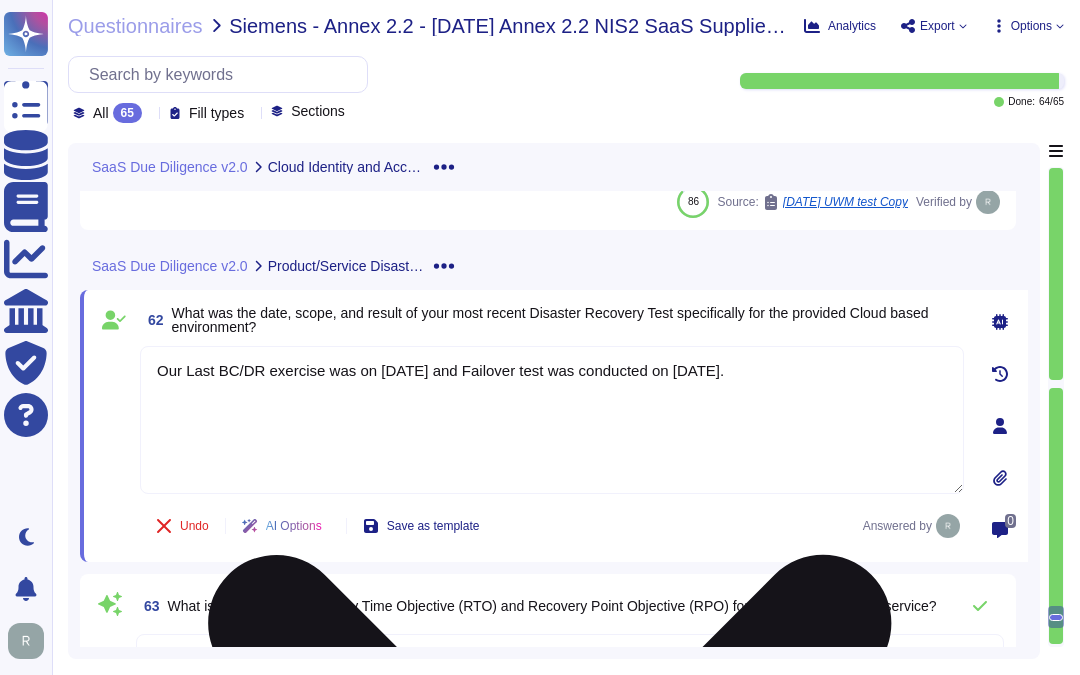 paste on "we have achieved our Recovery Time Objective (RTO) and Recovery Point Objective (RPO)." 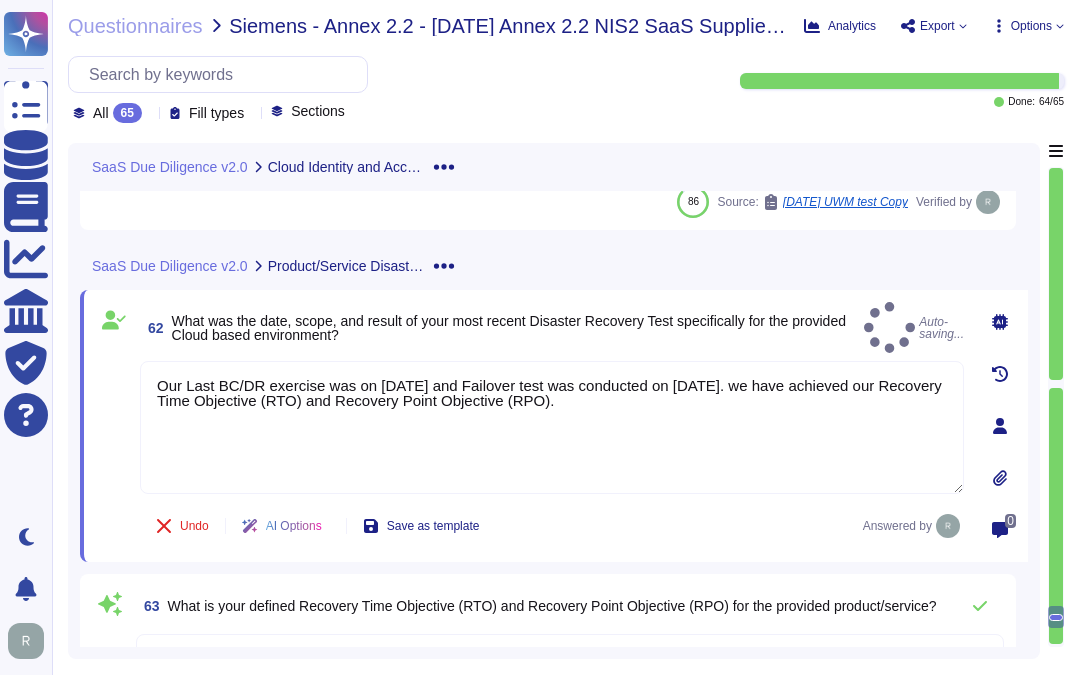 type on "Our Last BC/DR exercise was on March, 2025 and Failover test was conducted on March 2024. we have achieved our Recovery Time Objective (RTO) and Recovery Point Objective (RPO)." 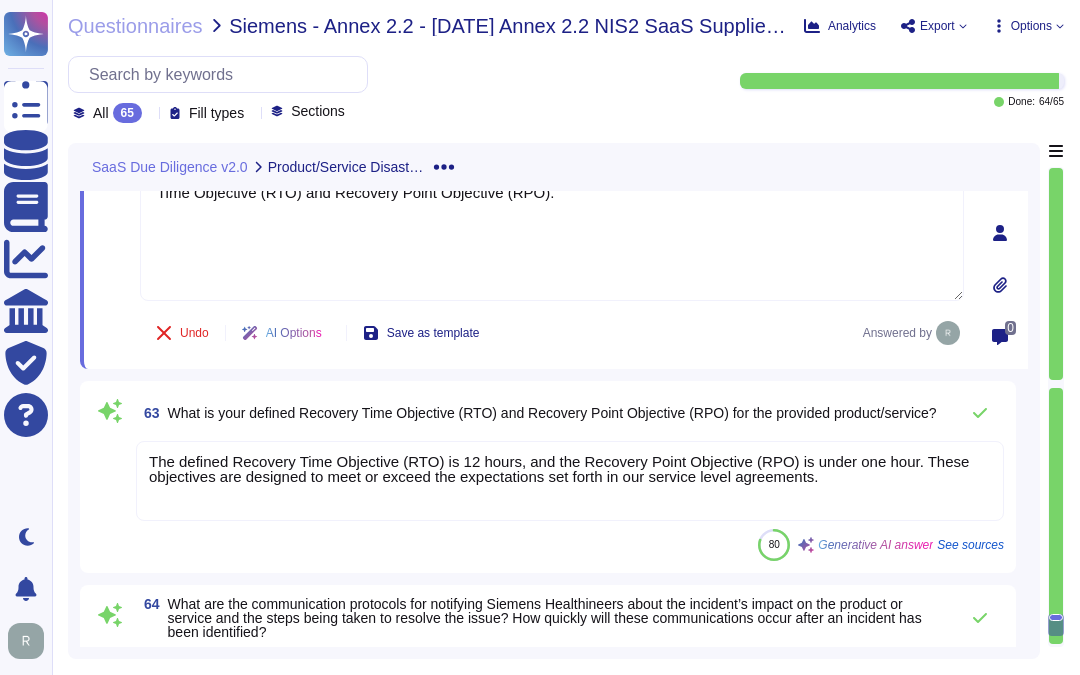 scroll, scrollTop: 14458, scrollLeft: 0, axis: vertical 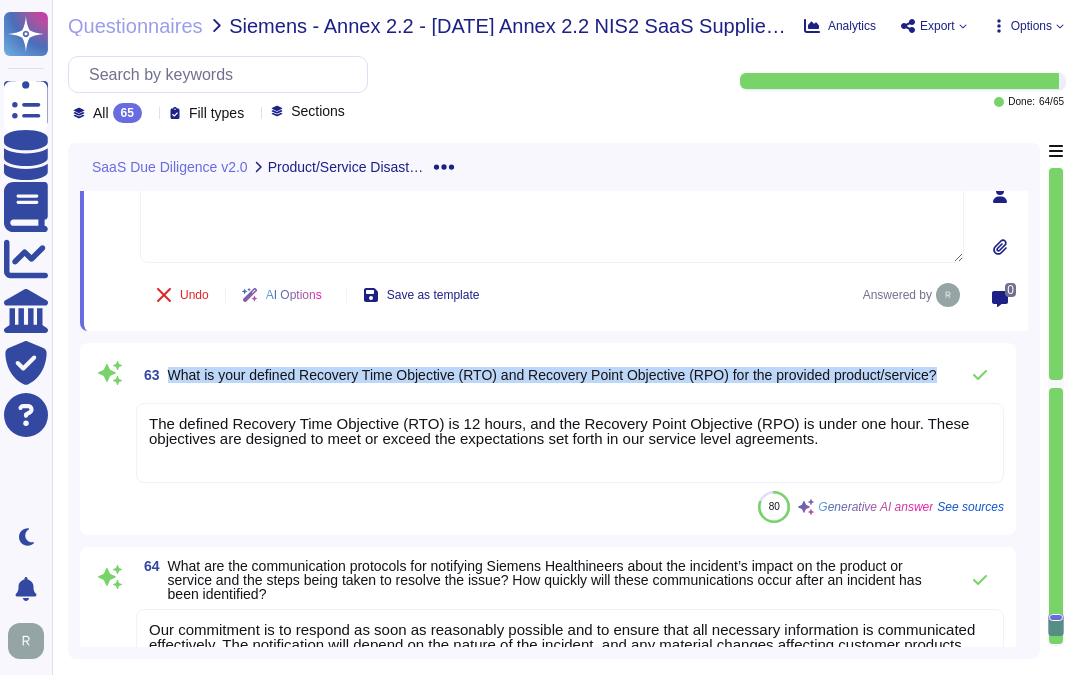 drag, startPoint x: 167, startPoint y: 358, endPoint x: 290, endPoint y: 372, distance: 123.79418 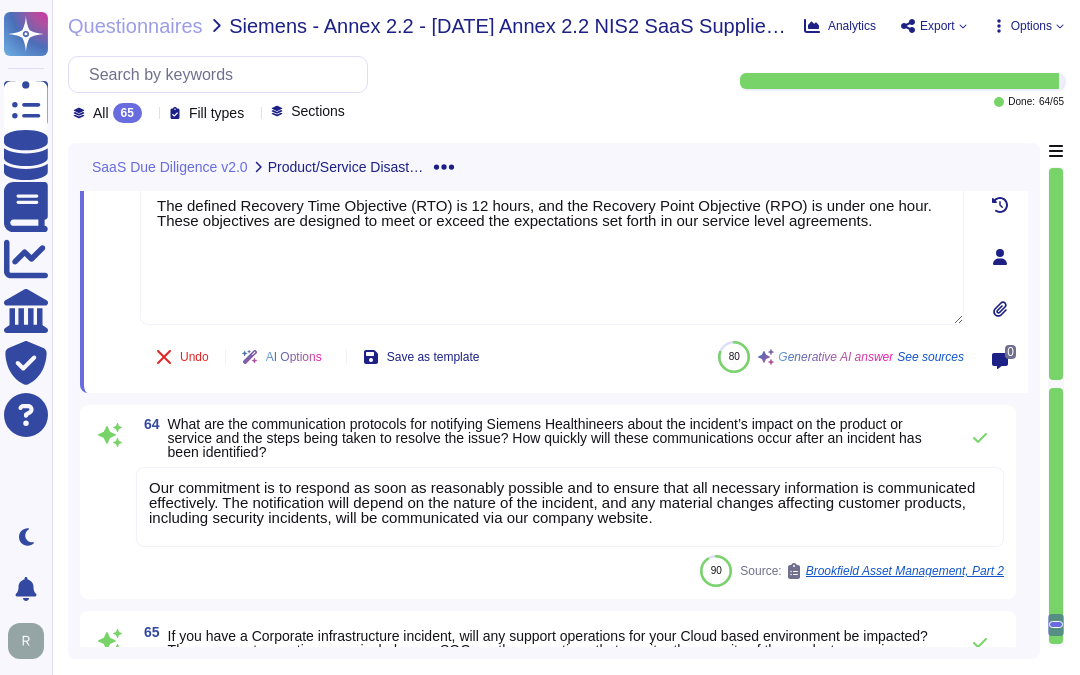 scroll, scrollTop: 14443, scrollLeft: 0, axis: vertical 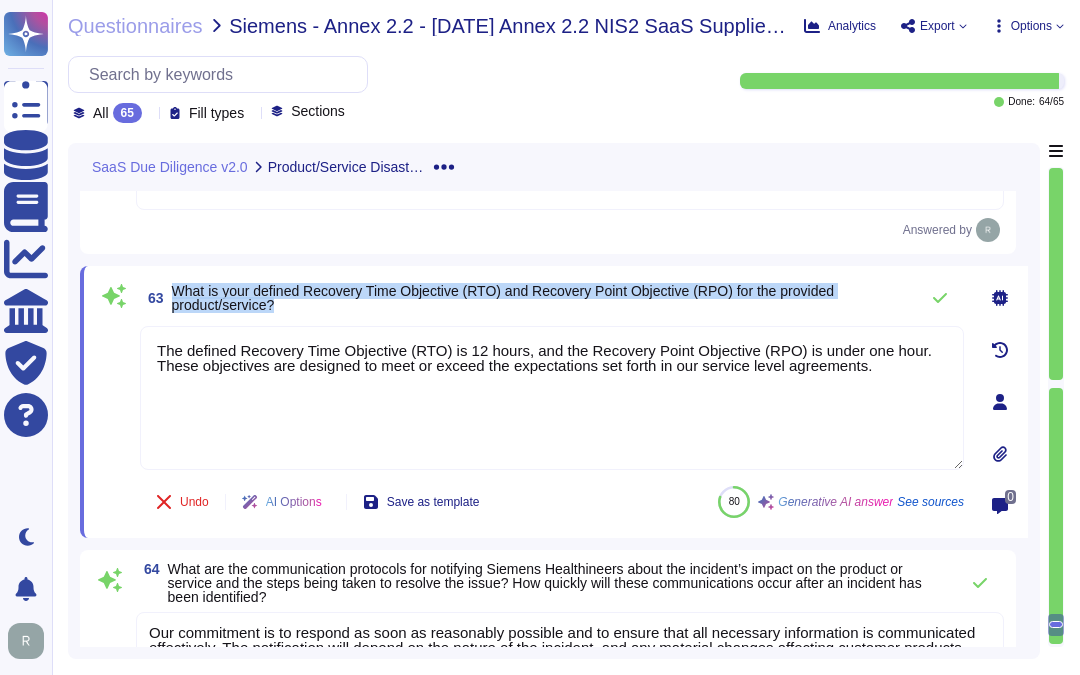 drag, startPoint x: 173, startPoint y: 288, endPoint x: 297, endPoint y: 311, distance: 126.11503 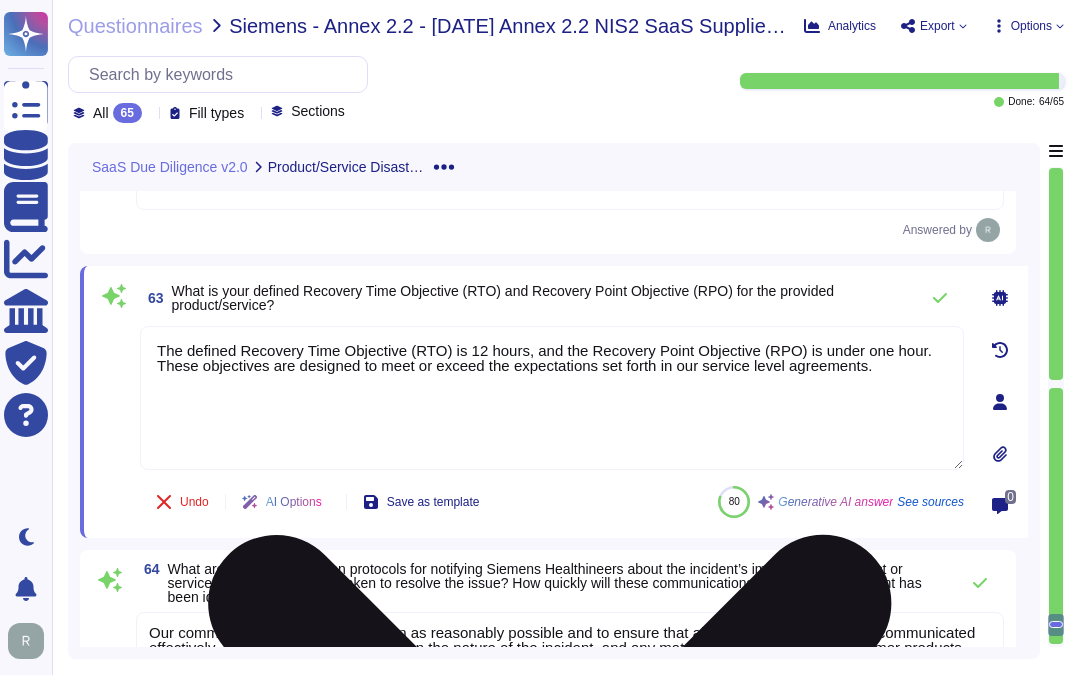 click on "The defined Recovery Time Objective (RTO) is 12 hours, and the Recovery Point Objective (RPO) is under one hour. These objectives are designed to meet or exceed the expectations set forth in our service level agreements." at bounding box center (552, 398) 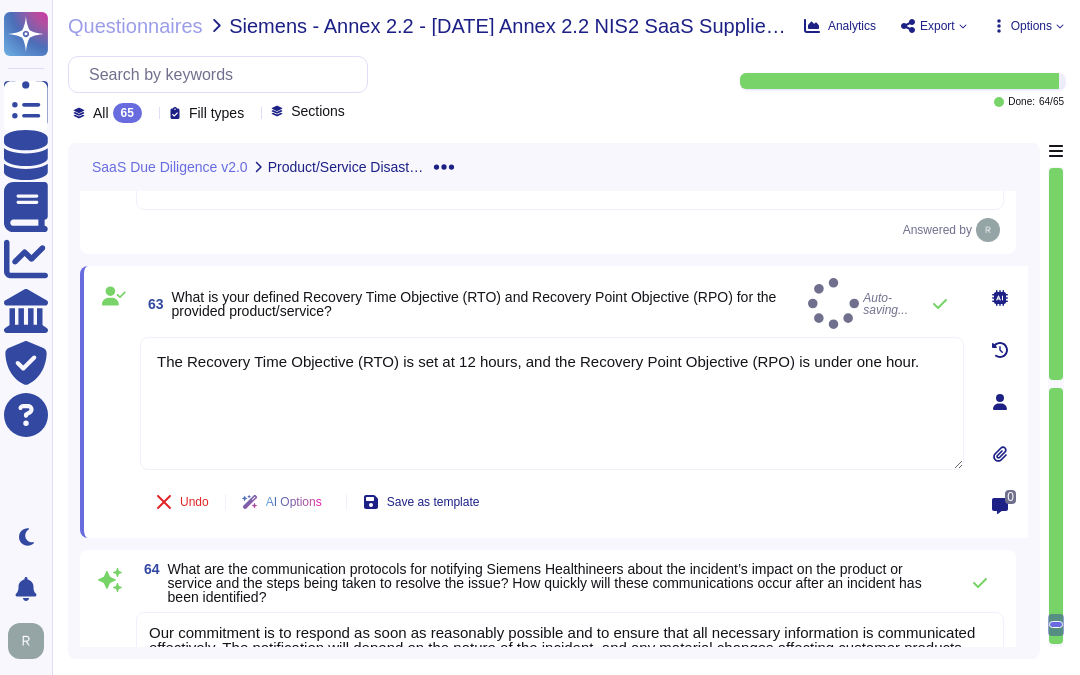 type on "The Recovery Time Objective (RTO) is set at 12 hours, and the Recovery Point Objective (RPO) is under one hour." 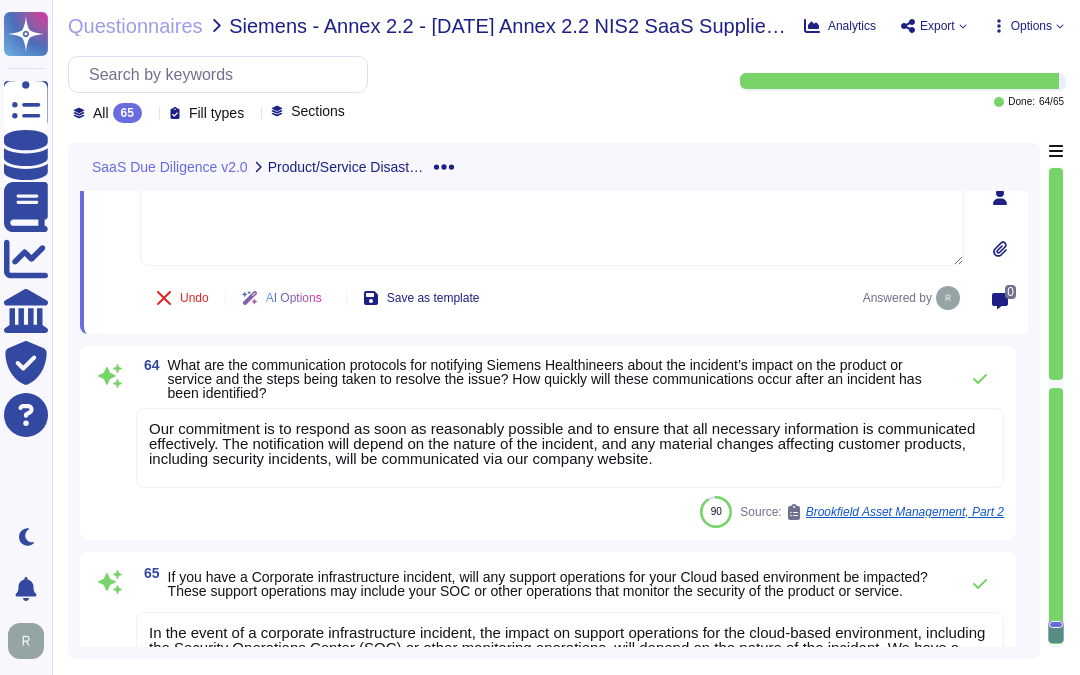 scroll, scrollTop: 14776, scrollLeft: 0, axis: vertical 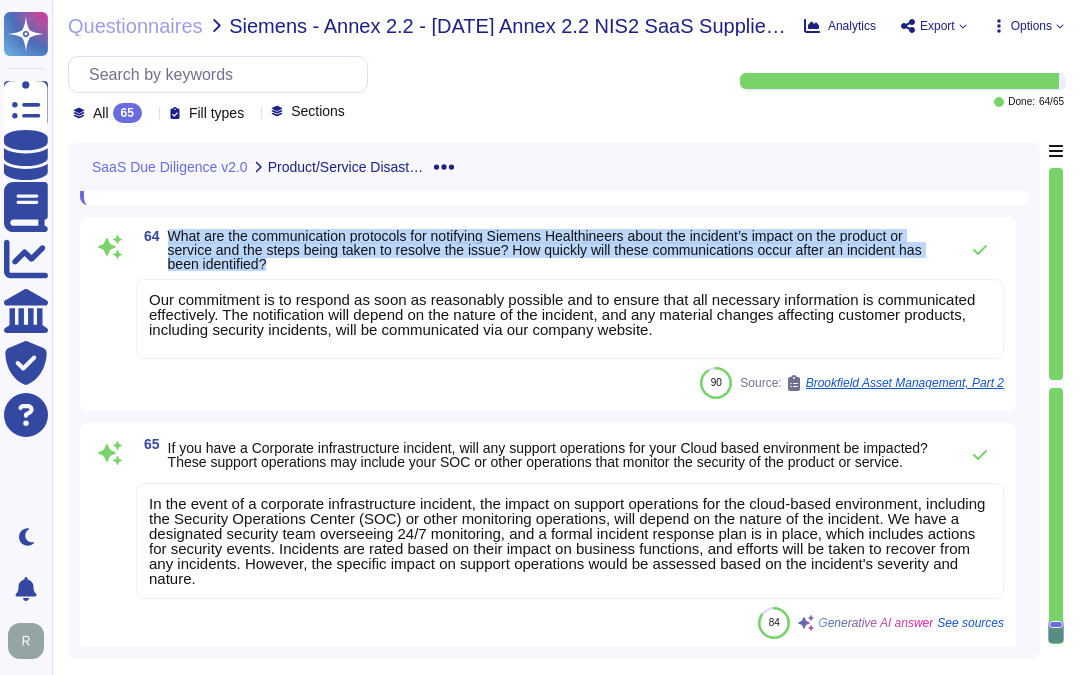drag, startPoint x: 166, startPoint y: 231, endPoint x: 305, endPoint y: 260, distance: 141.99295 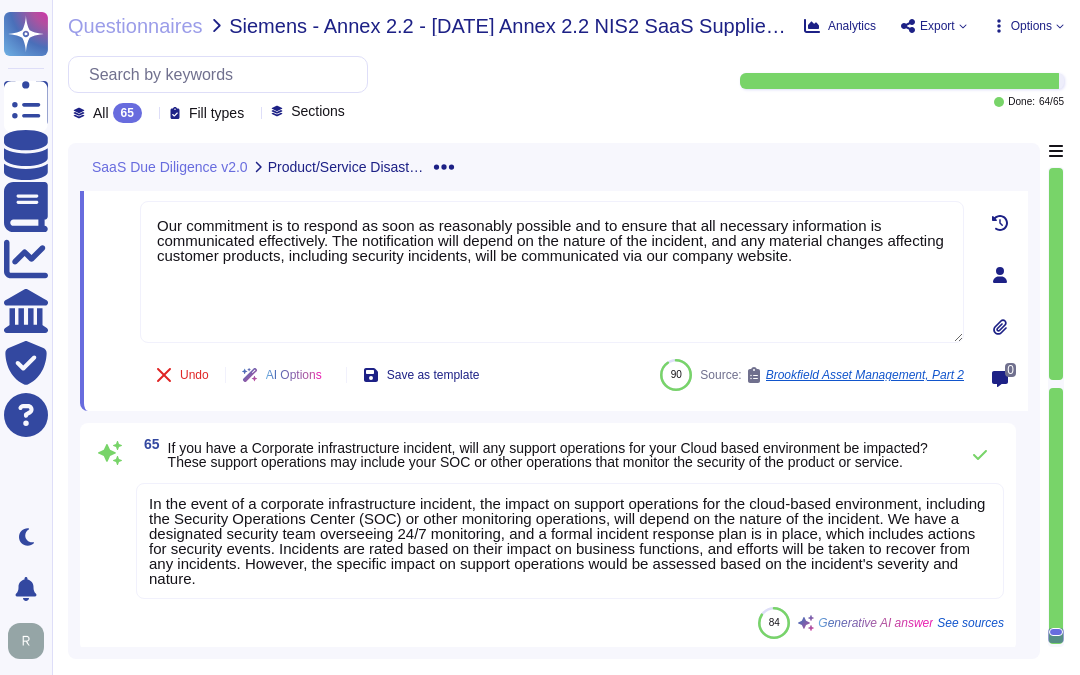 type on "Our commitment is to respond as soon as reasonably possible and to ensure that all necessary information is communicated effectively. The notification will depend on the nature of the incident, and any material changes affecting customer products, including security incidents, will be communicated via our company website." 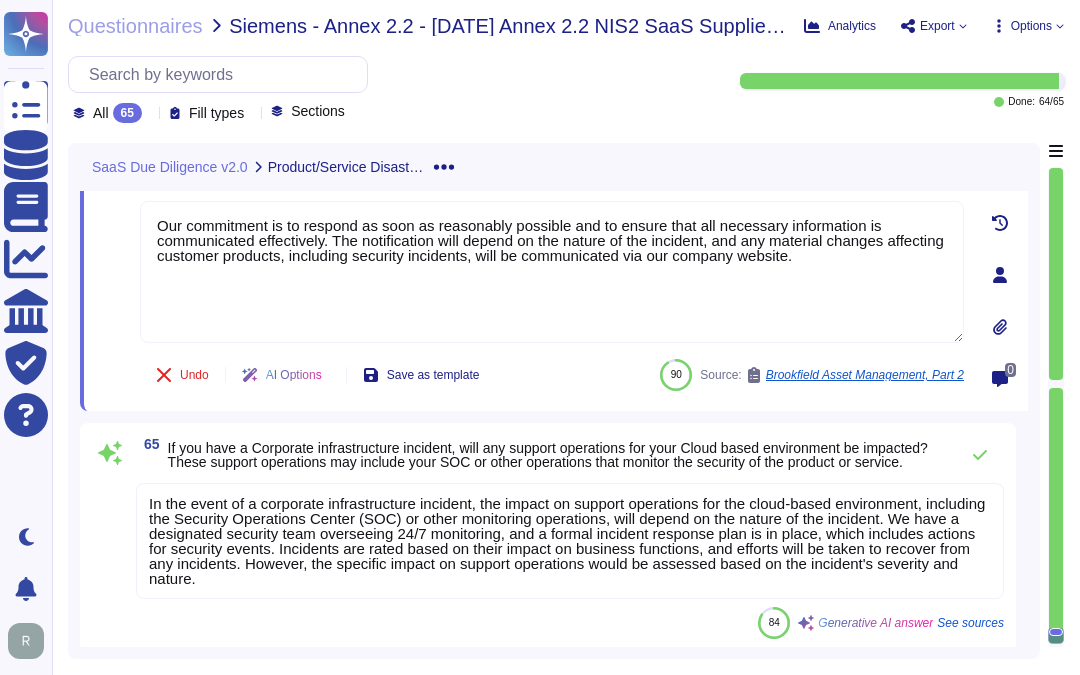 click on "In the event of a corporate infrastructure incident, the impact on support operations for the cloud-based environment, including the Security Operations Center (SOC) or other monitoring operations, will depend on the nature of the incident. We have a designated security team overseeing 24/7 monitoring, and a formal incident response plan is in place, which includes actions for security events. Incidents are rated based on their impact on business functions, and efforts will be taken to recover from any incidents. However, the specific impact on support operations would be assessed based on the incident's severity and nature." at bounding box center (567, 541) 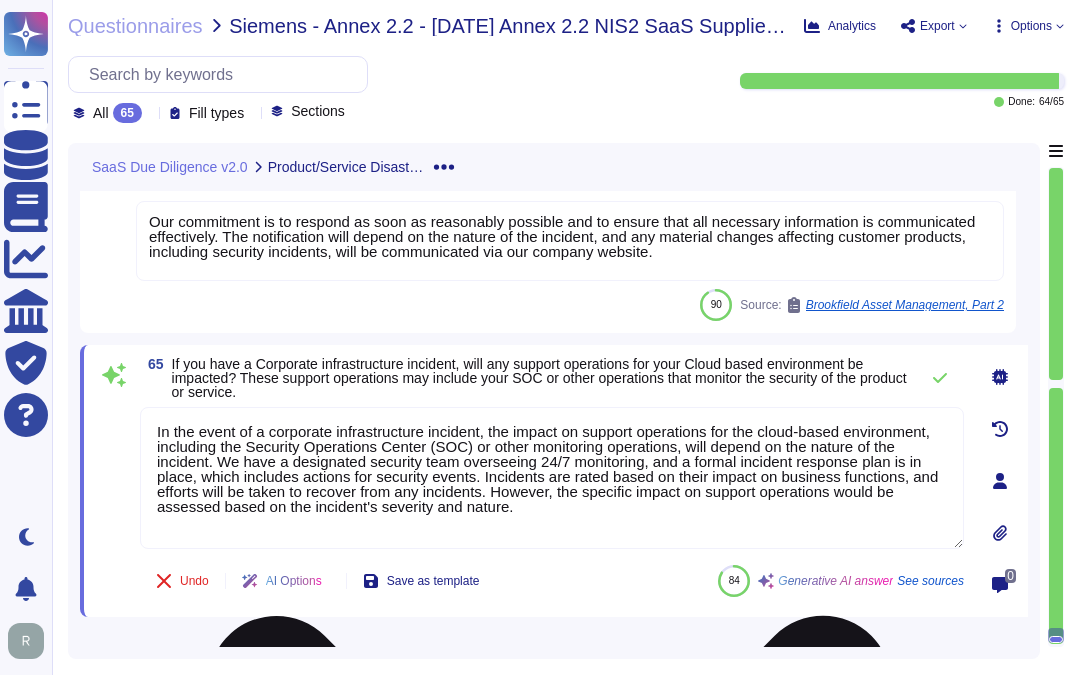 type on "In the event of a corporate infrastructure incident, the impact on support operations for the cloud-based environment, including the Security Operations Center (SOC) or other monitoring operations, will depend on the nature of the incident. We have a designated security team overseeing 24/7 monitoring, and a formal incident response plan is in place, which includes actions for security events. Incidents are rated based on their impact on business functions, and efforts will be taken to recover from any incidents. However, the specific impact on support operations would be assessed based on the incident's severity and nature." 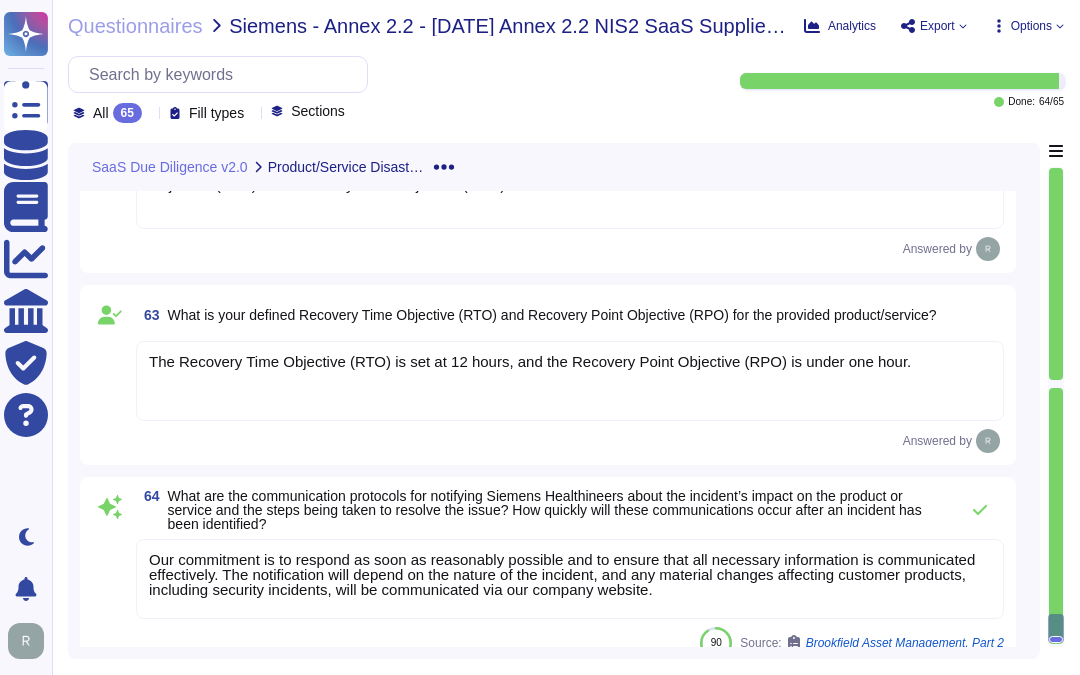 scroll, scrollTop: 14393, scrollLeft: 0, axis: vertical 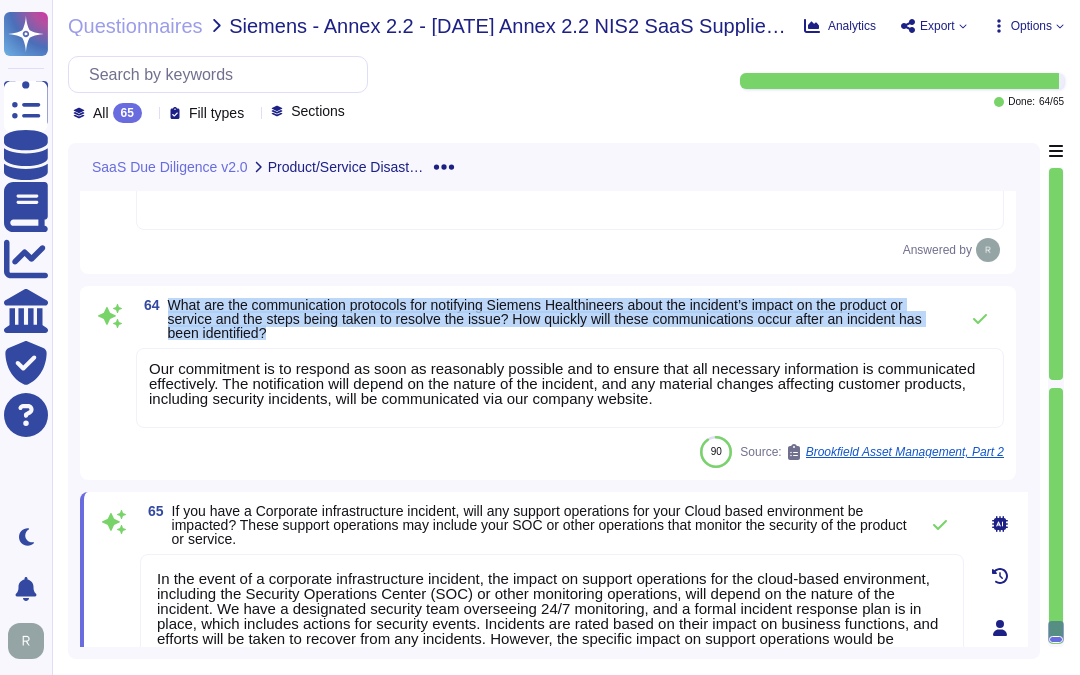 drag, startPoint x: 172, startPoint y: 302, endPoint x: 317, endPoint y: 335, distance: 148.70776 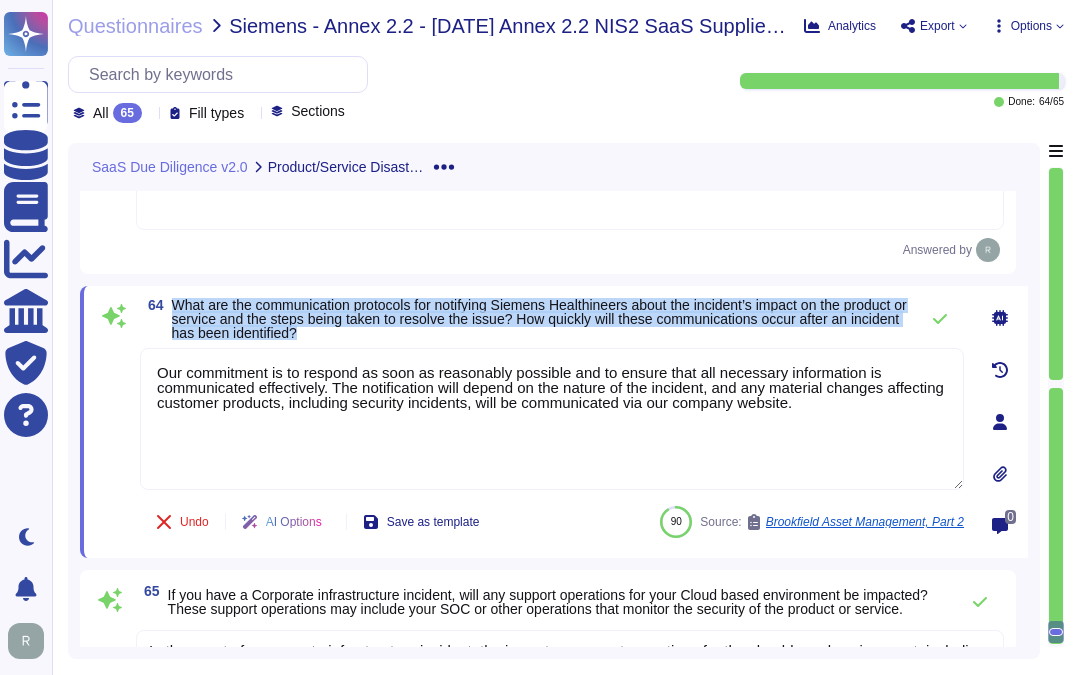 type on "Our commitment is to respond as soon as reasonably possible and to ensure that all necessary information is communicated effectively. The notification will depend on the nature of the incident, and any material changes affecting customer products, including security incidents, will be communicated via our company website." 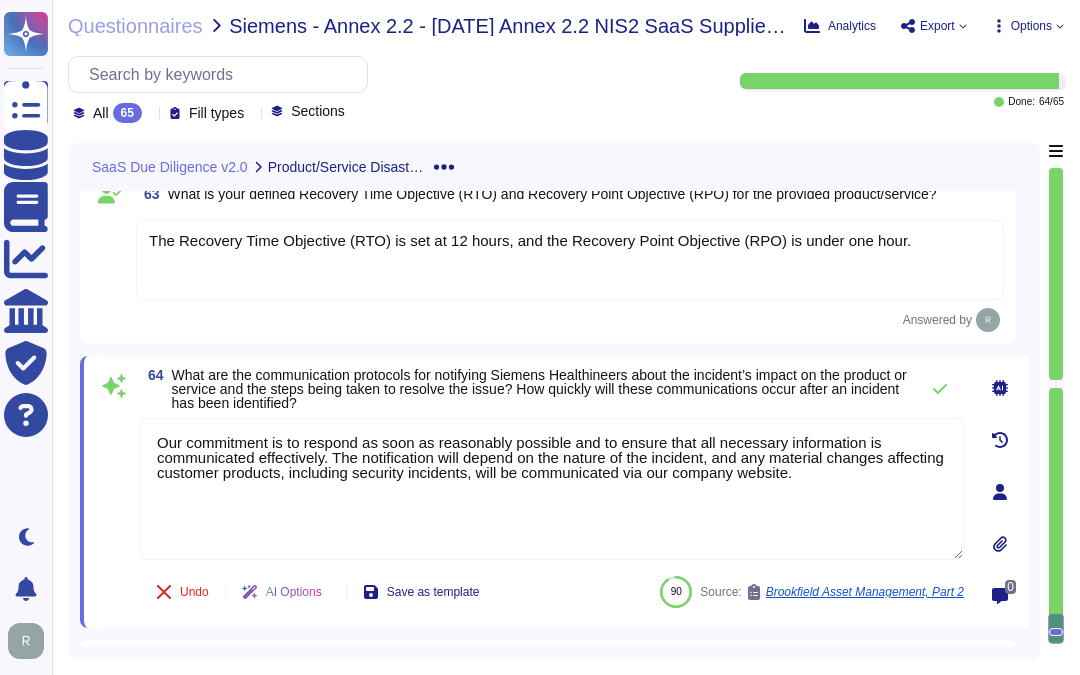 scroll, scrollTop: 14541, scrollLeft: 0, axis: vertical 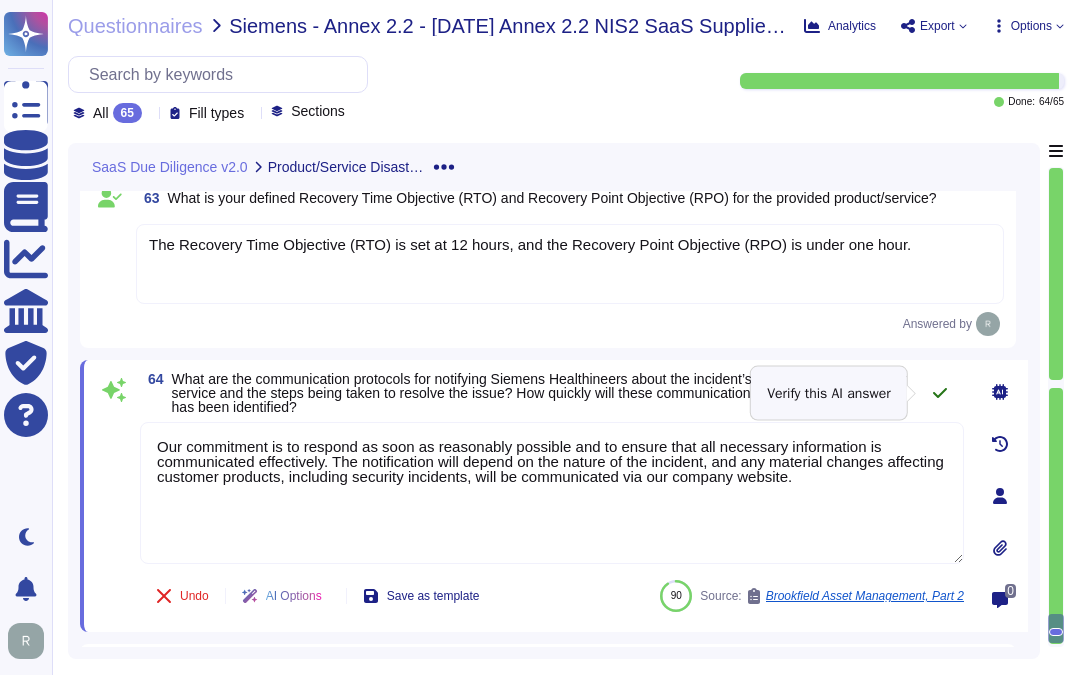 click 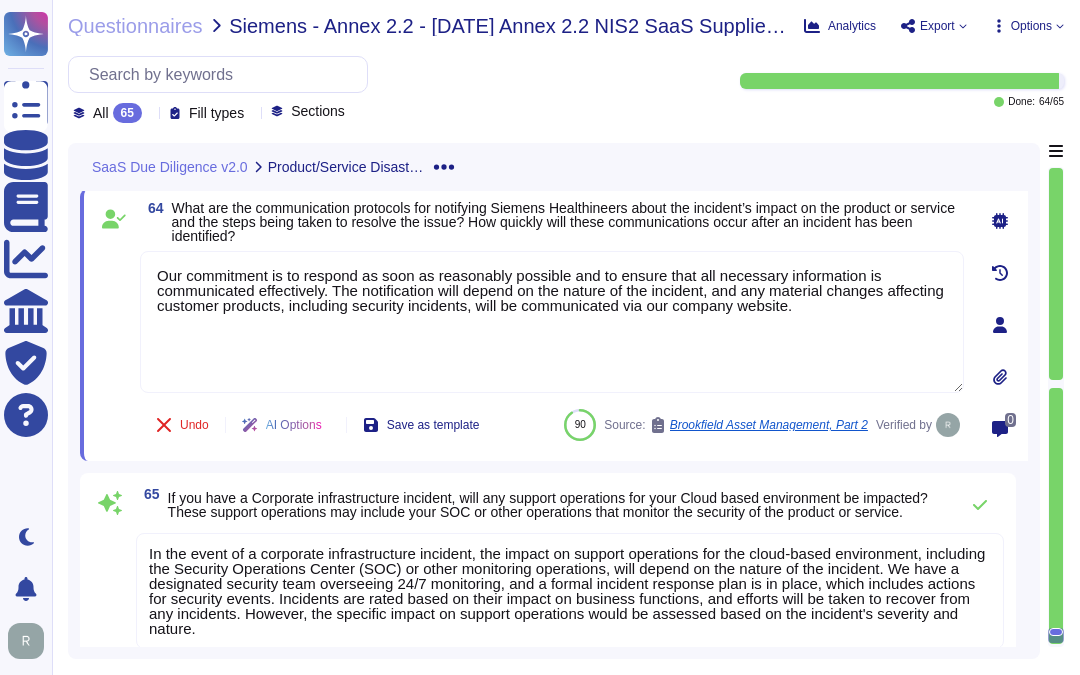 scroll, scrollTop: 14763, scrollLeft: 0, axis: vertical 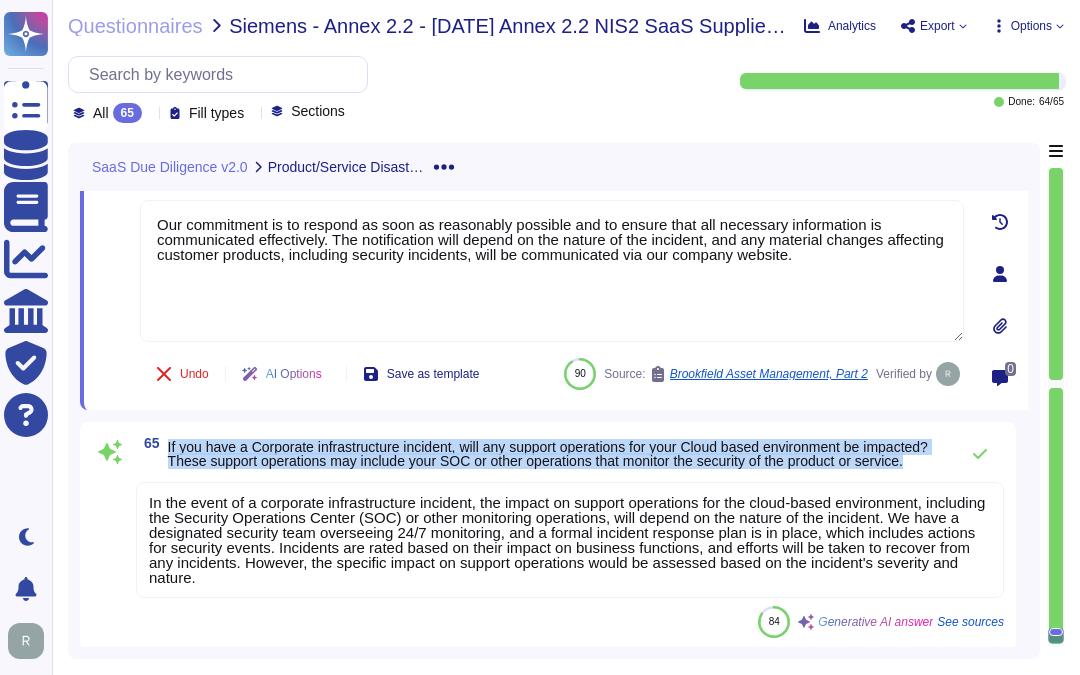 drag, startPoint x: 167, startPoint y: 435, endPoint x: 224, endPoint y: 465, distance: 64.412735 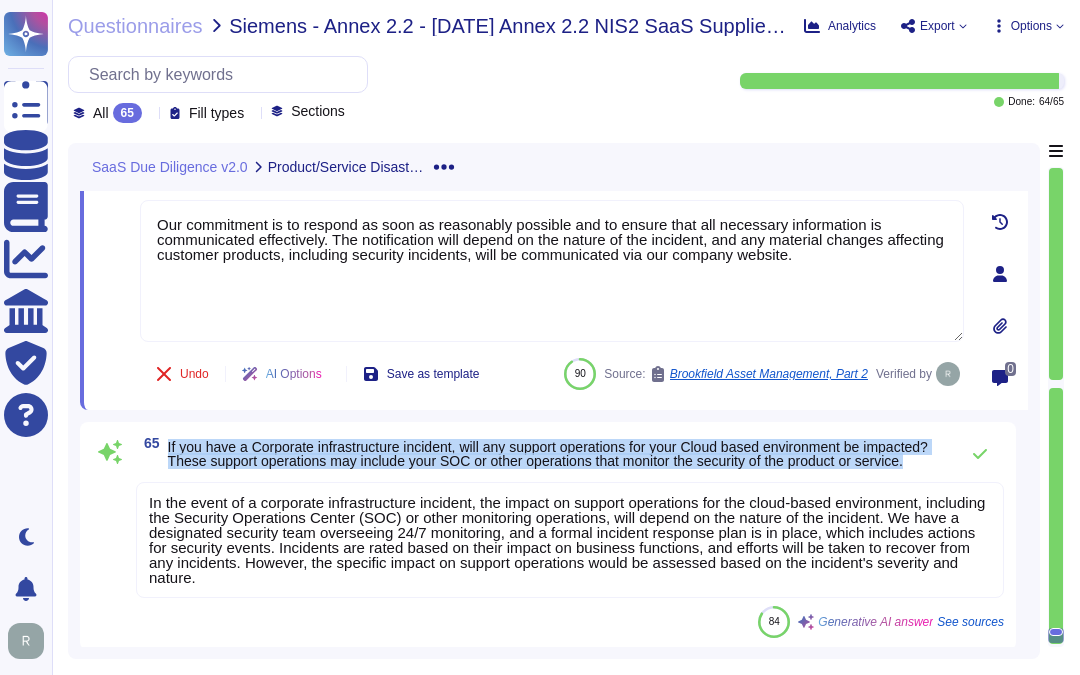 scroll, scrollTop: 14721, scrollLeft: 0, axis: vertical 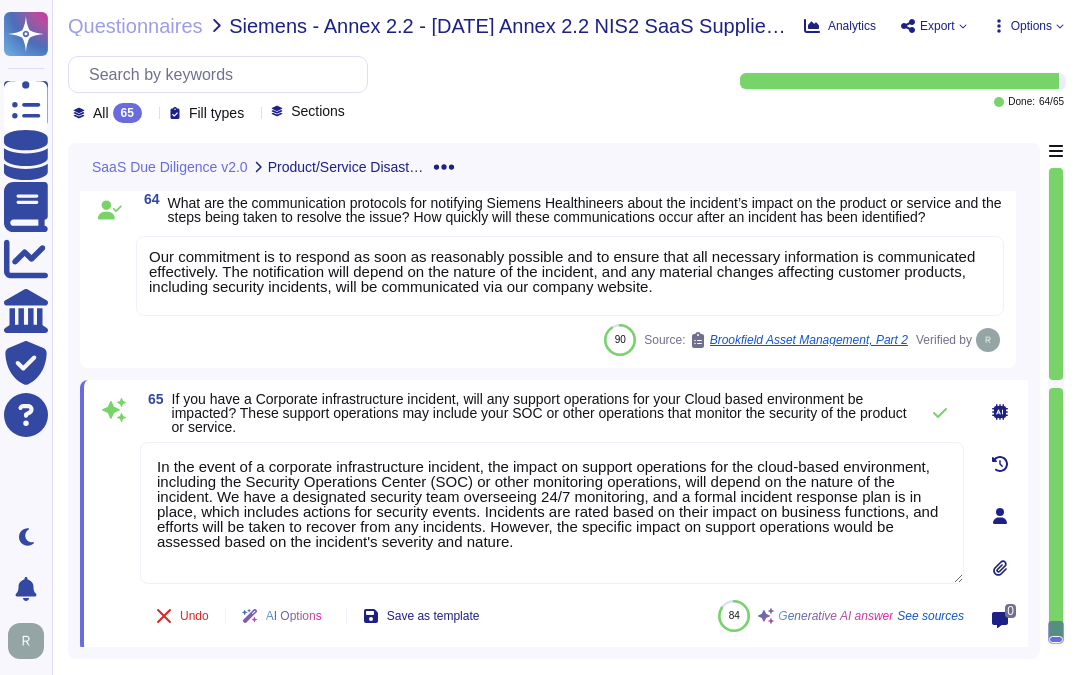 type on "In the event of a corporate infrastructure incident, the impact on support operations for the cloud-based environment, including the Security Operations Center (SOC) or other monitoring operations, will depend on the nature of the incident. We have a designated security team overseeing 24/7 monitoring, and a formal incident response plan is in place, which includes actions for security events. Incidents are rated based on their impact on business functions, and efforts will be taken to recover from any incidents. However, the specific impact on support operations would be assessed based on the incident's severity and nature." 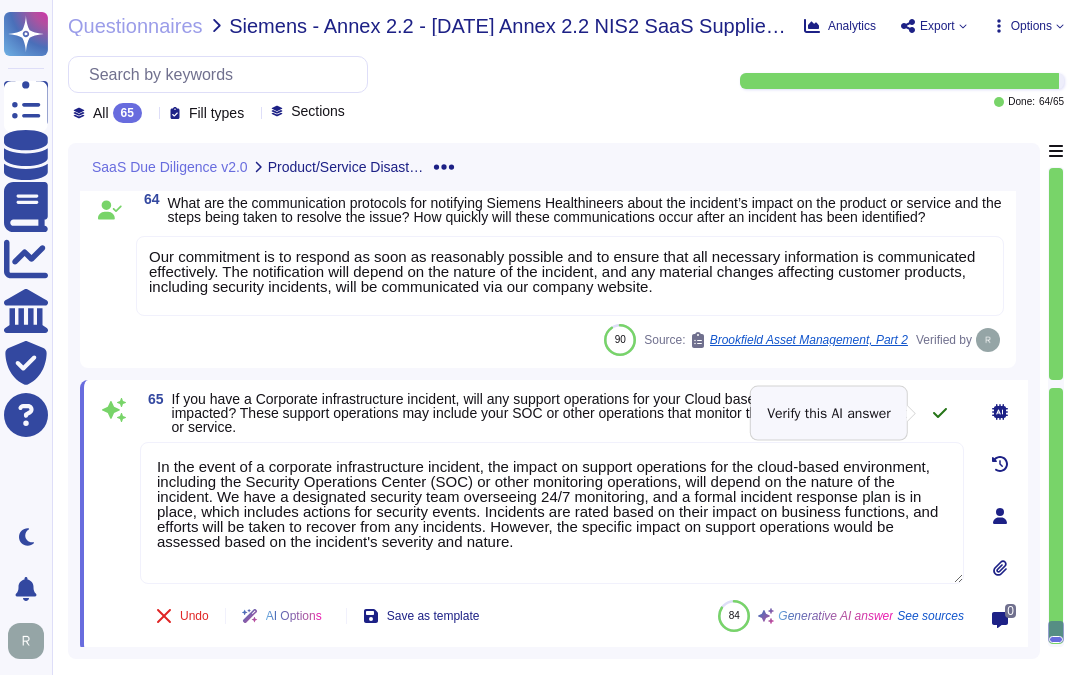 click 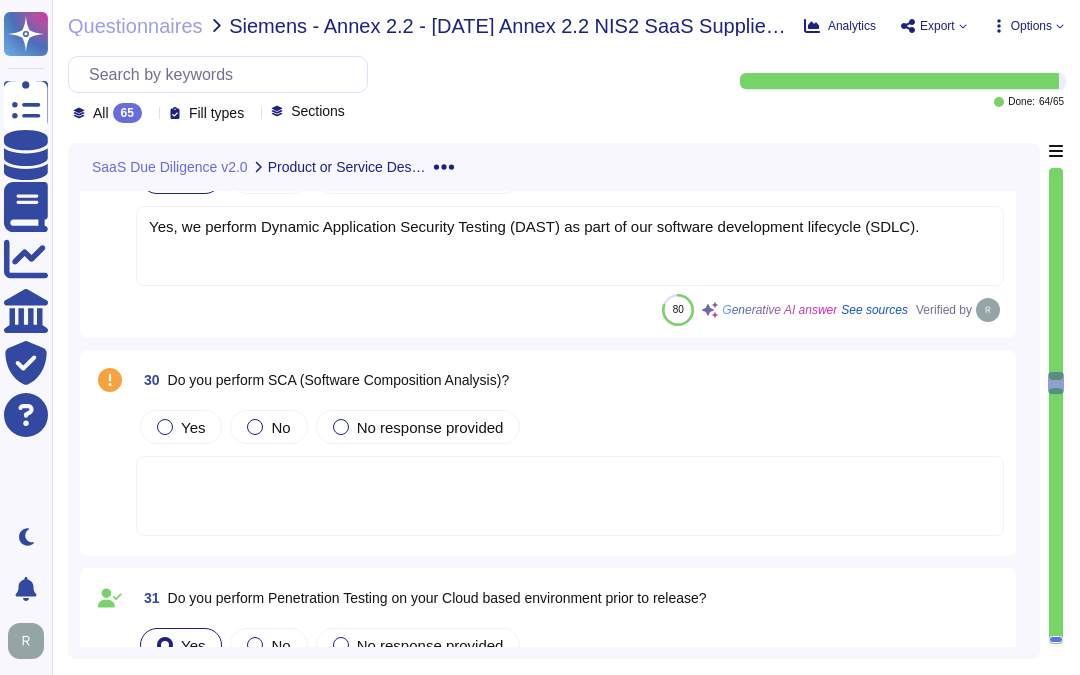 scroll, scrollTop: 6092, scrollLeft: 0, axis: vertical 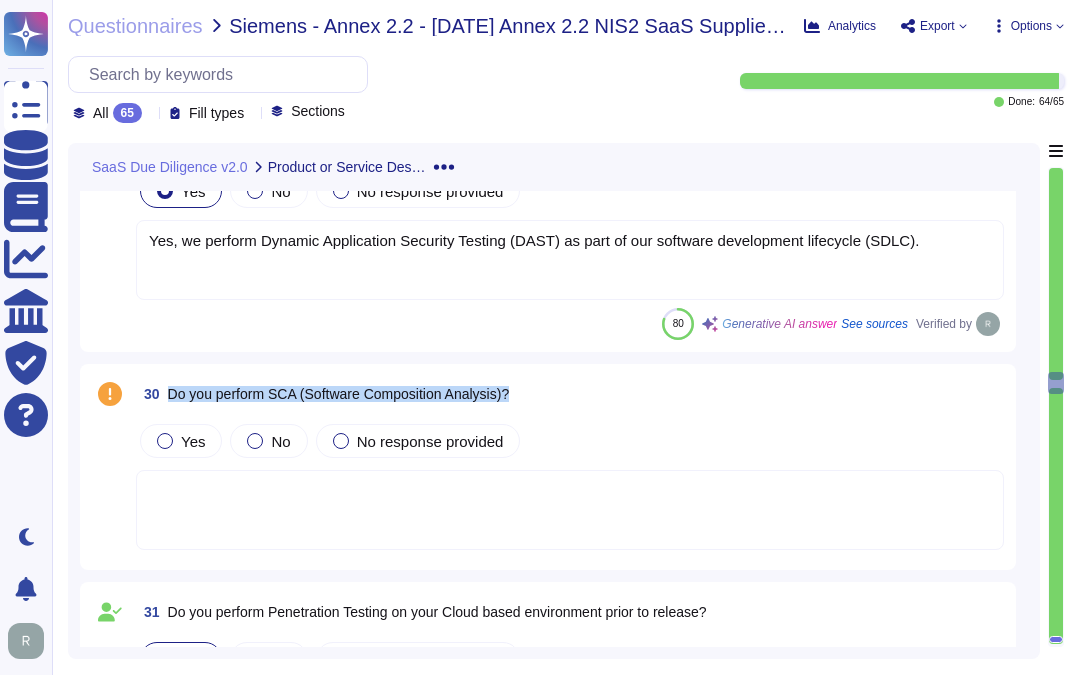 drag, startPoint x: 166, startPoint y: 394, endPoint x: 565, endPoint y: 395, distance: 399.00125 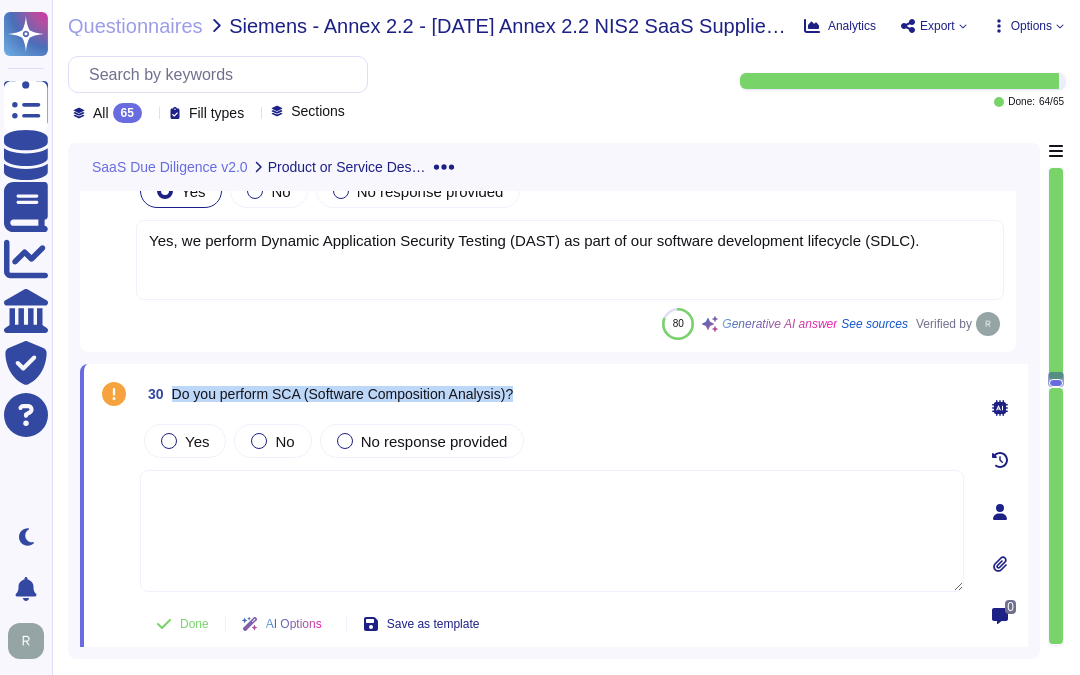 drag, startPoint x: 172, startPoint y: 391, endPoint x: 621, endPoint y: 393, distance: 449.00446 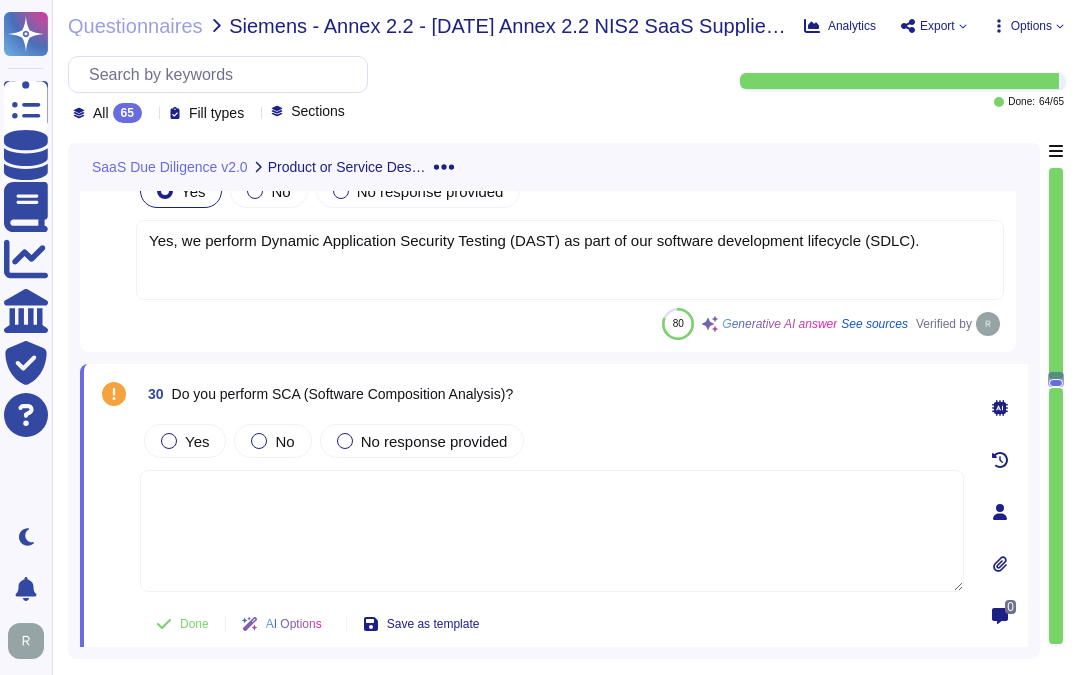 drag, startPoint x: 621, startPoint y: 393, endPoint x: 532, endPoint y: 508, distance: 145.41664 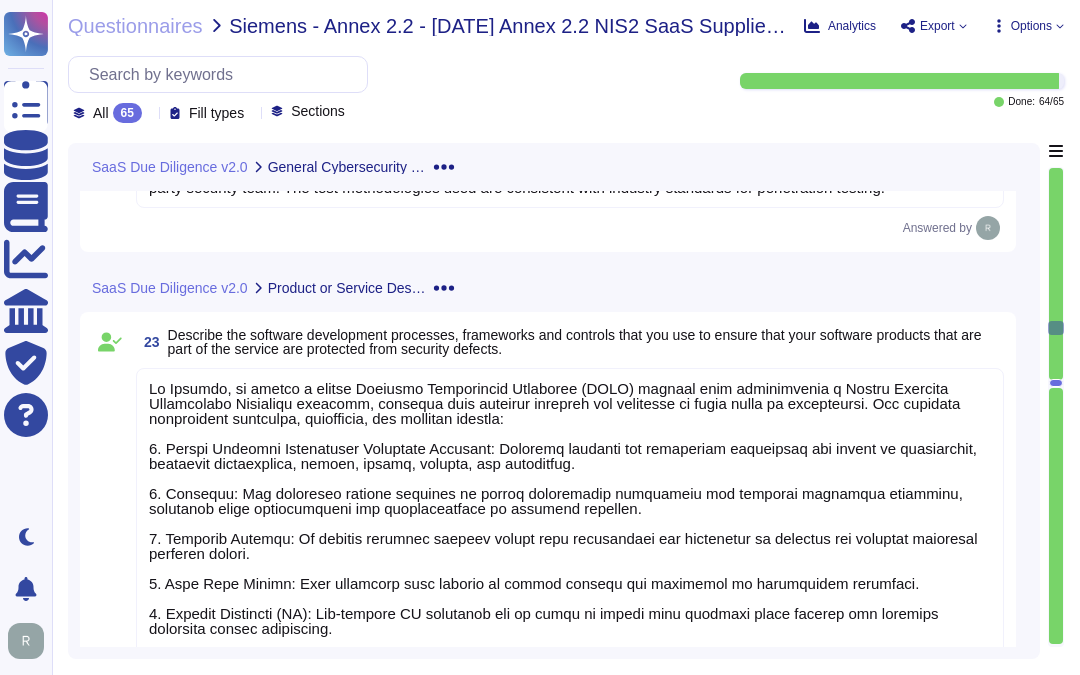 scroll, scrollTop: 3708, scrollLeft: 0, axis: vertical 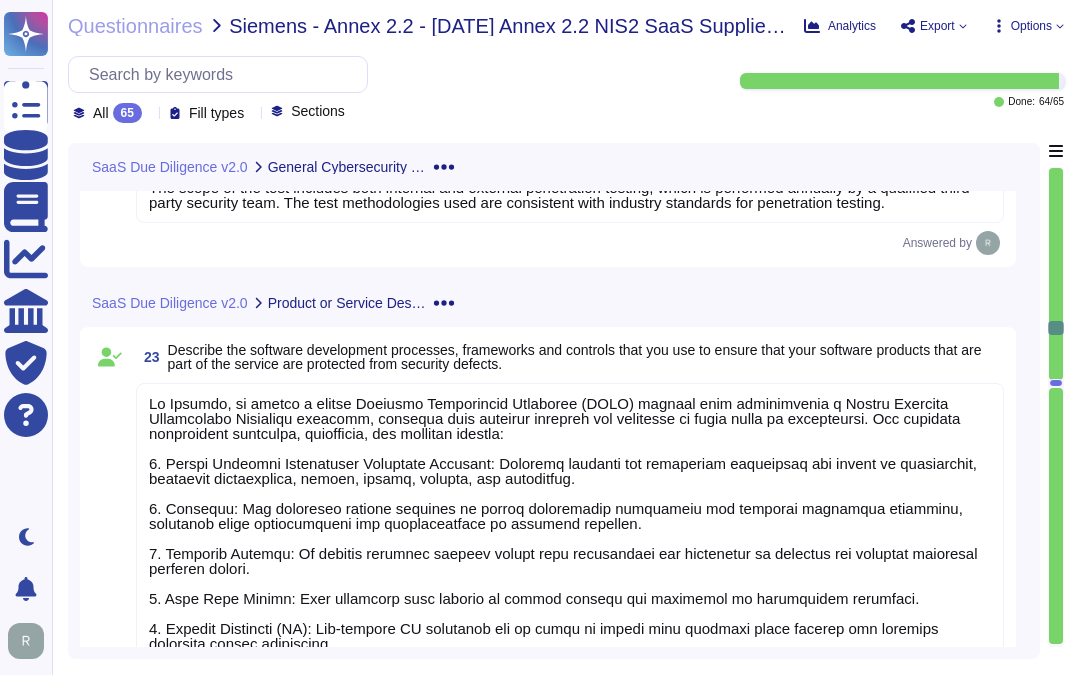 click at bounding box center [568, 658] 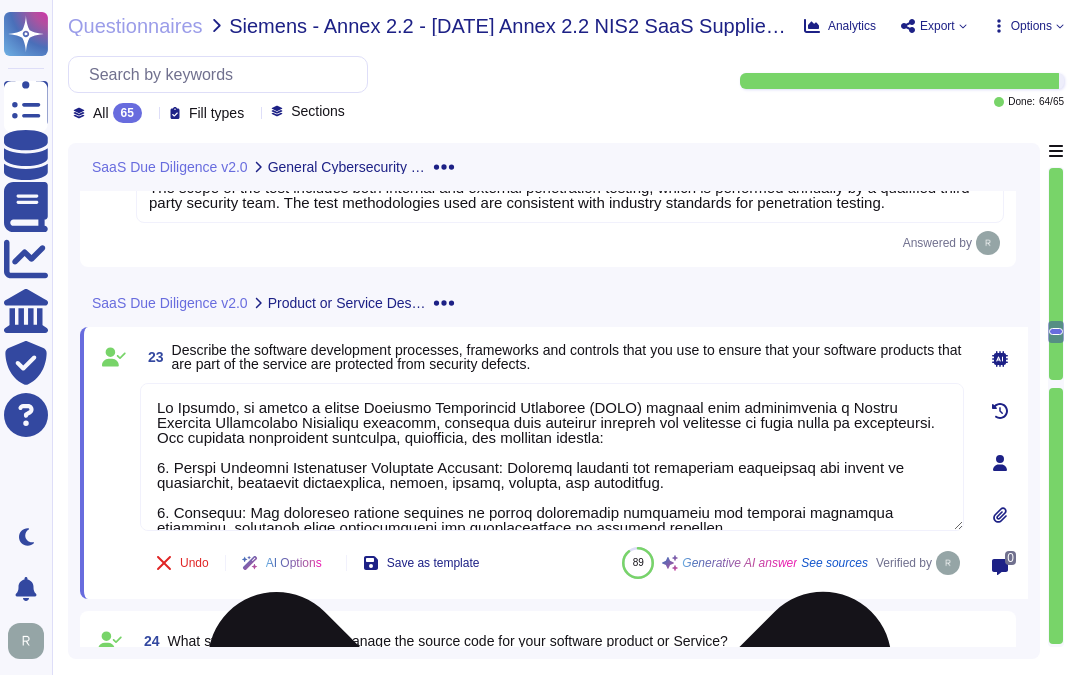type on "At Sectigo, we follow a formal Software Development Lifecycle (SDLC) process that incorporates a Secure Software Development Lifecycle approach, ensuring that security concerns are addressed at every stage of development. Our software development processes, frameworks, and controls include:
1. Secure Software Development Lifecycle Approach: Security concerns are integrated throughout all stages of development, including requirements, design, coding, testing, and deployment.
2. Training: Our engineers receive training on secure development lifecycles and software assurance practices, enhancing their understanding and implementation of security measures.
3. Security Reviews: We conduct security reviews during both development and deployment to identify and mitigate potential security issues.
4. Peer Code Review: Code undergoes peer reviews to ensure quality and adherence to established standards.
5. Quality Assurance (QA): Pre-release QA processes are in place to verify that software meets quality and s..." 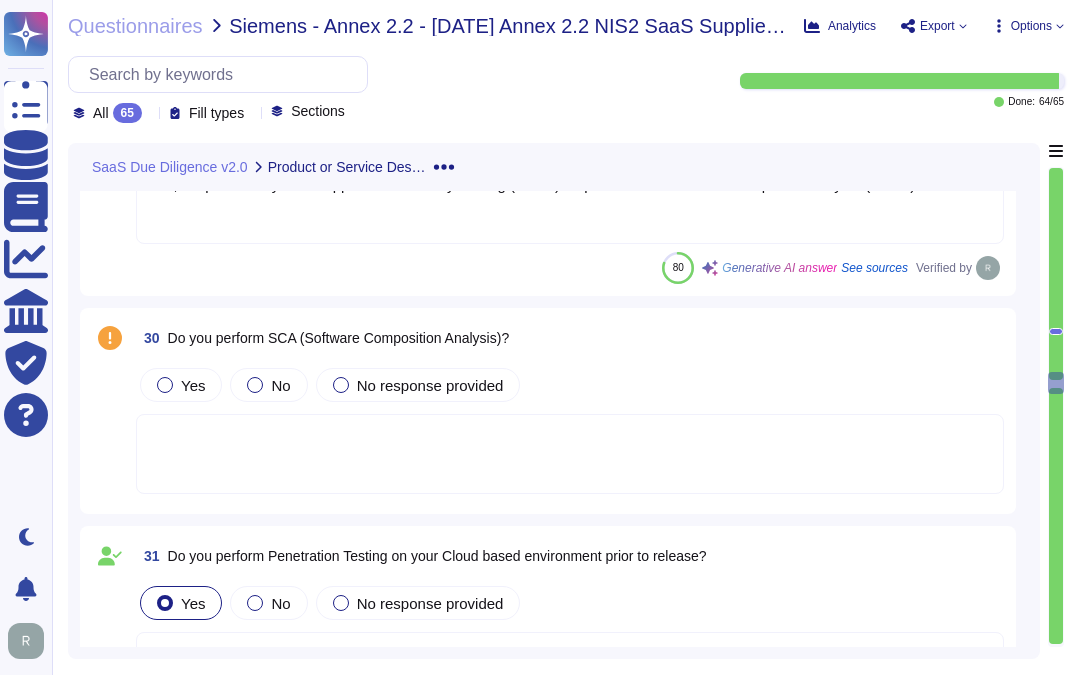 scroll, scrollTop: 5708, scrollLeft: 0, axis: vertical 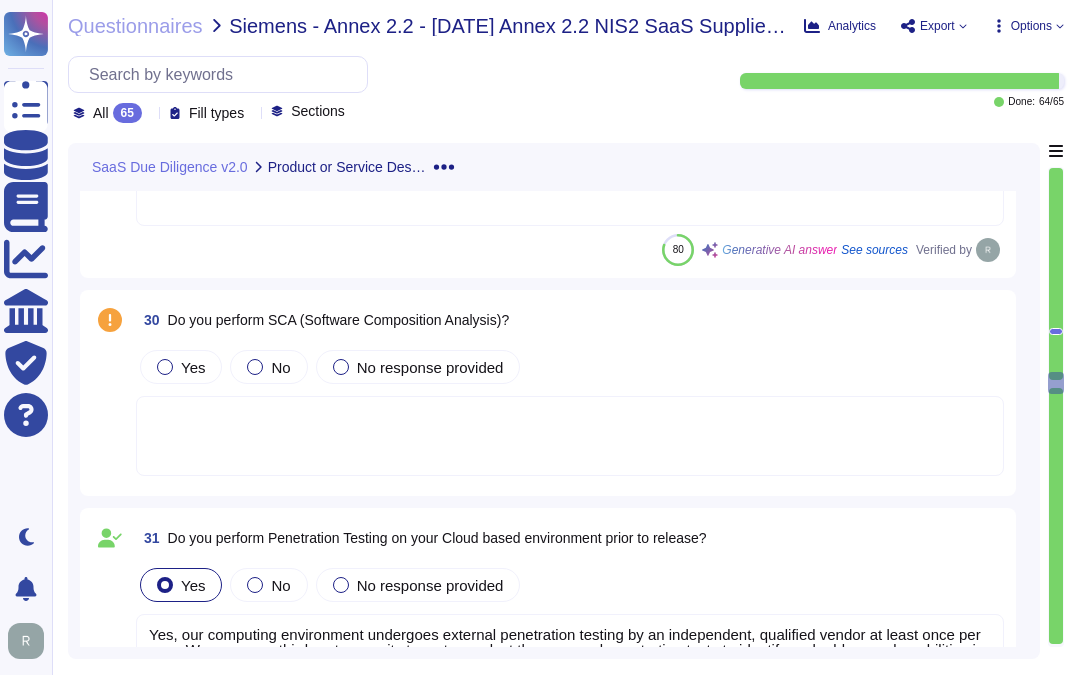 click at bounding box center [570, 436] 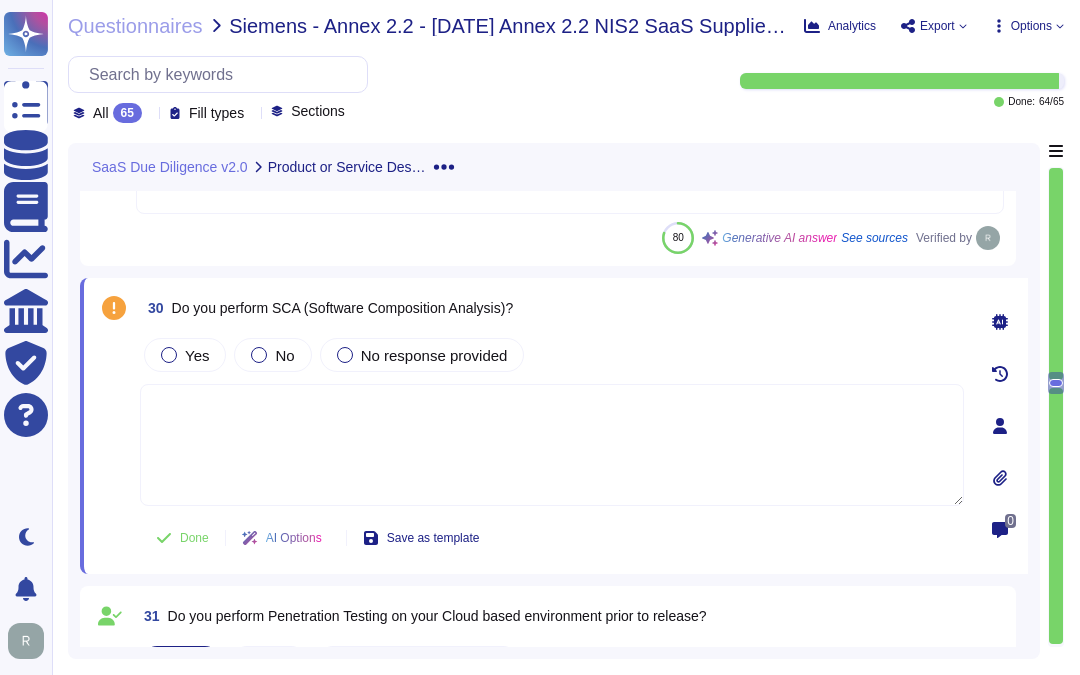 click at bounding box center (552, 445) 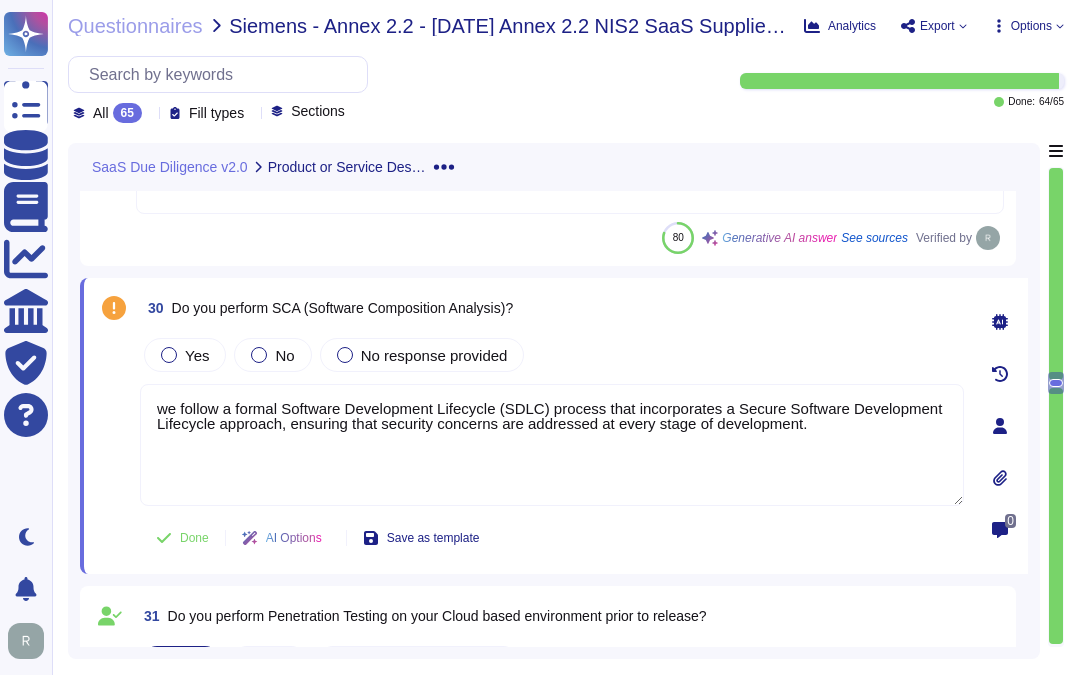 click on "Yes No No response provided" at bounding box center [552, 355] 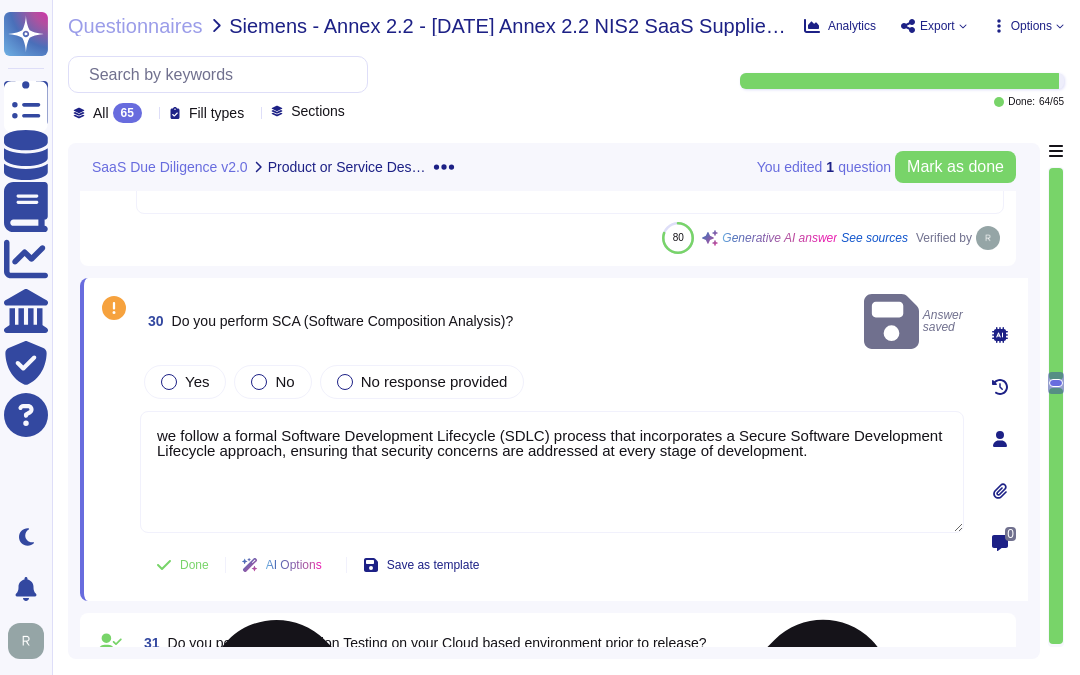 click on "we follow a formal Software Development Lifecycle (SDLC) process that incorporates a Secure Software Development Lifecycle approach, ensuring that security concerns are addressed at every stage of development." at bounding box center (552, 472) 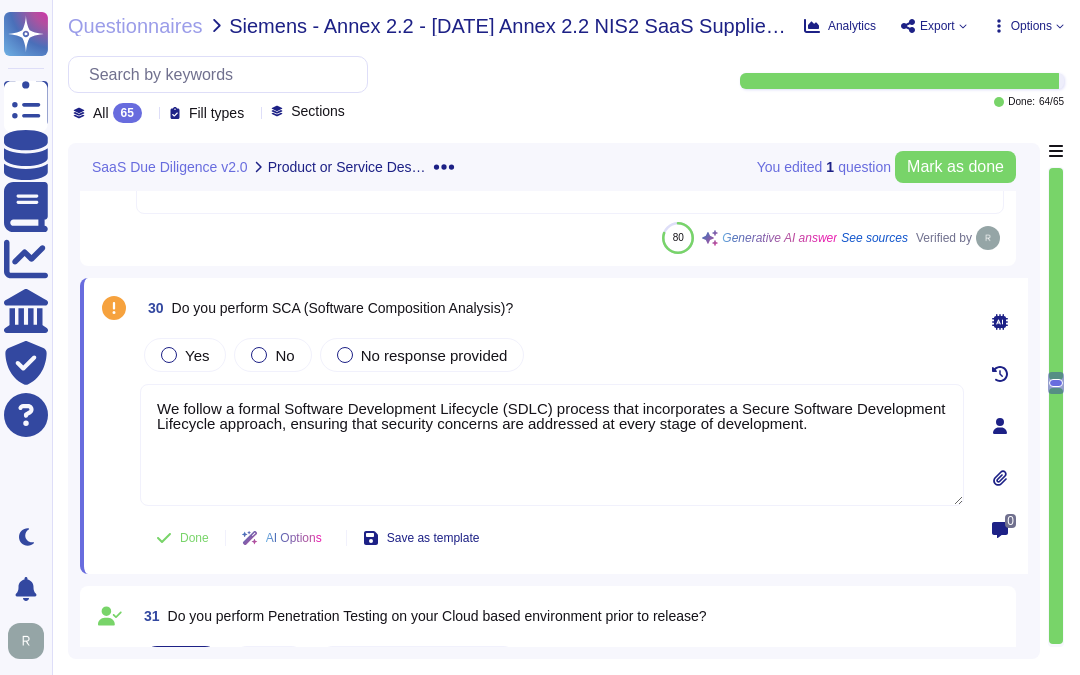 type on "We follow a formal Software Development Lifecycle (SDLC) process that incorporates a Secure Software Development Lifecycle approach, ensuring that security concerns are addressed at every stage of development." 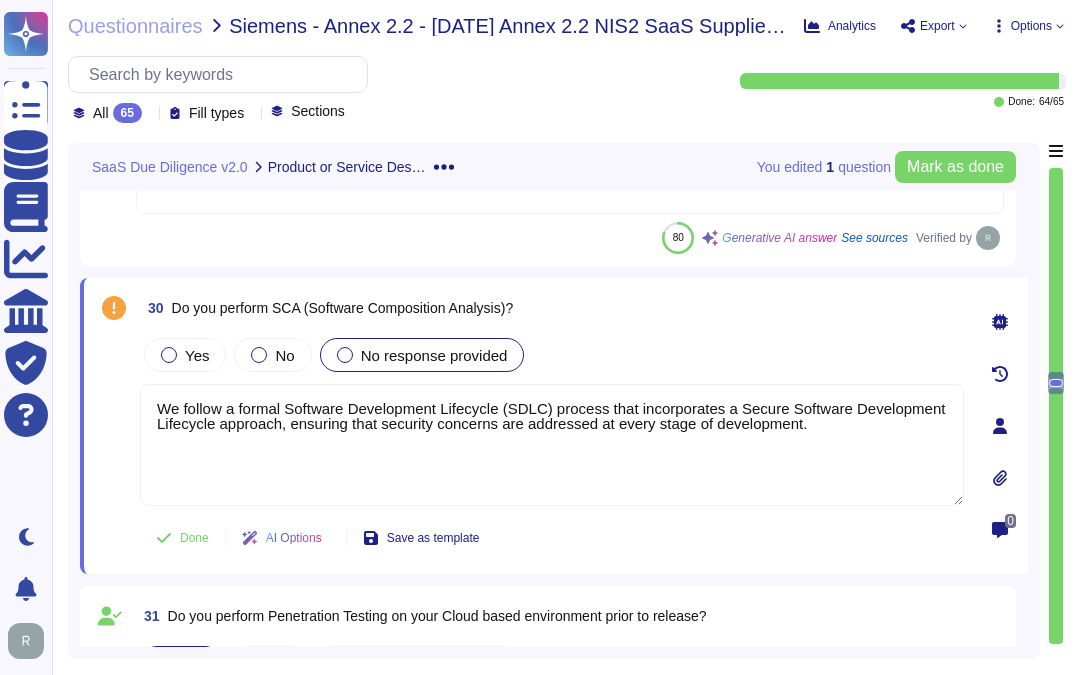 click at bounding box center (345, 355) 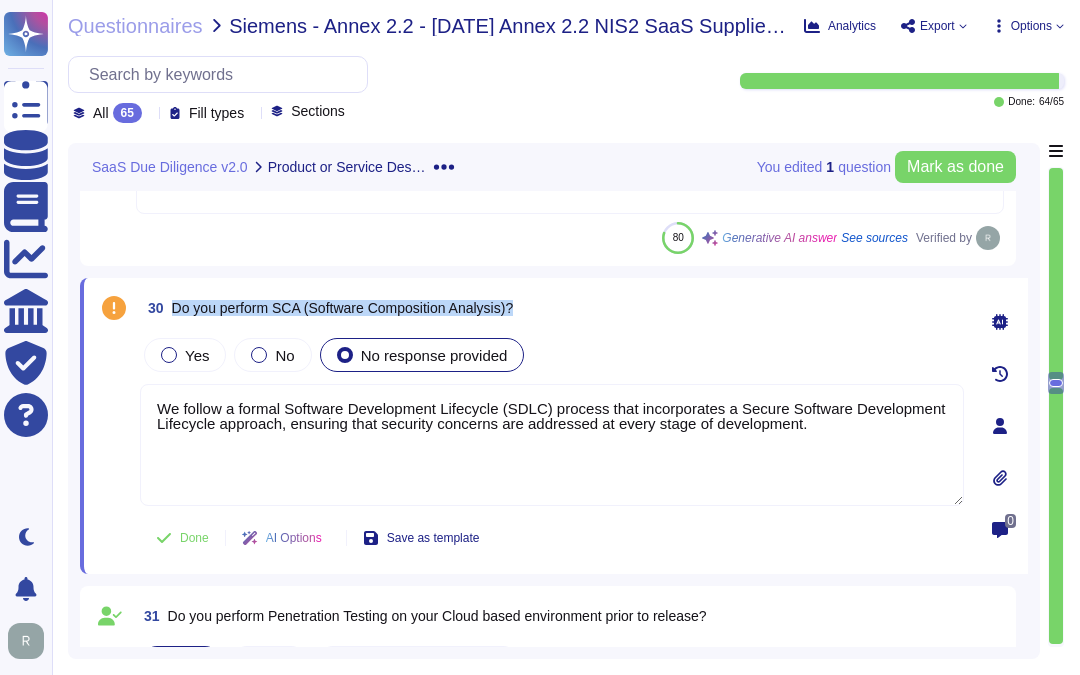 drag, startPoint x: 171, startPoint y: 307, endPoint x: 557, endPoint y: 302, distance: 386.03238 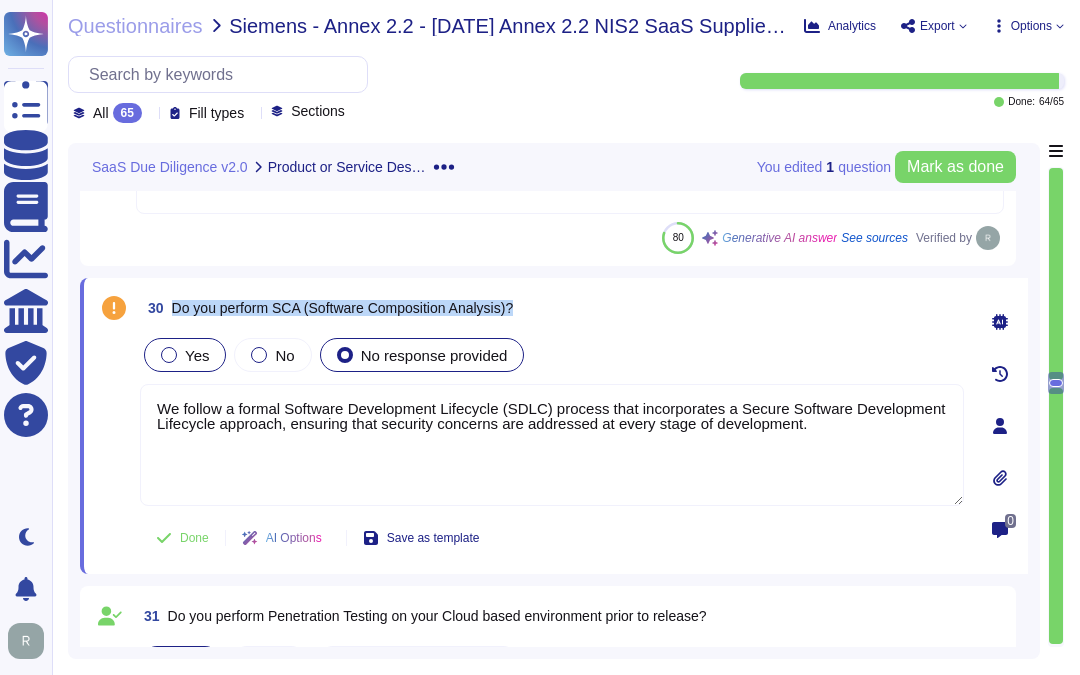 click on "Yes" at bounding box center (185, 355) 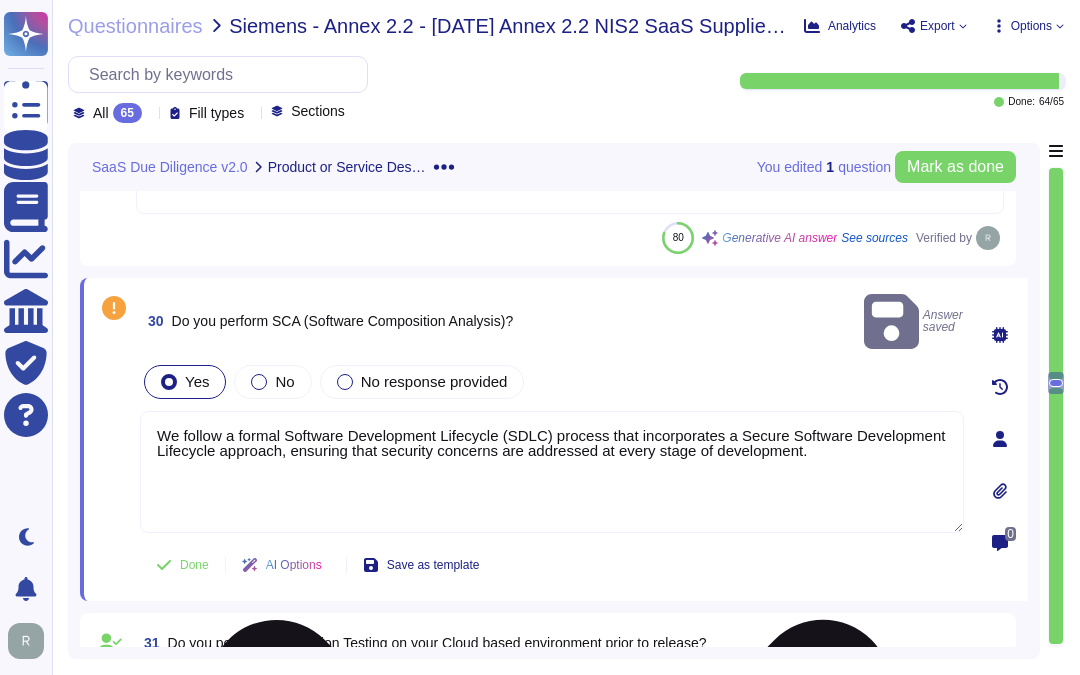 click on "We follow a formal Software Development Lifecycle (SDLC) process that incorporates a Secure Software Development Lifecycle approach, ensuring that security concerns are addressed at every stage of development." at bounding box center (552, 472) 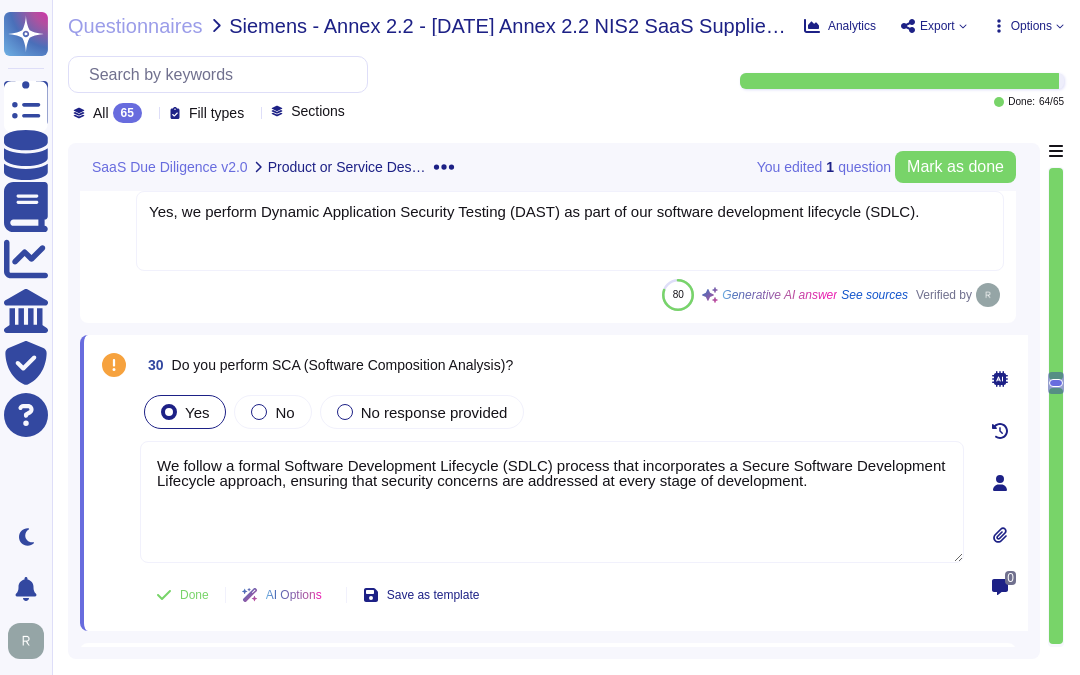 scroll, scrollTop: 5597, scrollLeft: 0, axis: vertical 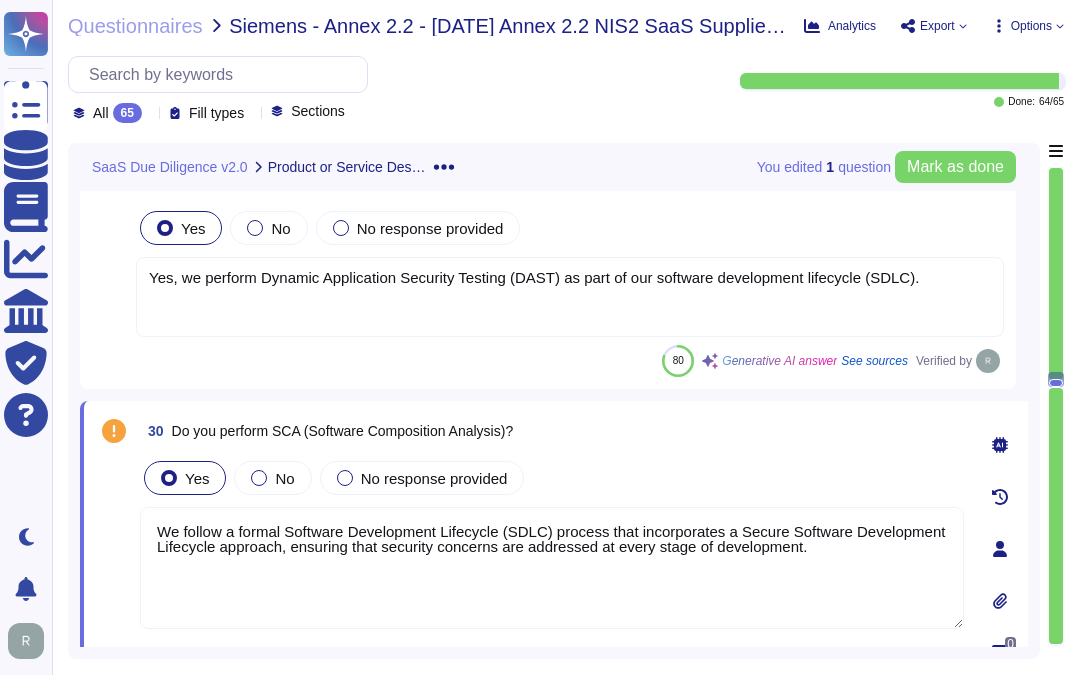 click on "Yes No No response provided" at bounding box center [552, 478] 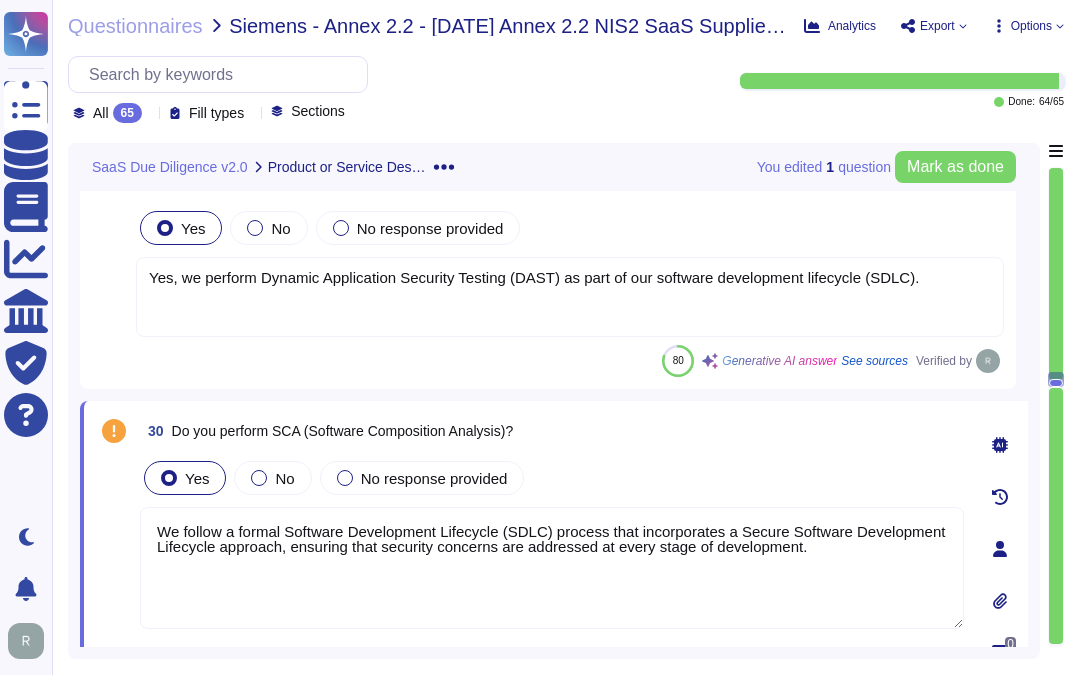 click 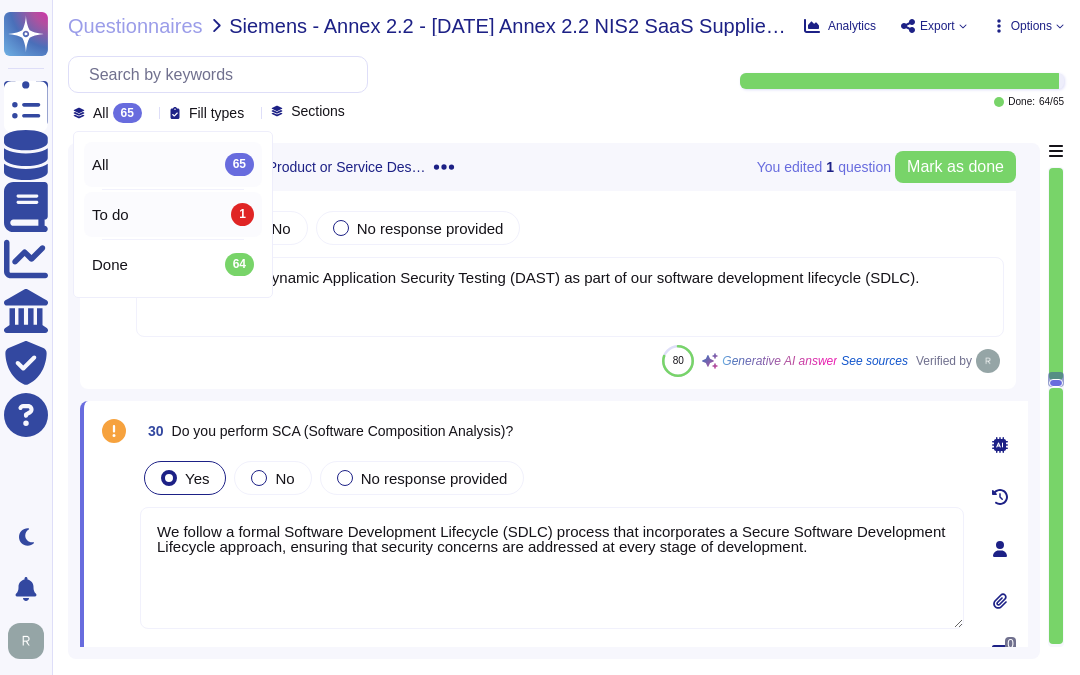 click on "To do" at bounding box center [110, 215] 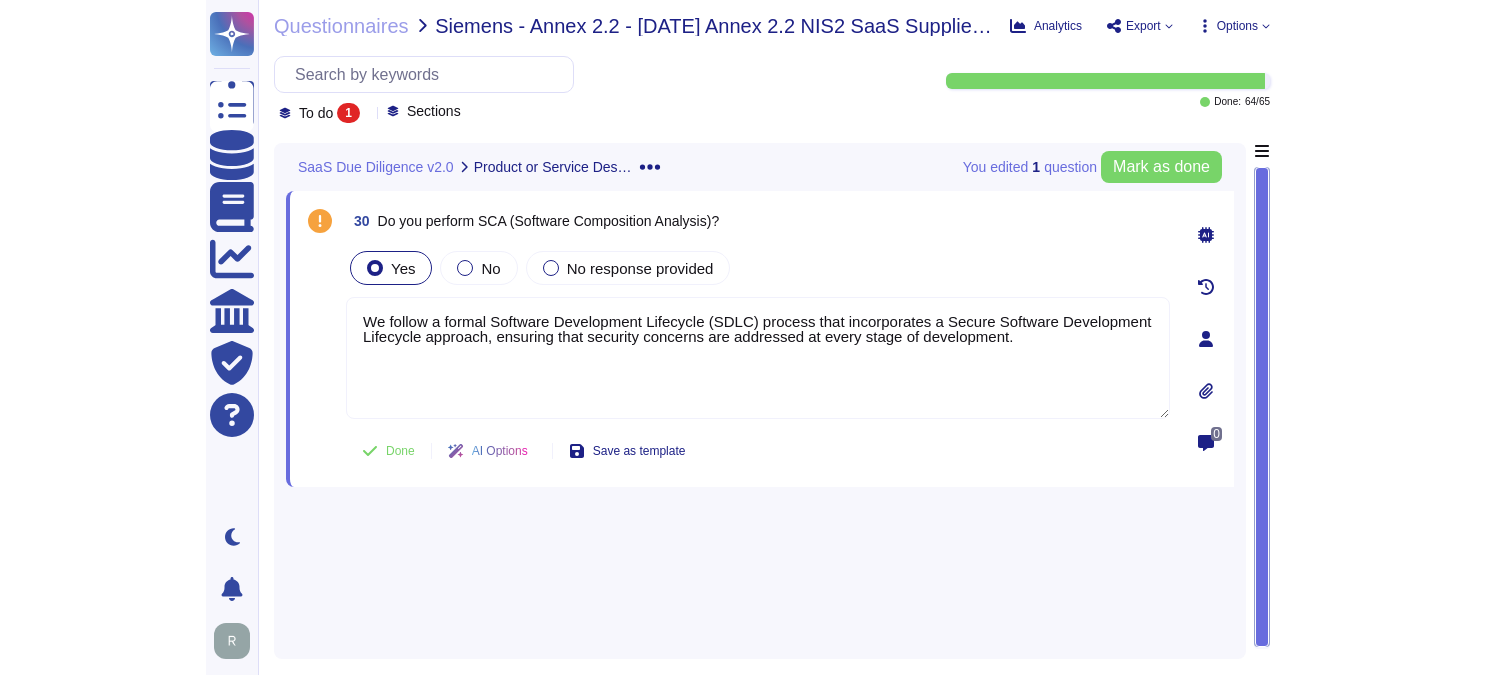 scroll, scrollTop: 0, scrollLeft: 0, axis: both 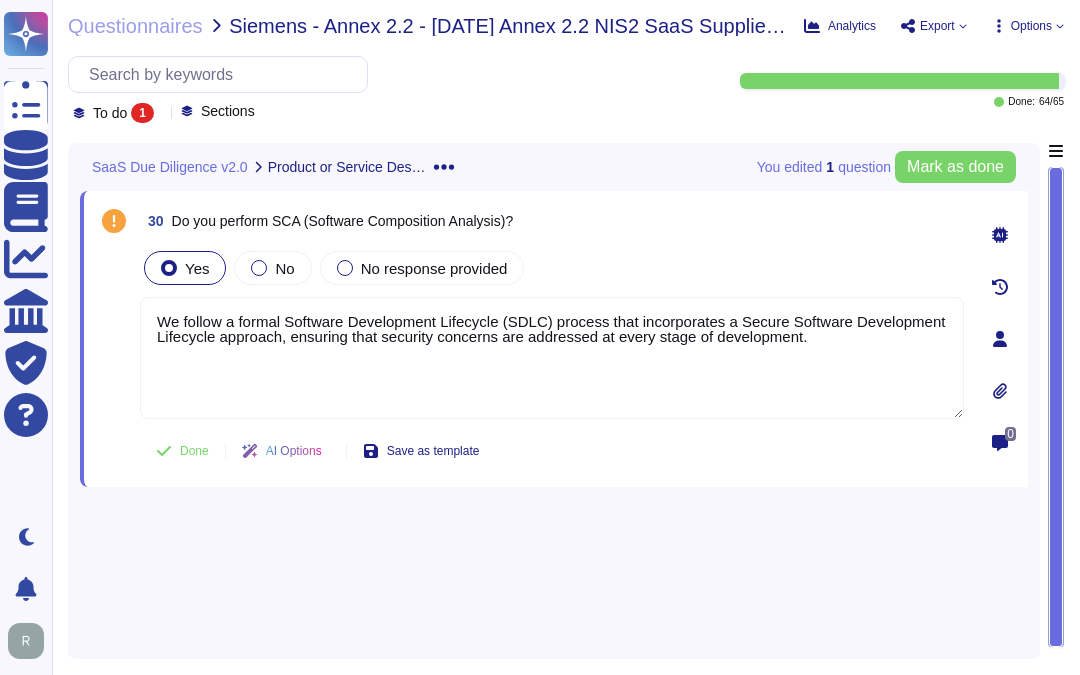 type on "We follow a formal Software Development Lifecycle (SDLC) process that incorporates a Secure Software Development Lifecycle approach, ensuring that security concerns are addressed at every stage of development." 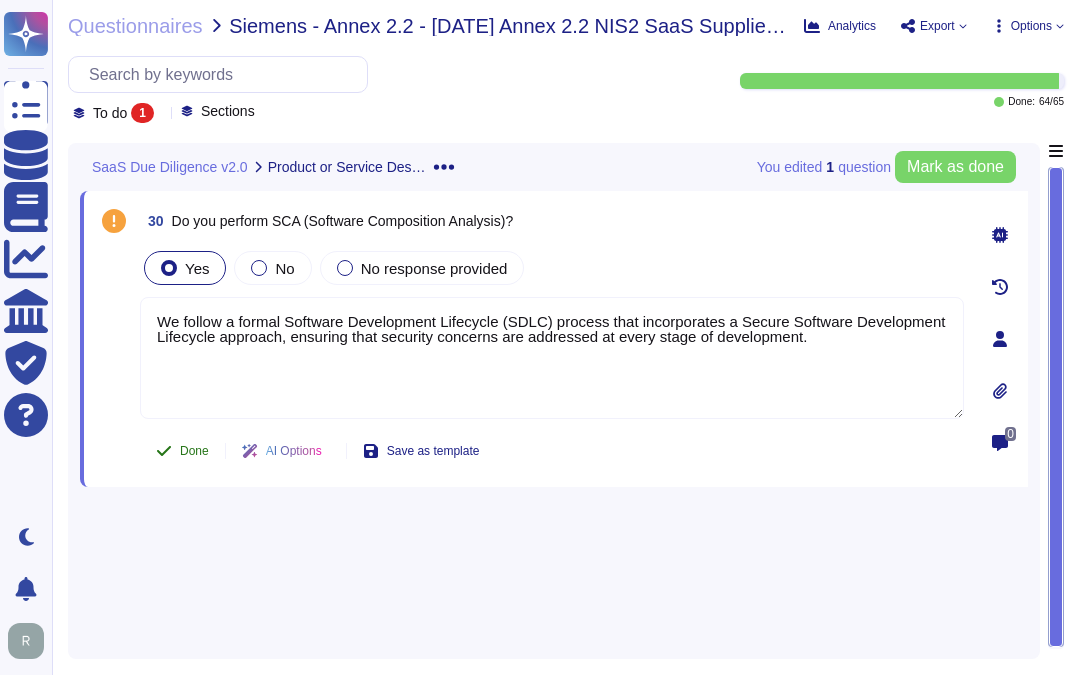 click on "Done" at bounding box center (194, 451) 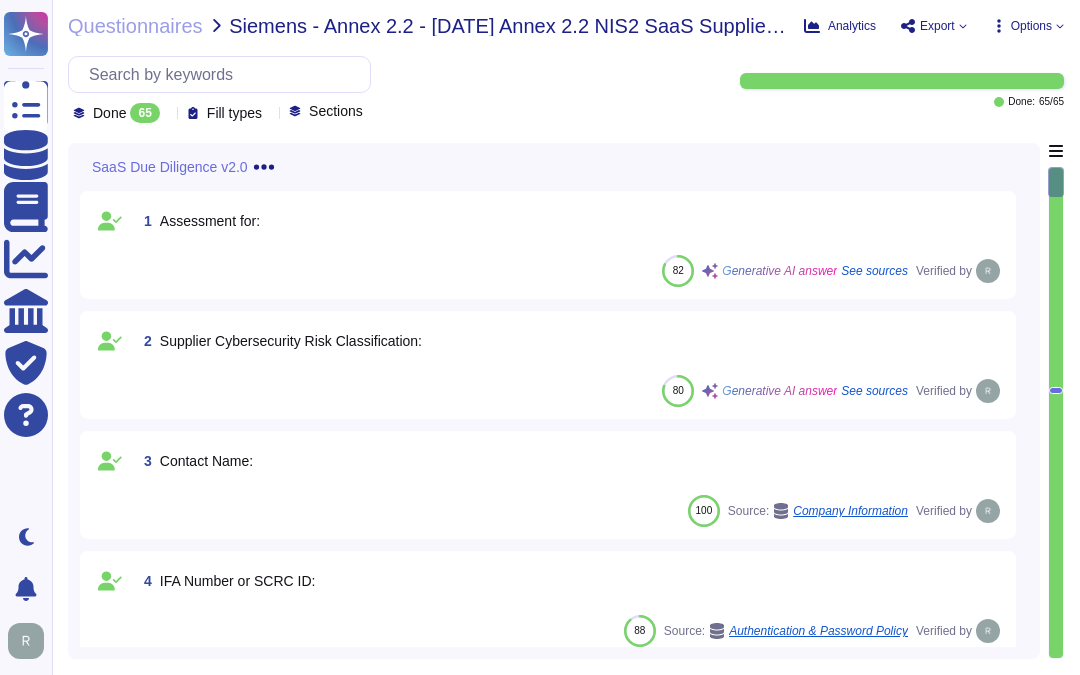 click 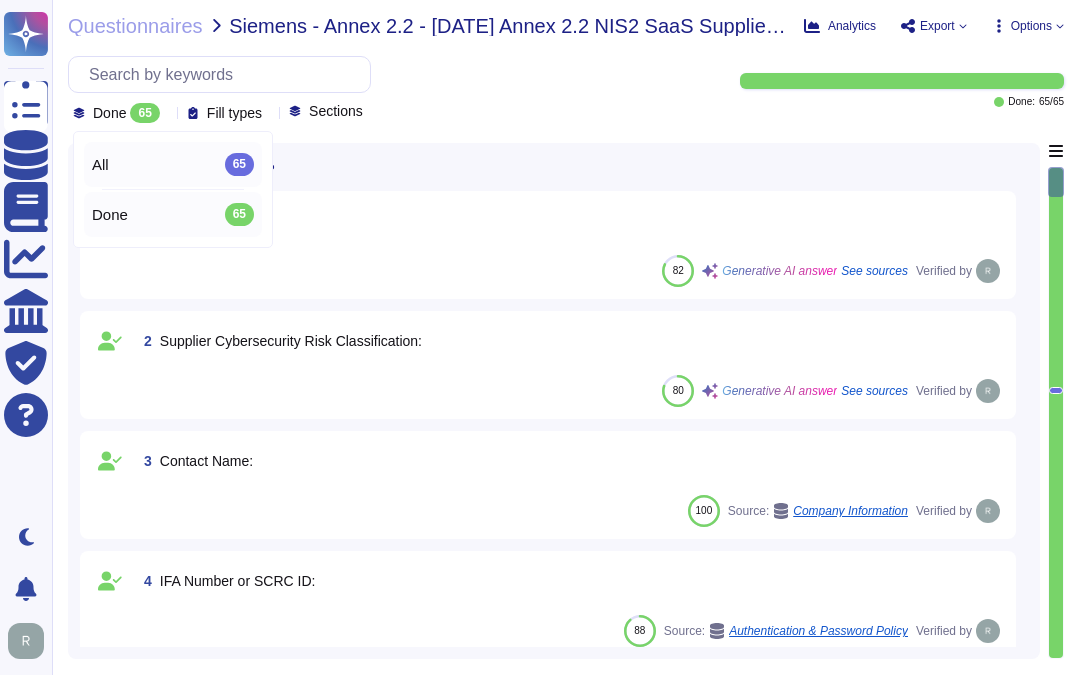click on "All 65" at bounding box center [173, 164] 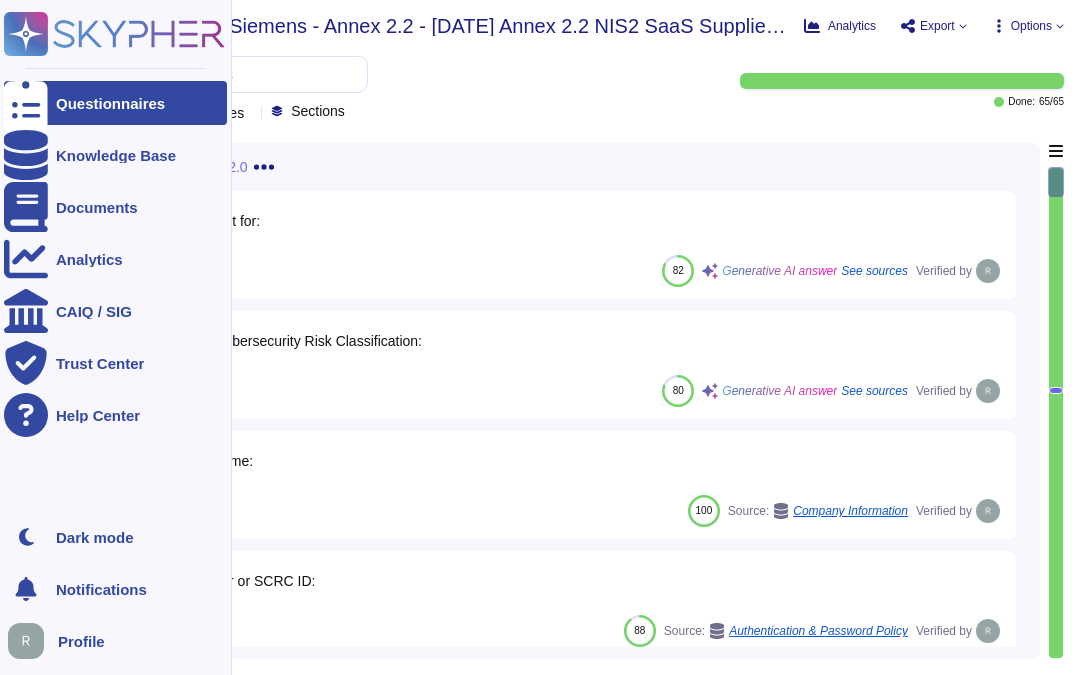 click on "Questionnaires" at bounding box center [110, 103] 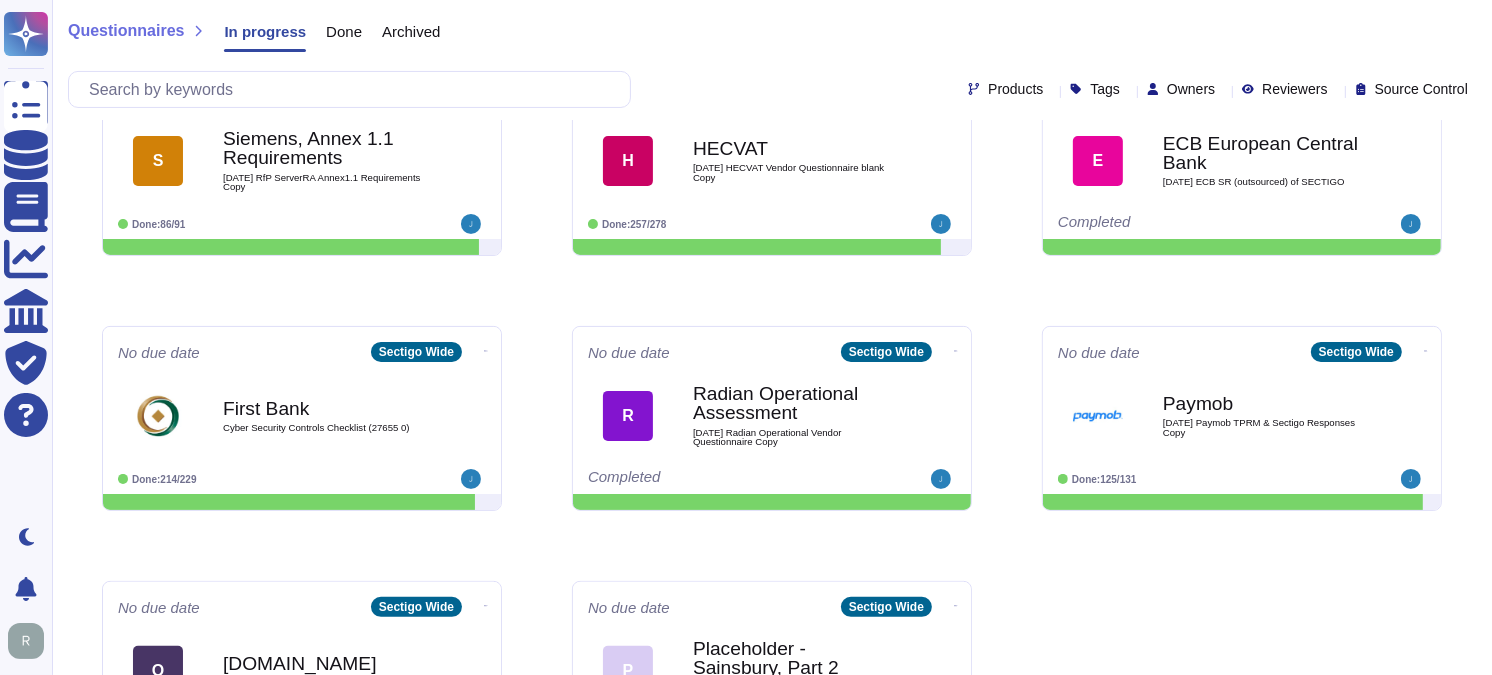 scroll, scrollTop: 427, scrollLeft: 0, axis: vertical 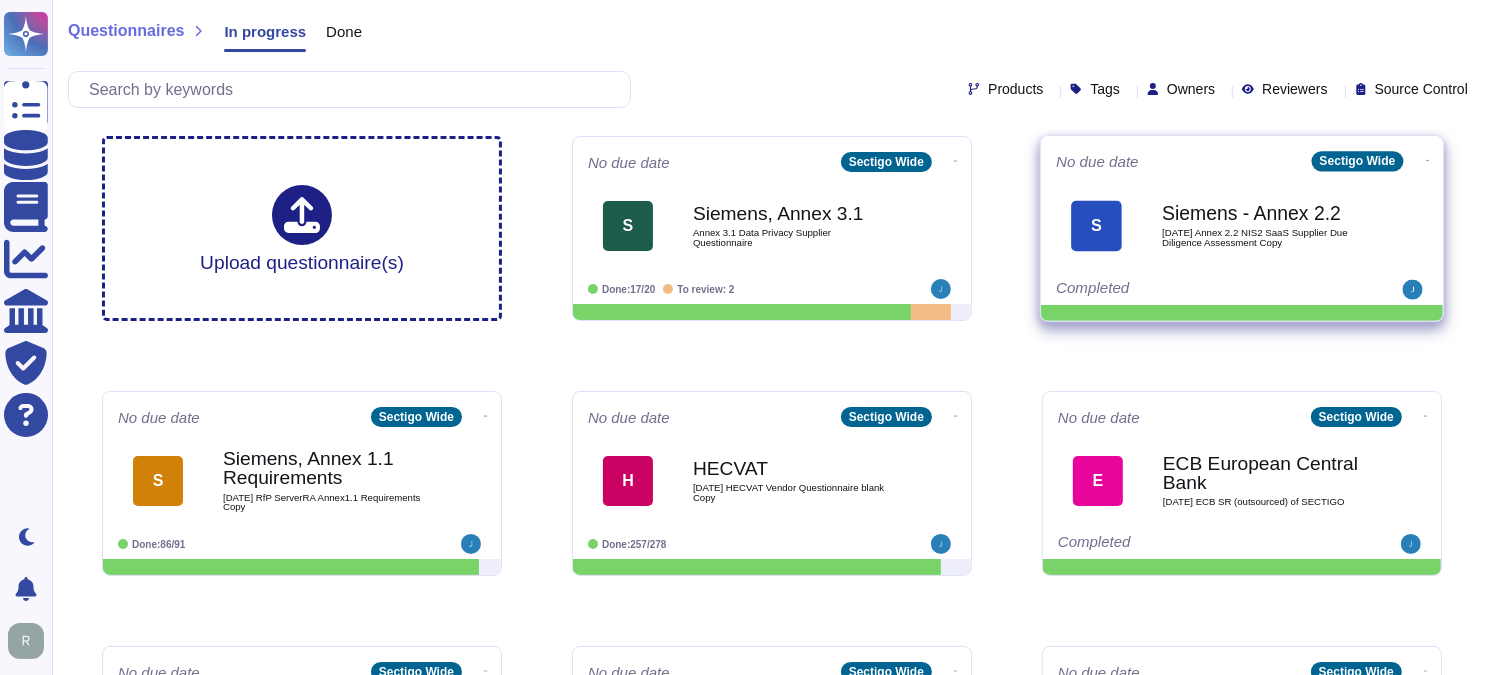 click on "Siemens - Annex 2.2  2025 07 02 Annex 2.2 NIS2 SaaS Supplier Due Diligence Assessment Copy" at bounding box center [1263, 225] 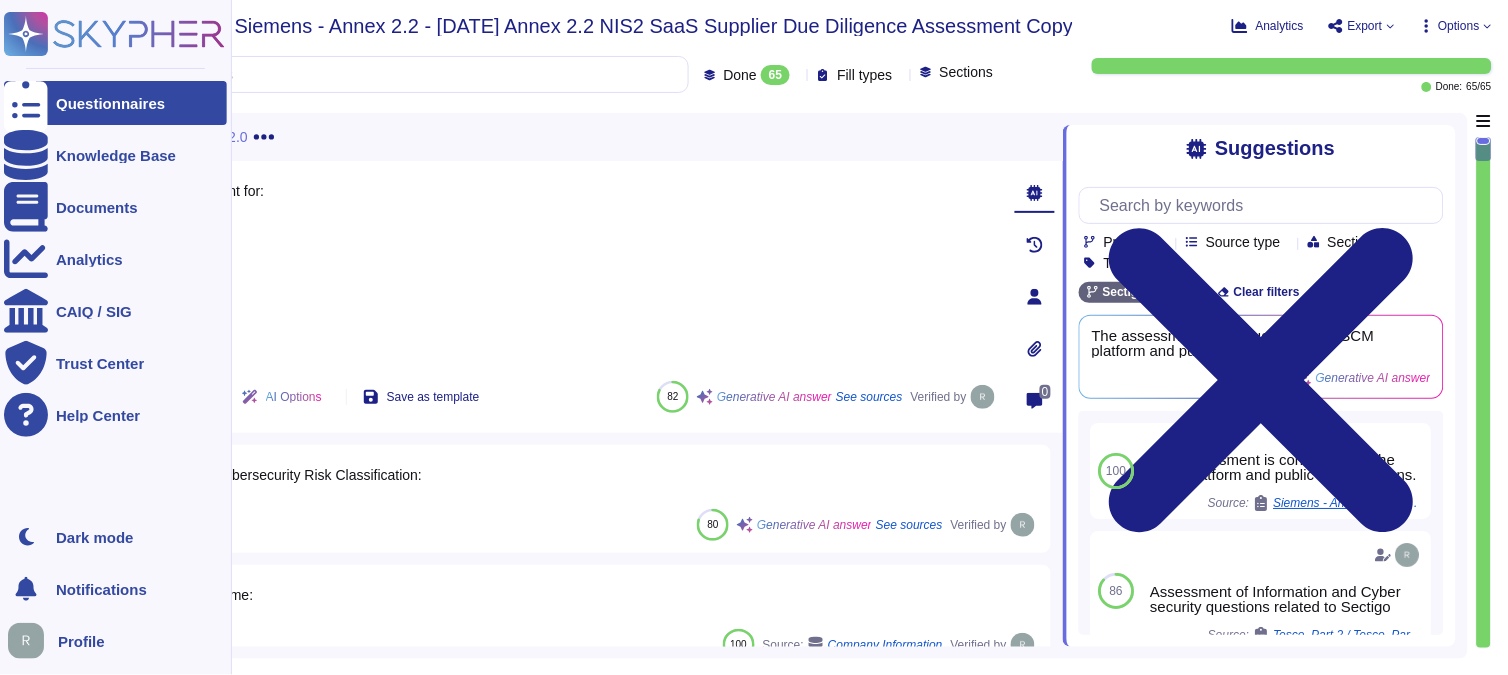 click on "Questionnaires" at bounding box center [110, 103] 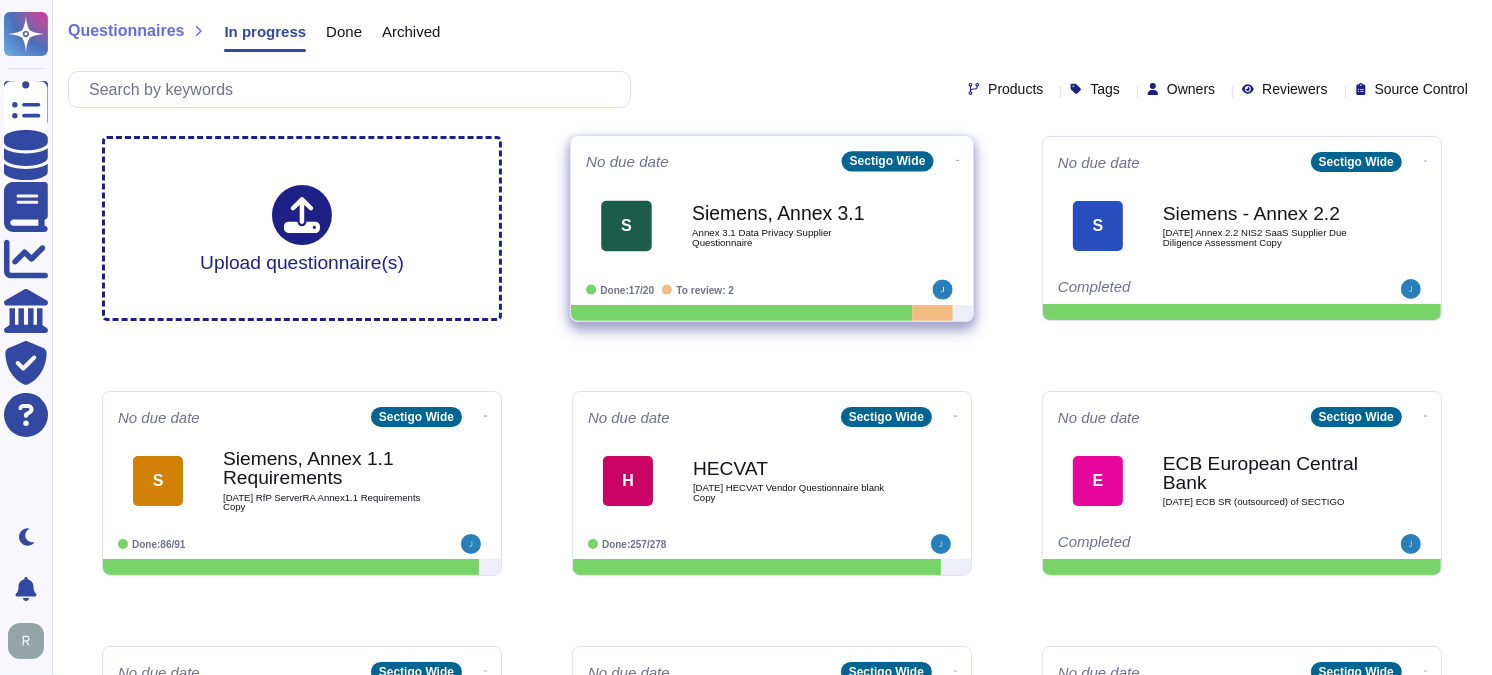 click on "Annex 3.1 Data Privacy Supplier Questionnaire" at bounding box center [793, 237] 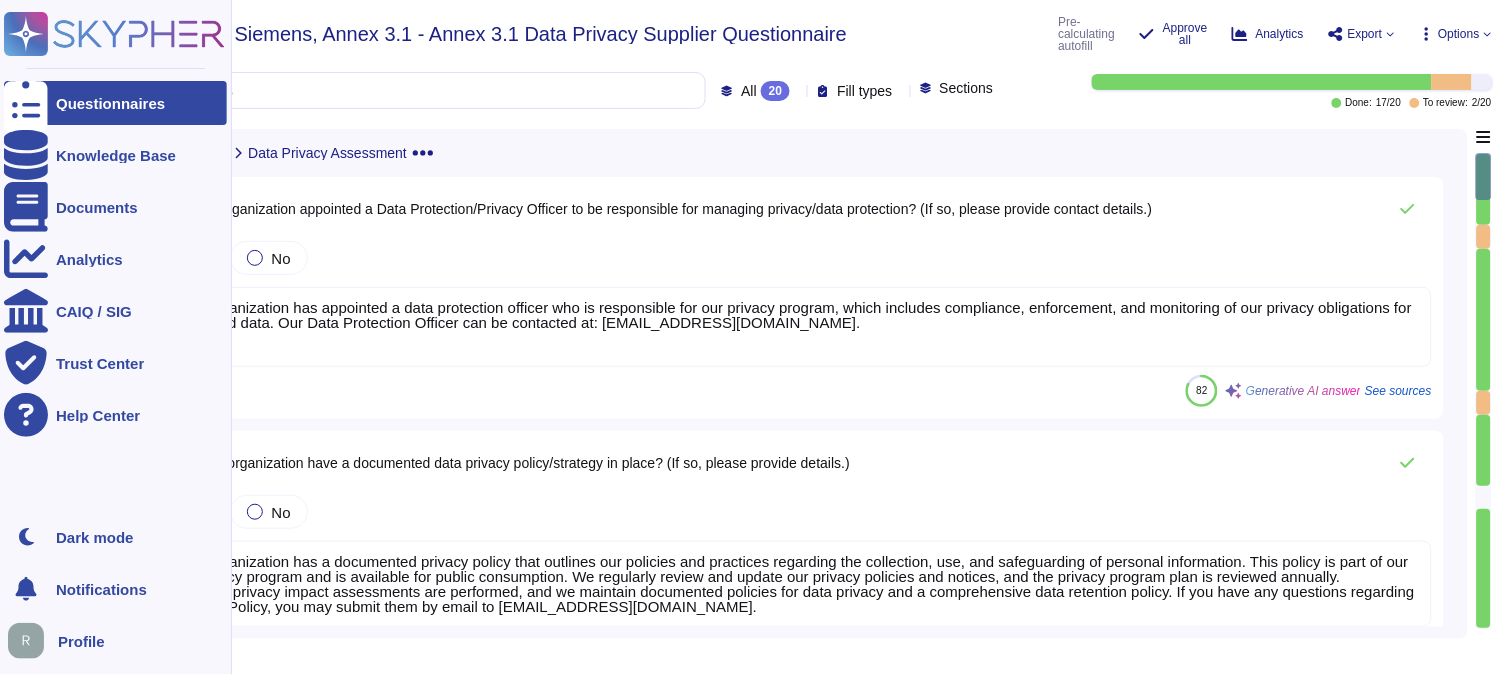 click at bounding box center (26, 103) 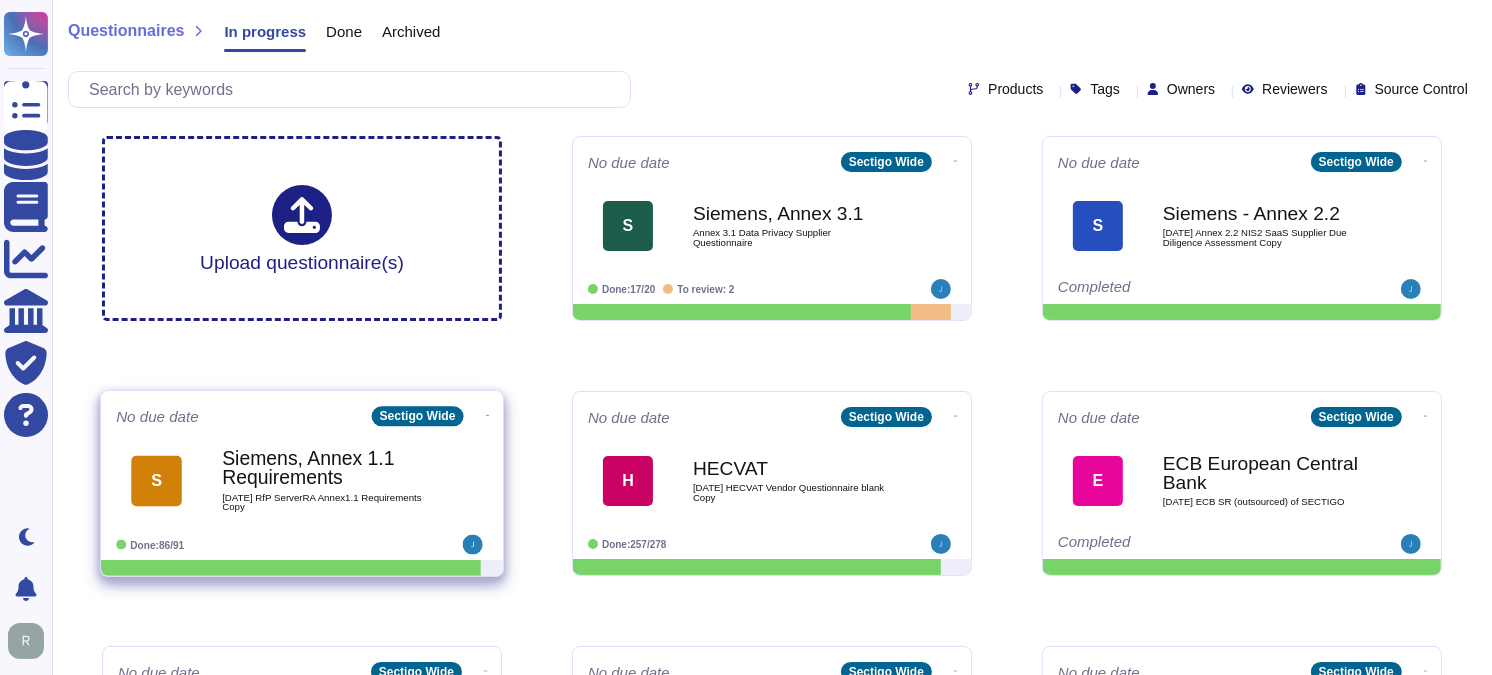 click on "Siemens, Annex 1.1 Requirements" at bounding box center [323, 468] 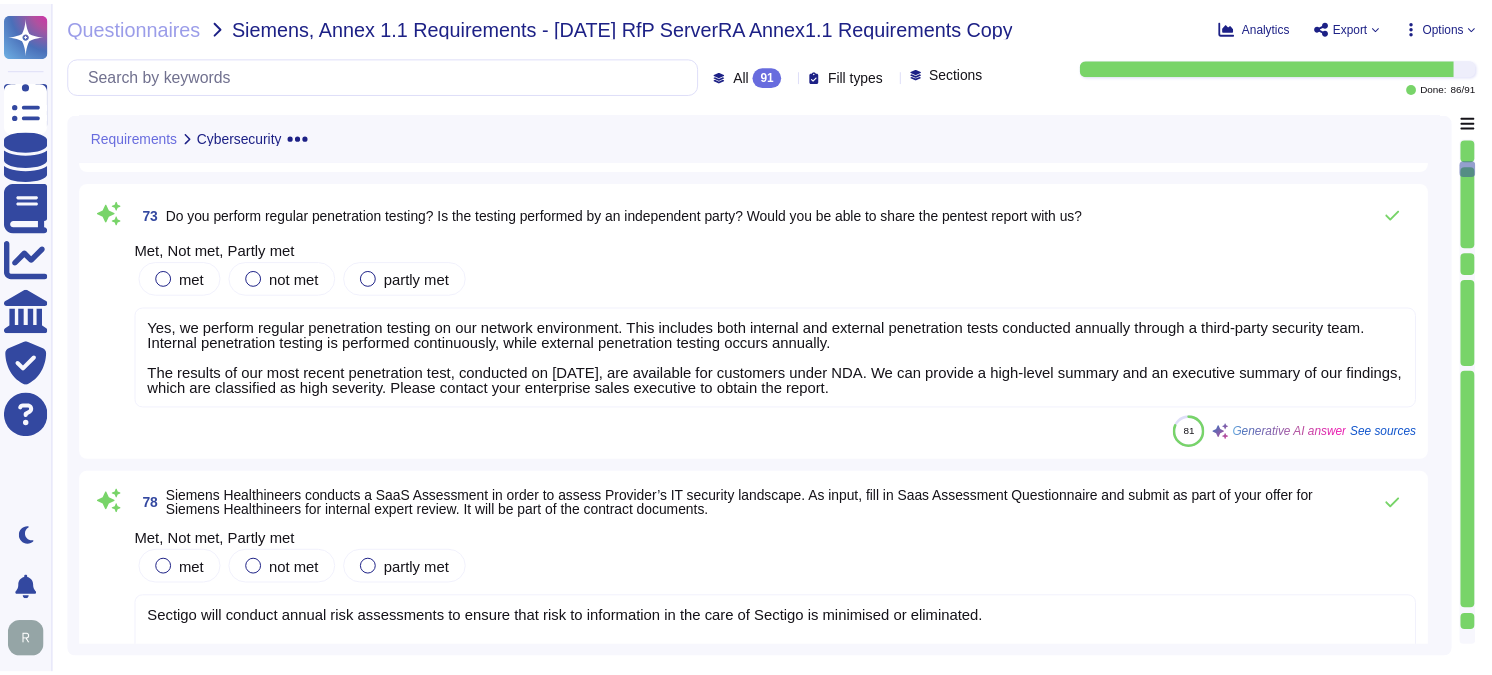 scroll, scrollTop: 1222, scrollLeft: 0, axis: vertical 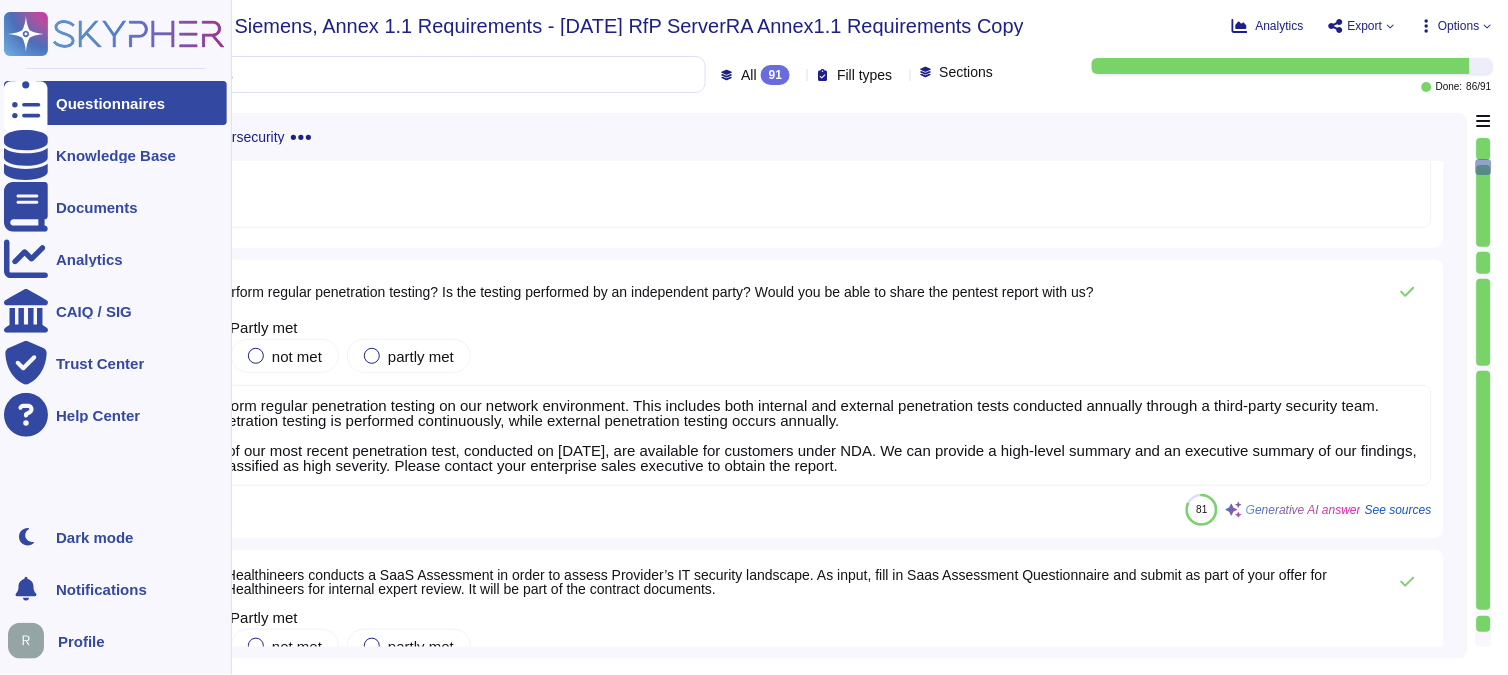 click on "Questionnaires" at bounding box center (110, 103) 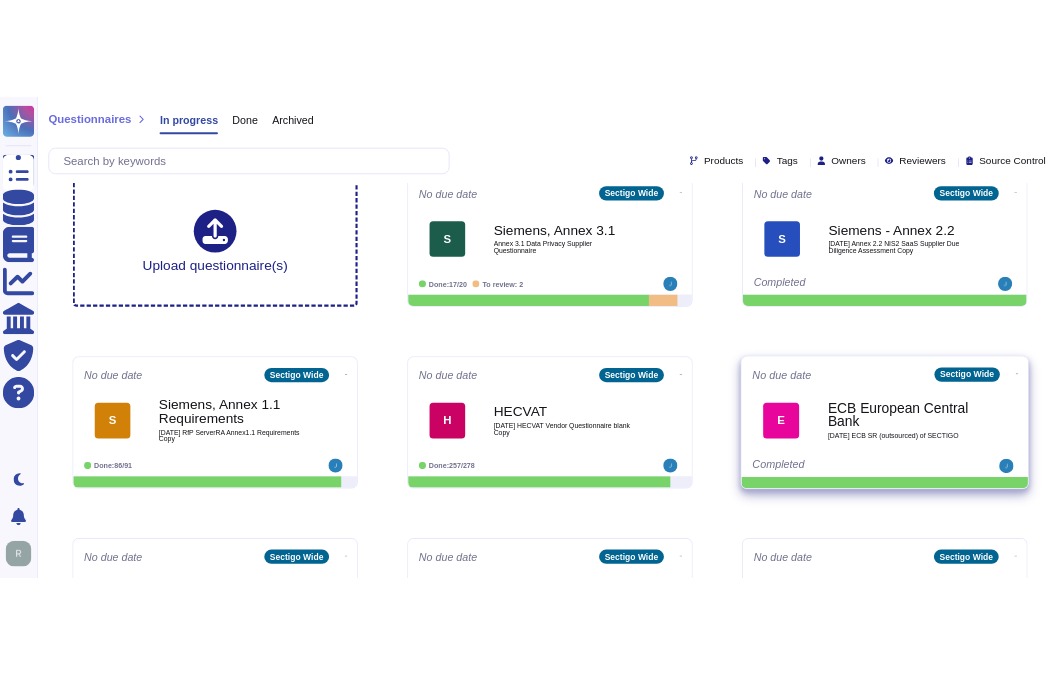 scroll, scrollTop: 0, scrollLeft: 0, axis: both 